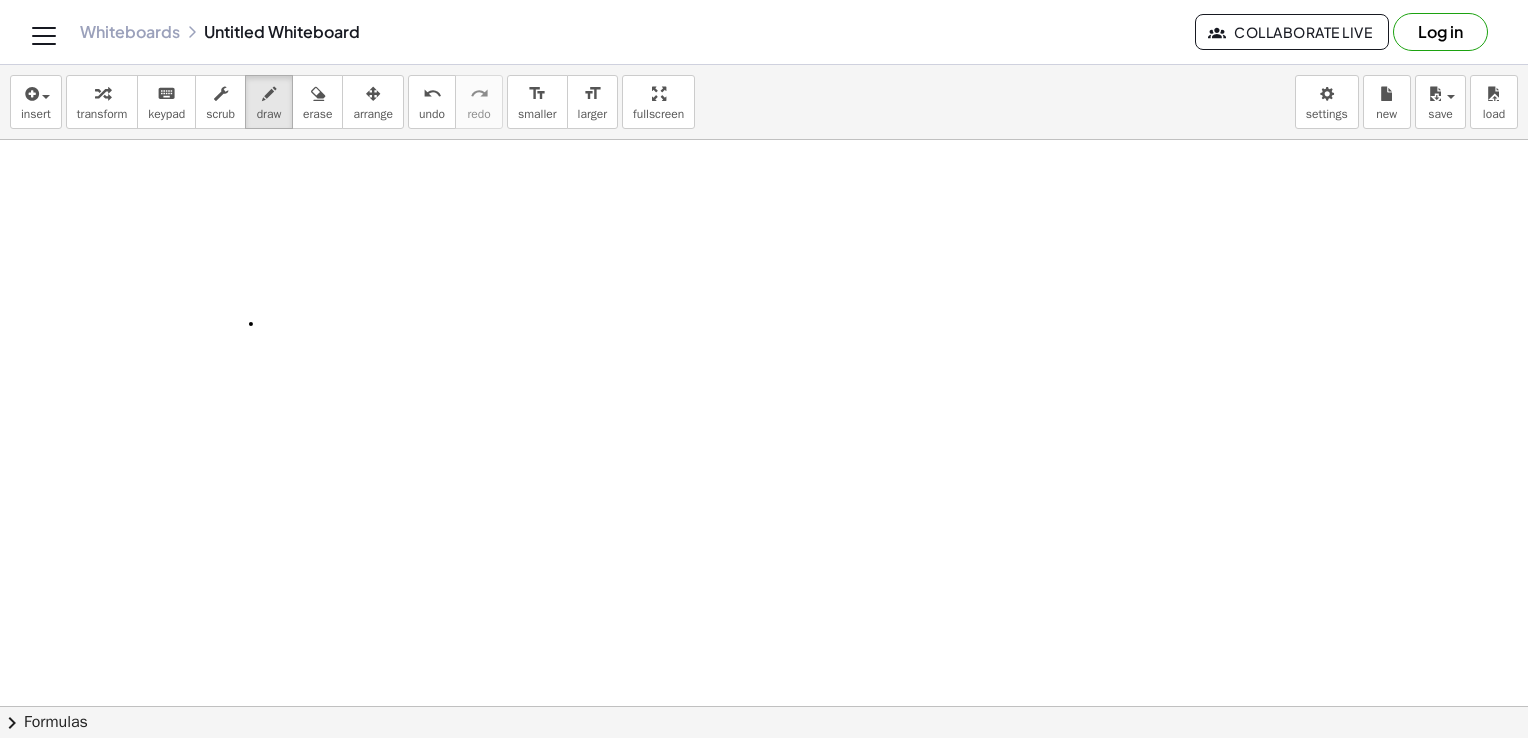 scroll, scrollTop: 0, scrollLeft: 0, axis: both 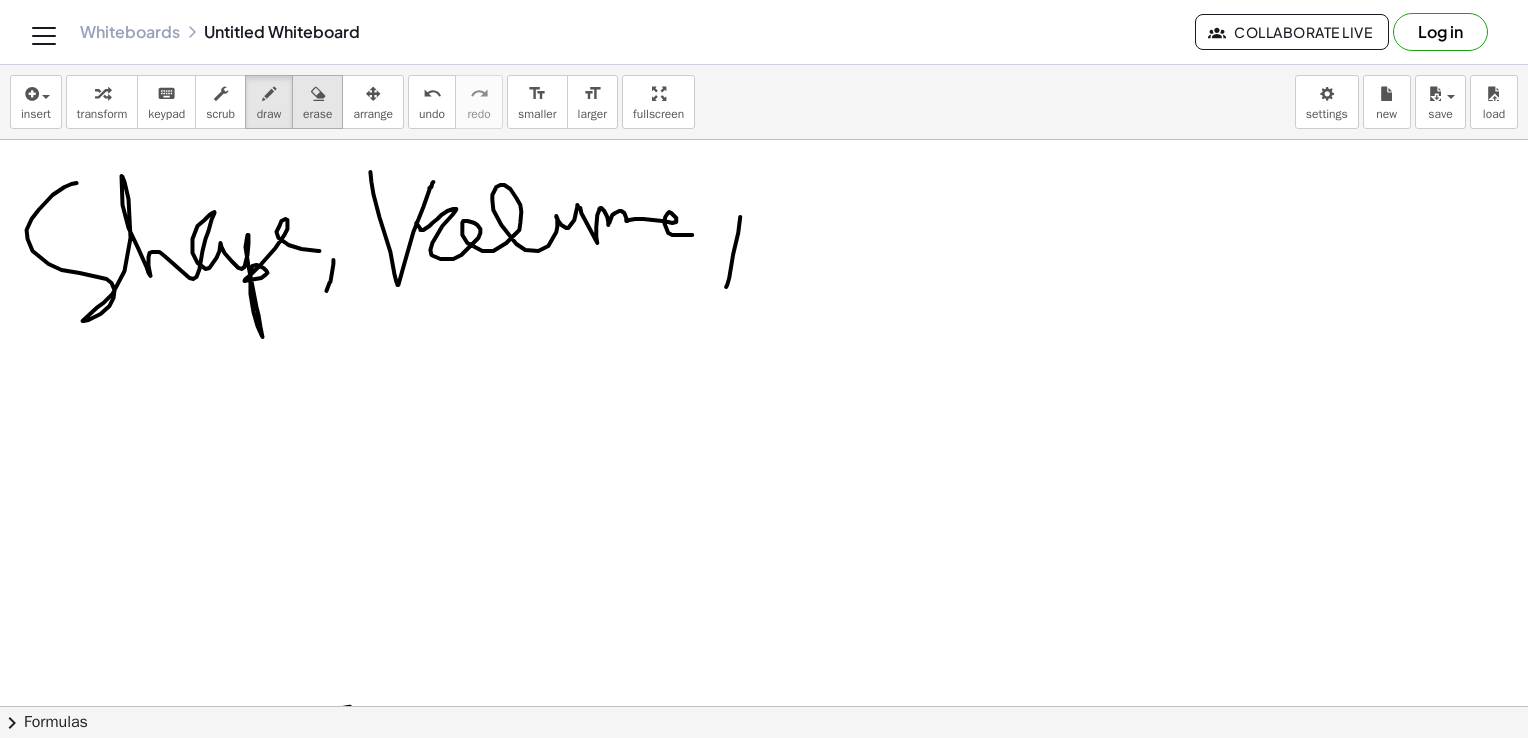 click on "erase" at bounding box center [317, 102] 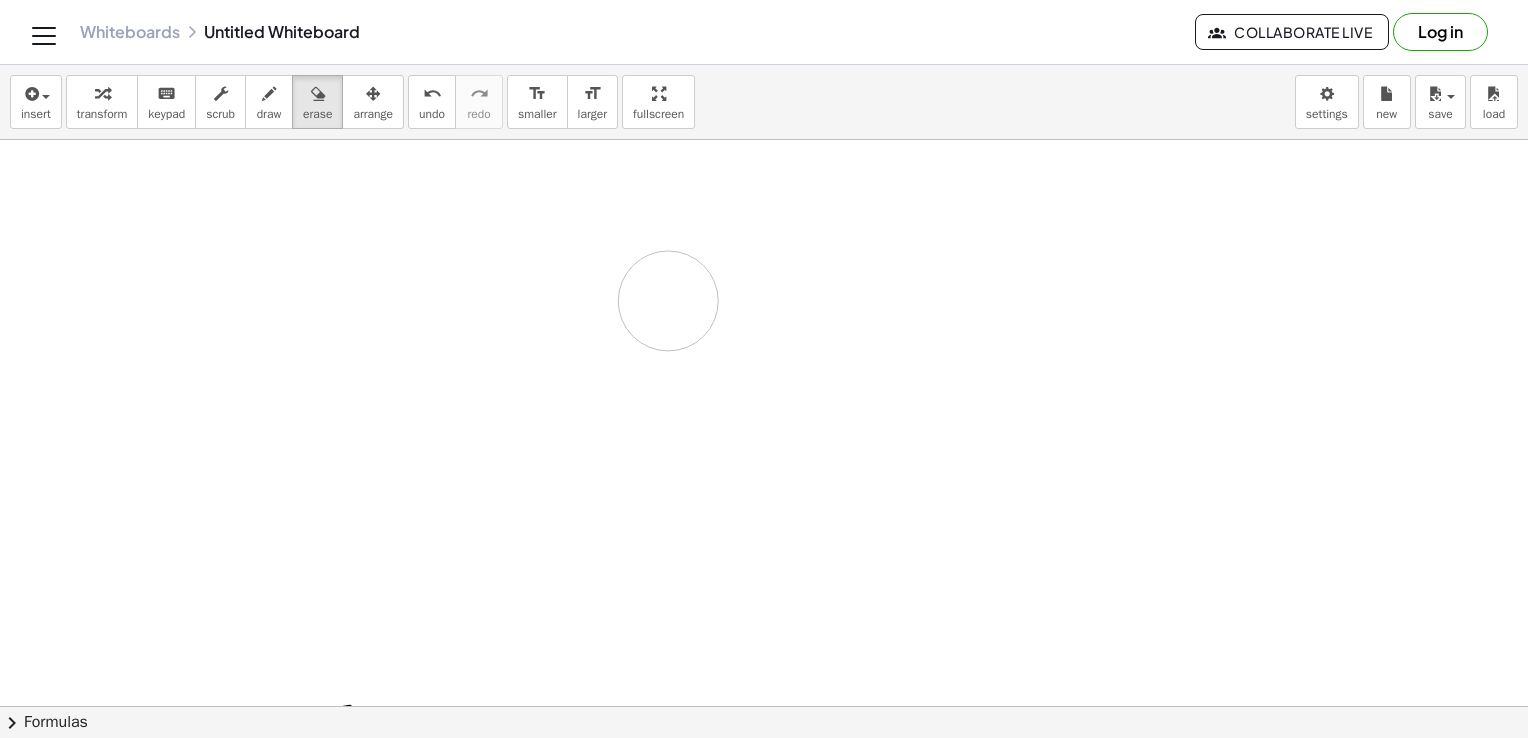 drag, startPoint x: 210, startPoint y: 198, endPoint x: 781, endPoint y: 342, distance: 588.87775 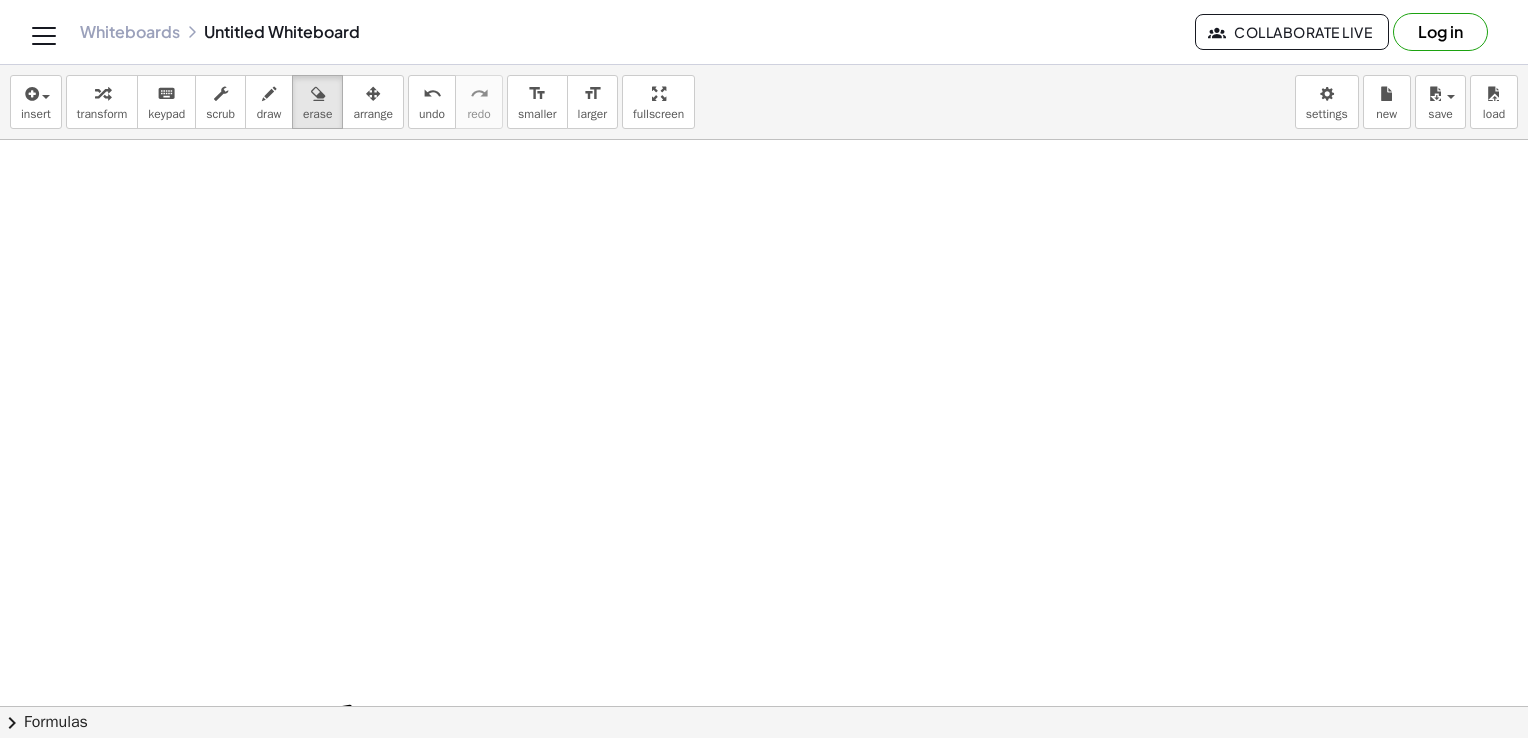 scroll, scrollTop: 0, scrollLeft: 25, axis: horizontal 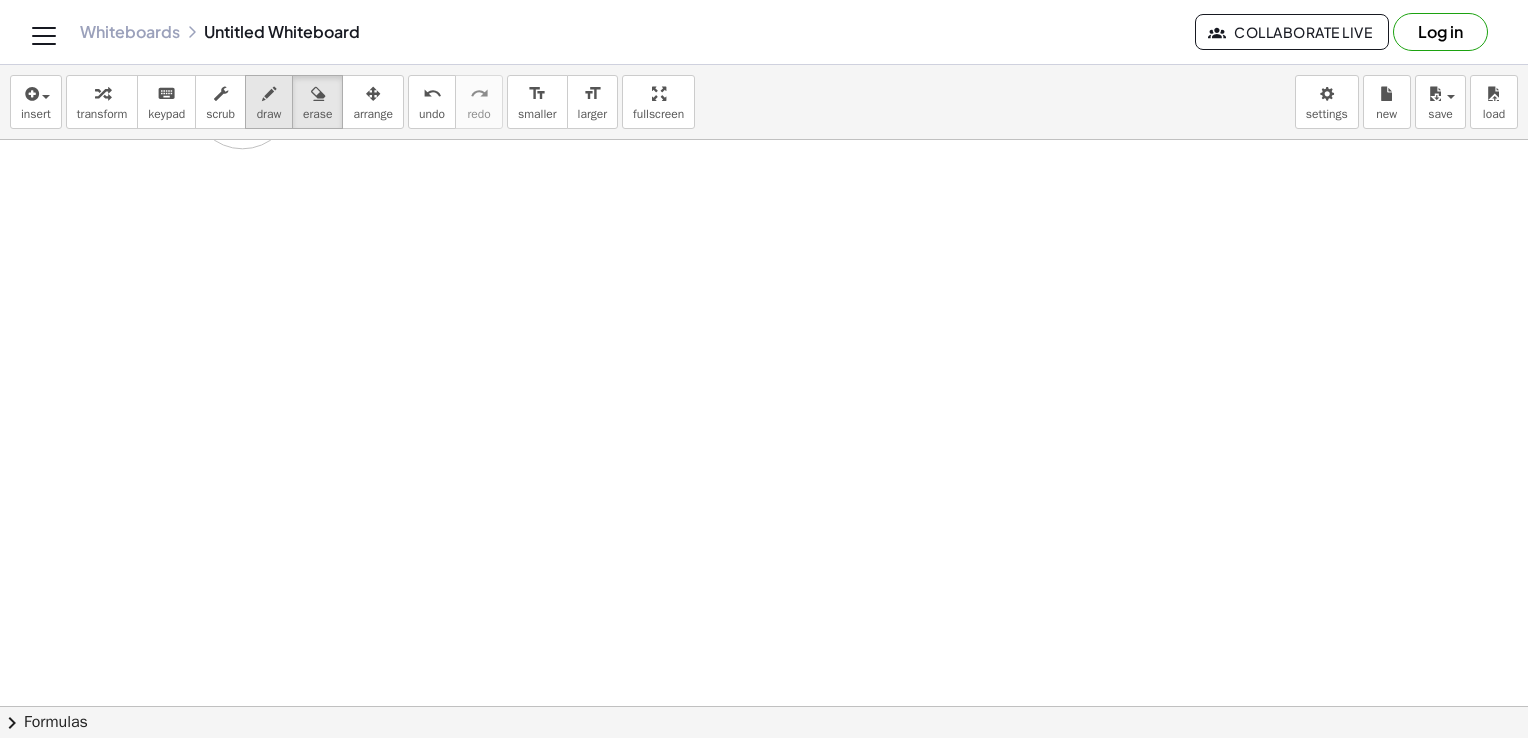 drag, startPoint x: 224, startPoint y: 320, endPoint x: 257, endPoint y: 103, distance: 219.49487 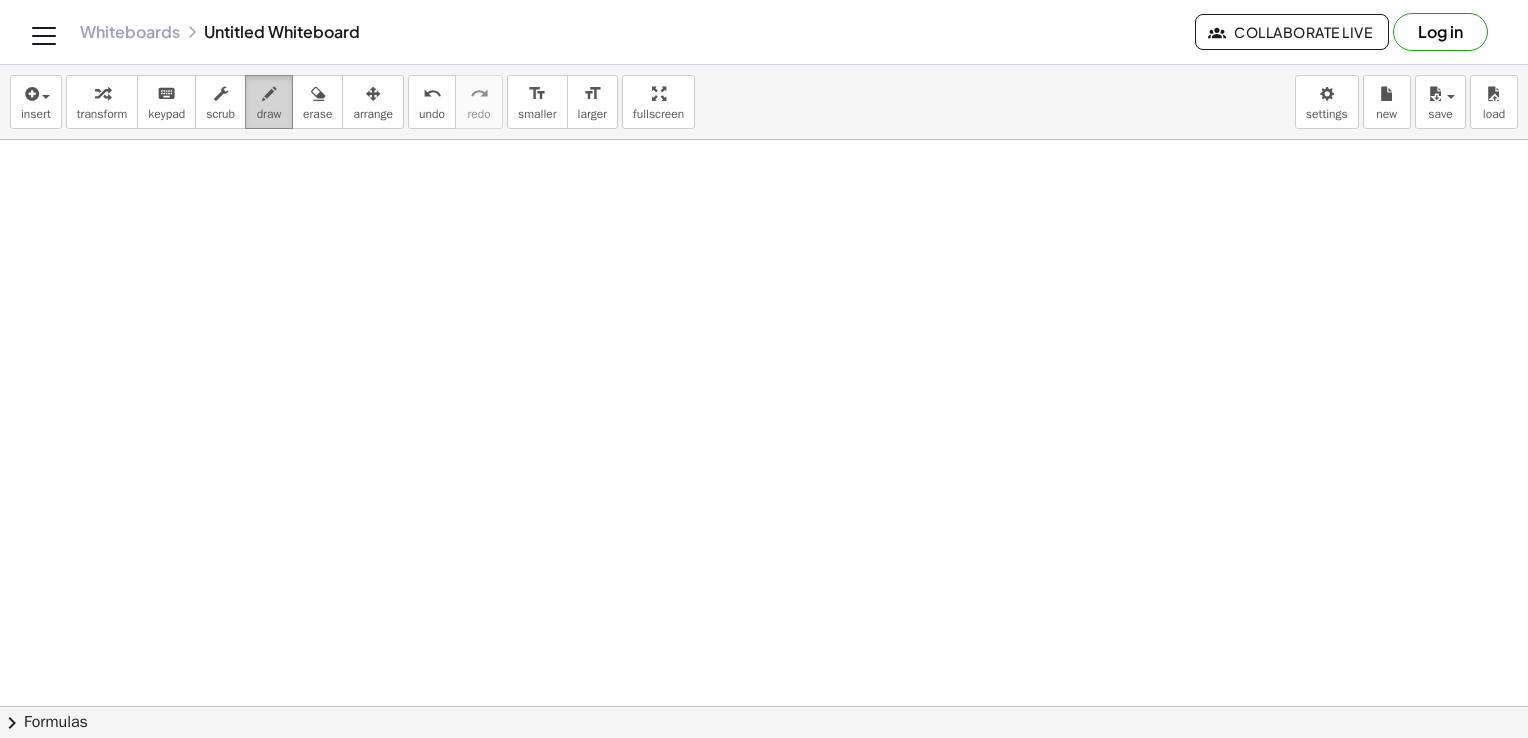 click at bounding box center (269, 93) 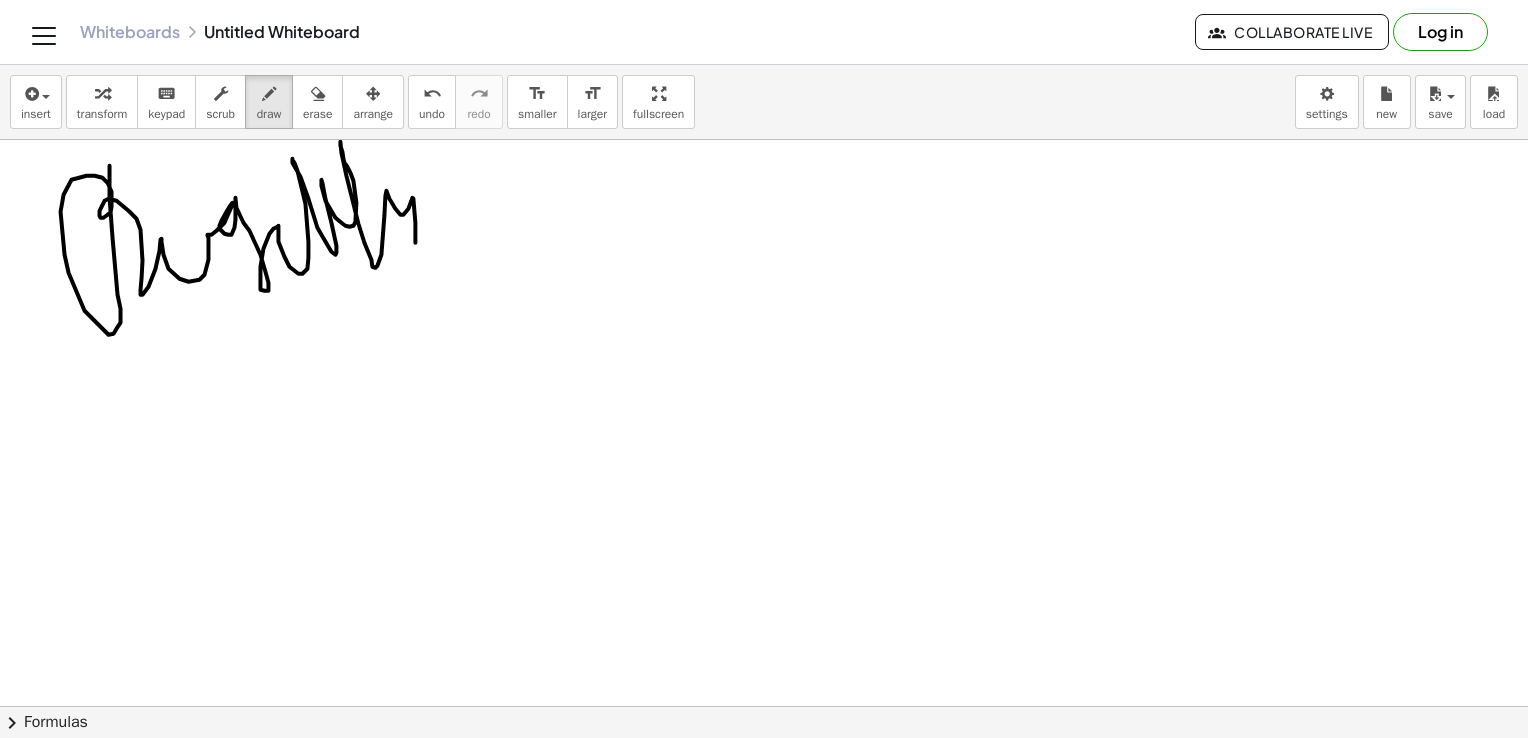 drag, startPoint x: 109, startPoint y: 165, endPoint x: 435, endPoint y: 143, distance: 326.7415 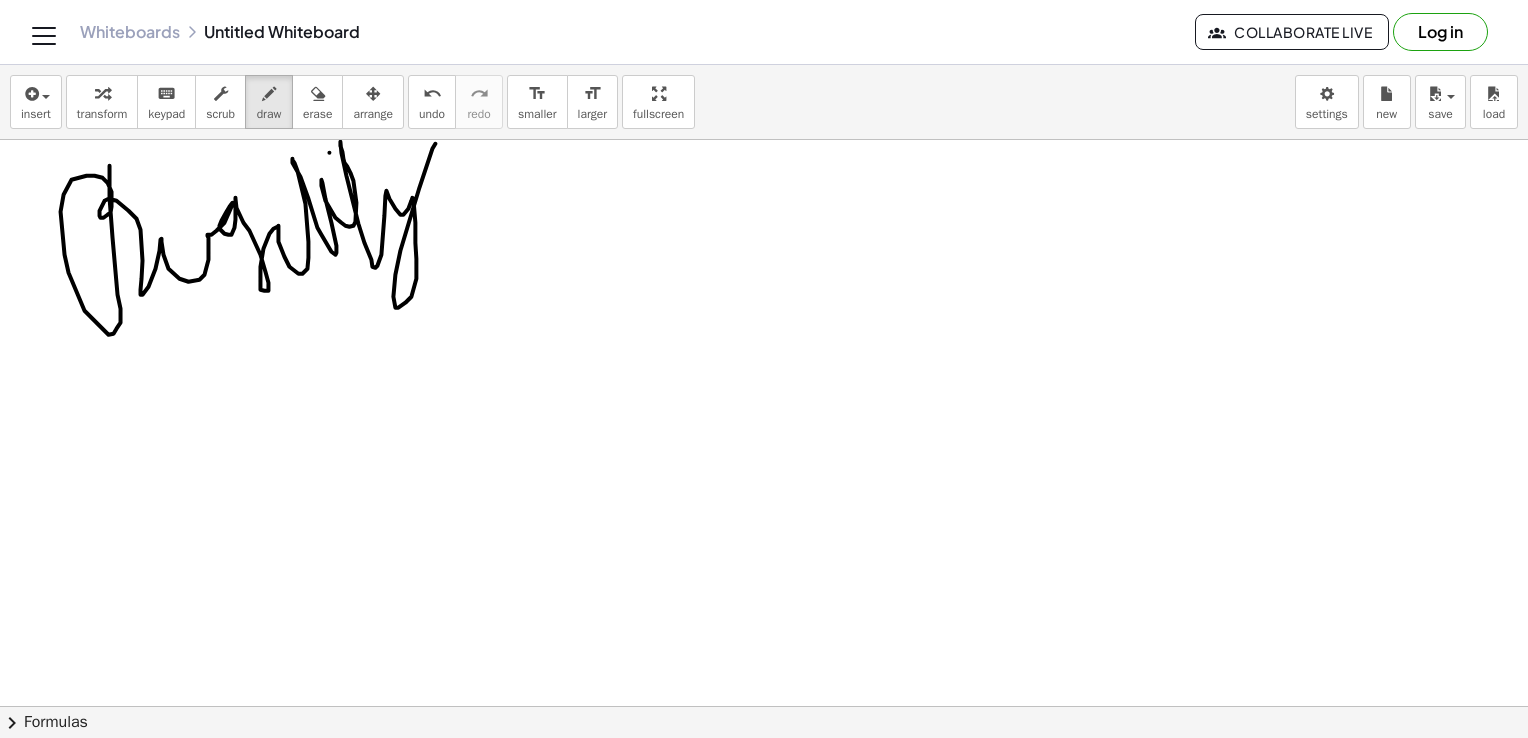drag, startPoint x: 329, startPoint y: 152, endPoint x: 392, endPoint y: 146, distance: 63.28507 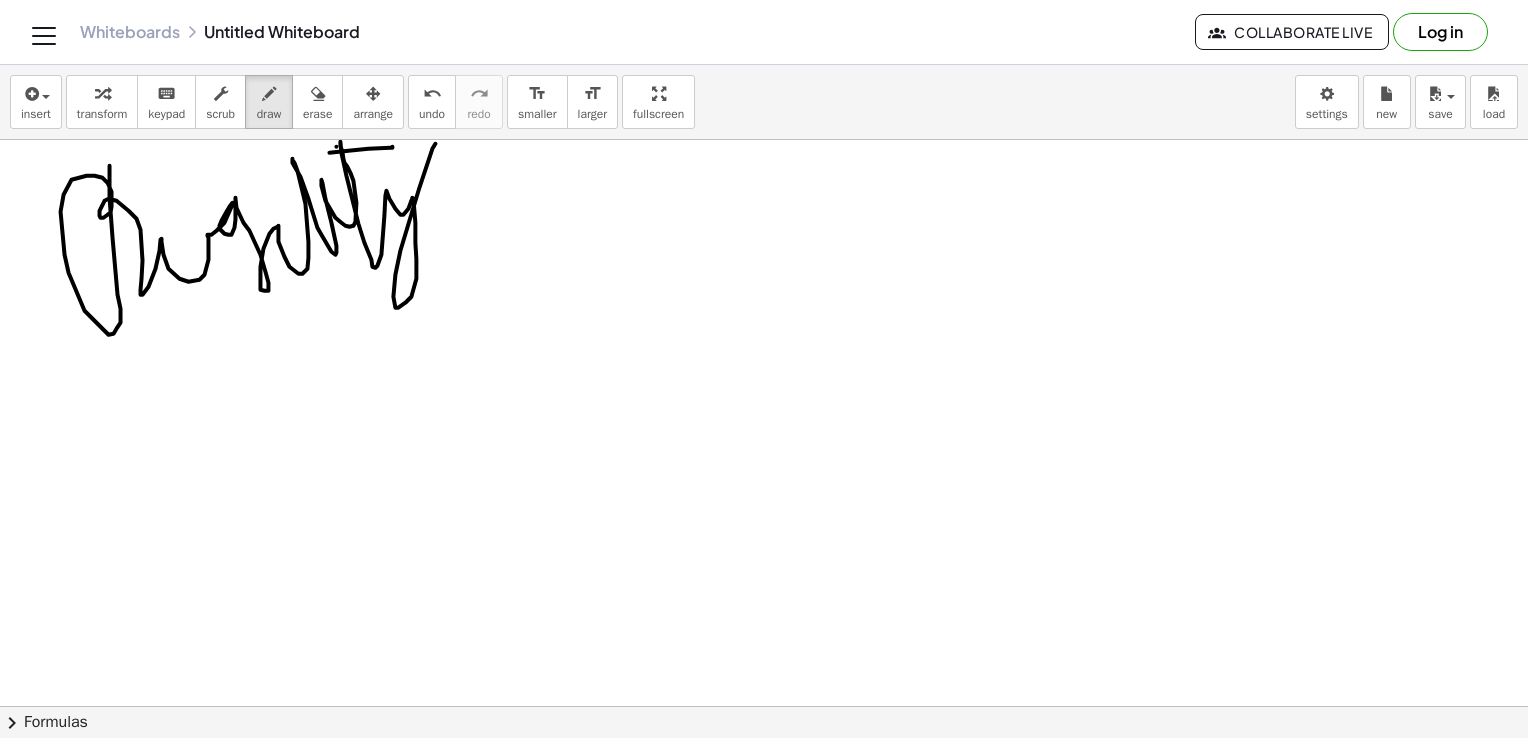 click at bounding box center (756, 897) 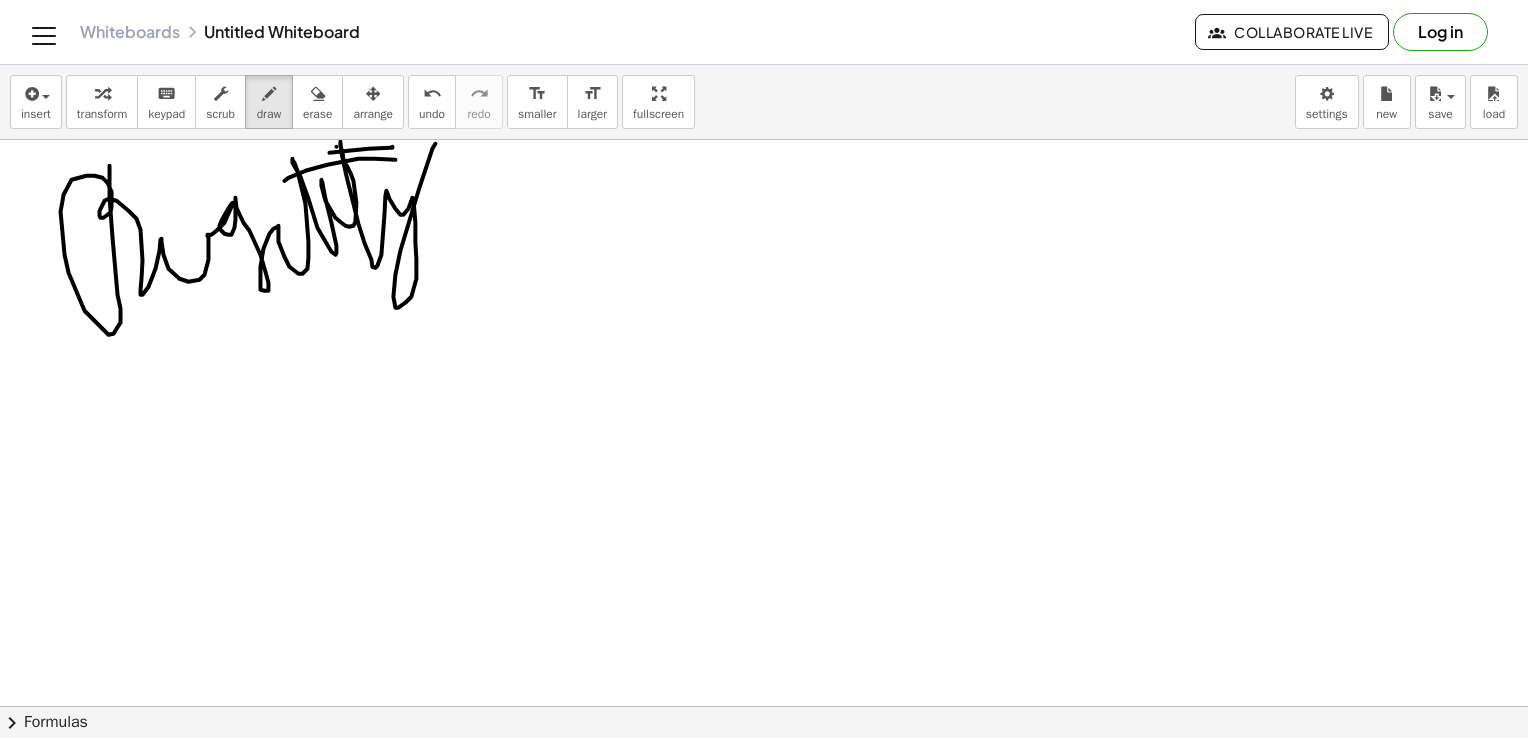 click at bounding box center [756, 897] 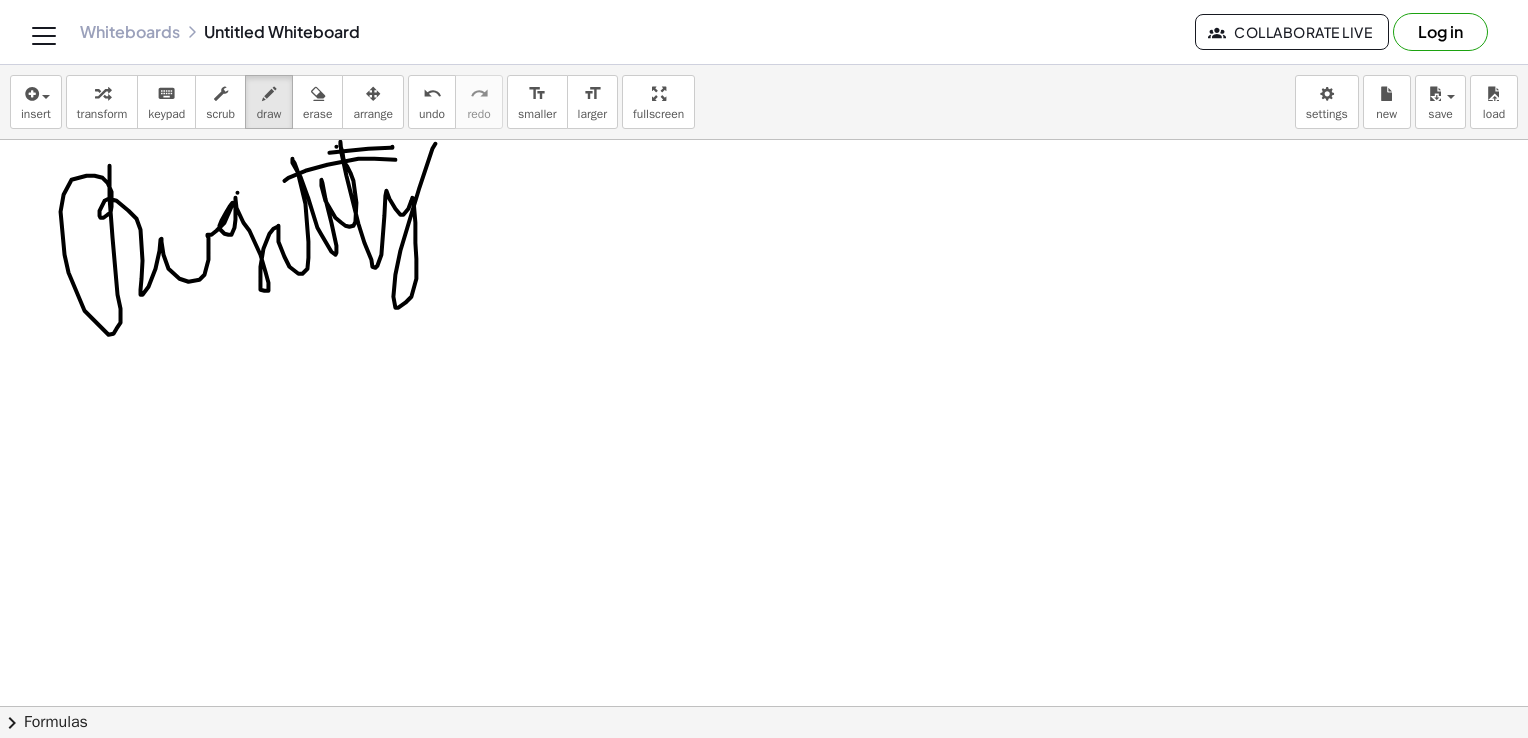 click at bounding box center (756, 897) 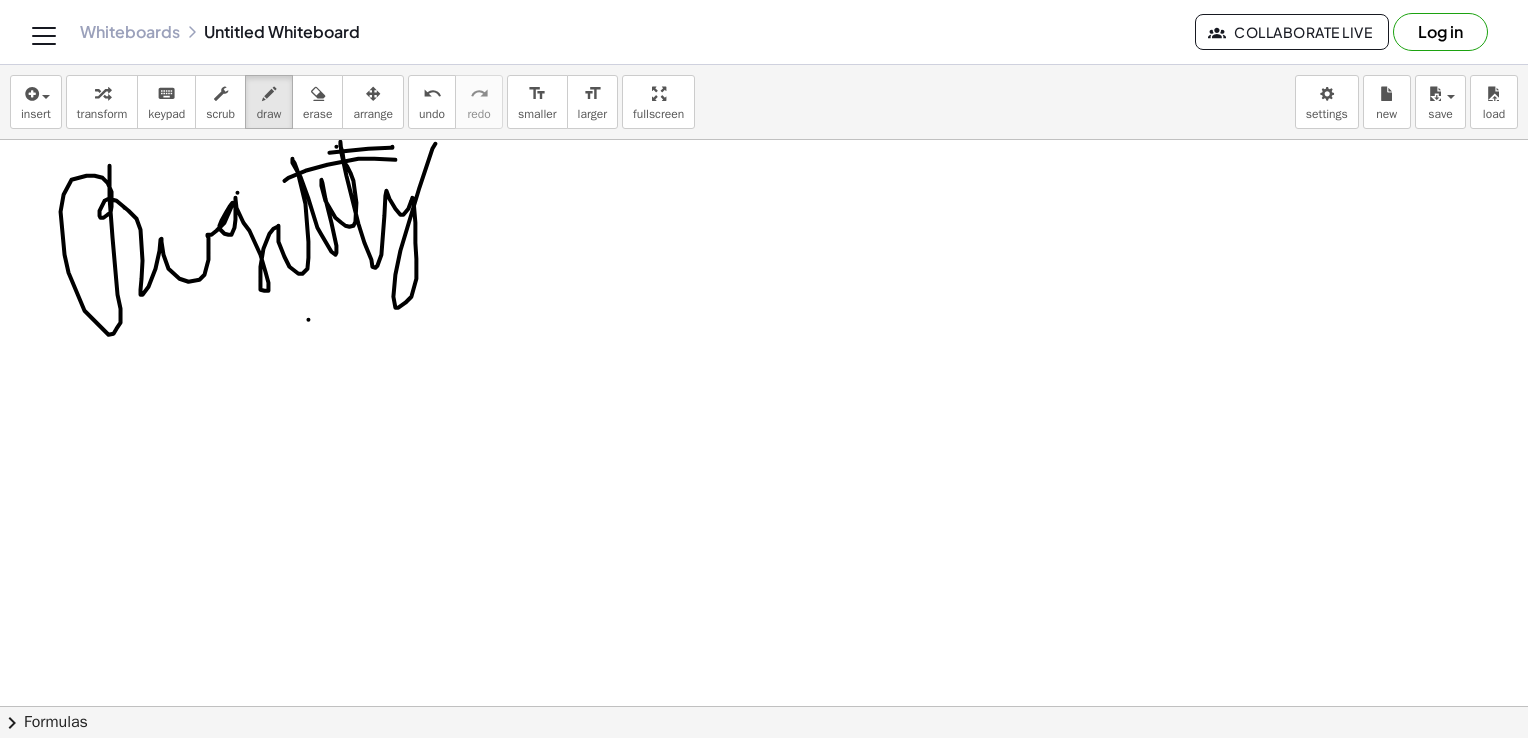 click at bounding box center [756, 897] 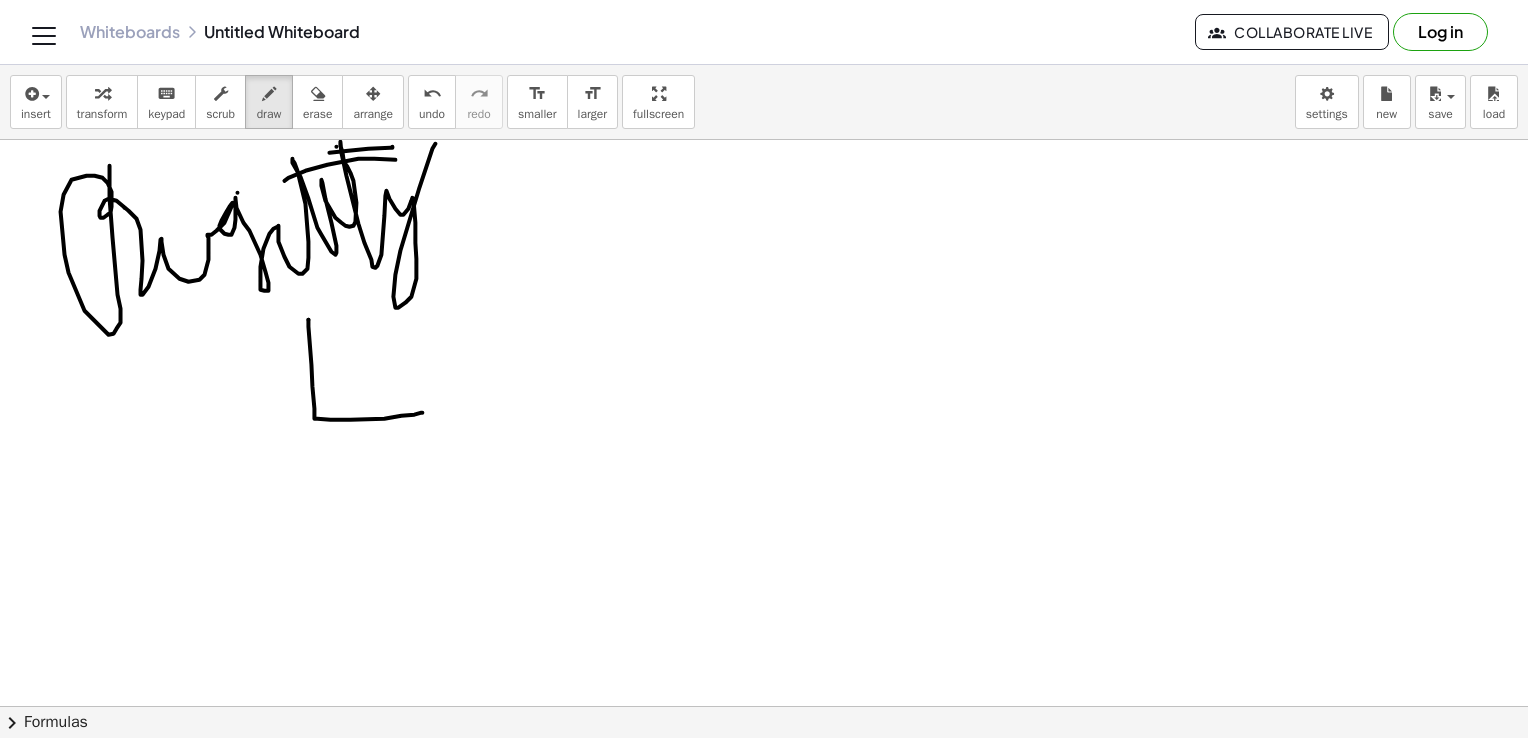 drag, startPoint x: 308, startPoint y: 319, endPoint x: 422, endPoint y: 412, distance: 147.12239 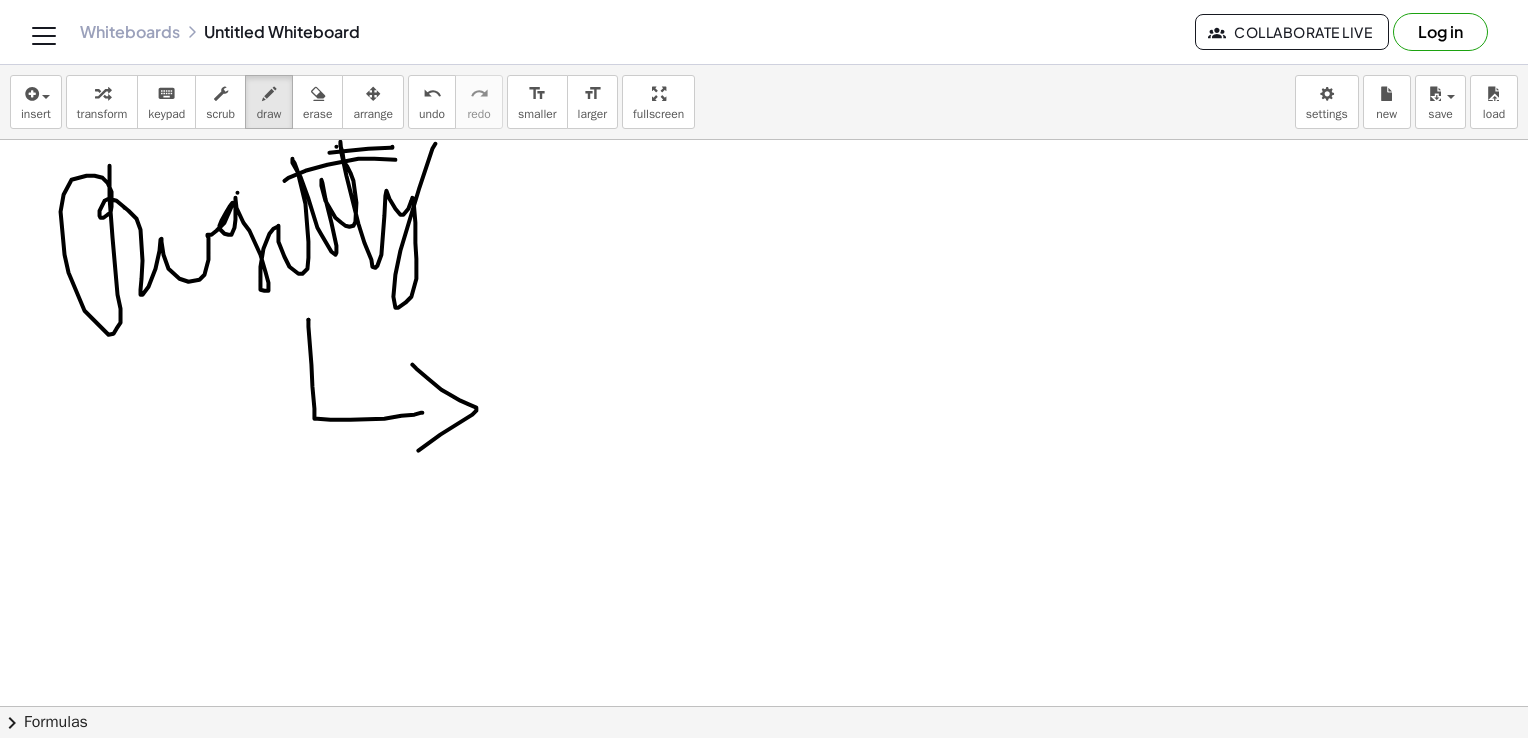drag, startPoint x: 412, startPoint y: 364, endPoint x: 413, endPoint y: 454, distance: 90.005554 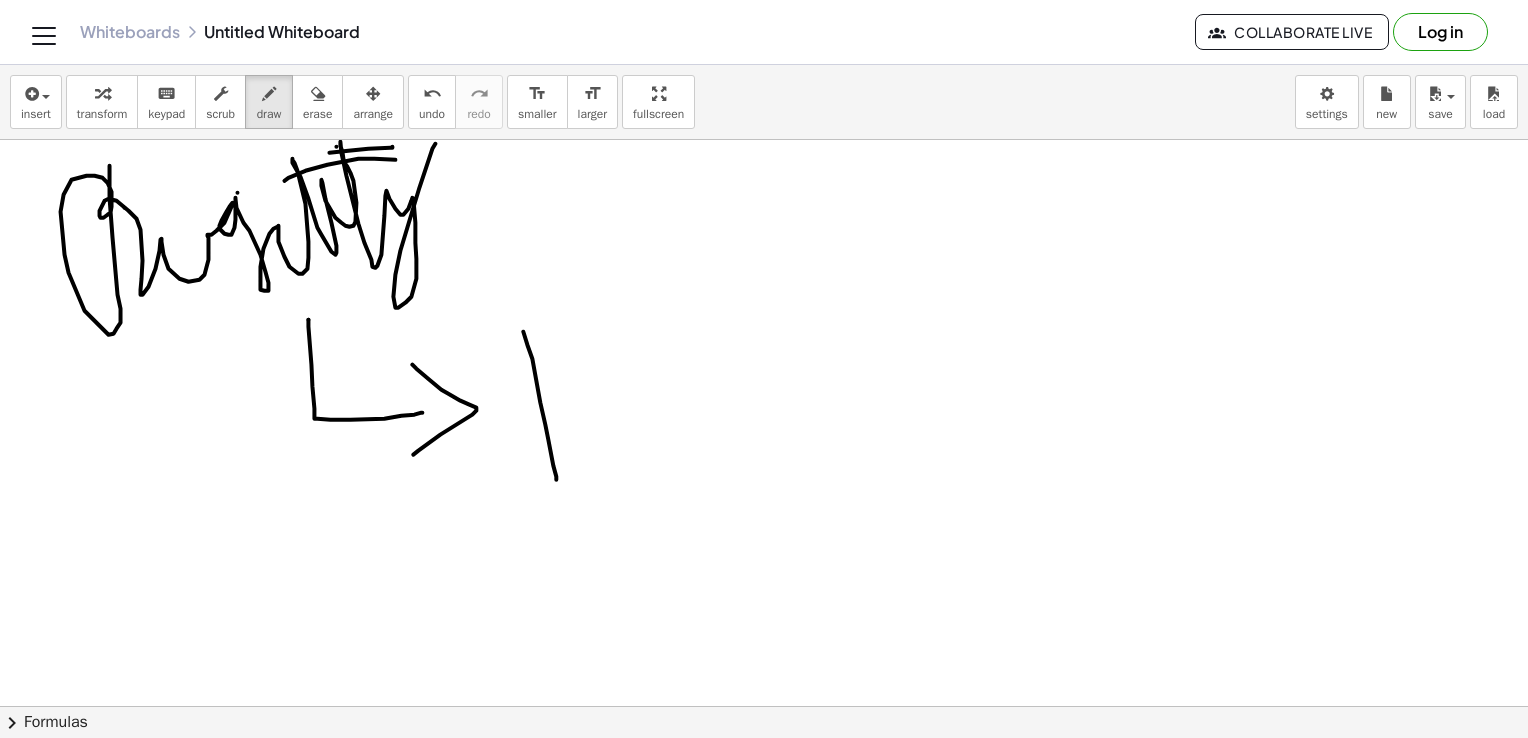 drag, startPoint x: 523, startPoint y: 331, endPoint x: 556, endPoint y: 479, distance: 151.63443 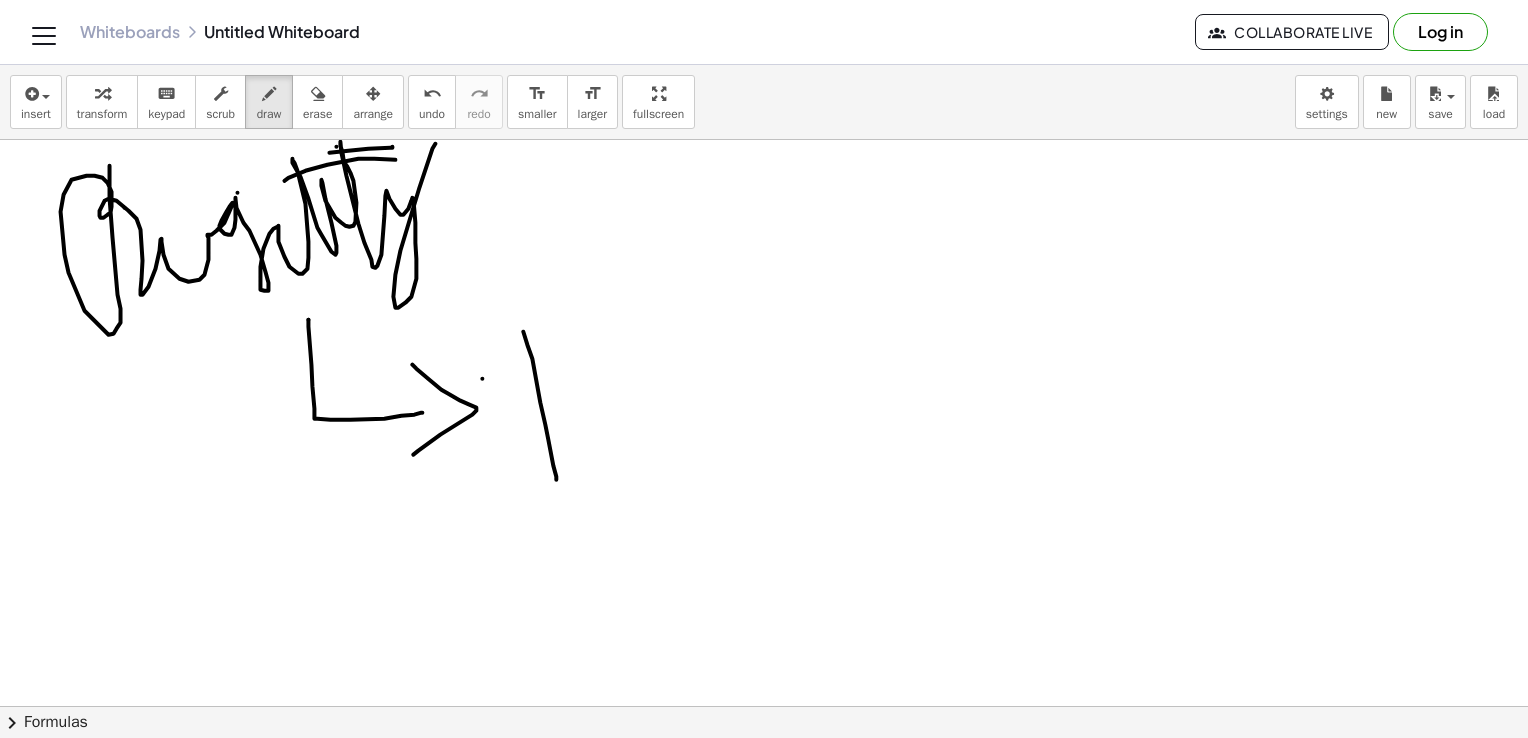 drag, startPoint x: 482, startPoint y: 378, endPoint x: 545, endPoint y: 321, distance: 84.95882 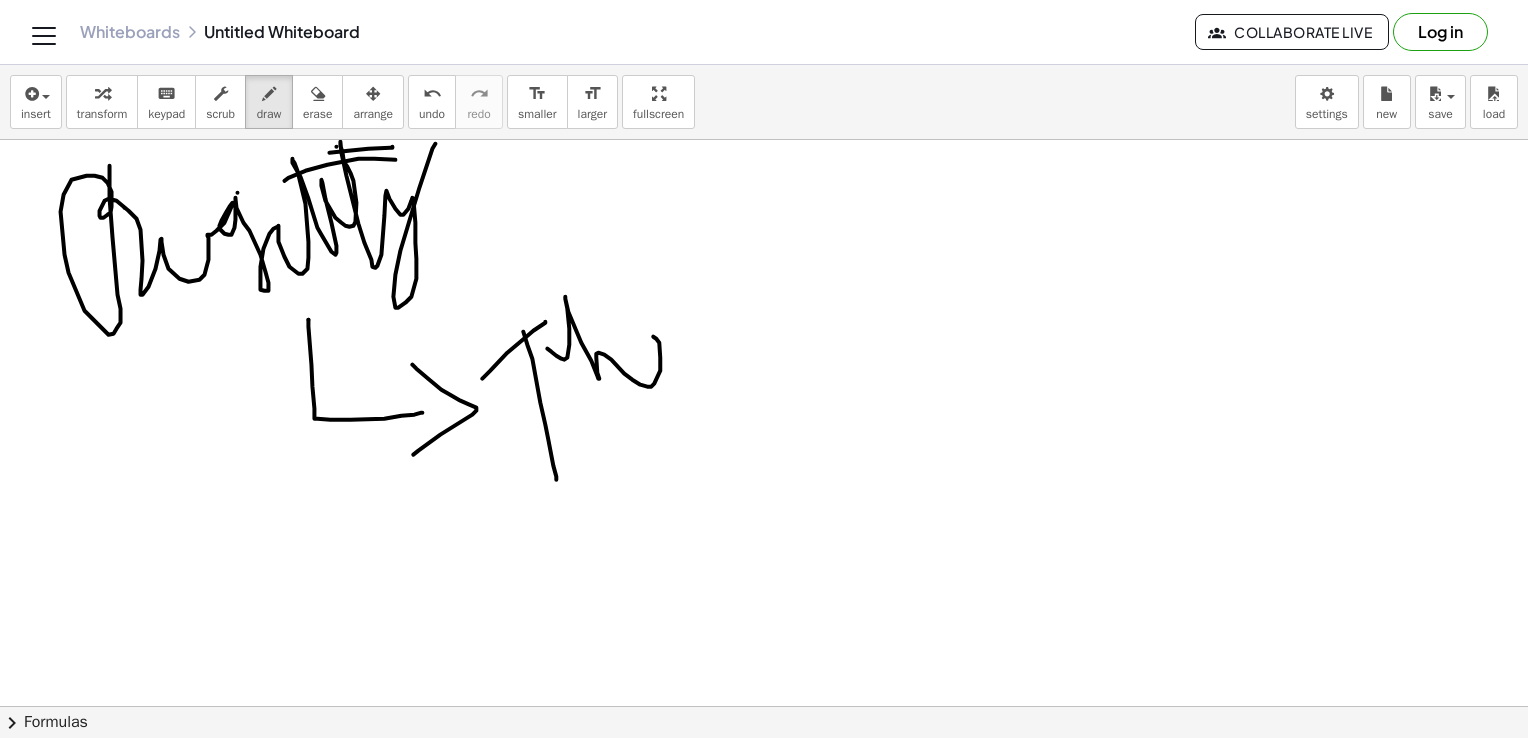 drag, startPoint x: 547, startPoint y: 348, endPoint x: 696, endPoint y: 361, distance: 149.56604 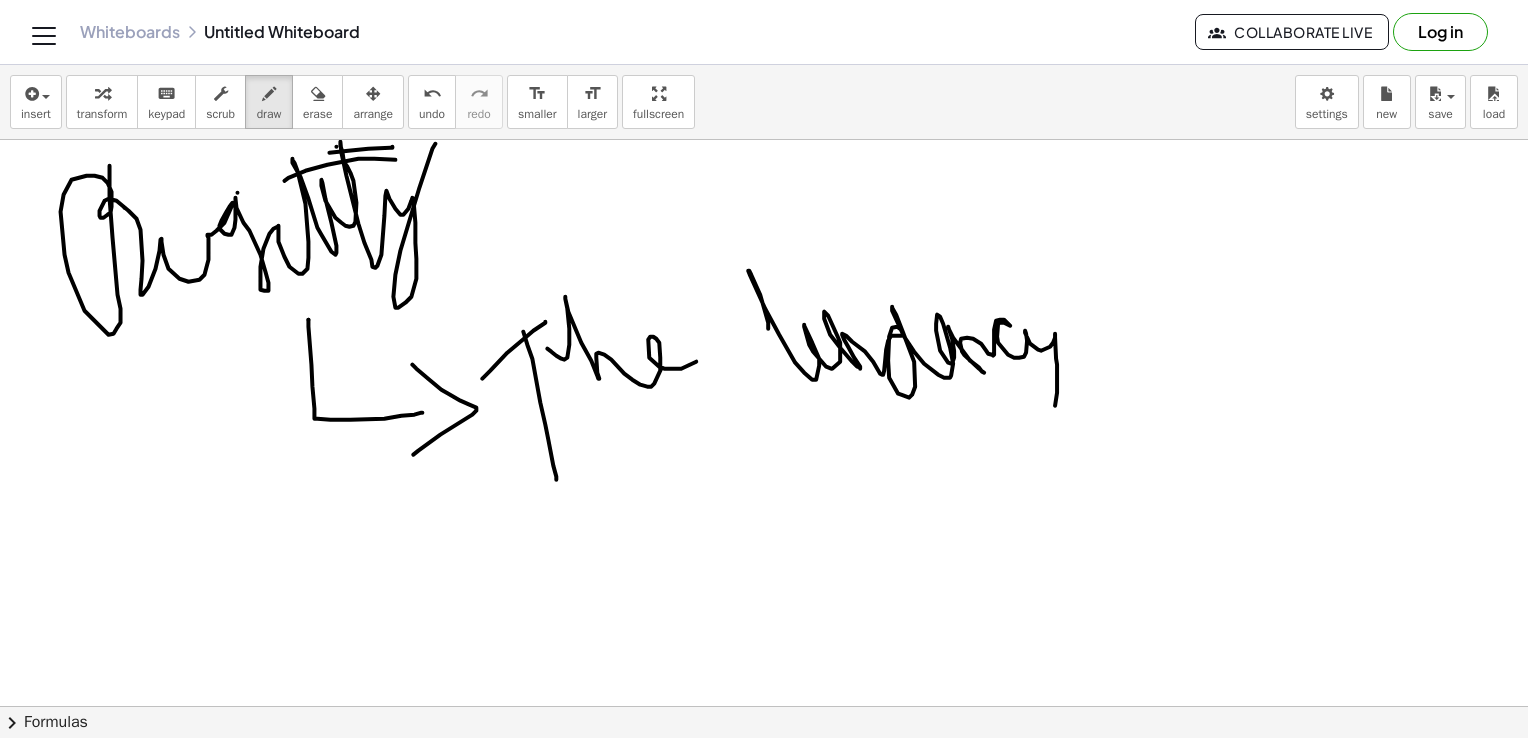 drag, startPoint x: 768, startPoint y: 328, endPoint x: 1032, endPoint y: 266, distance: 271.1826 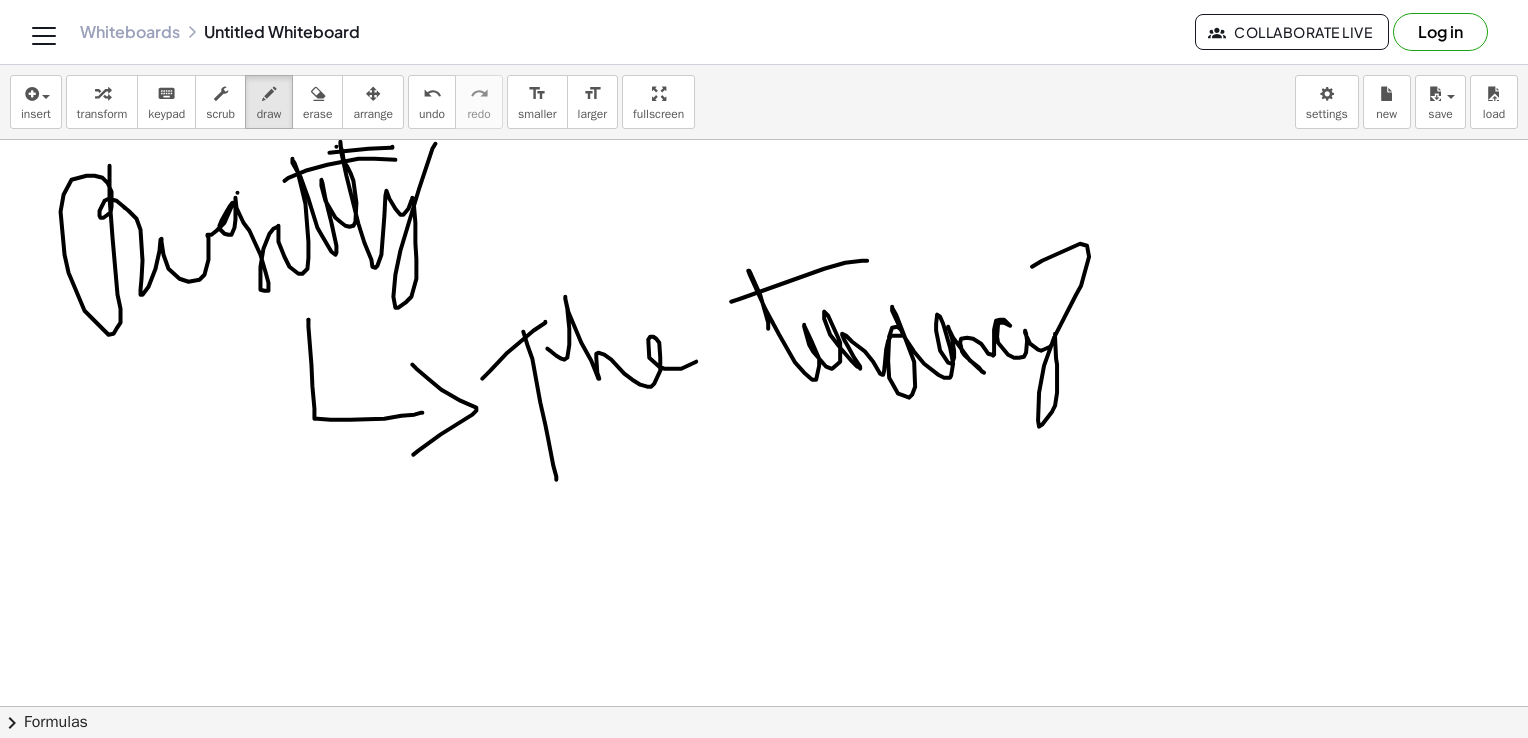 drag, startPoint x: 845, startPoint y: 262, endPoint x: 868, endPoint y: 260, distance: 23.086792 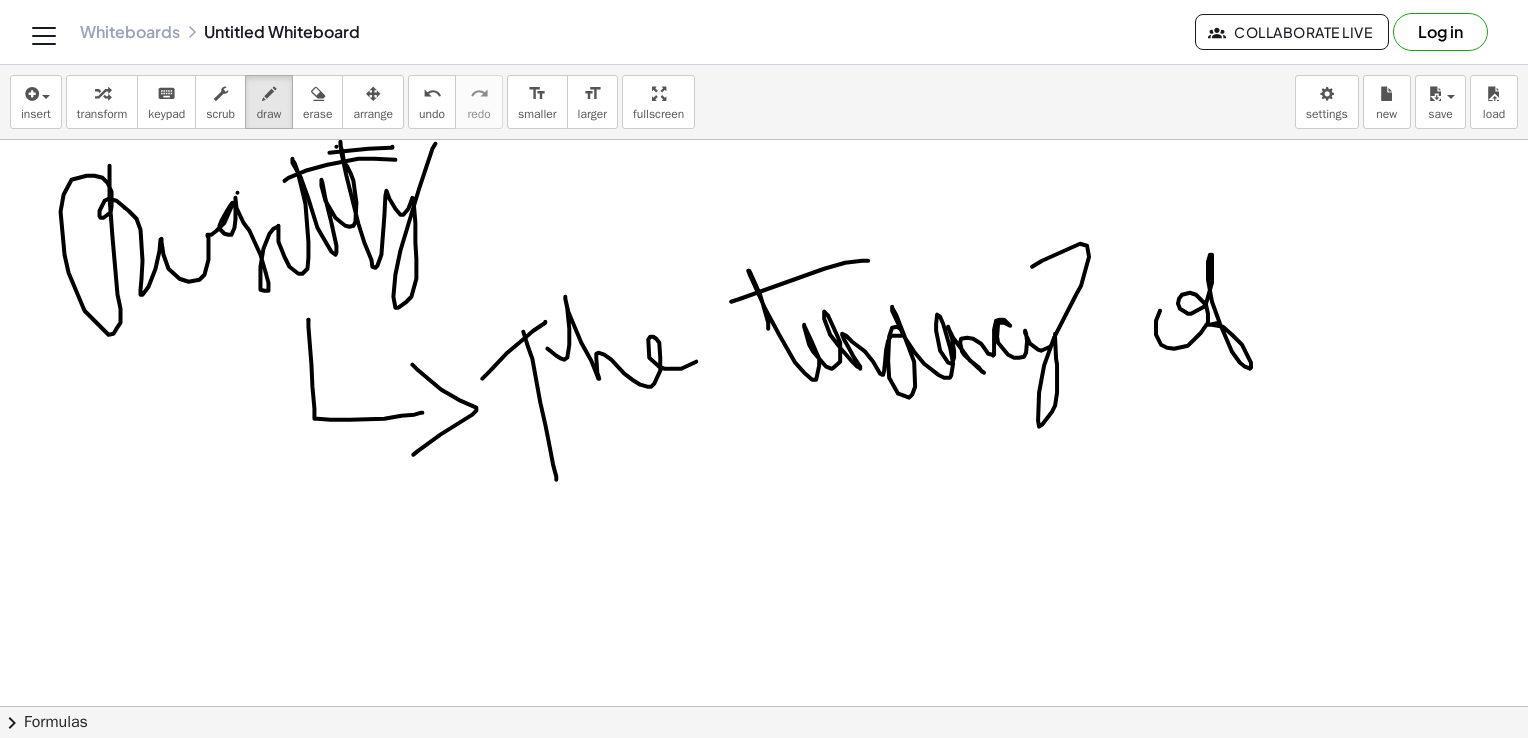drag, startPoint x: 1160, startPoint y: 310, endPoint x: 1235, endPoint y: 314, distance: 75.10659 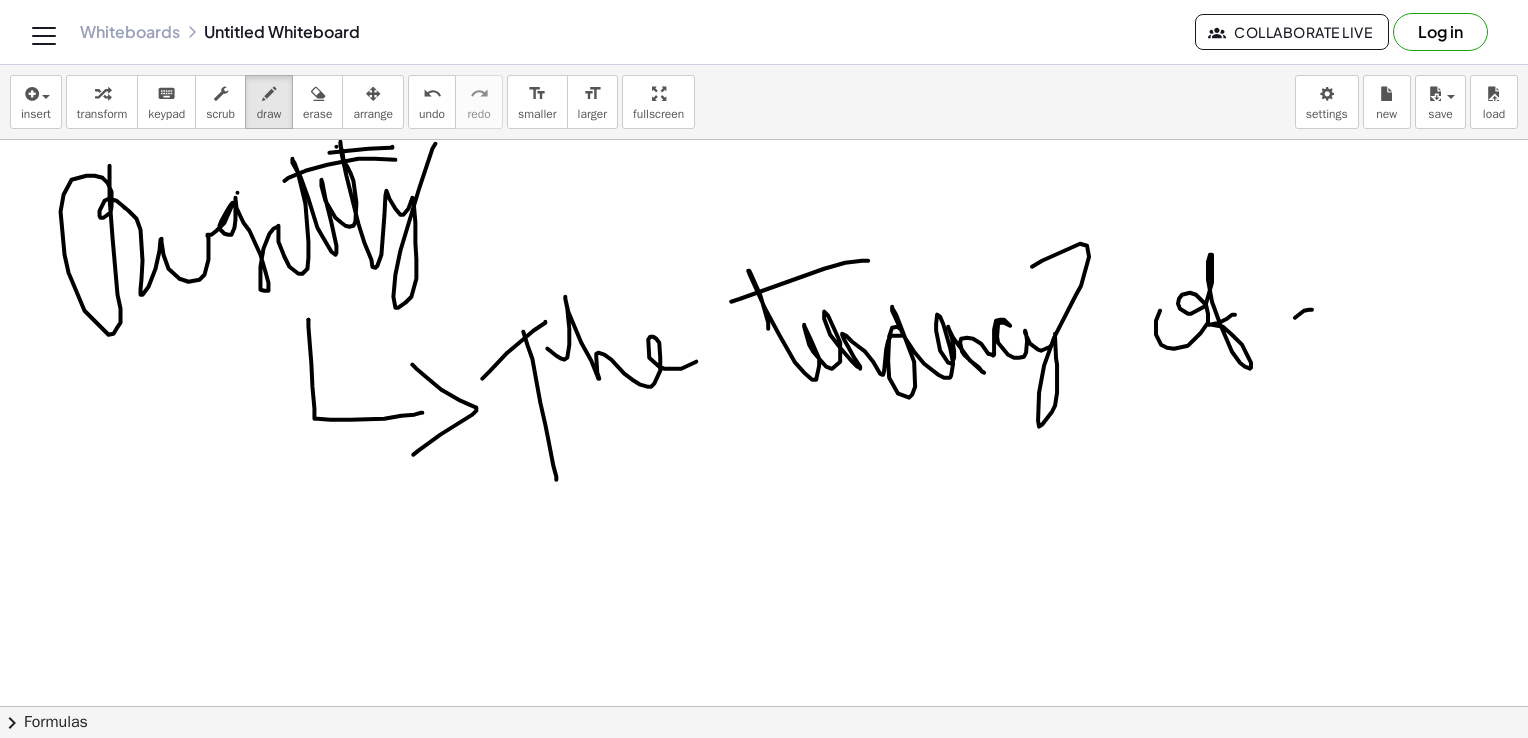 drag, startPoint x: 1312, startPoint y: 309, endPoint x: 1360, endPoint y: 342, distance: 58.249462 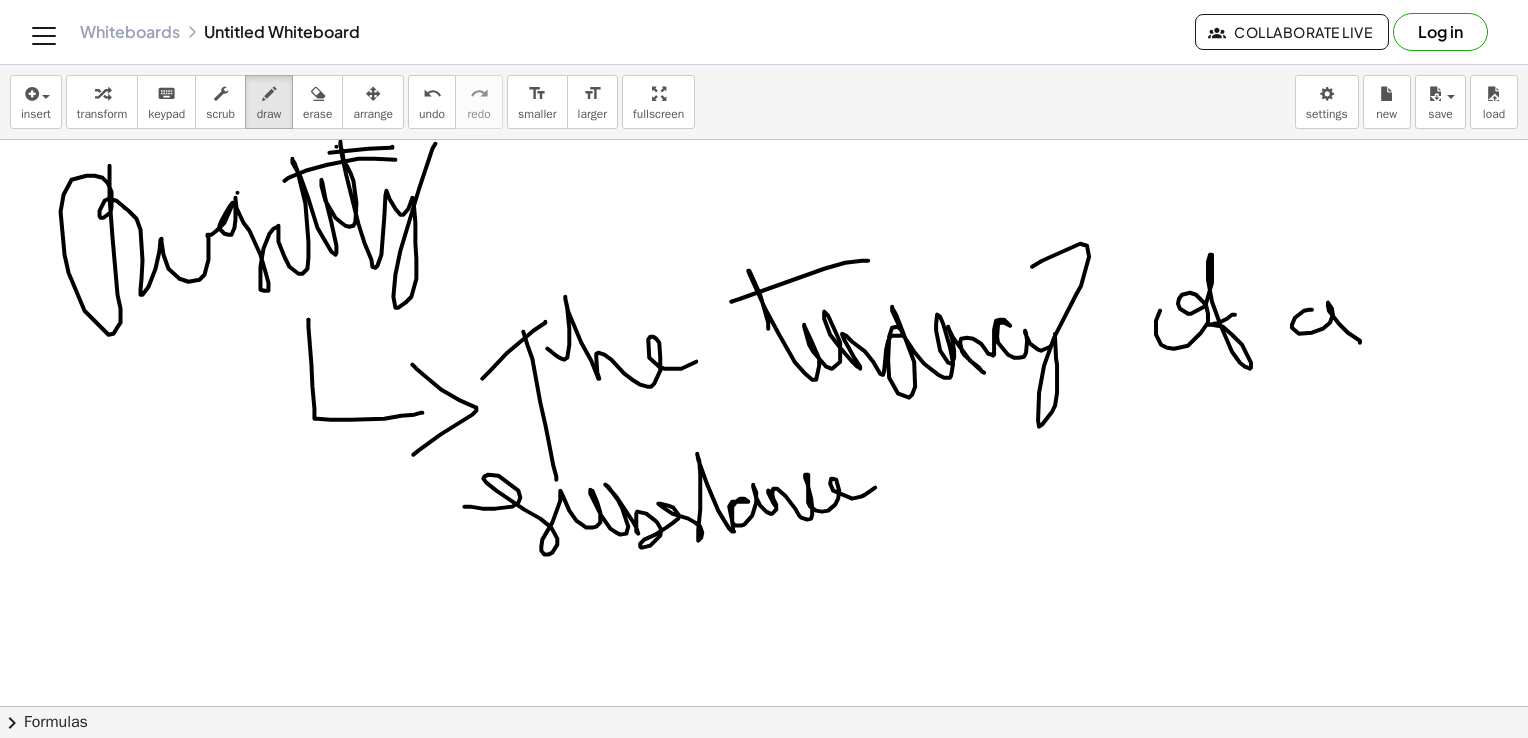 drag, startPoint x: 464, startPoint y: 506, endPoint x: 877, endPoint y: 484, distance: 413.58554 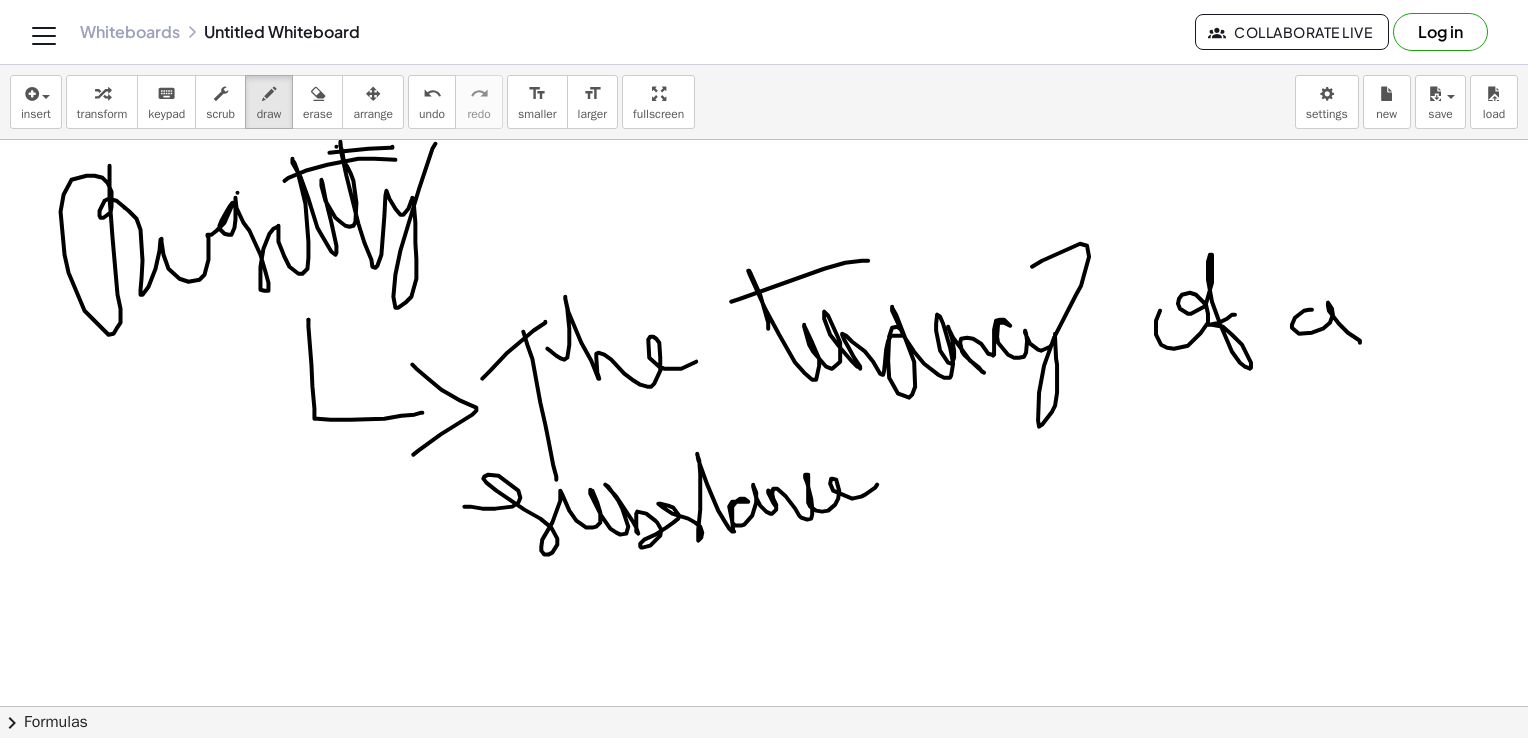 drag, startPoint x: 684, startPoint y: 471, endPoint x: 757, endPoint y: 465, distance: 73.24616 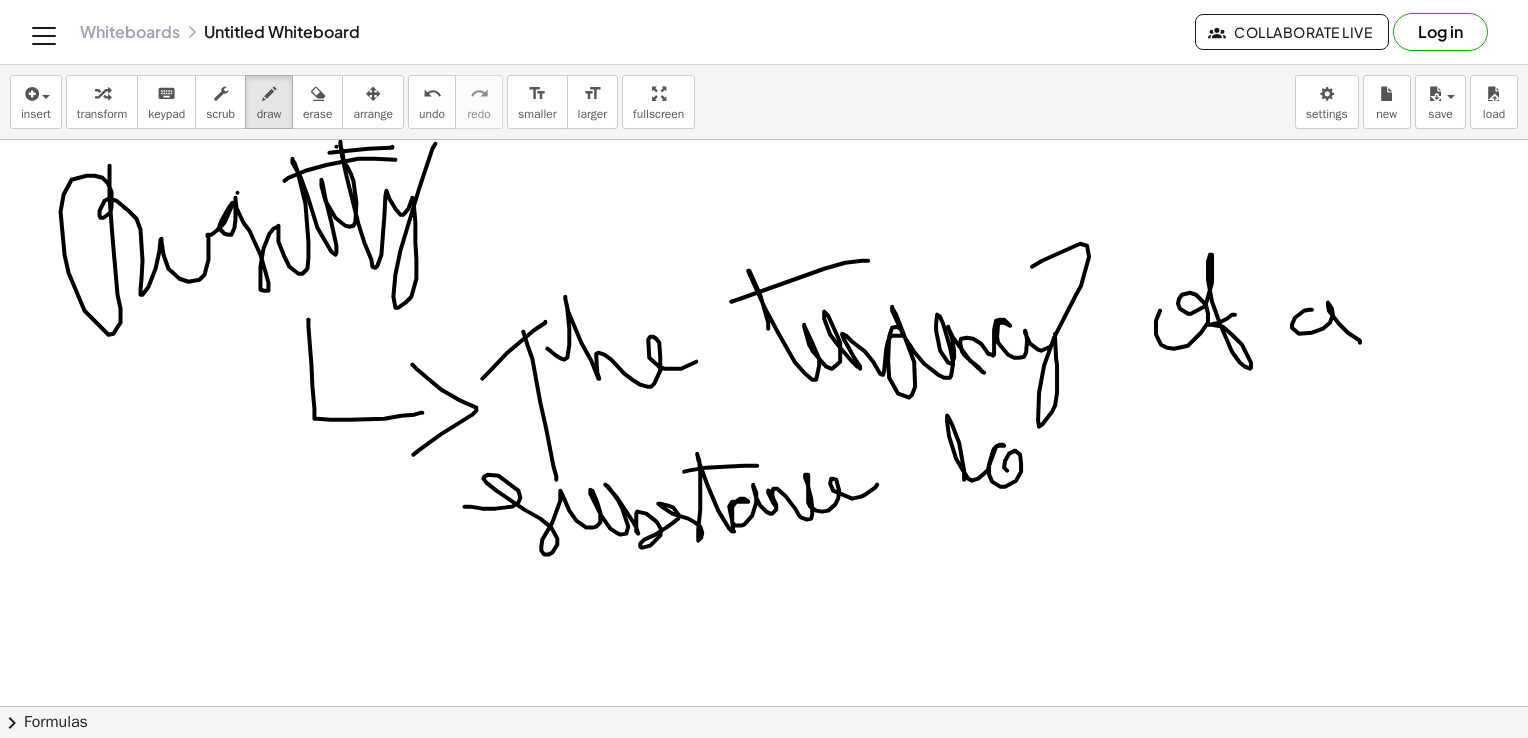drag, startPoint x: 964, startPoint y: 479, endPoint x: 1043, endPoint y: 451, distance: 83.81527 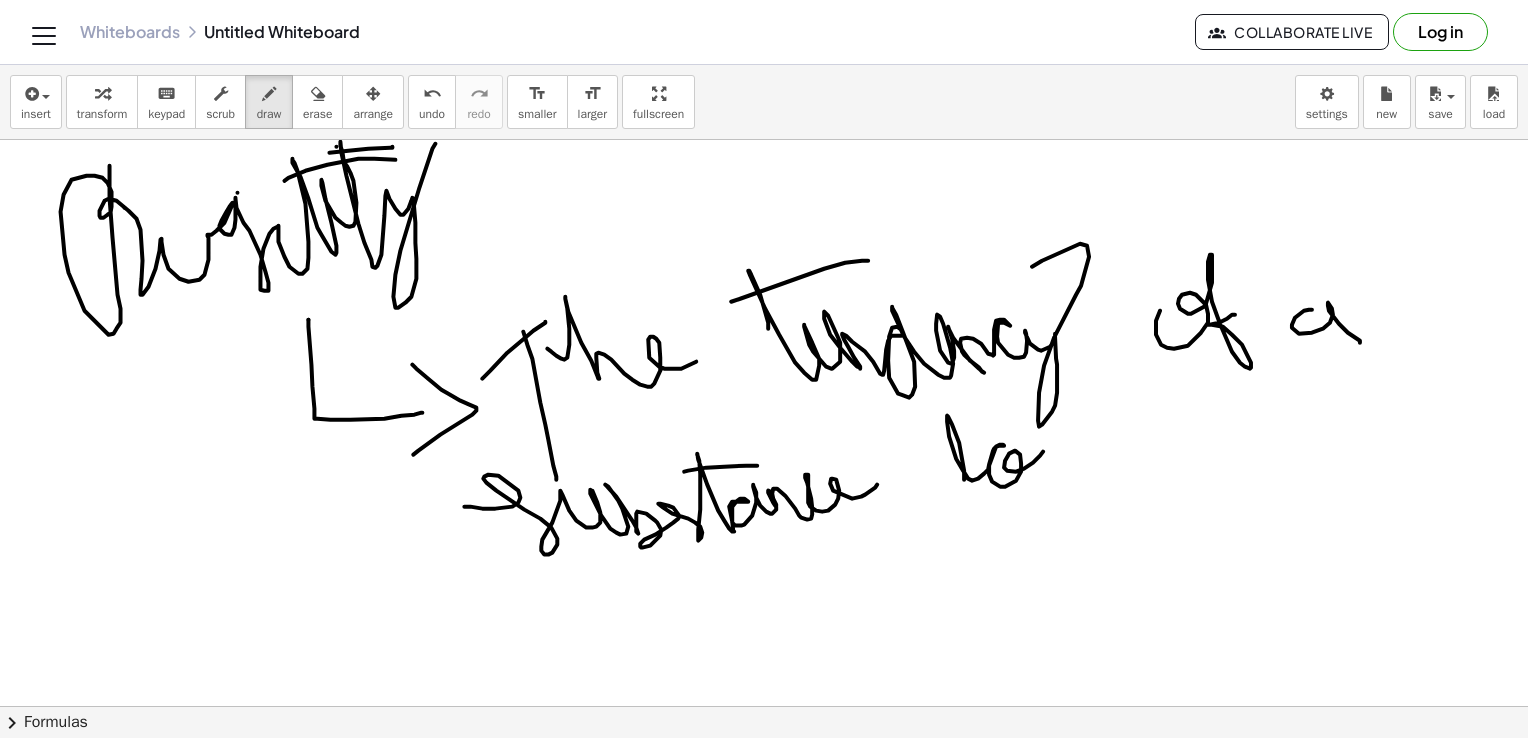 drag, startPoint x: 888, startPoint y: 423, endPoint x: 950, endPoint y: 422, distance: 62.008064 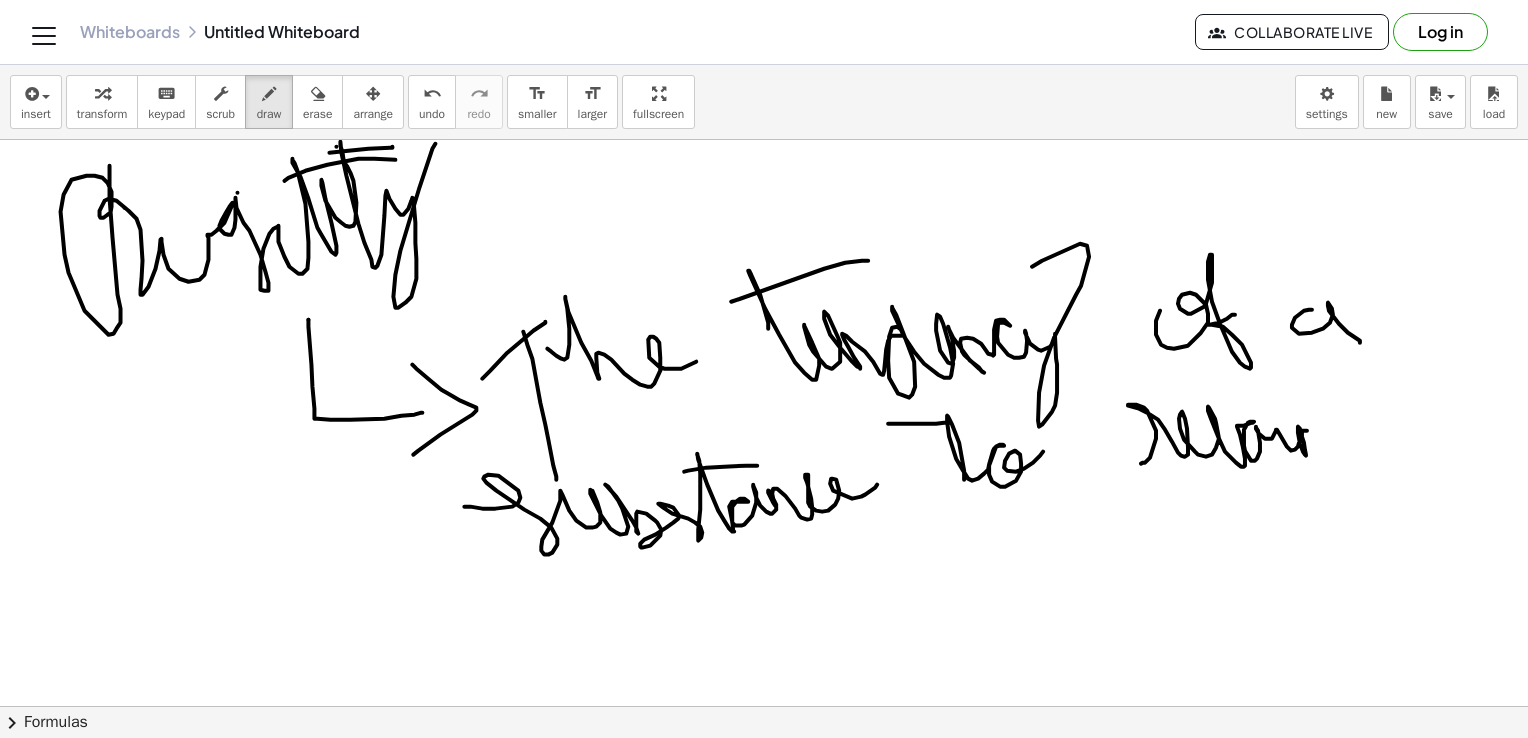 drag, startPoint x: 1141, startPoint y: 463, endPoint x: 1341, endPoint y: 467, distance: 200.04 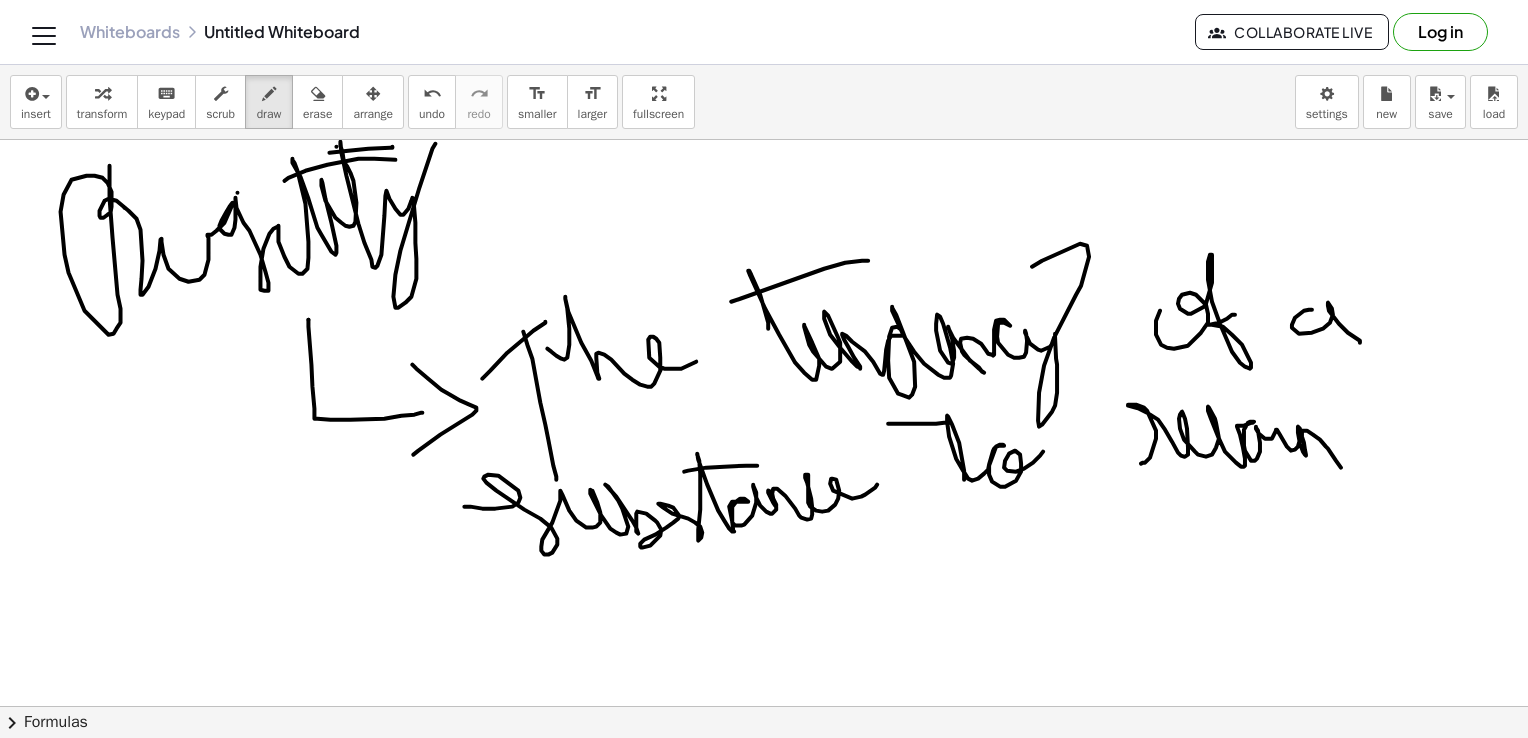 click at bounding box center (756, 897) 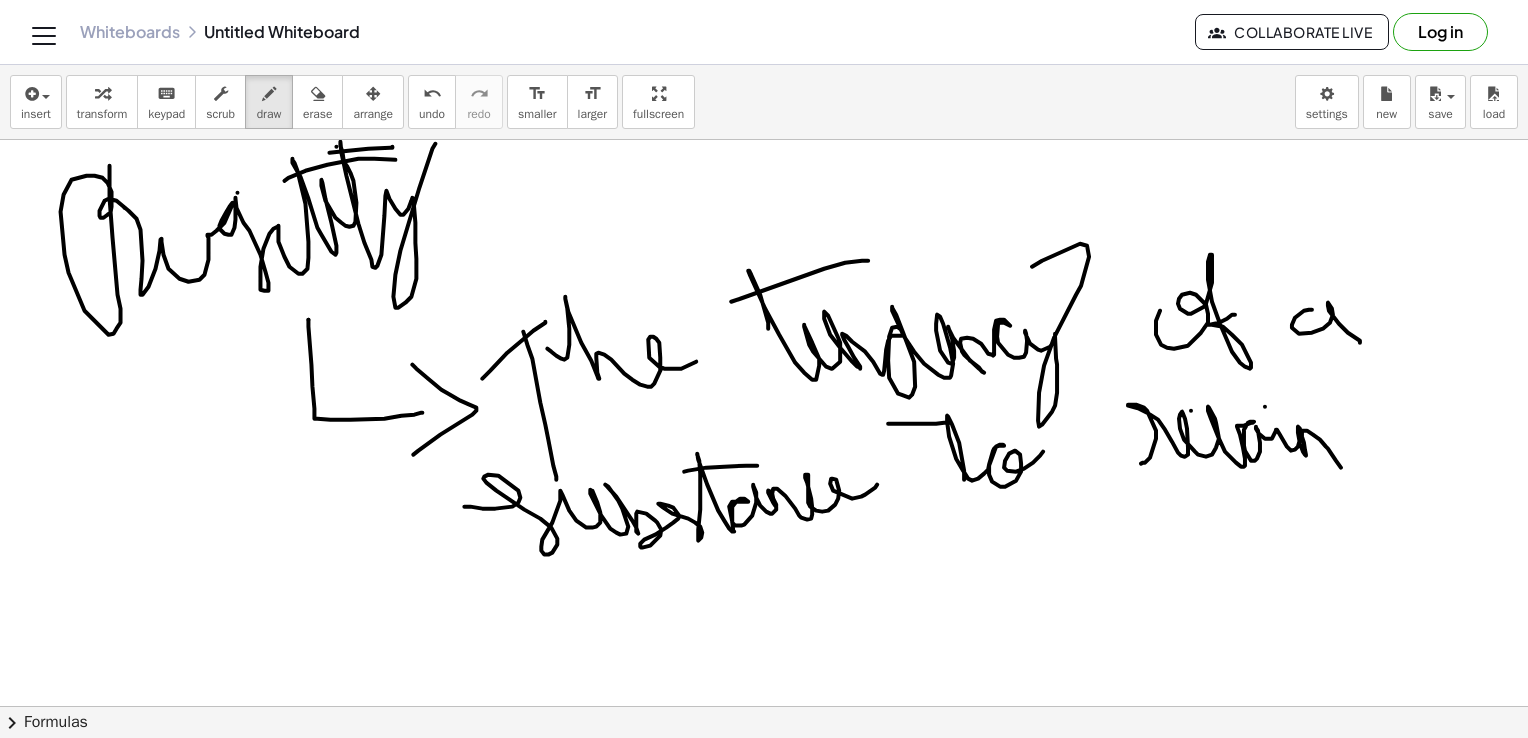 drag, startPoint x: 1191, startPoint y: 410, endPoint x: 1227, endPoint y: 415, distance: 36.345562 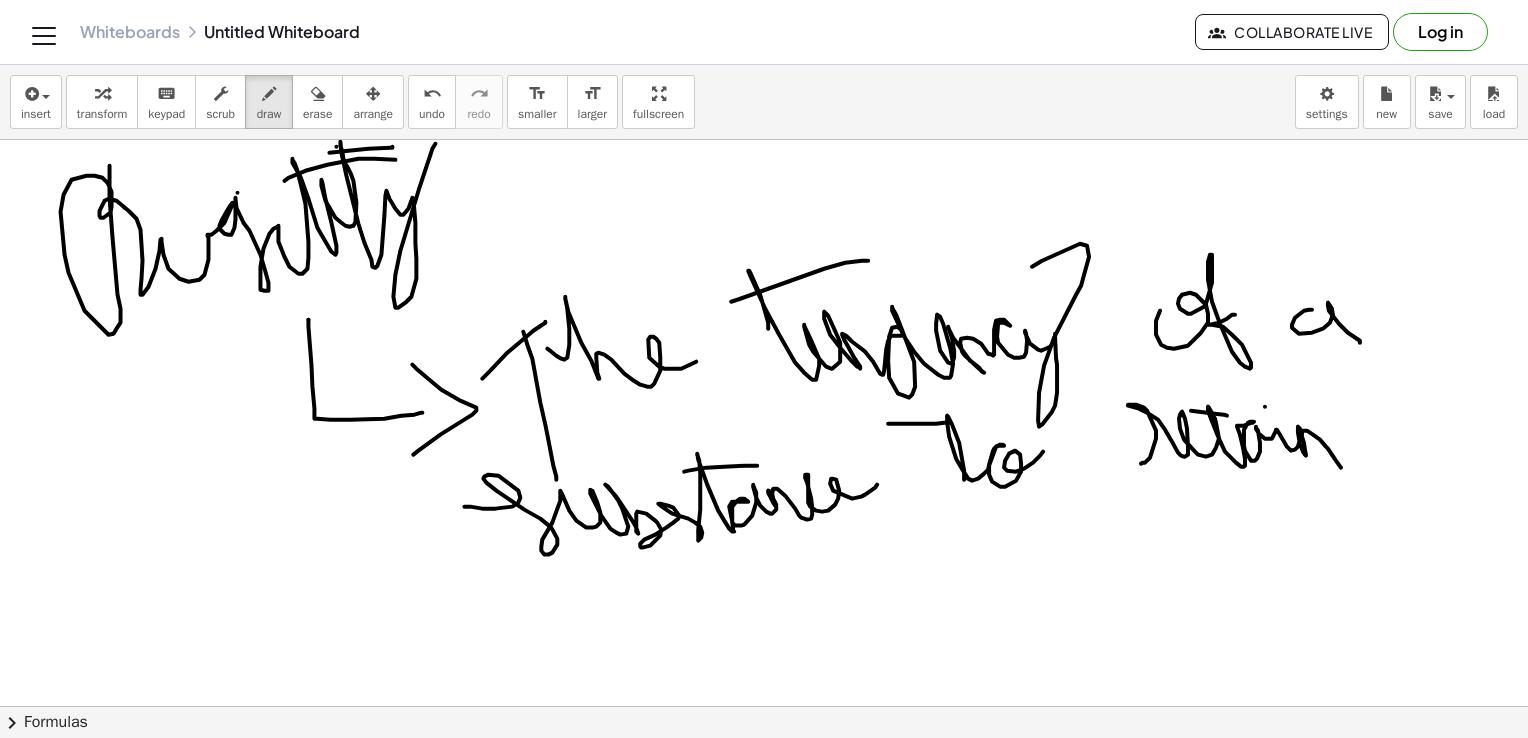 drag, startPoint x: 1372, startPoint y: 409, endPoint x: 1362, endPoint y: 478, distance: 69.72087 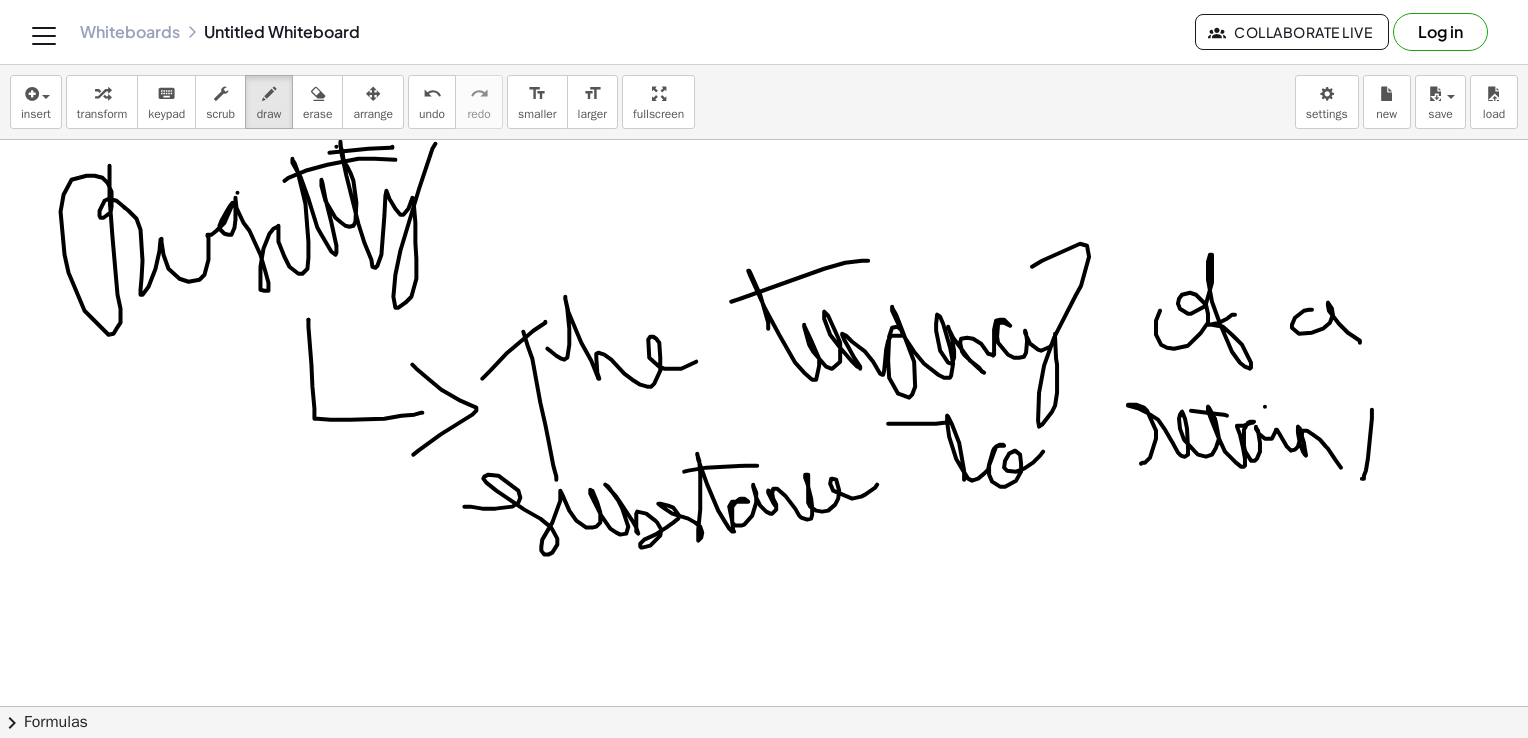 scroll, scrollTop: 0, scrollLeft: 50, axis: horizontal 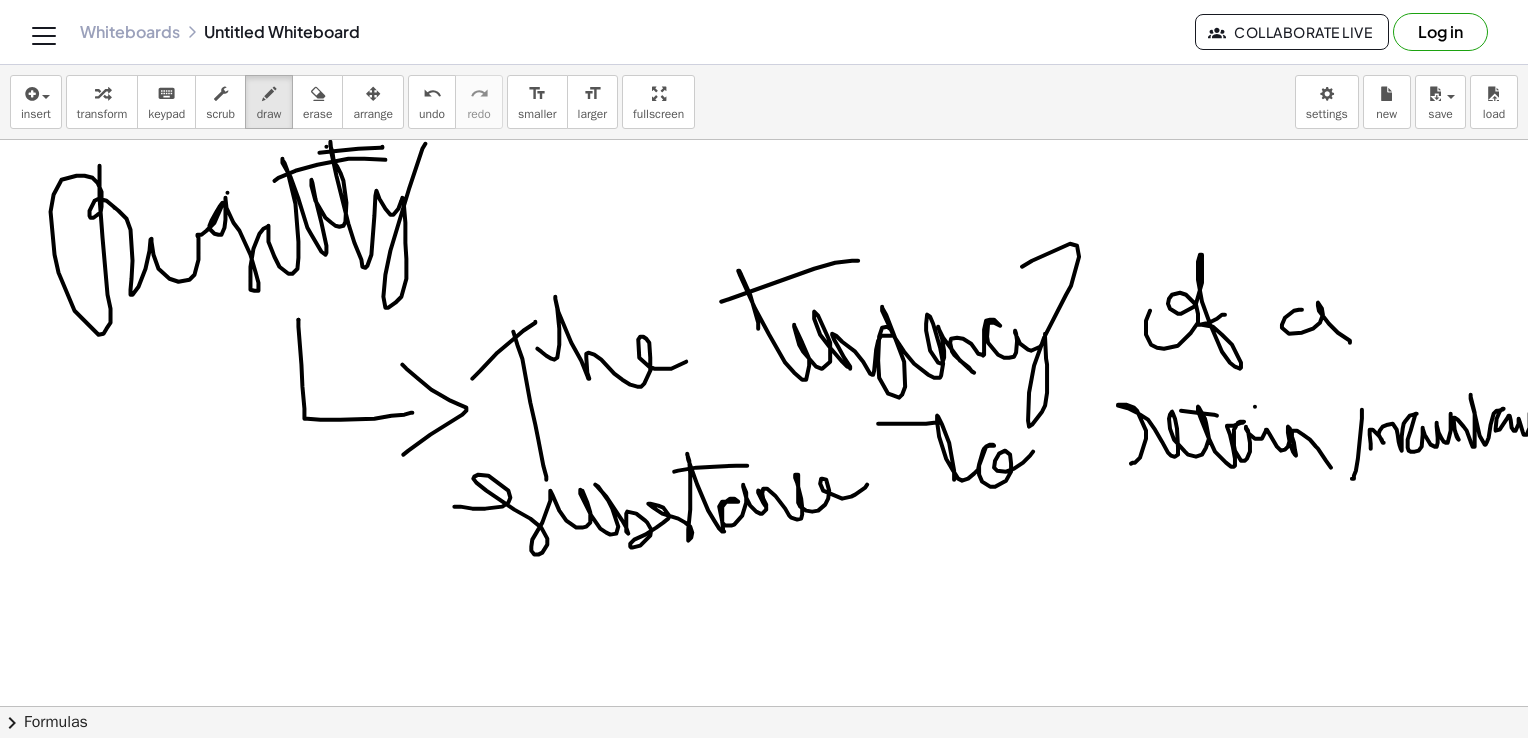 drag, startPoint x: 1356, startPoint y: 445, endPoint x: 1527, endPoint y: 430, distance: 171.65663 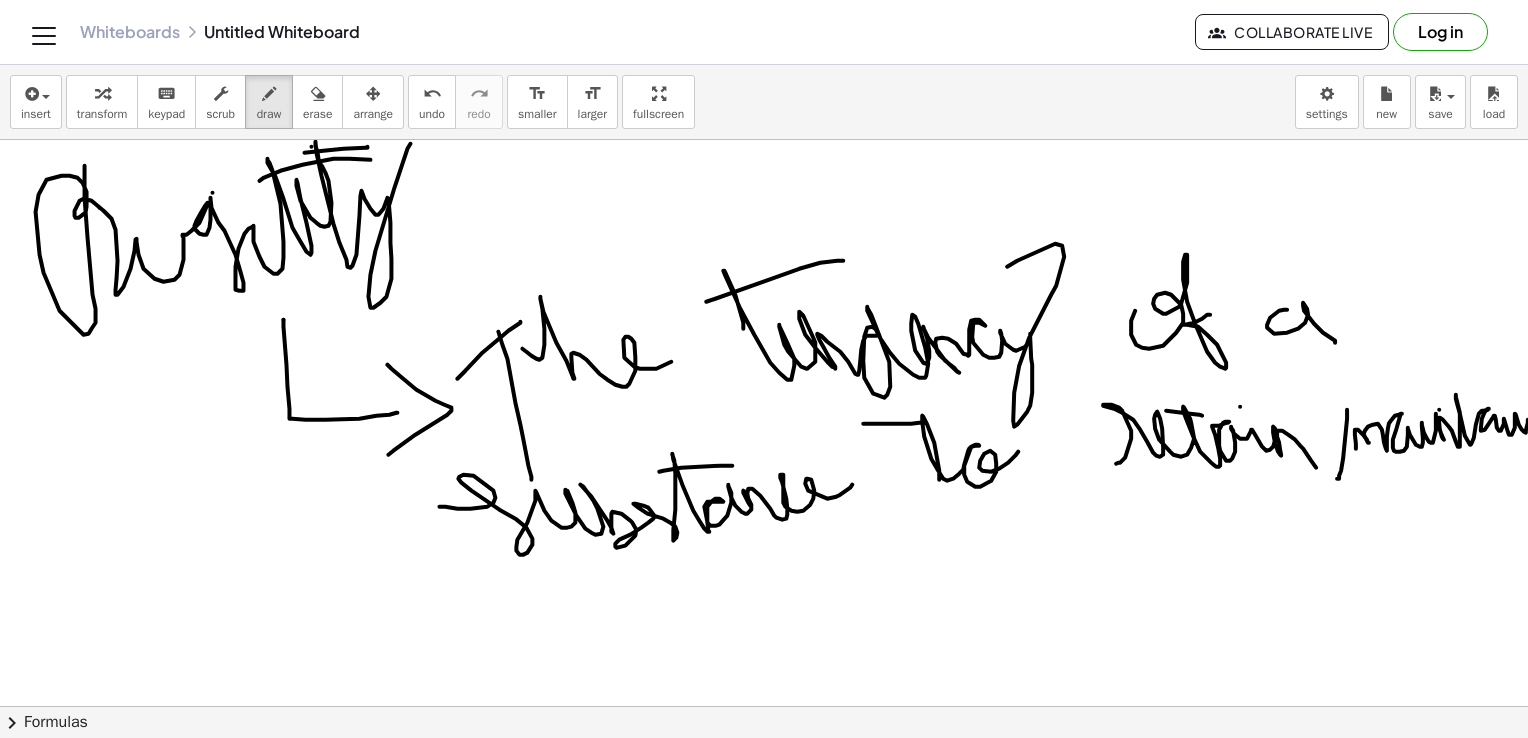 drag, startPoint x: 1439, startPoint y: 409, endPoint x: 1449, endPoint y: 410, distance: 10.049875 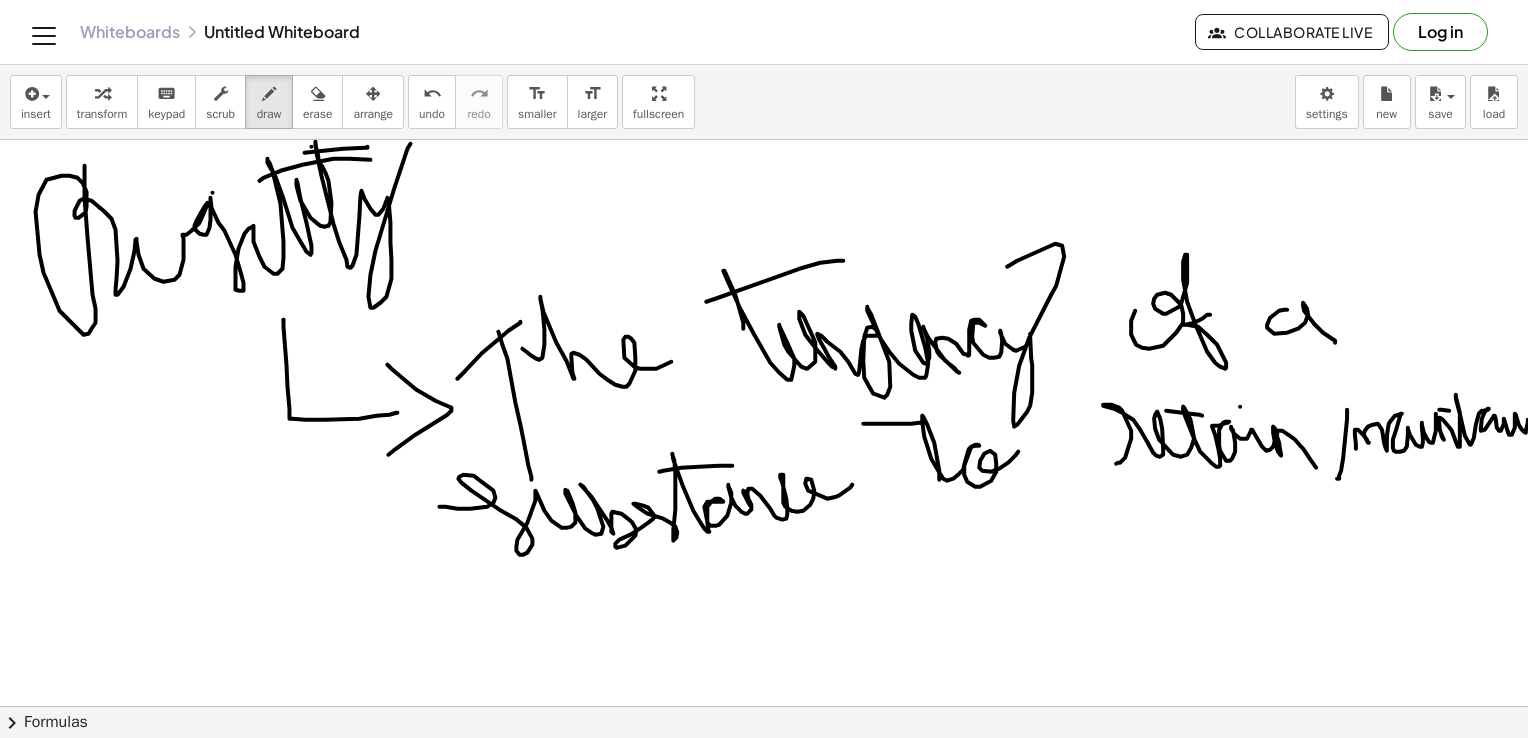 click at bounding box center [744, 897] 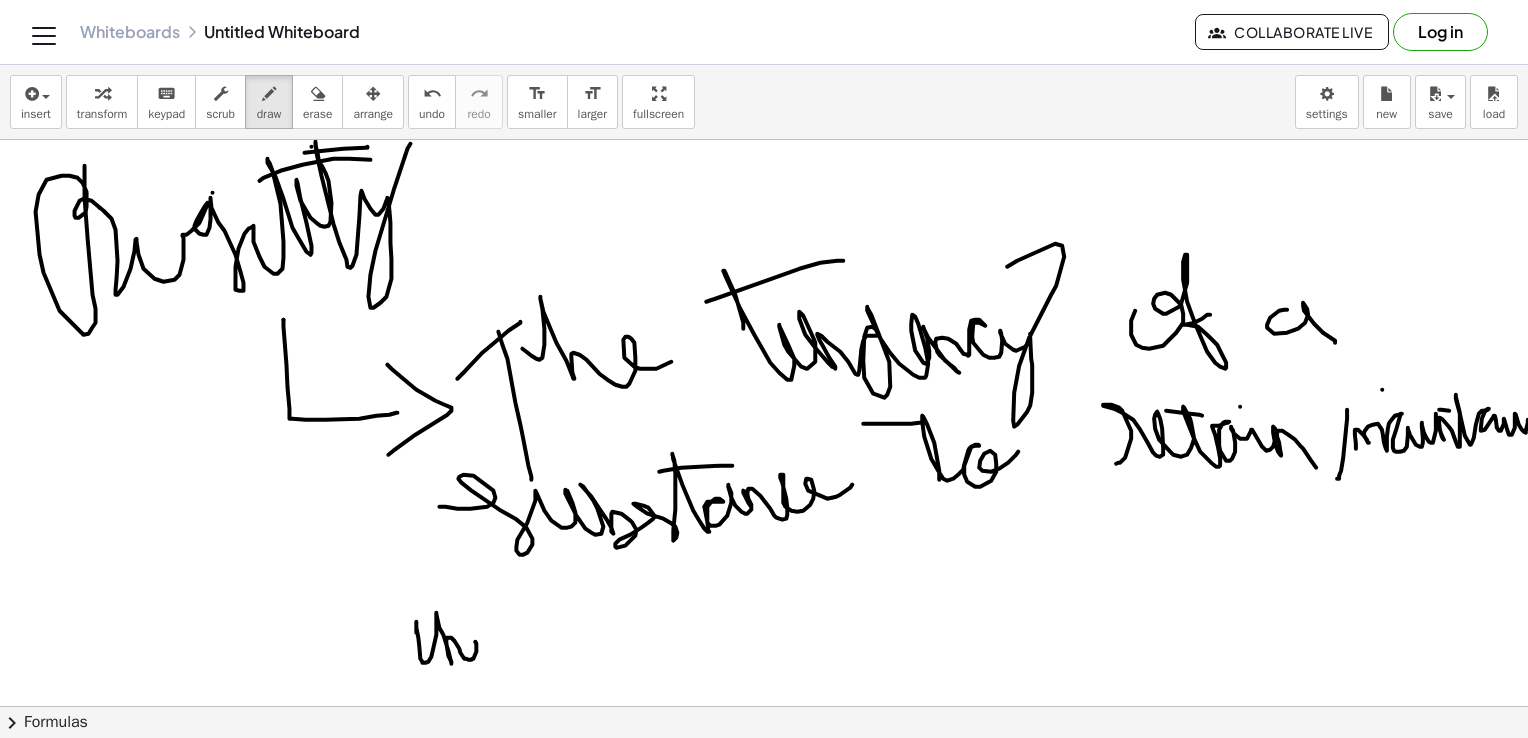 drag, startPoint x: 416, startPoint y: 632, endPoint x: 474, endPoint y: 640, distance: 58.549126 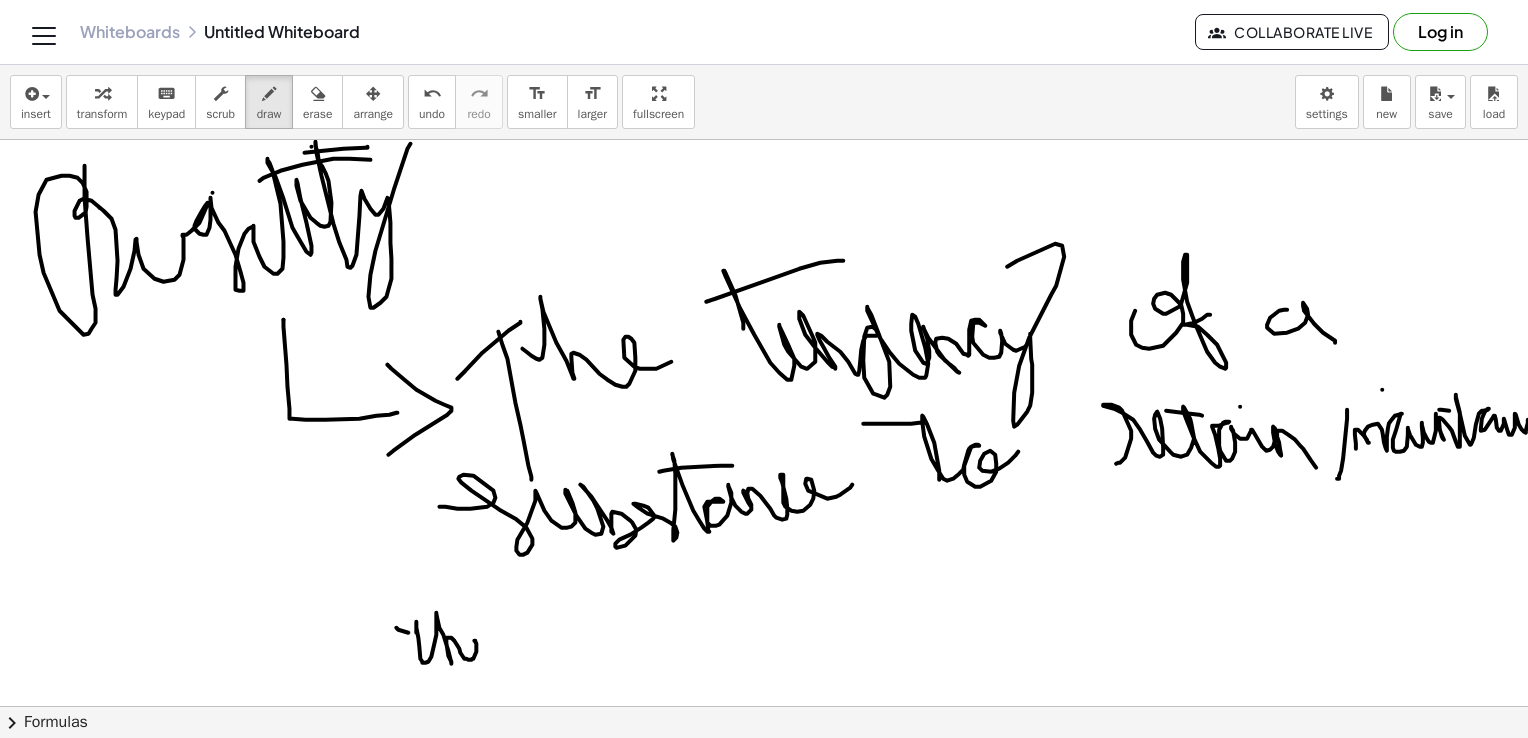 drag, startPoint x: 396, startPoint y: 627, endPoint x: 428, endPoint y: 639, distance: 34.176014 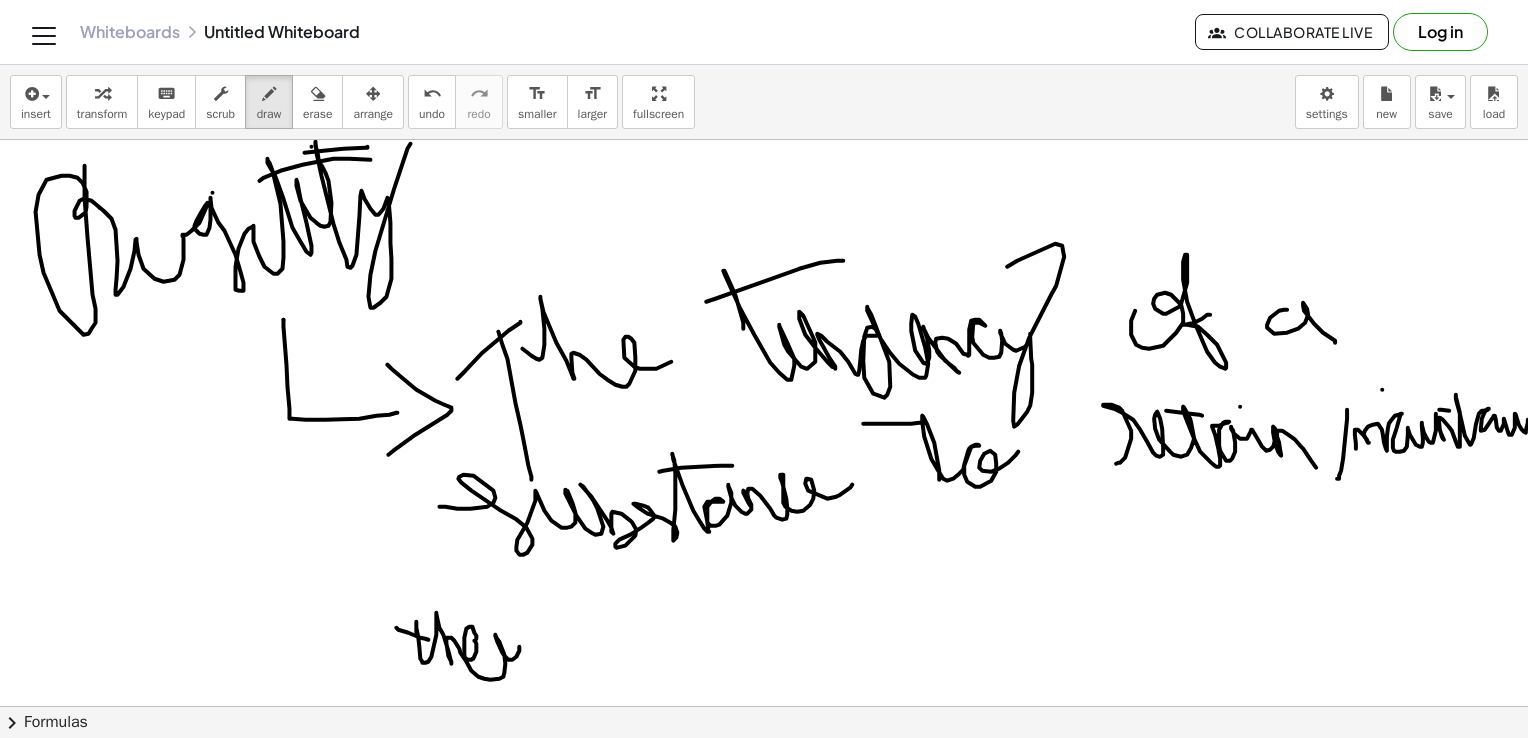 drag, startPoint x: 476, startPoint y: 638, endPoint x: 554, endPoint y: 658, distance: 80.523285 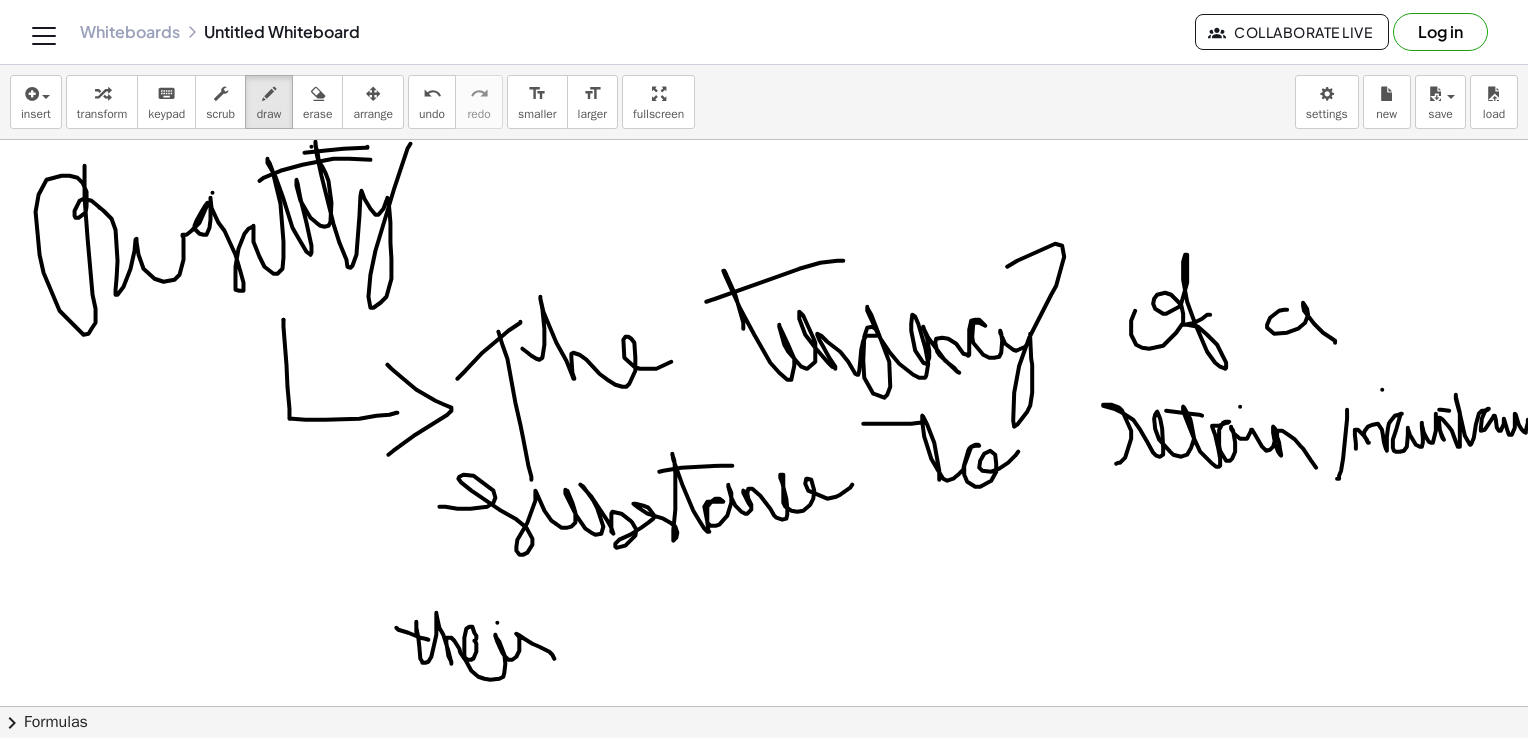 click at bounding box center (744, 897) 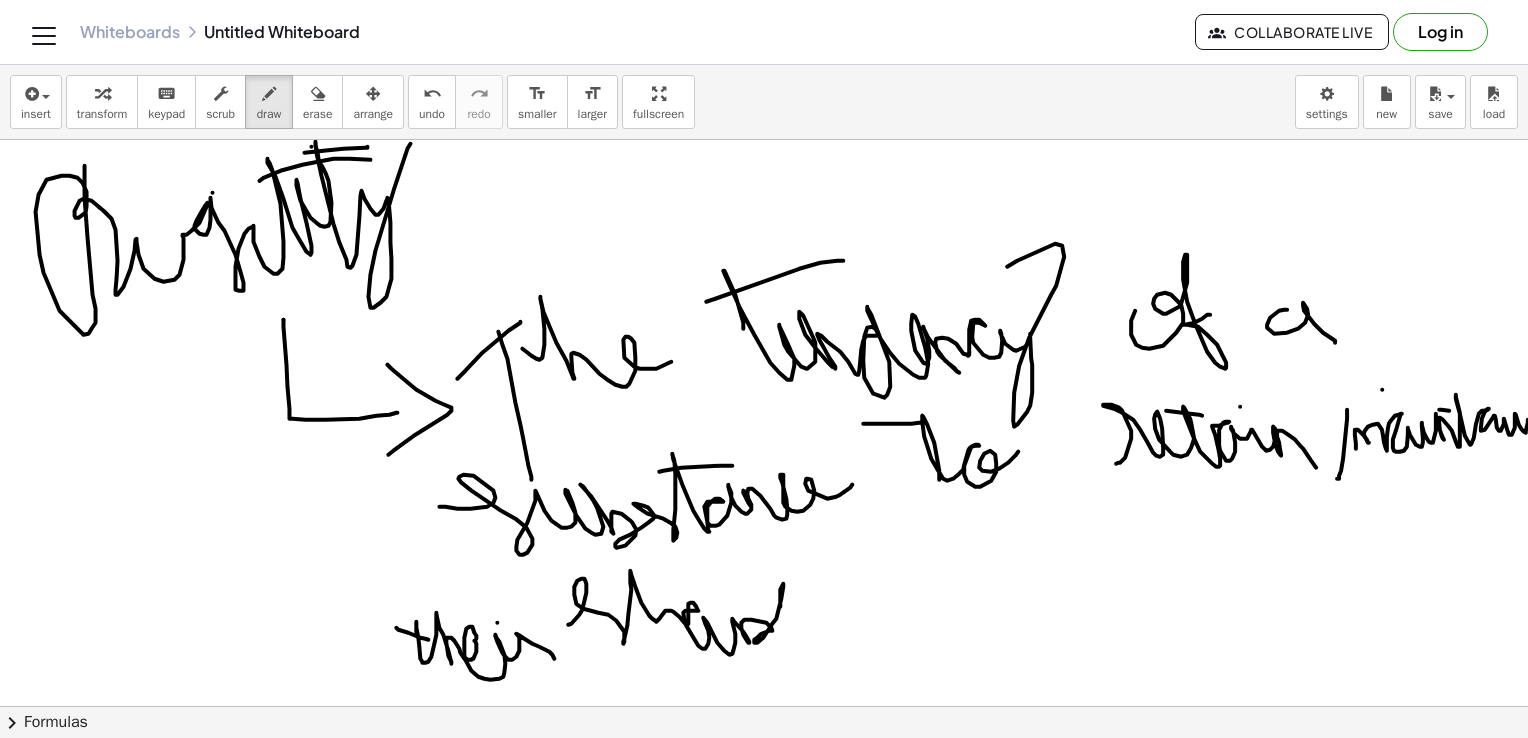 drag, startPoint x: 568, startPoint y: 624, endPoint x: 822, endPoint y: 606, distance: 254.637 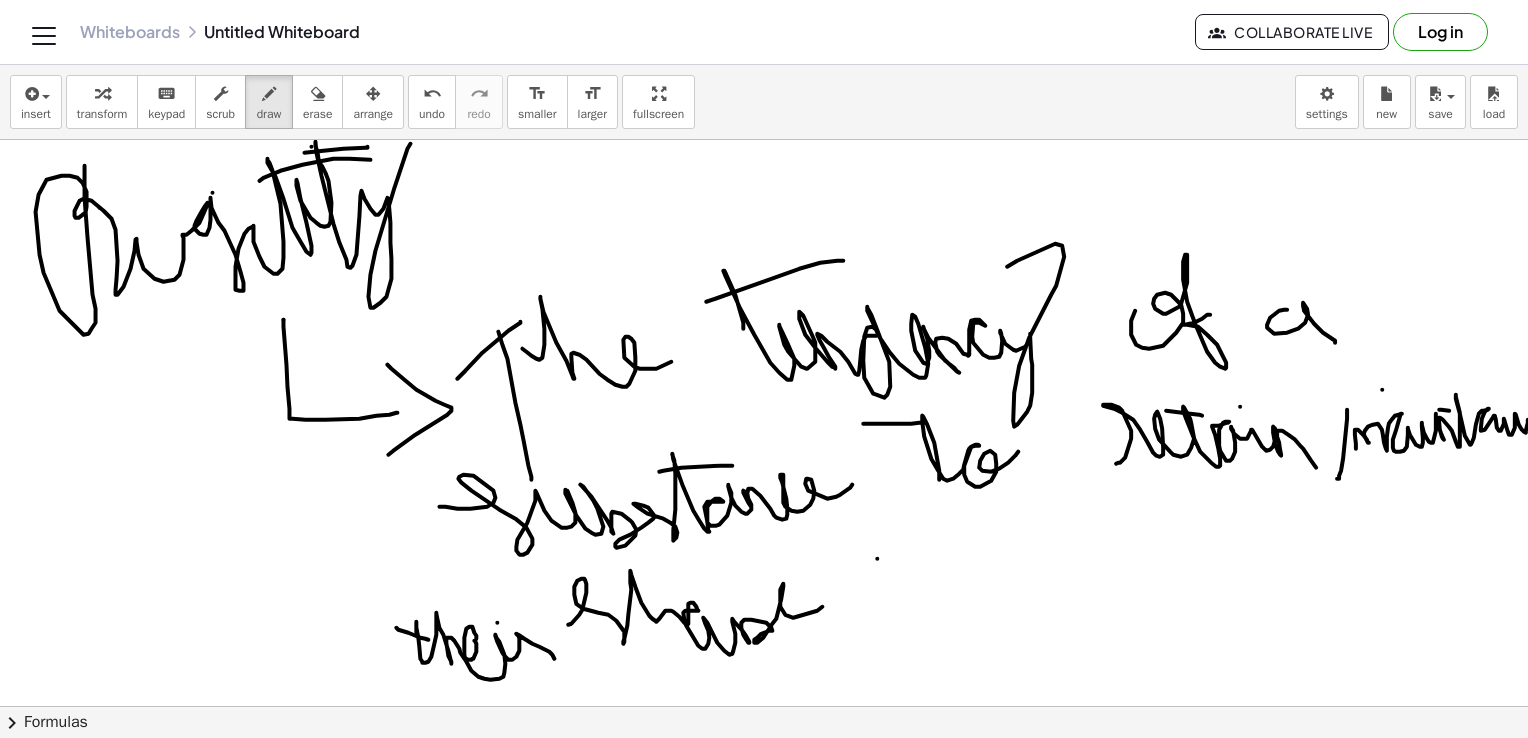 click at bounding box center [744, 897] 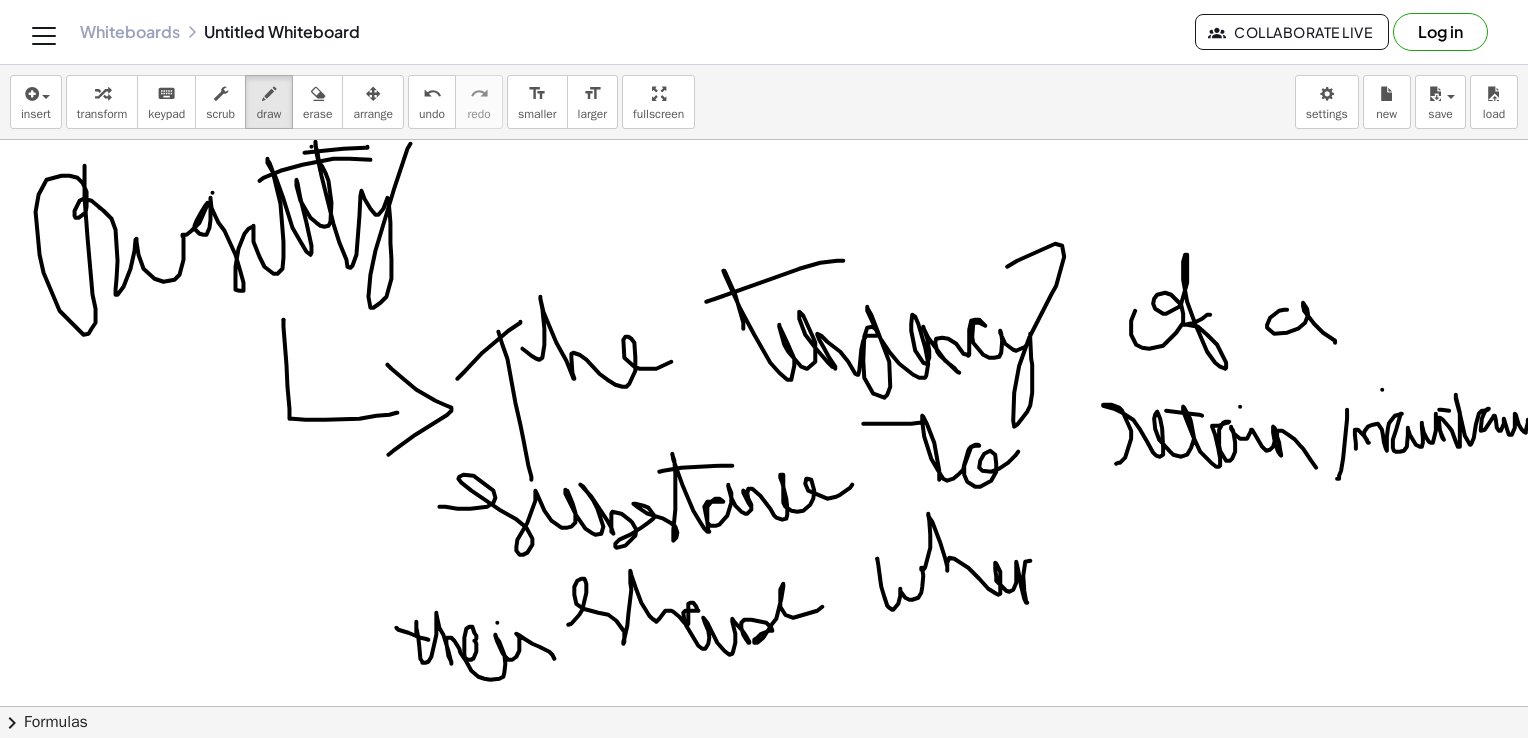 drag, startPoint x: 877, startPoint y: 558, endPoint x: 1067, endPoint y: 611, distance: 197.25365 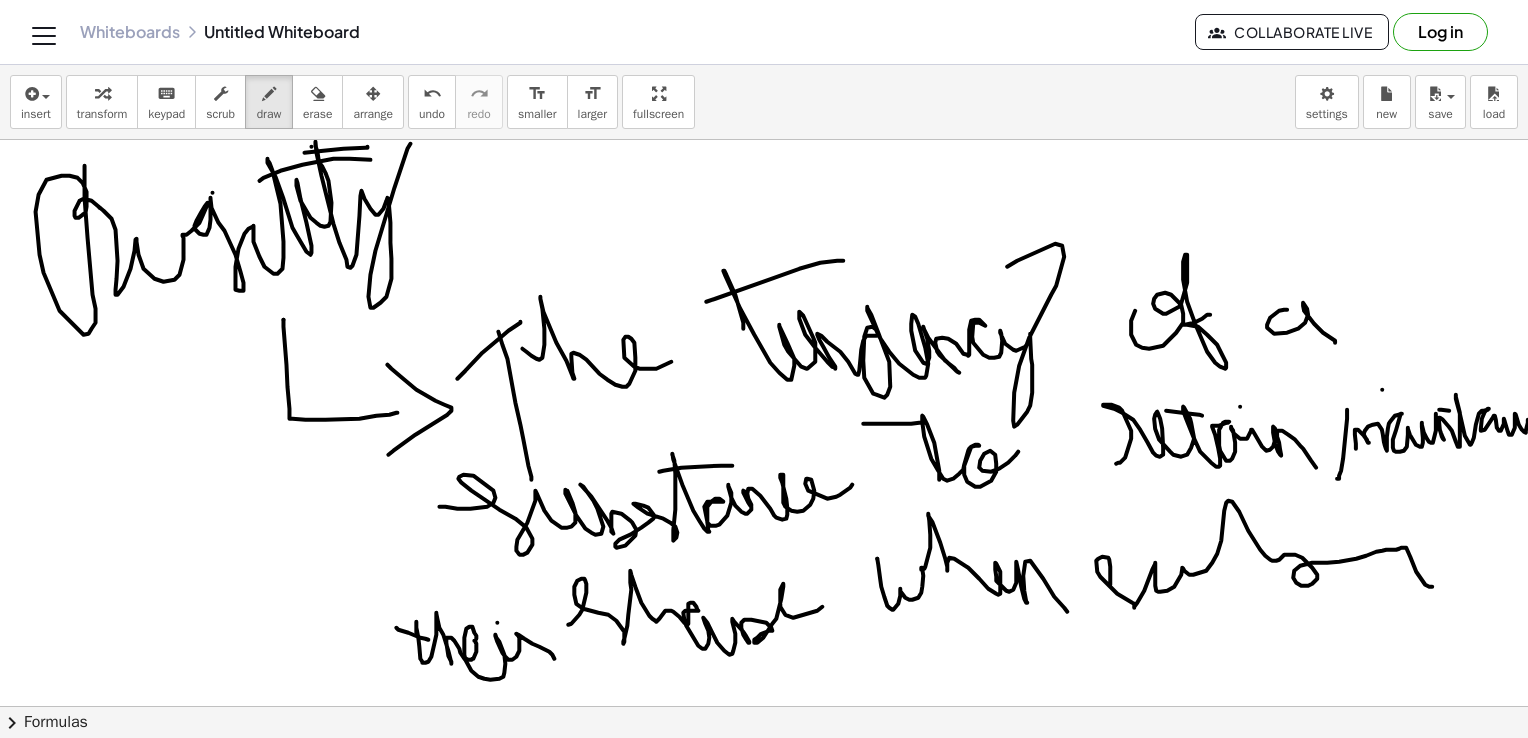 drag, startPoint x: 1110, startPoint y: 584, endPoint x: 1371, endPoint y: 601, distance: 261.55304 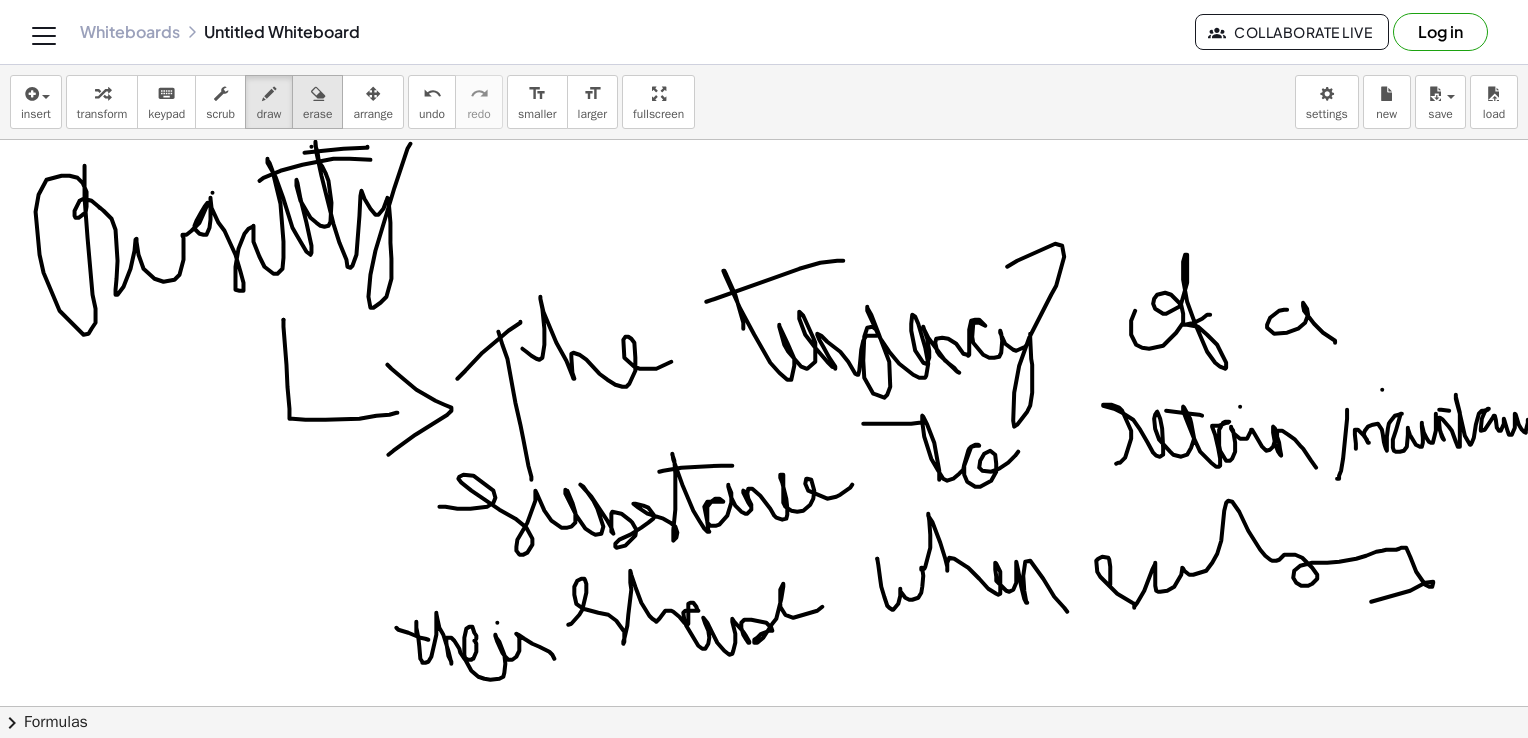 click at bounding box center (317, 93) 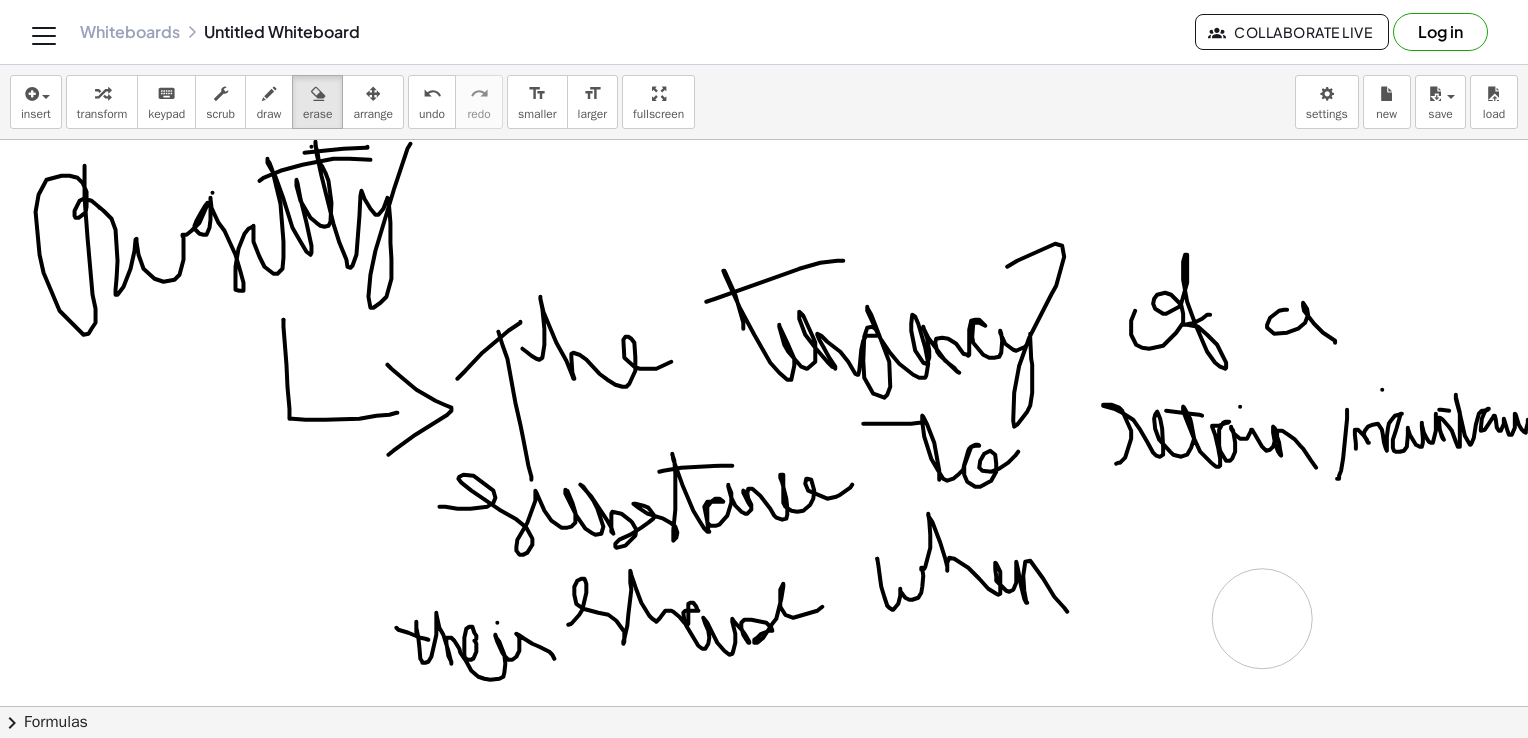 drag, startPoint x: 1192, startPoint y: 592, endPoint x: 1380, endPoint y: 564, distance: 190.07367 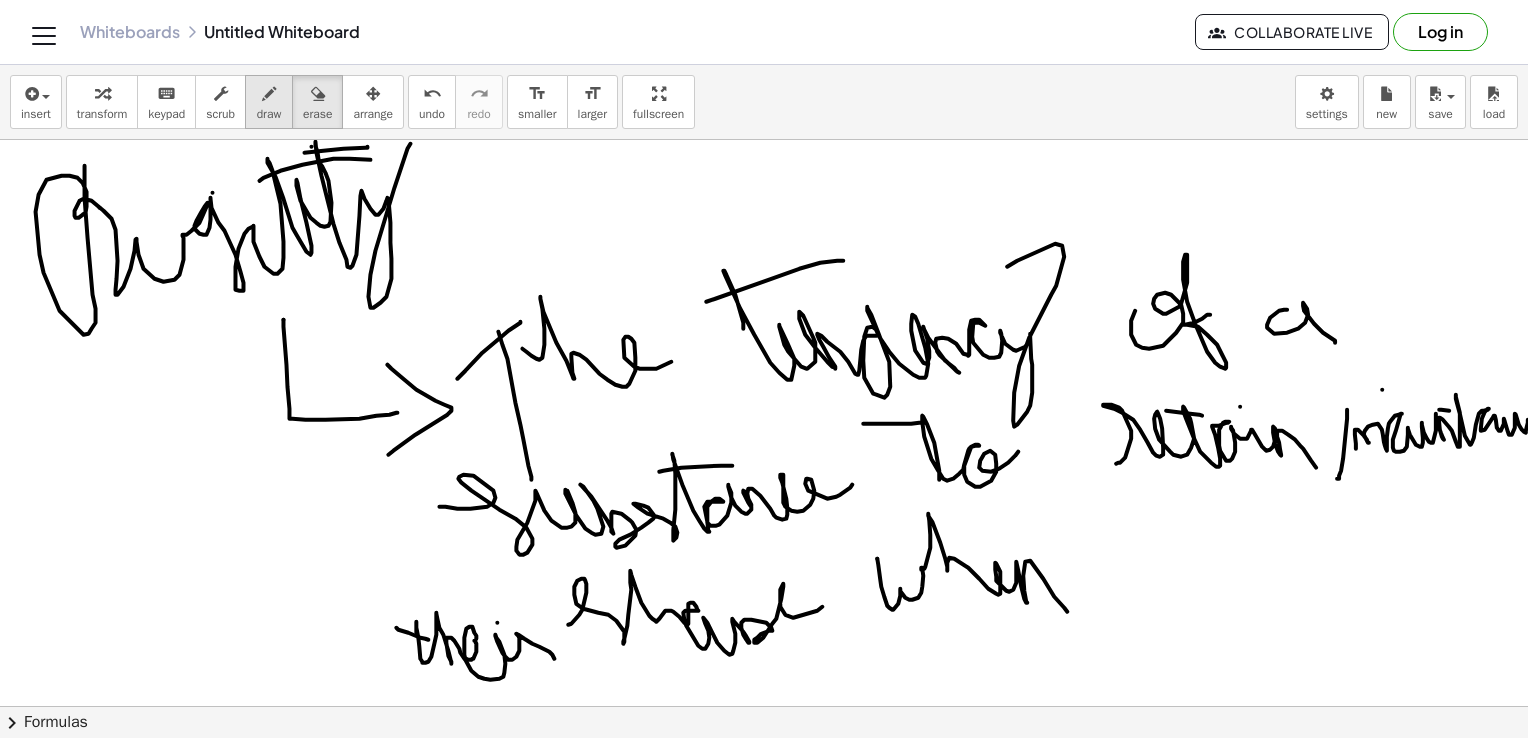 click on "draw" at bounding box center (269, 114) 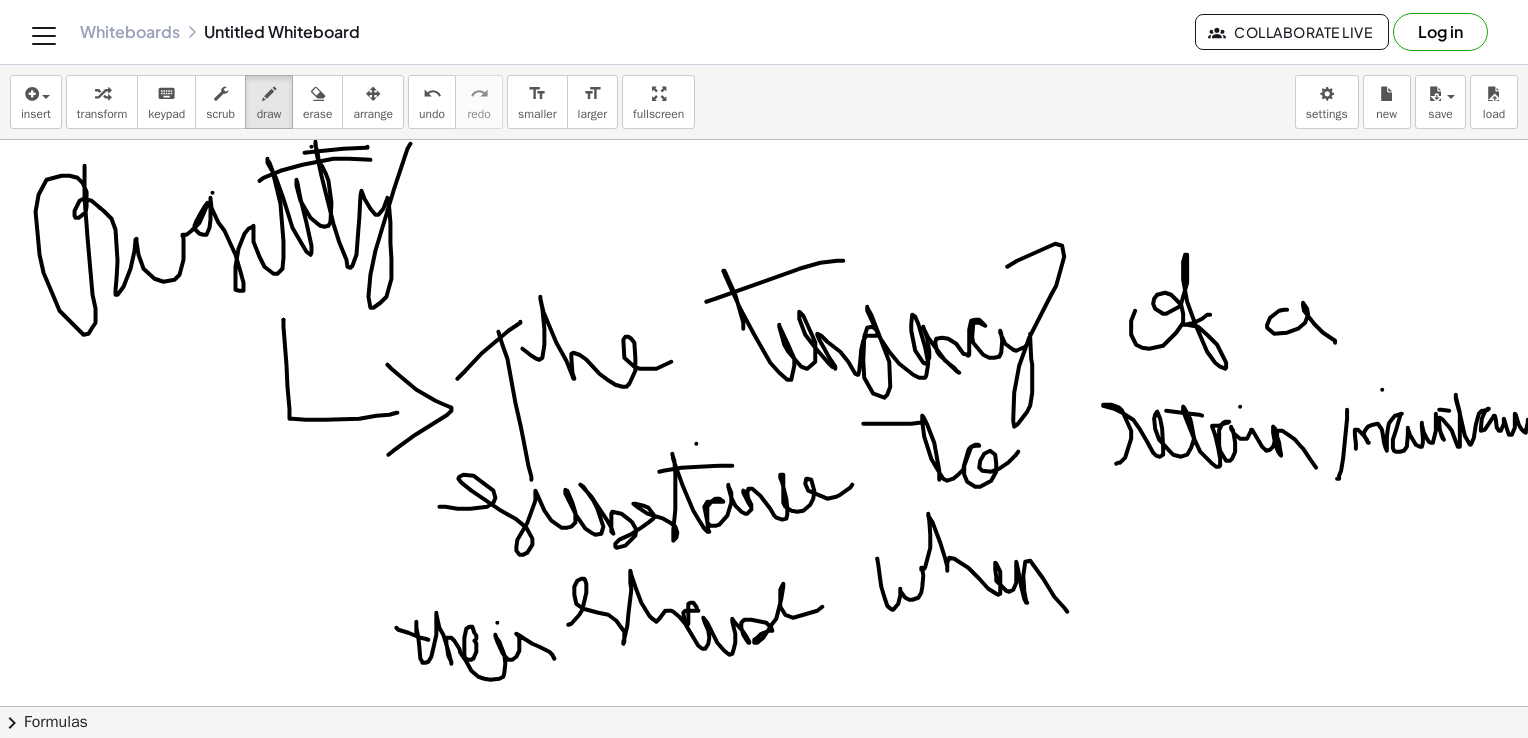click at bounding box center (744, 897) 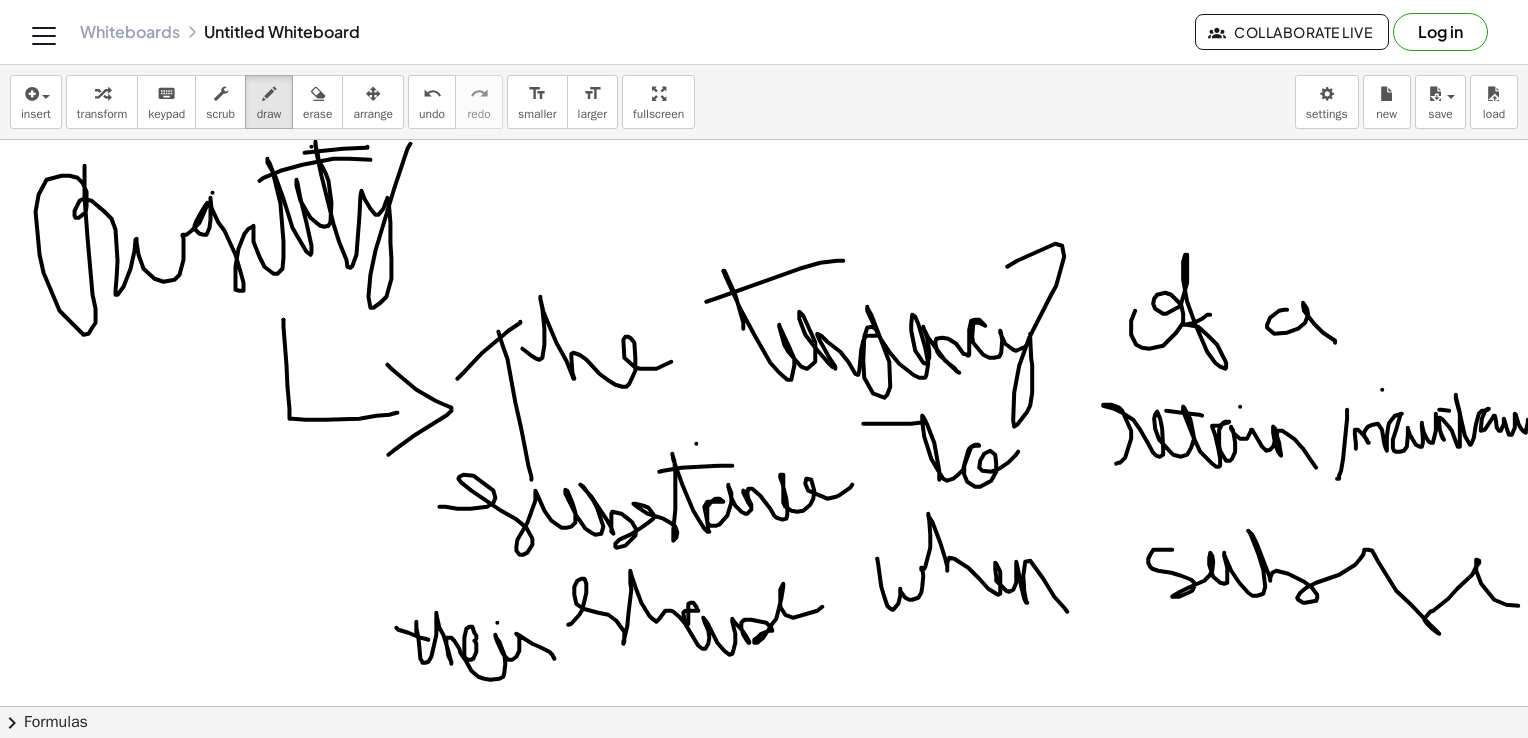 drag, startPoint x: 1172, startPoint y: 549, endPoint x: 1527, endPoint y: 590, distance: 357.35977 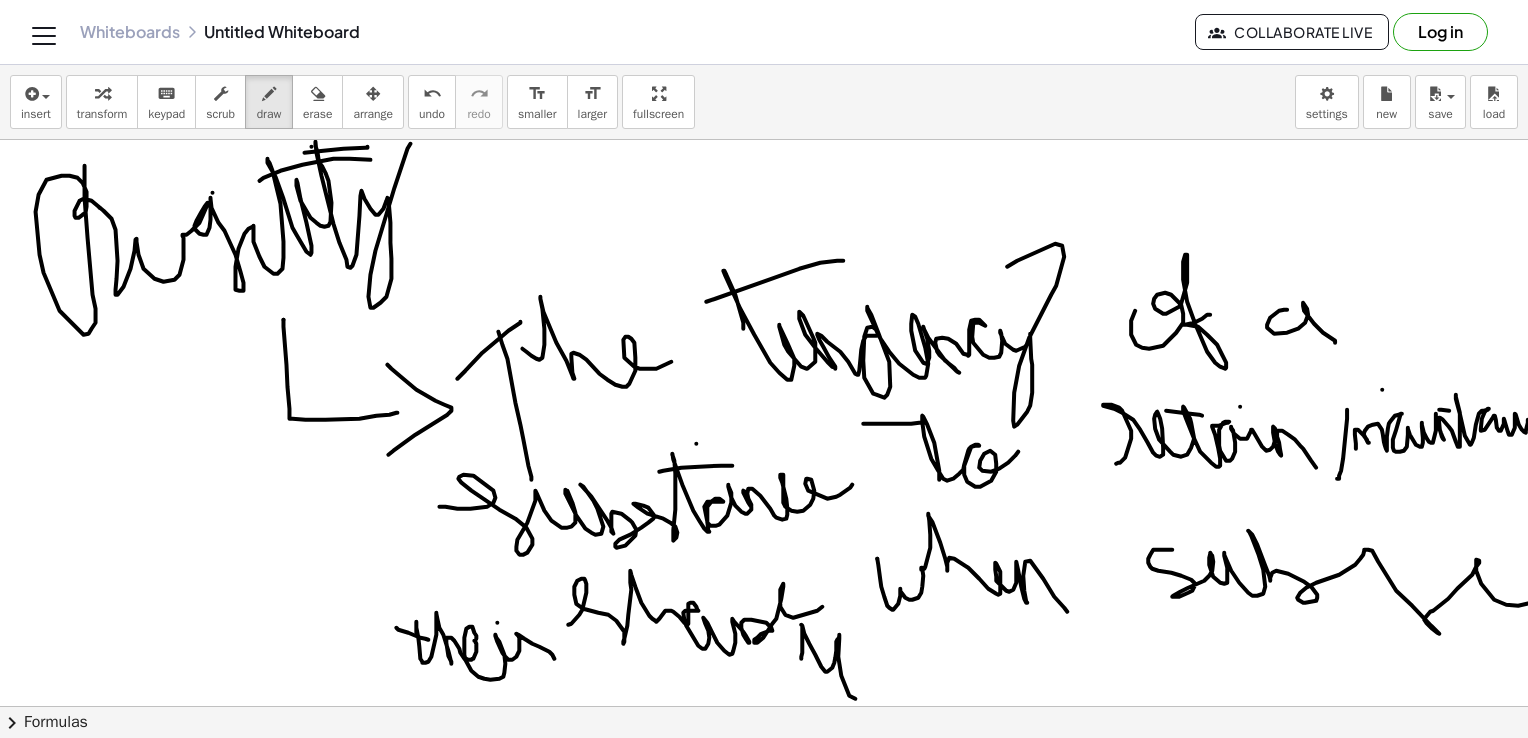 drag, startPoint x: 801, startPoint y: 658, endPoint x: 880, endPoint y: 642, distance: 80.60397 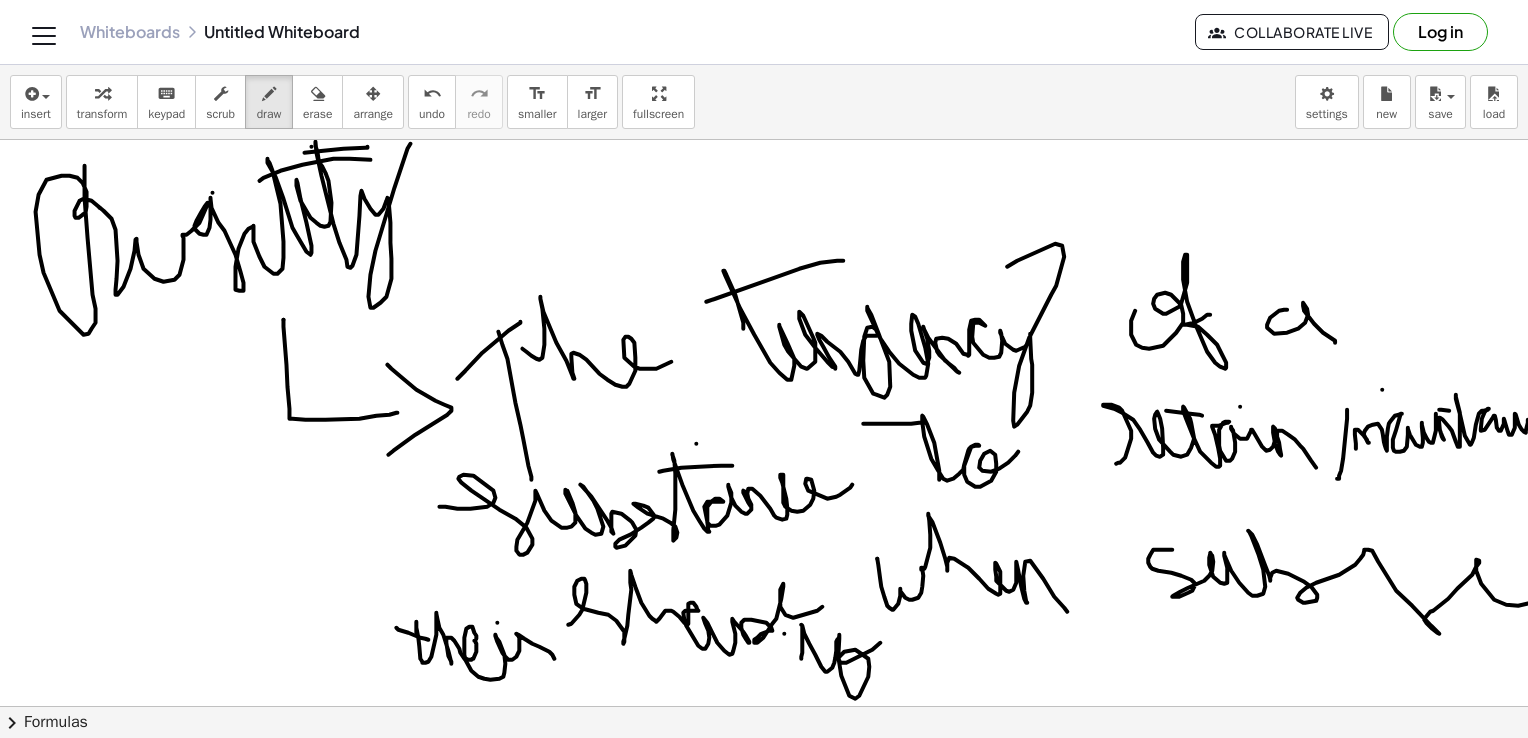 drag, startPoint x: 784, startPoint y: 633, endPoint x: 840, endPoint y: 634, distance: 56.008926 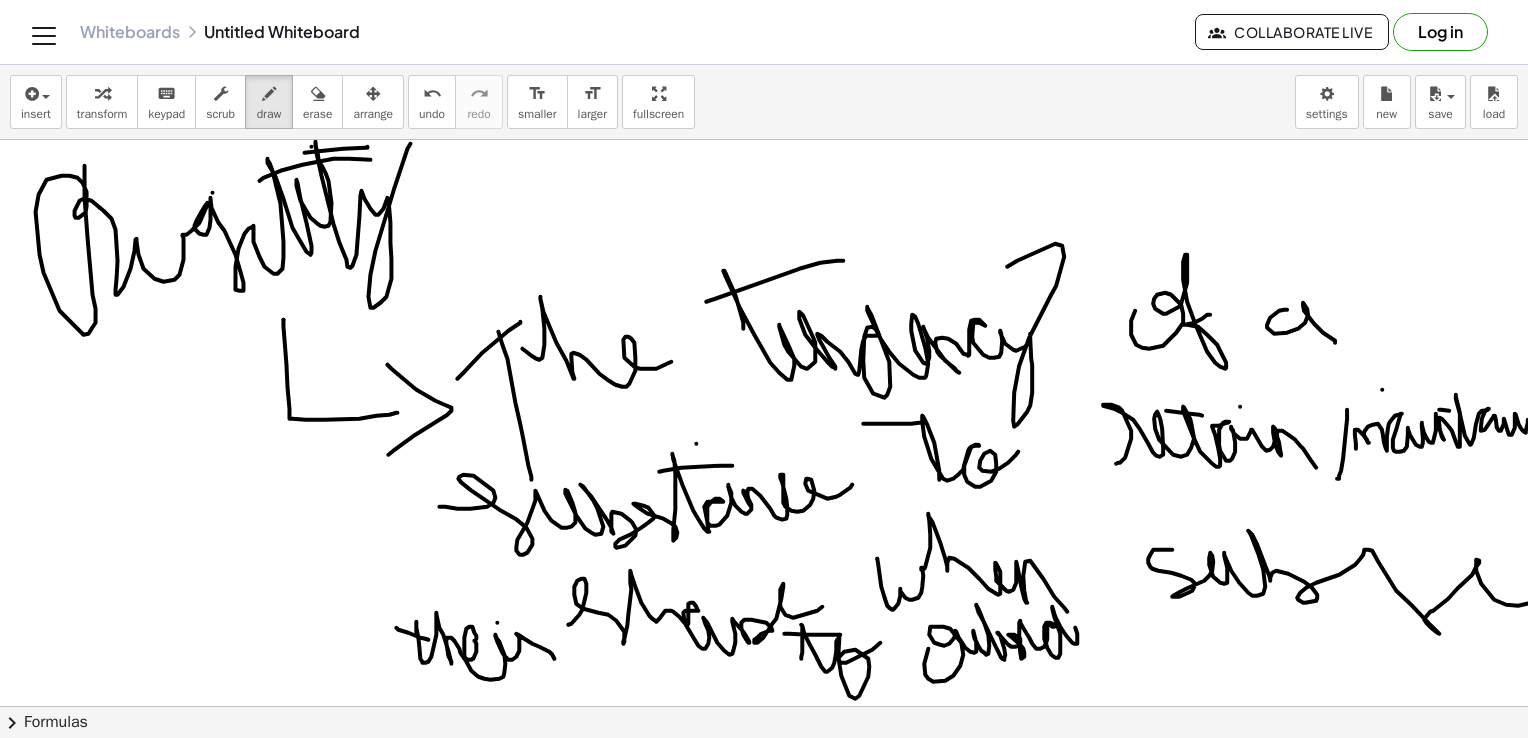 drag, startPoint x: 928, startPoint y: 648, endPoint x: 1104, endPoint y: 665, distance: 176.81912 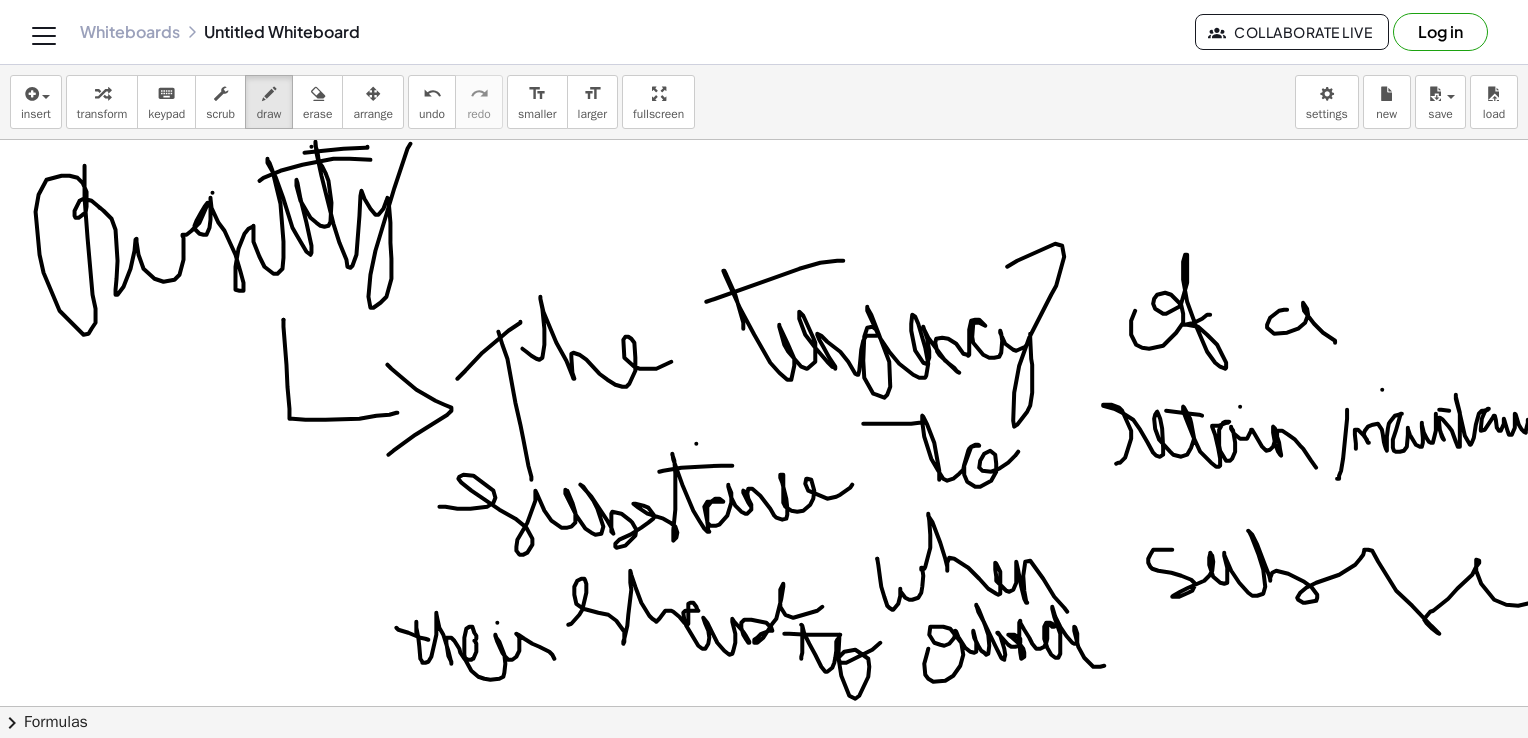click at bounding box center (744, 897) 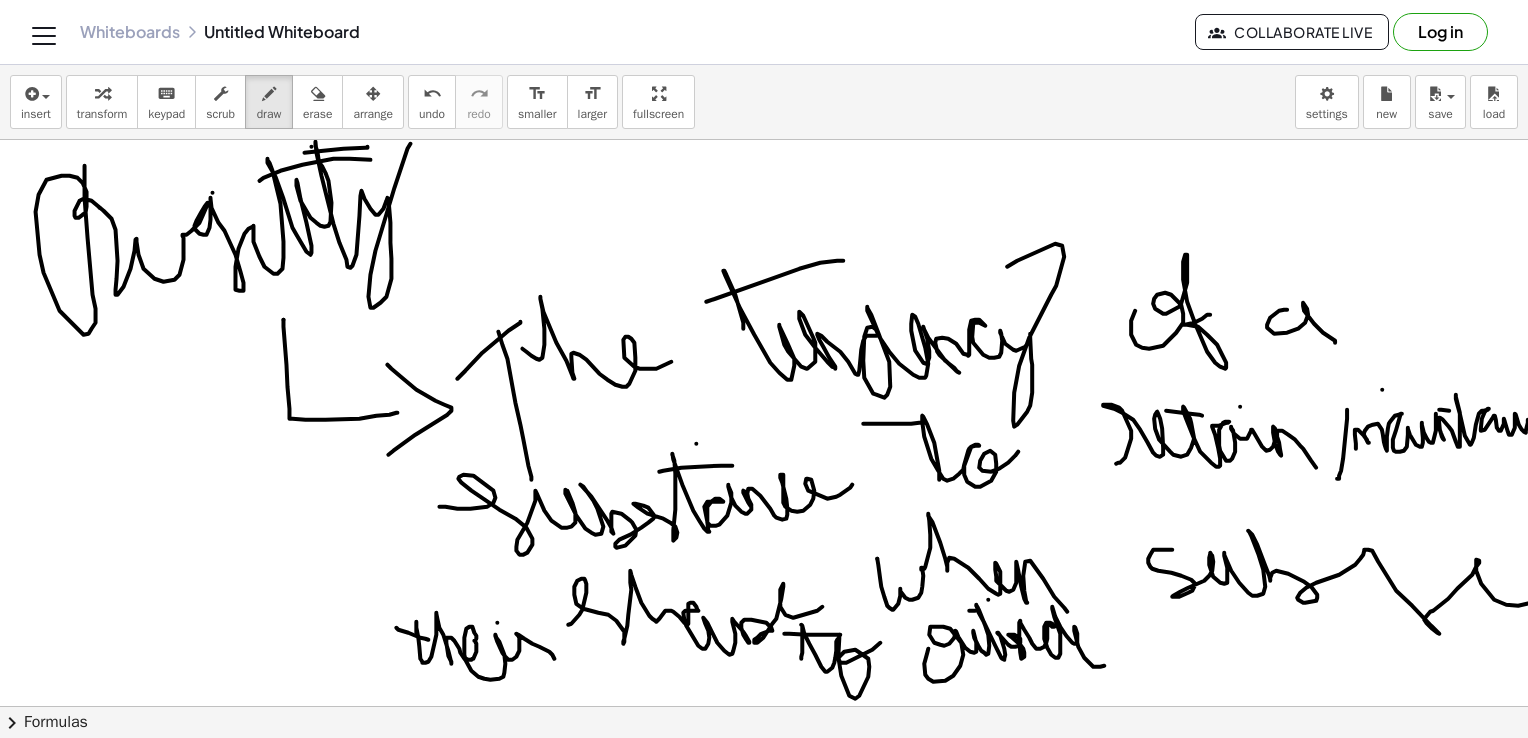 drag, startPoint x: 969, startPoint y: 610, endPoint x: 1030, endPoint y: 610, distance: 61 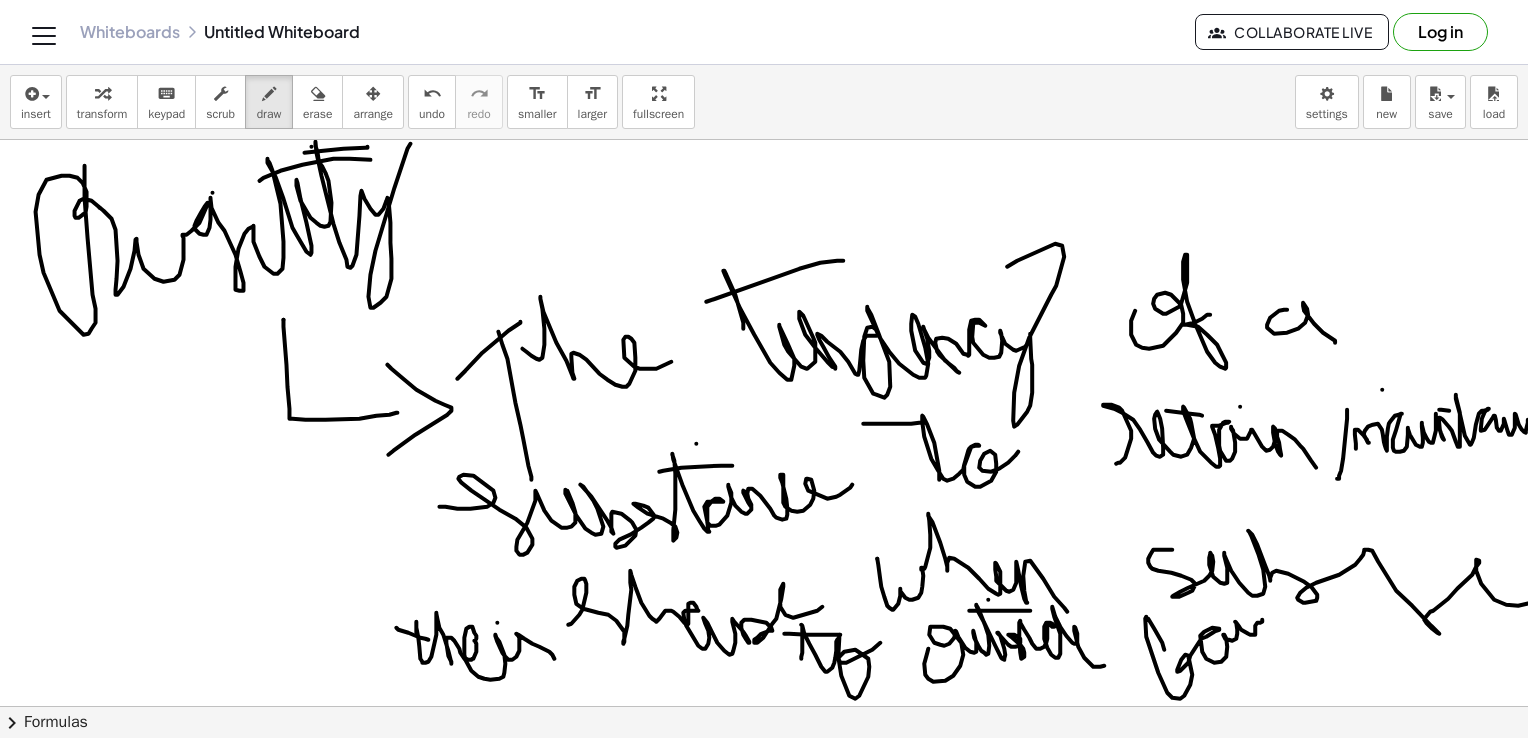 drag, startPoint x: 1164, startPoint y: 649, endPoint x: 1261, endPoint y: 619, distance: 101.53325 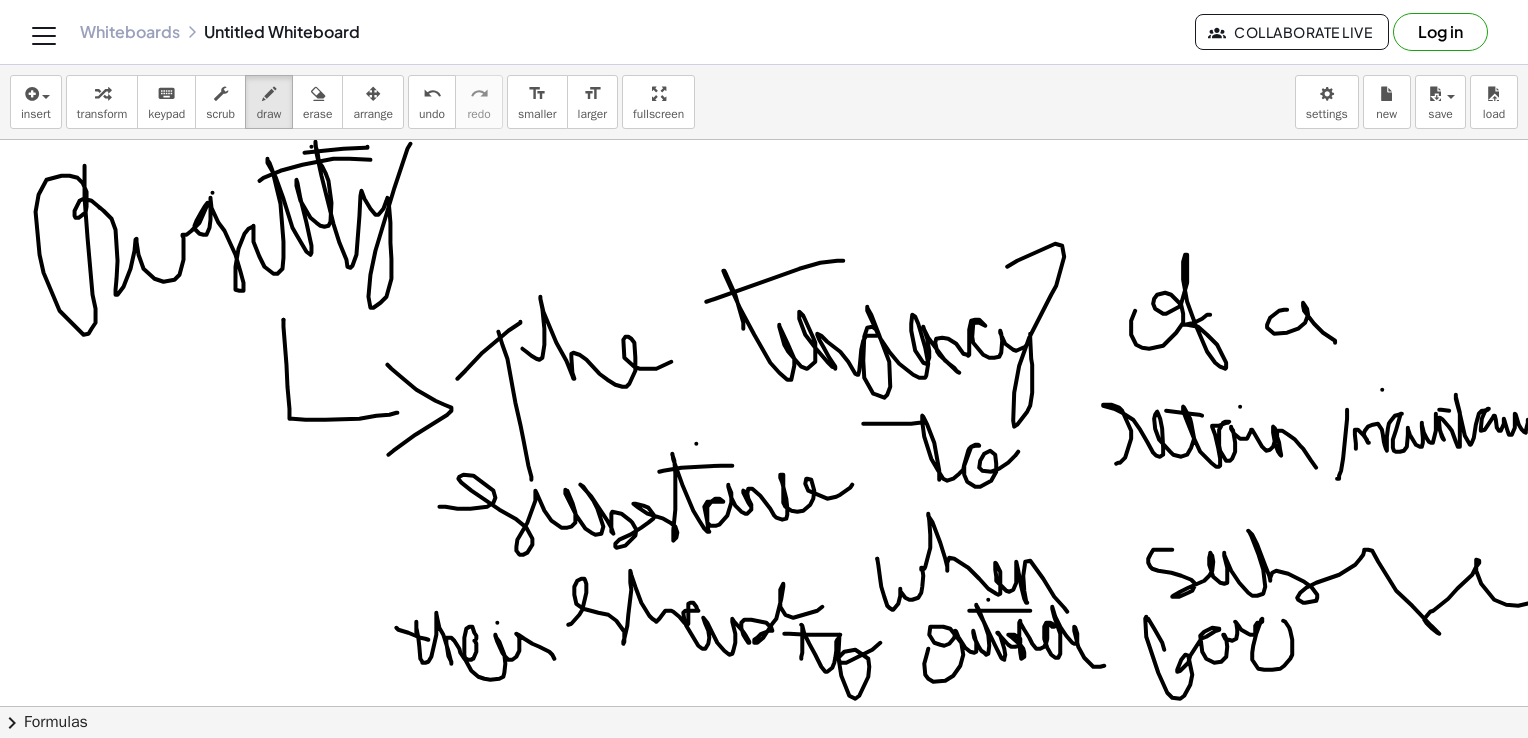 drag, startPoint x: 1262, startPoint y: 618, endPoint x: 1310, endPoint y: 662, distance: 65.11528 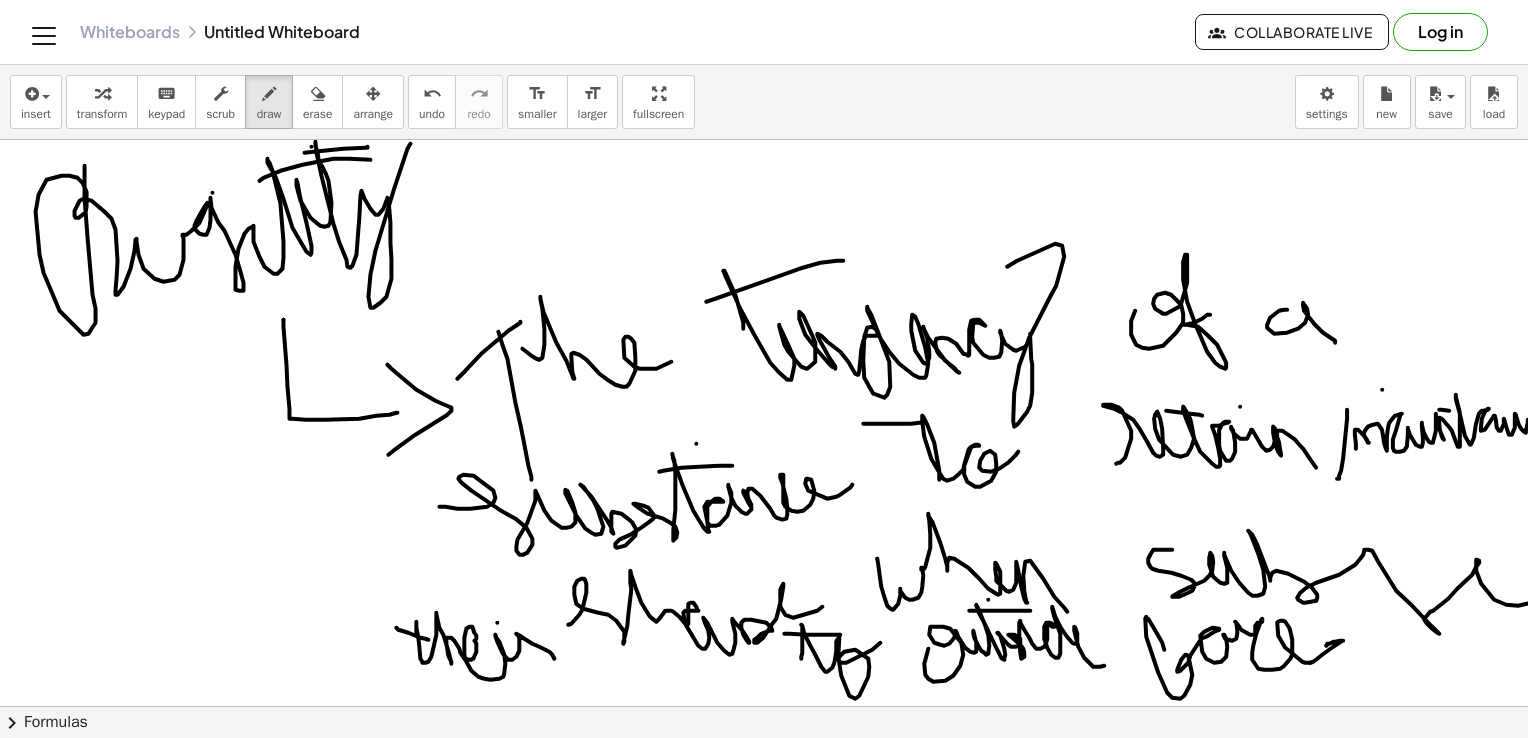 drag, startPoint x: 1310, startPoint y: 662, endPoint x: 1330, endPoint y: 650, distance: 23.323807 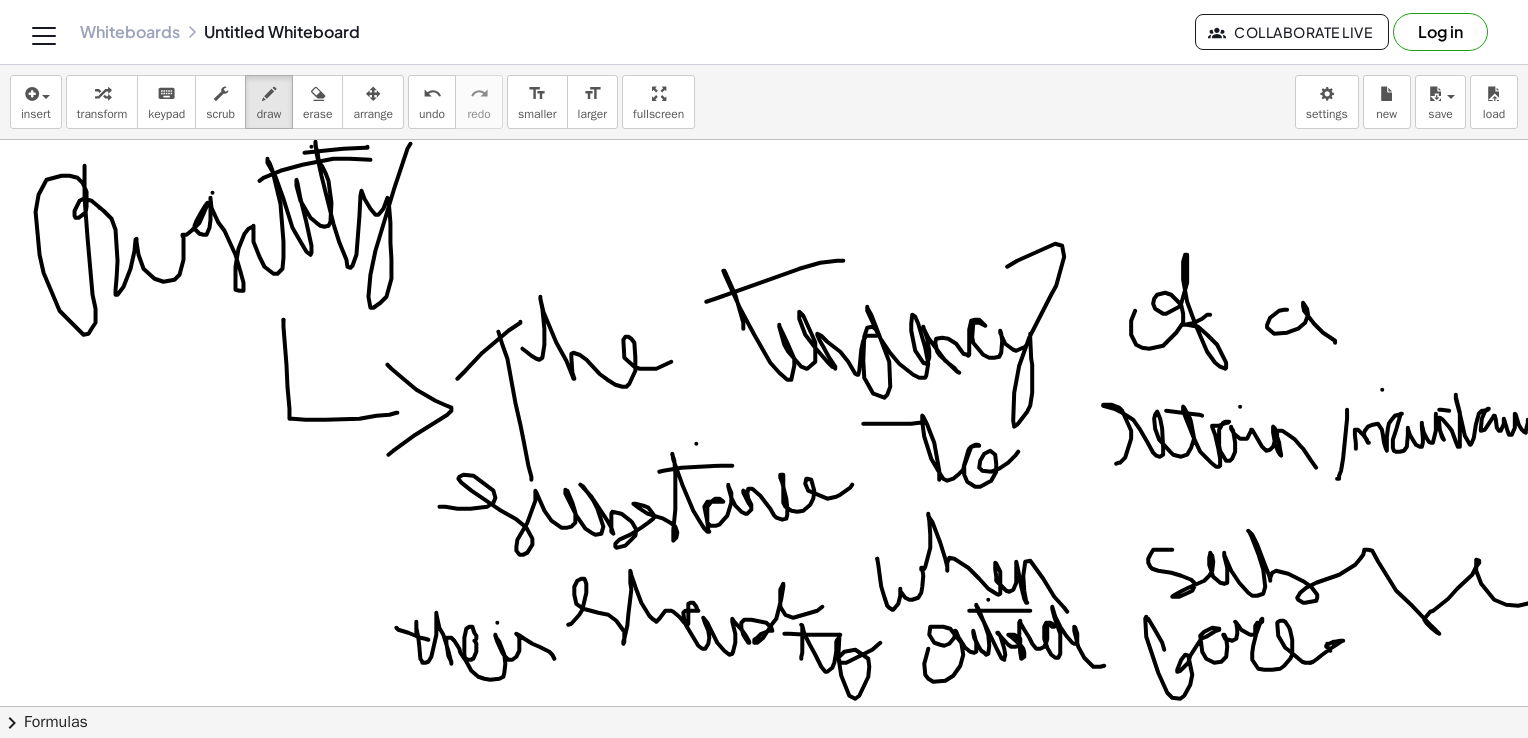 click at bounding box center [744, 897] 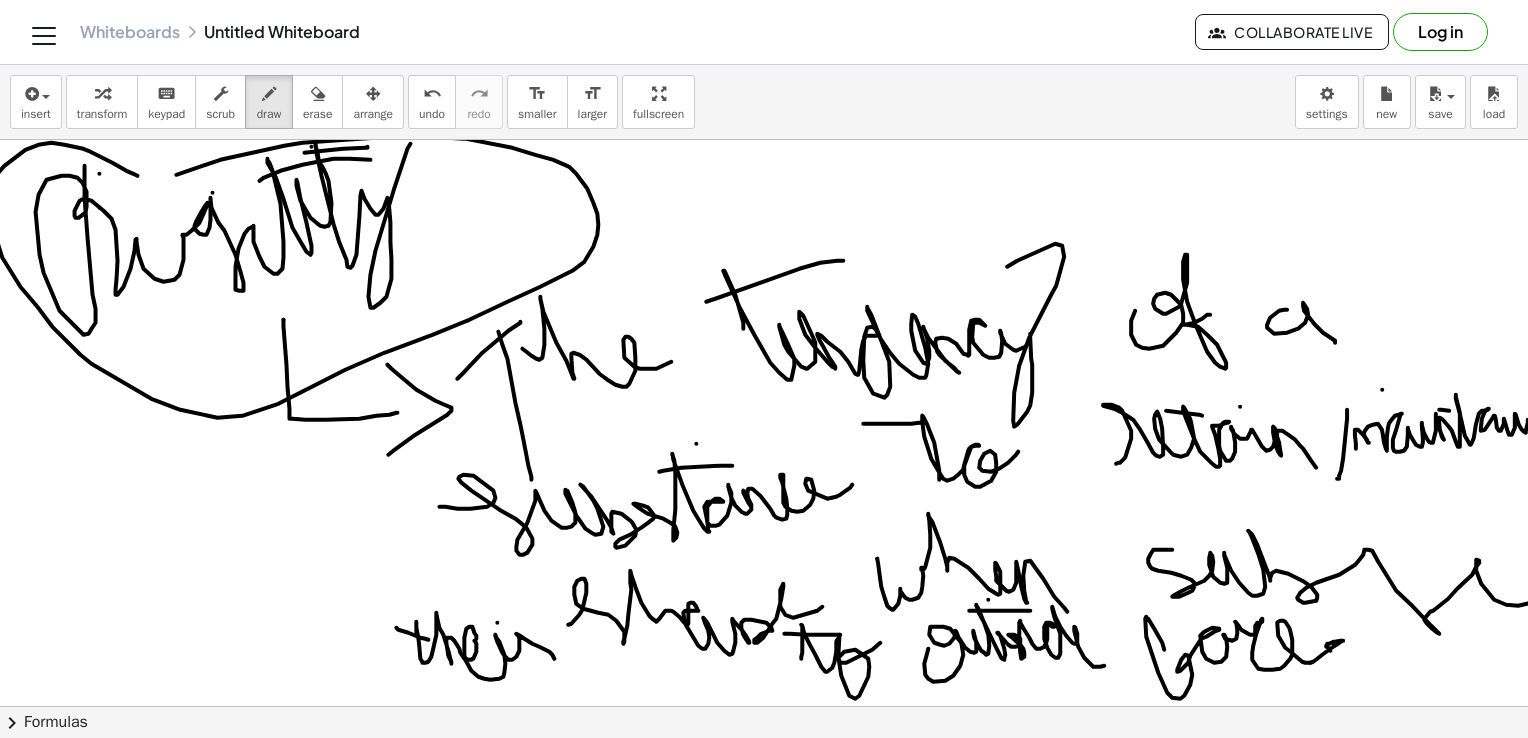 drag, startPoint x: 137, startPoint y: 175, endPoint x: 23, endPoint y: 291, distance: 162.6407 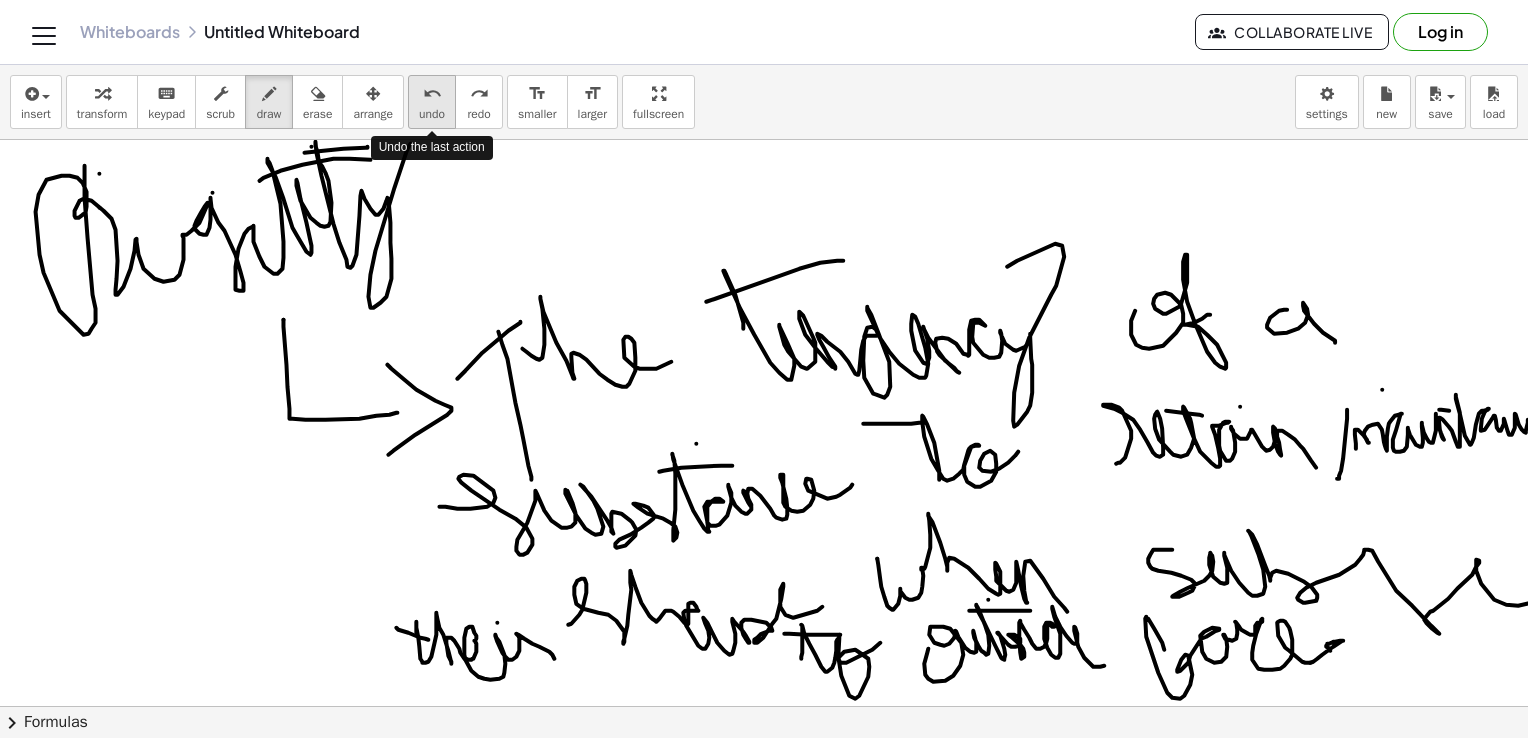 click on "undo" at bounding box center [432, 94] 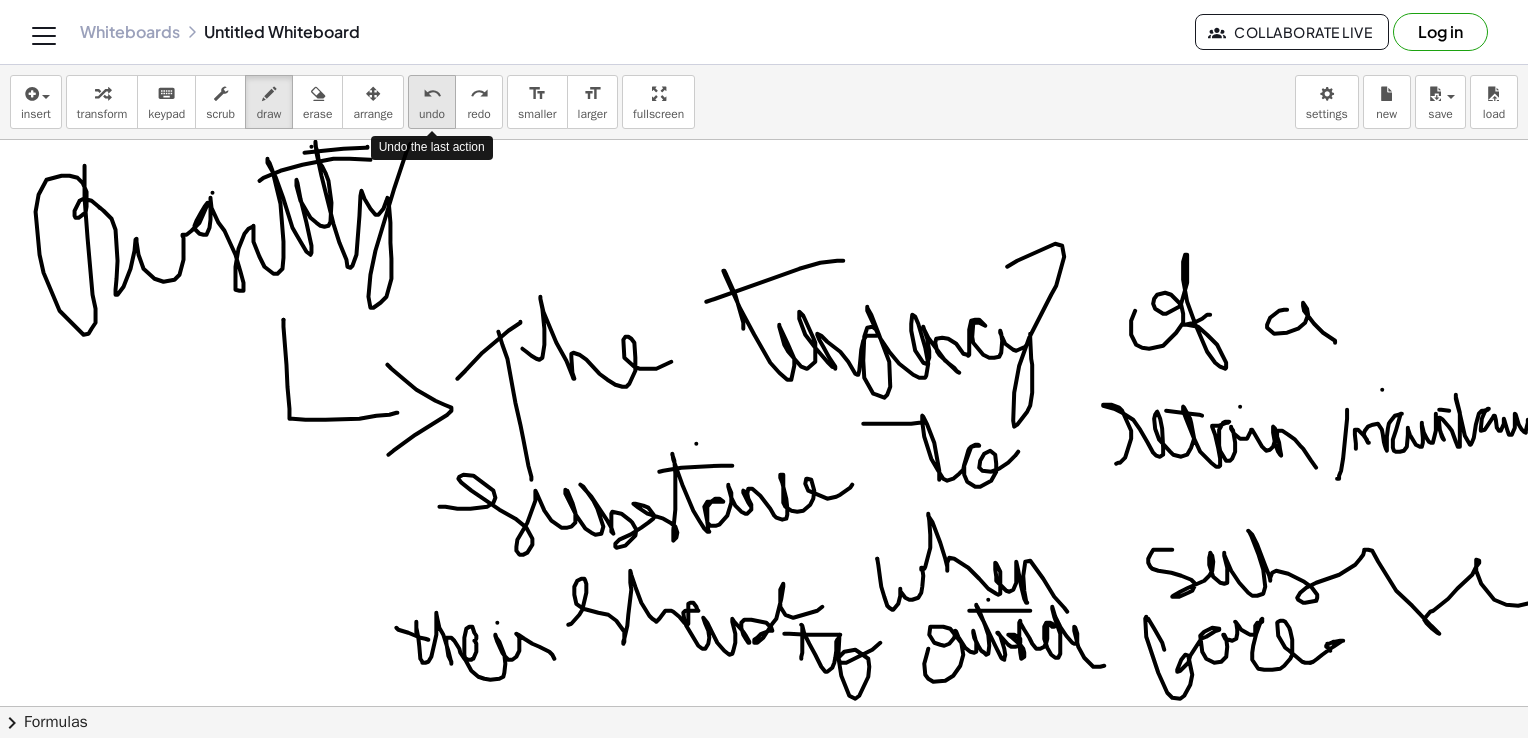 click on "undo" at bounding box center [432, 94] 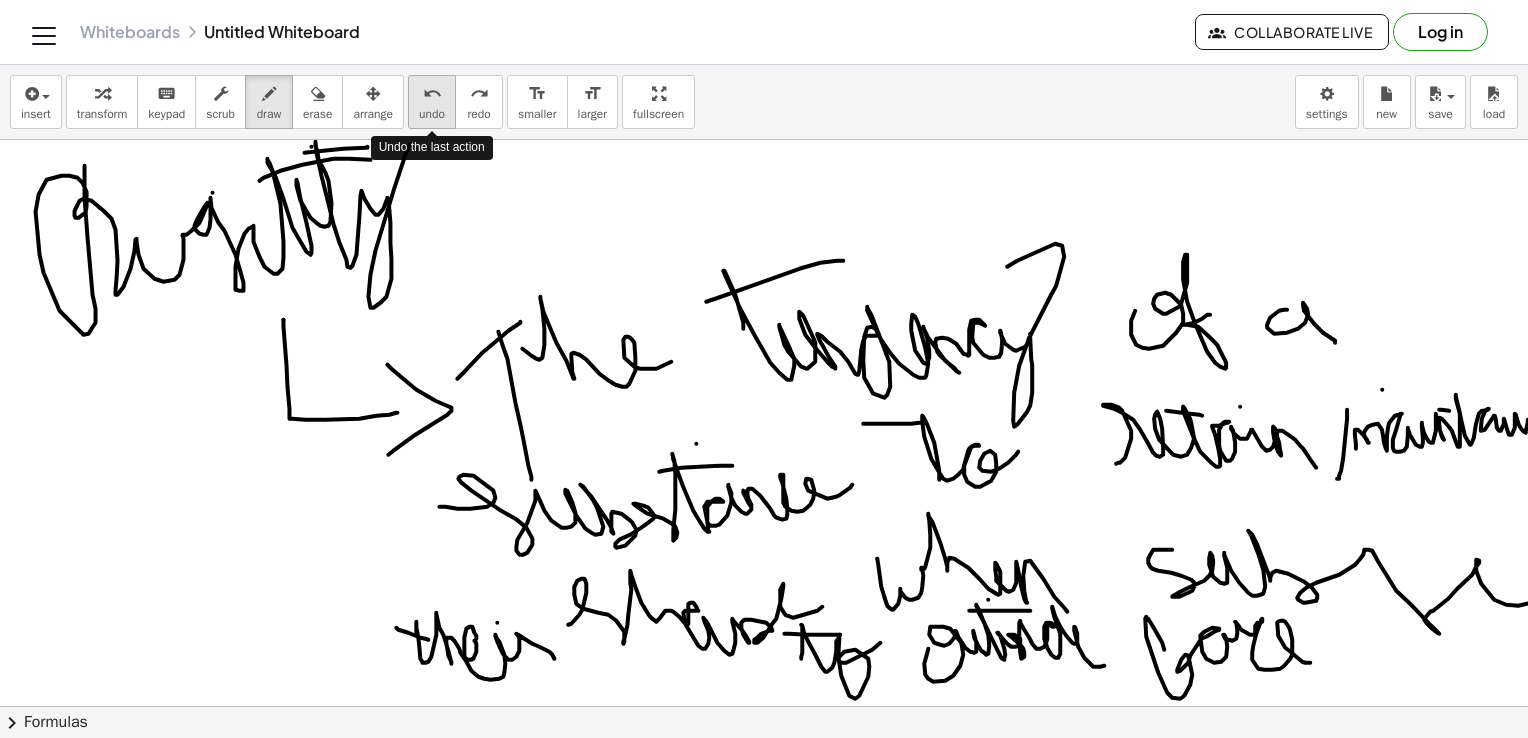 click on "undo" at bounding box center [432, 94] 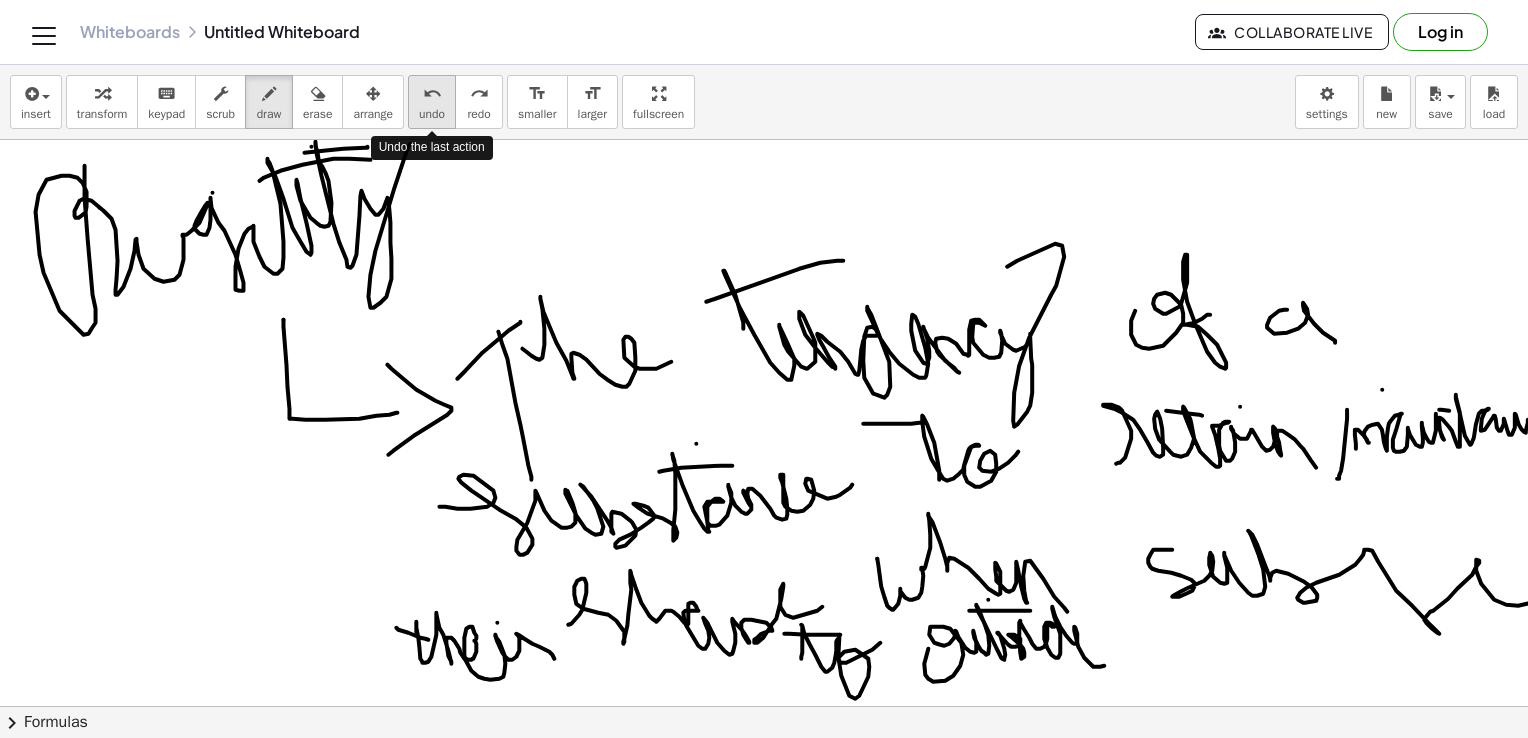 click on "undo" at bounding box center (432, 94) 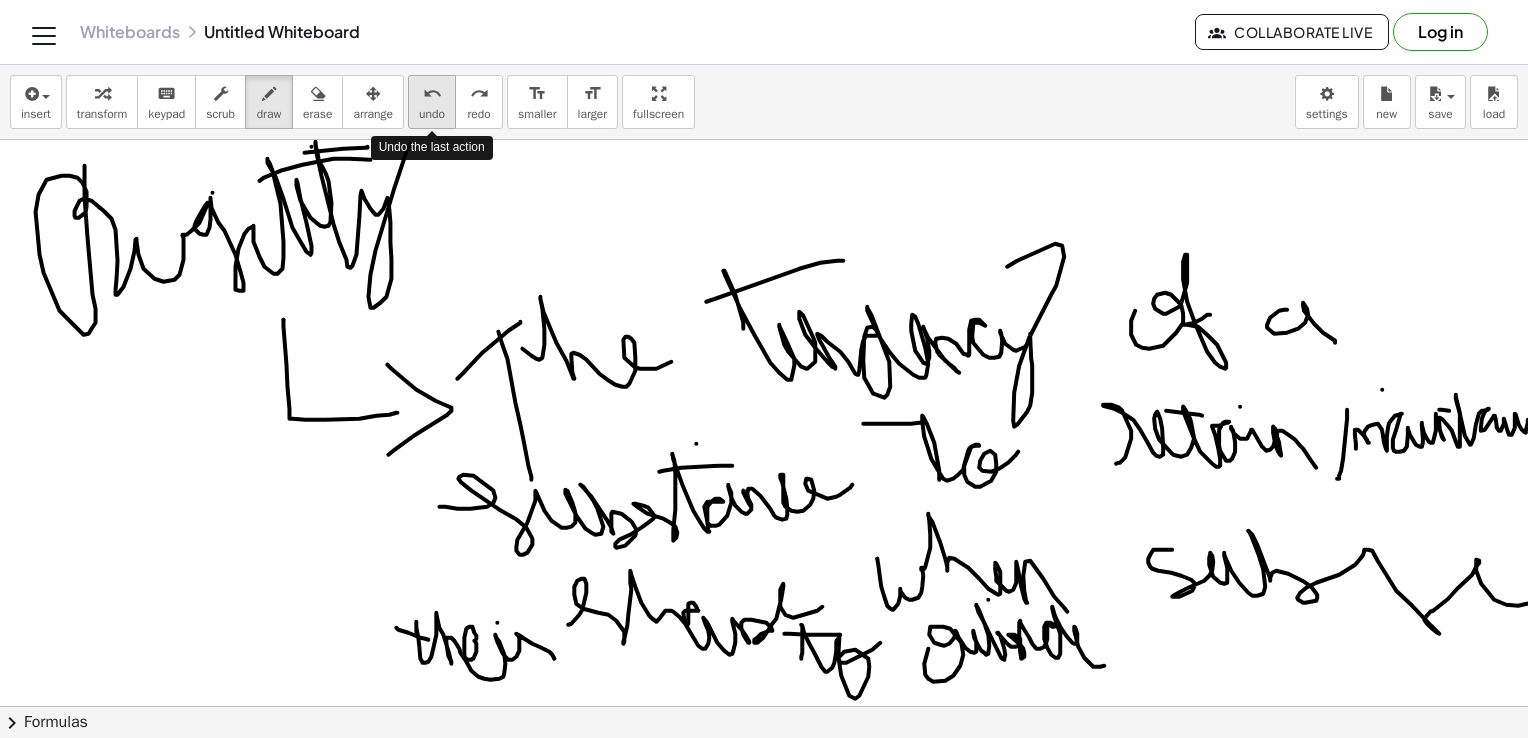 click on "undo" at bounding box center [432, 94] 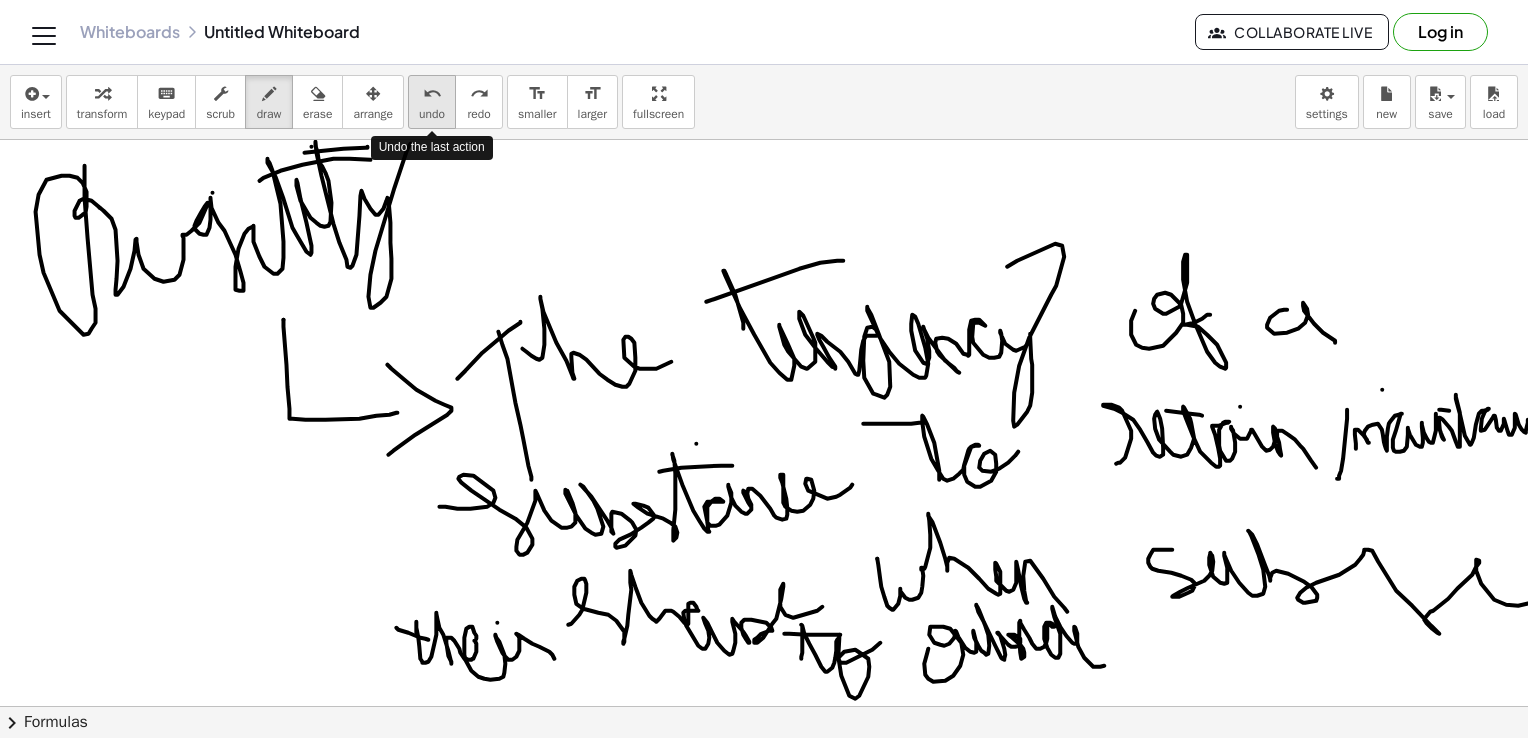 click on "undo" at bounding box center [432, 94] 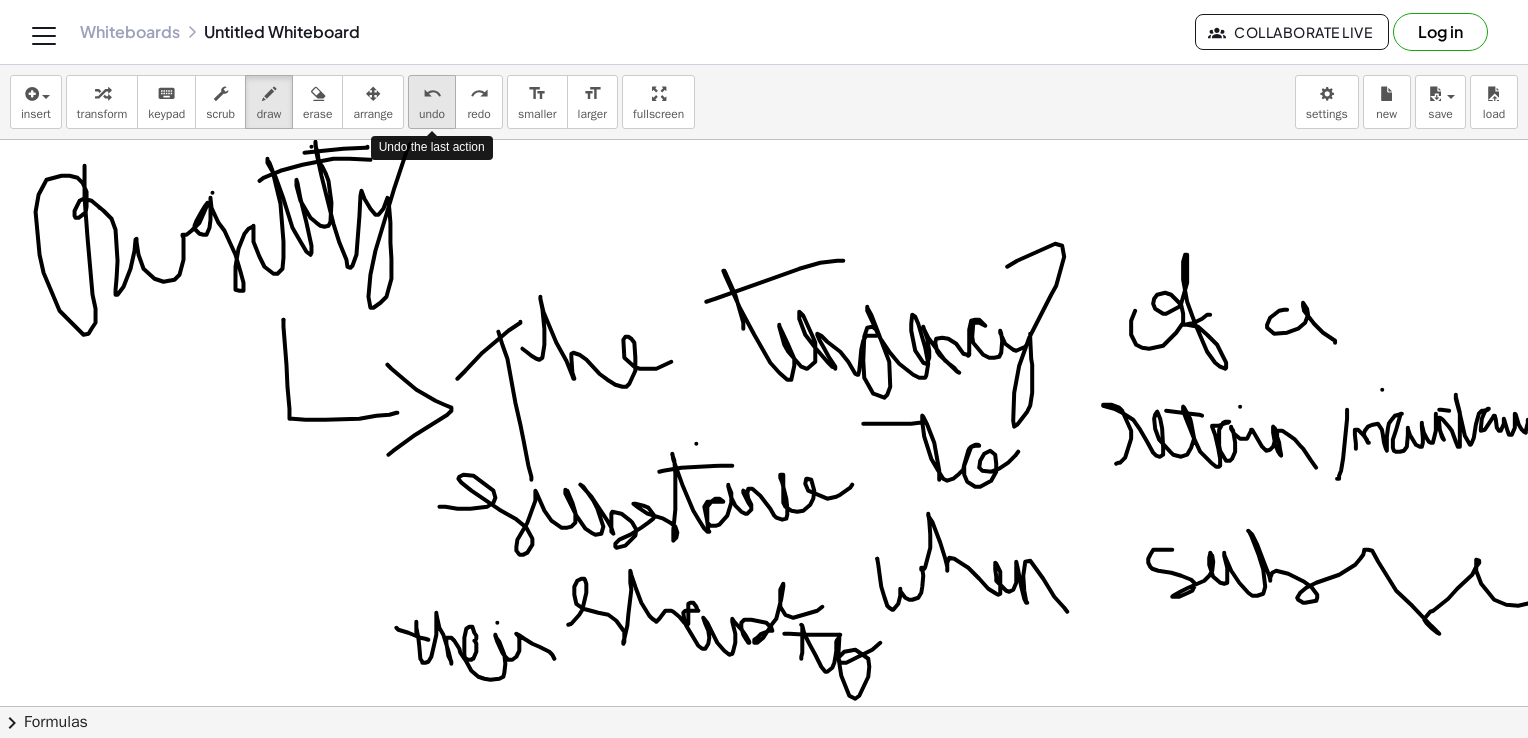 click on "undo" at bounding box center [432, 94] 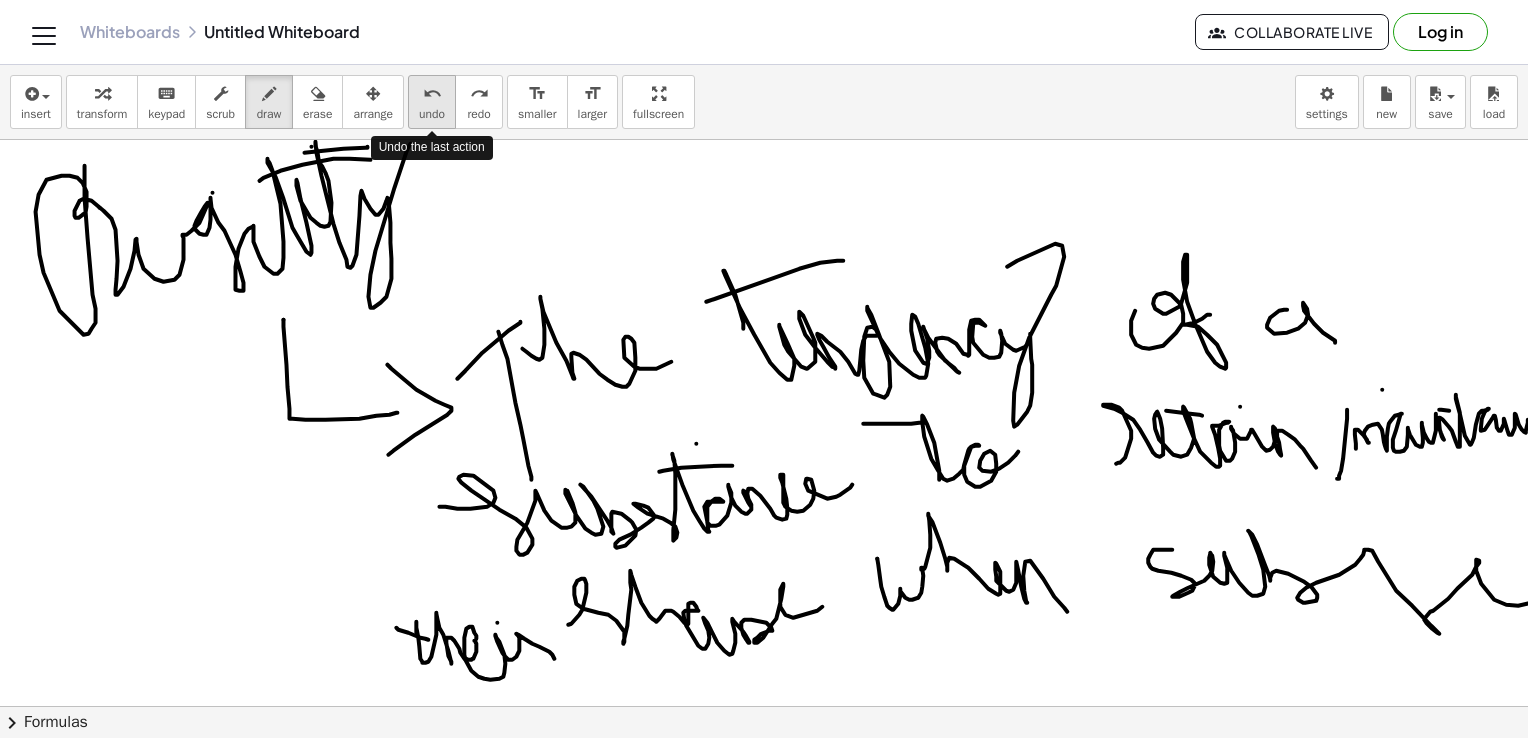 click on "undo" at bounding box center (432, 94) 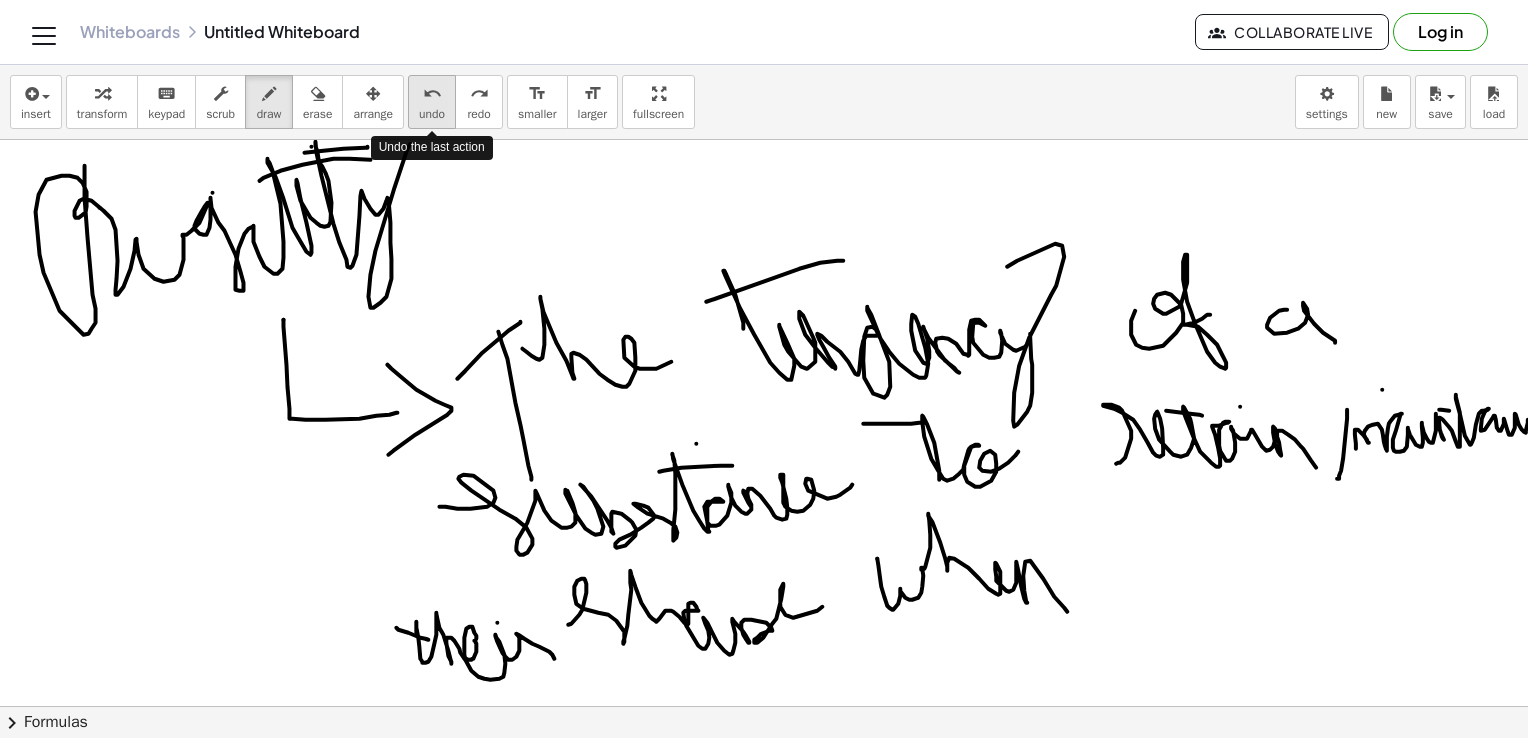 click on "undo" at bounding box center [432, 94] 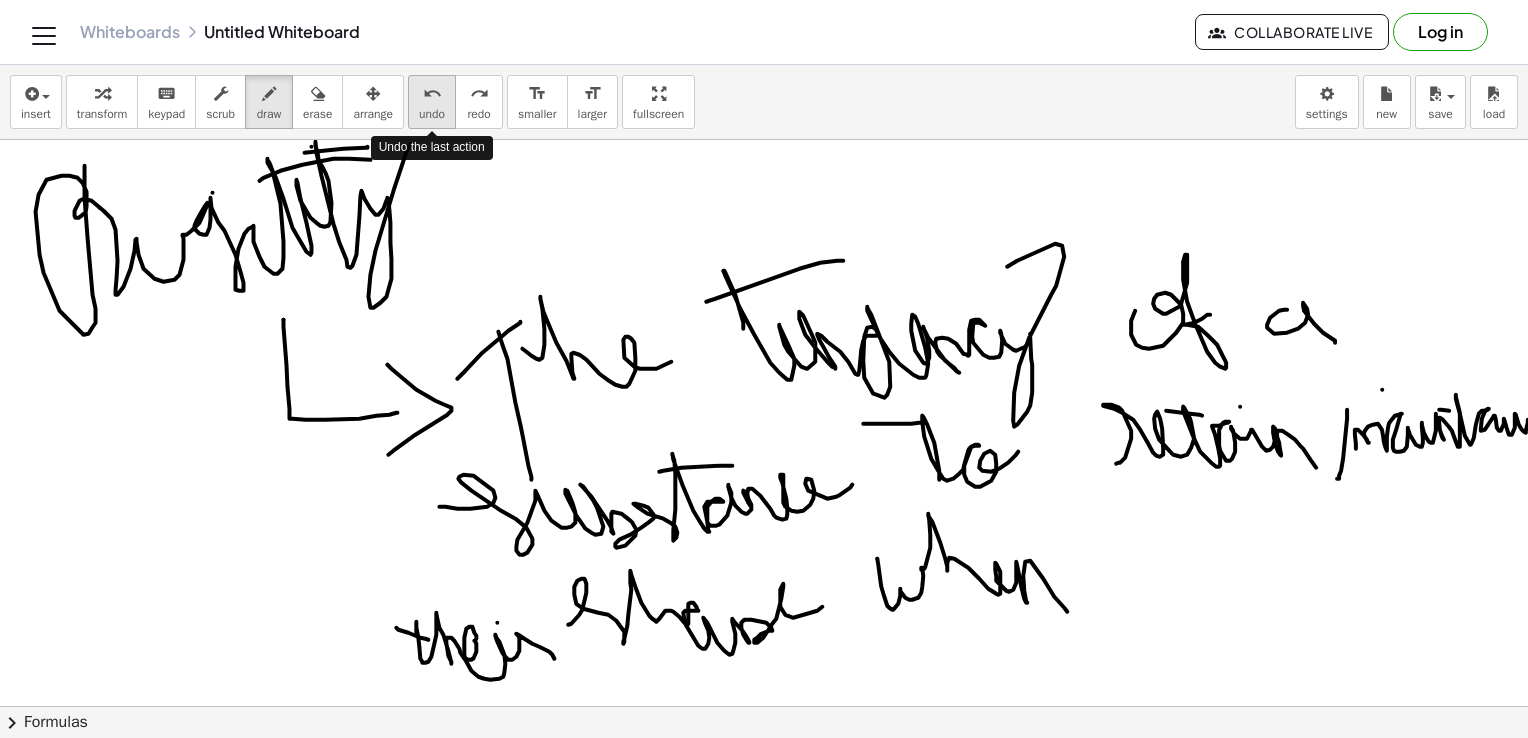 click on "undo" at bounding box center [432, 94] 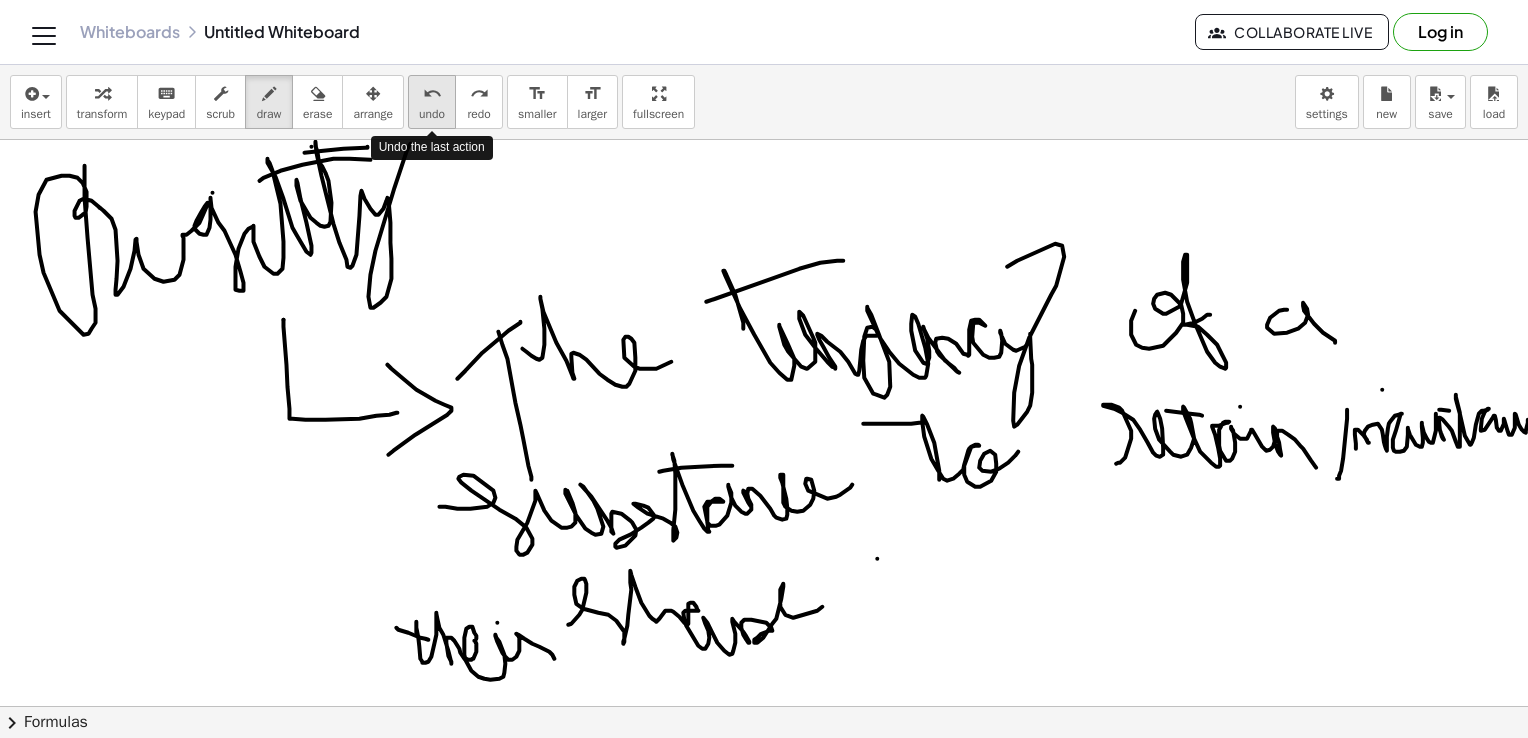 click on "undo" at bounding box center [432, 94] 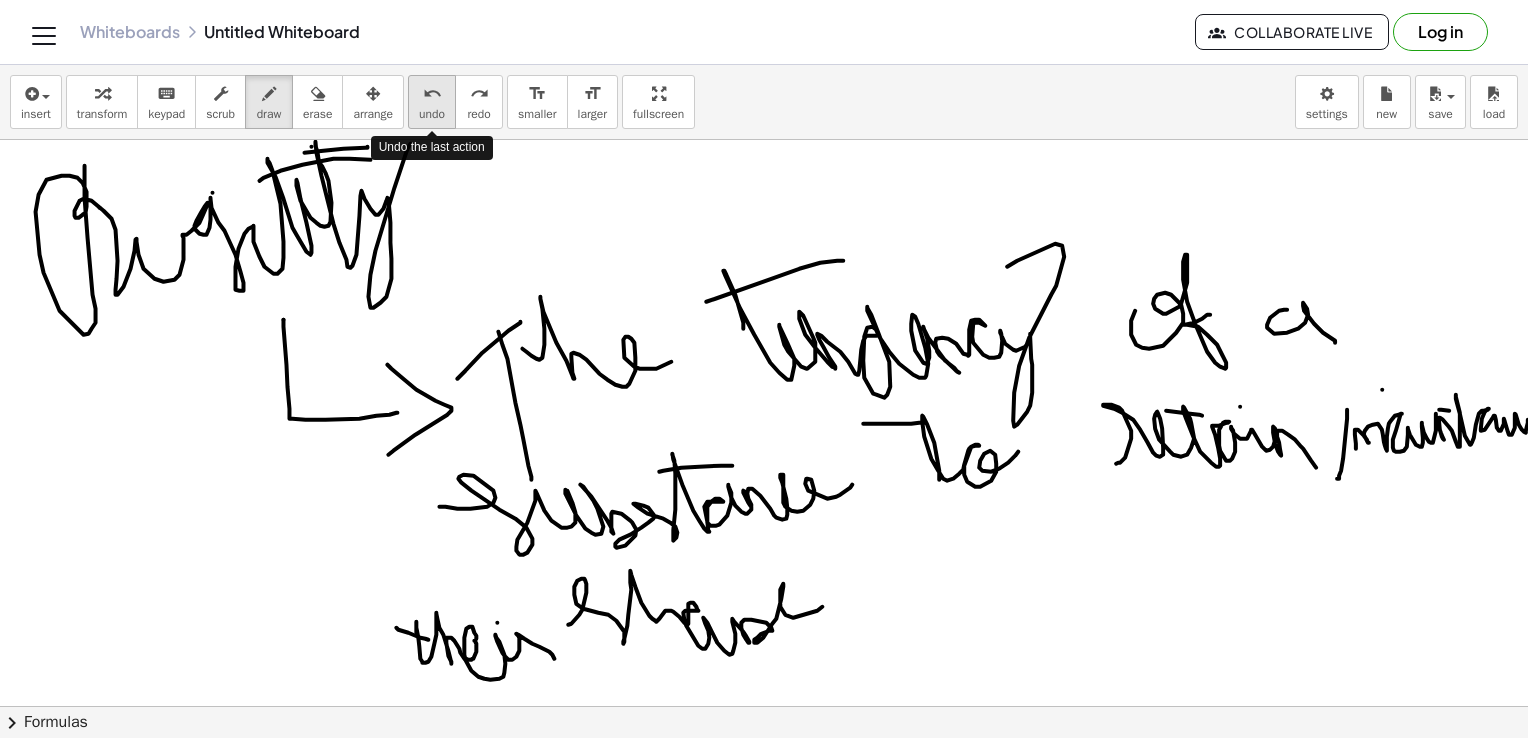 click on "undo" at bounding box center [432, 94] 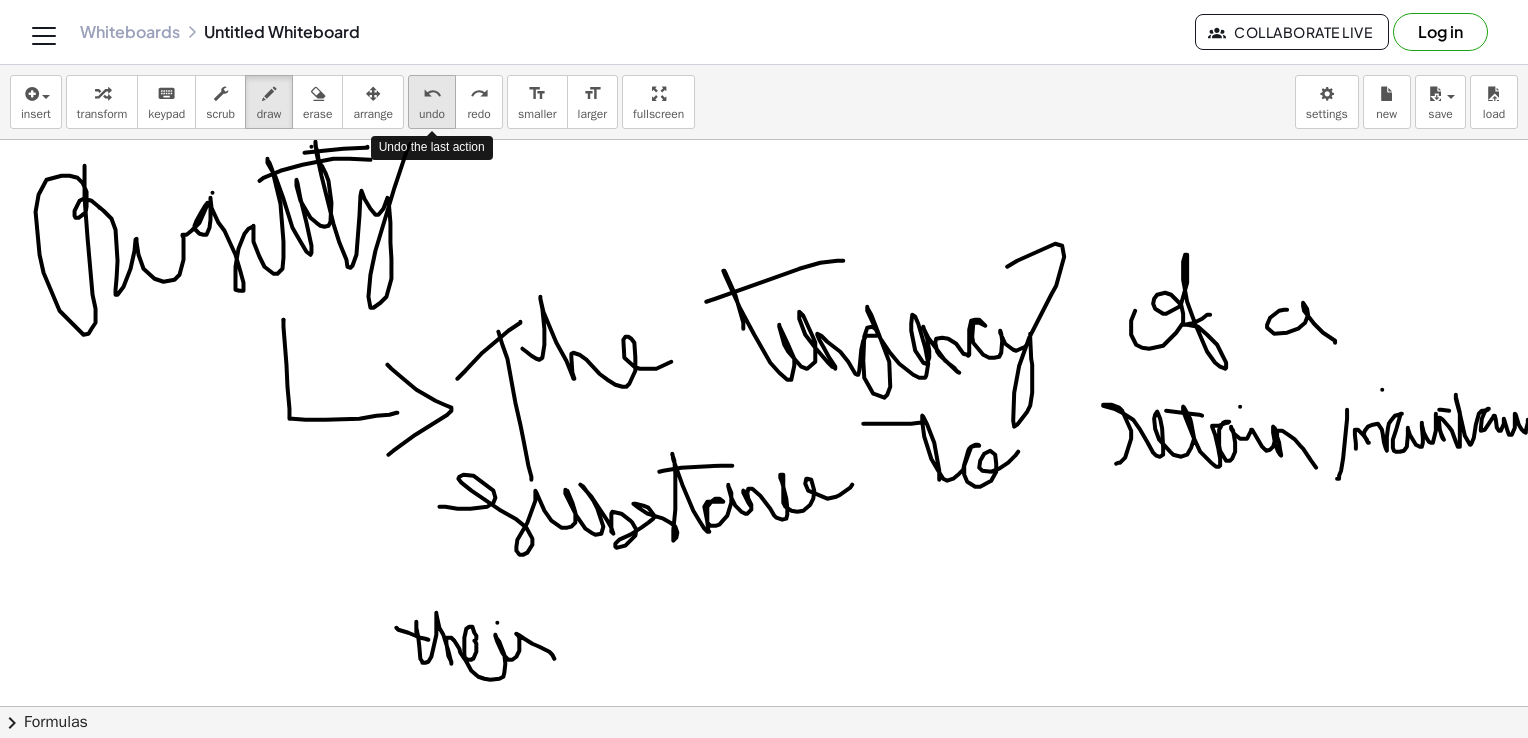 click on "undo" at bounding box center [432, 94] 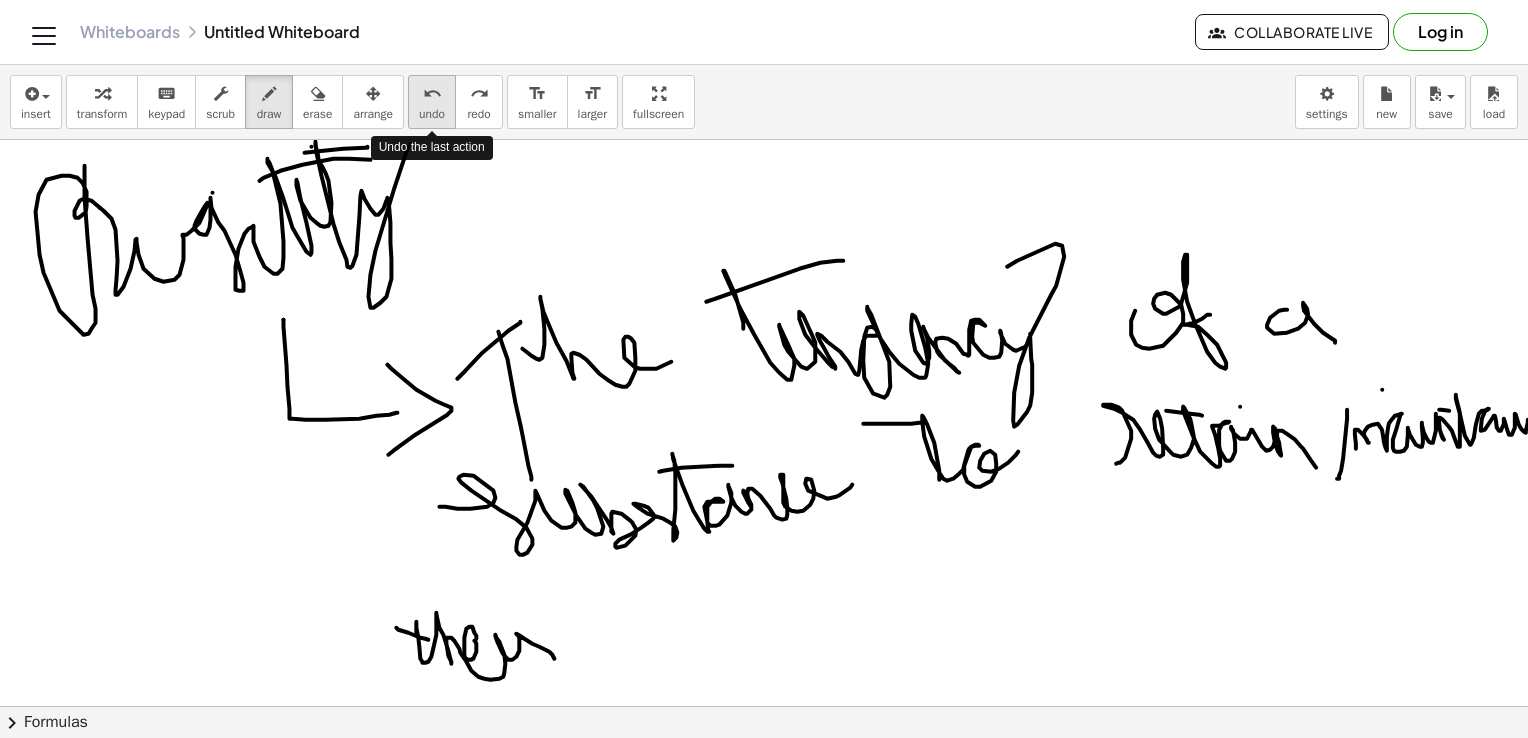 click on "undo" at bounding box center [432, 94] 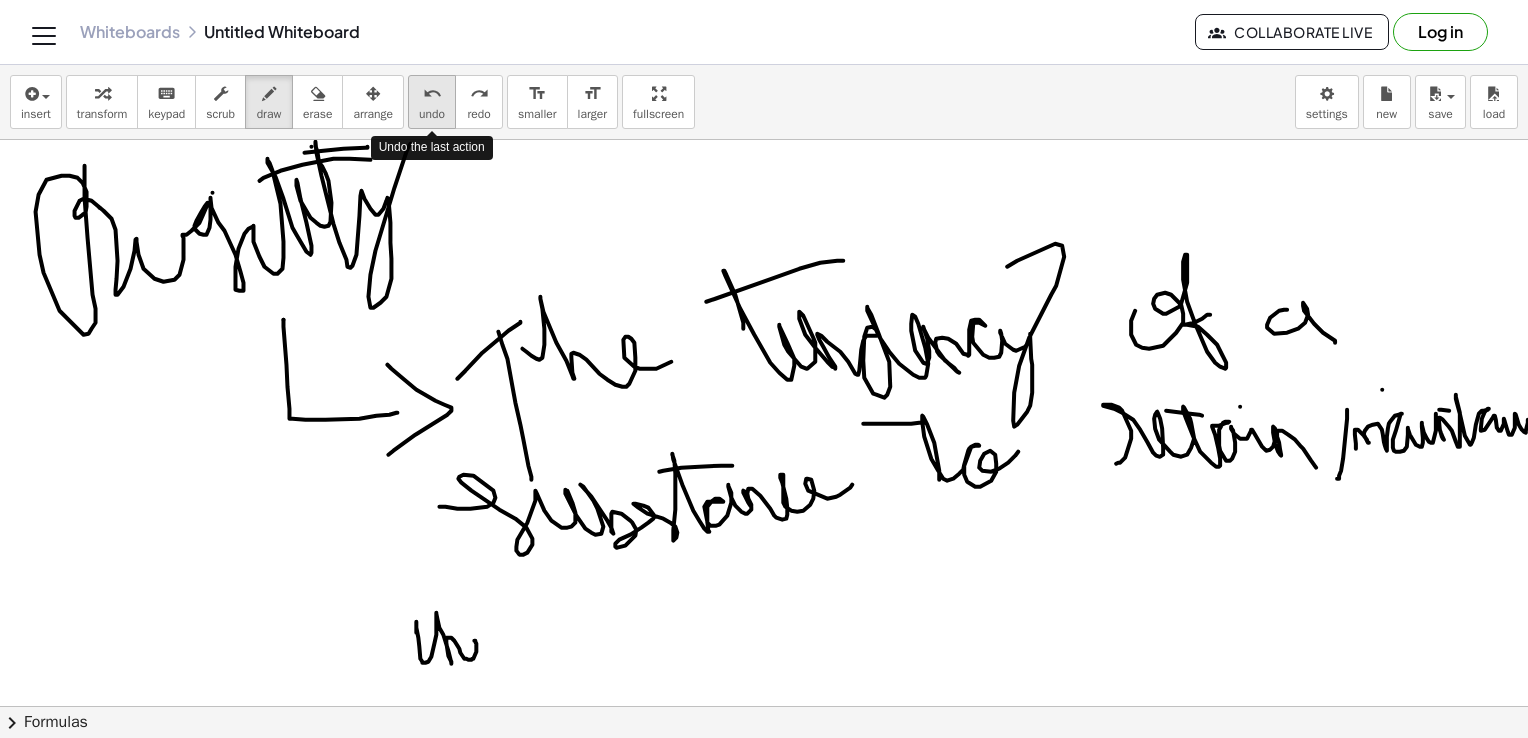 click on "undo" at bounding box center [432, 94] 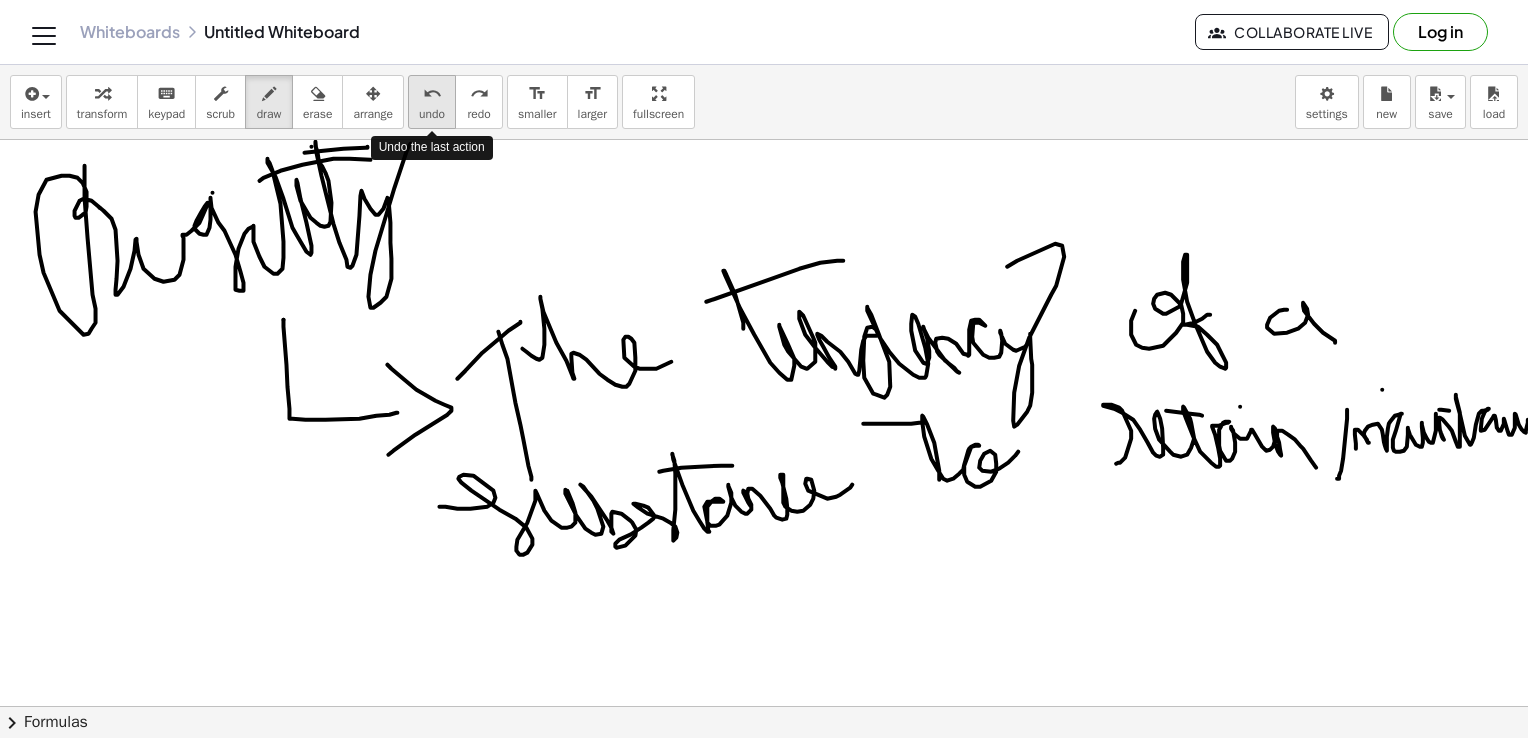 click on "undo" at bounding box center [432, 94] 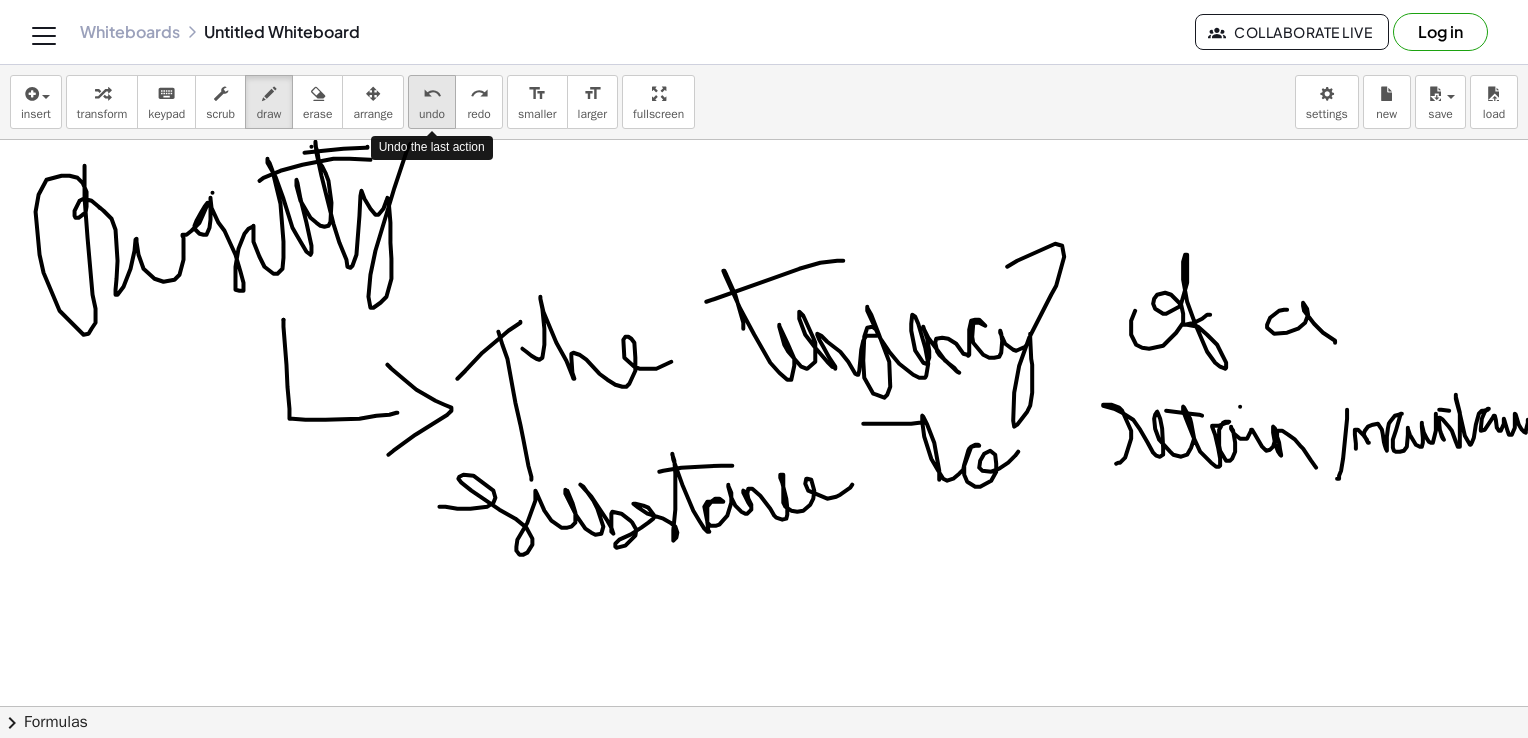 click on "undo" at bounding box center [432, 94] 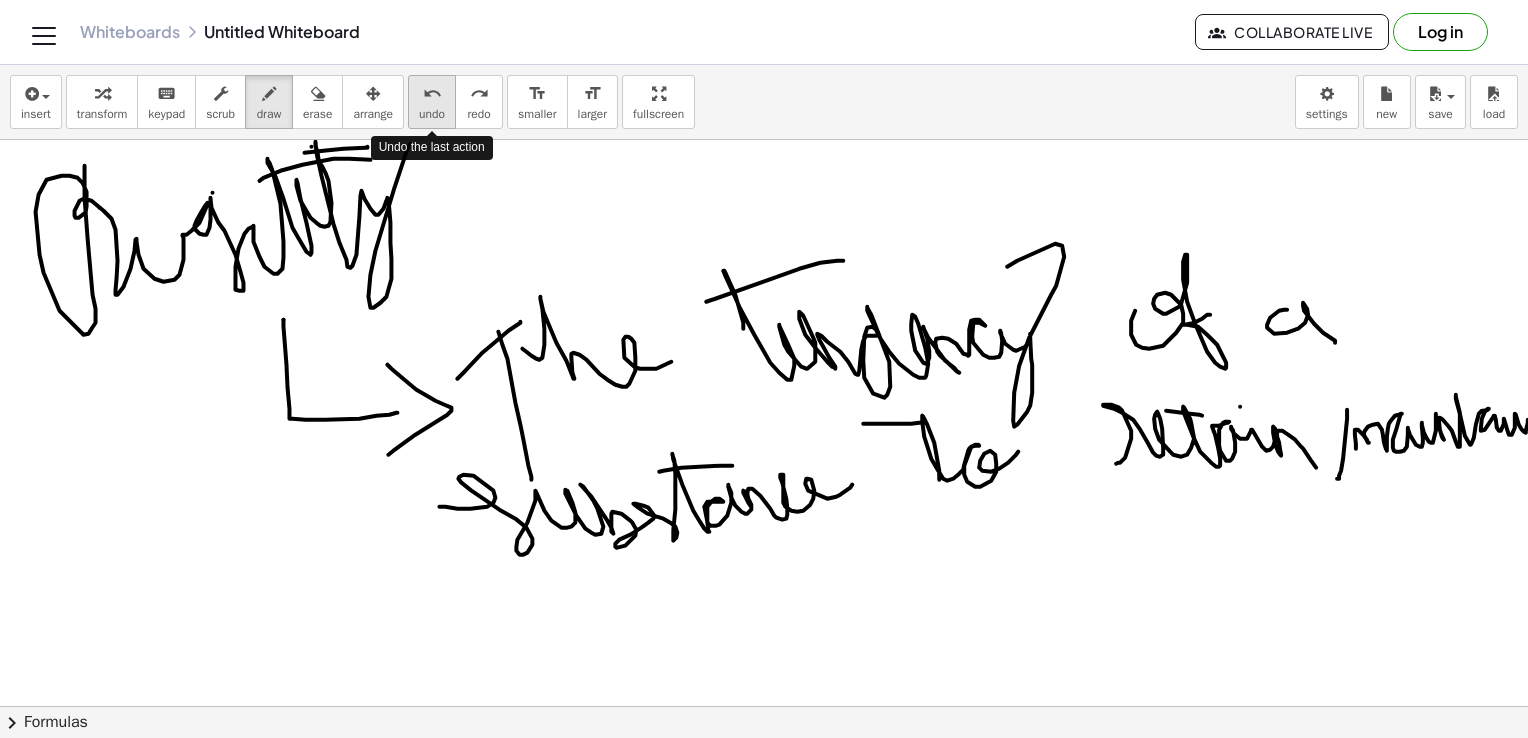 click on "undo" at bounding box center [432, 94] 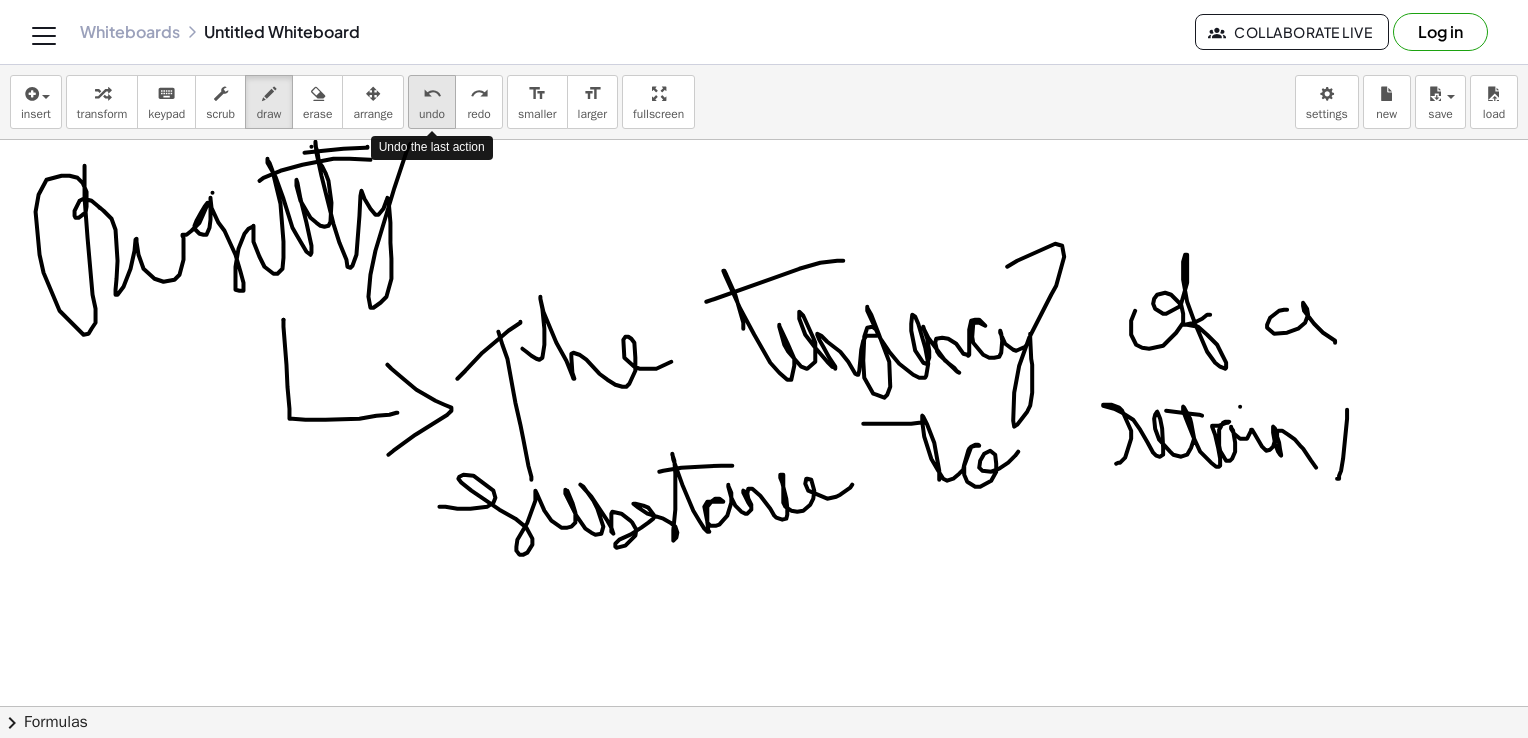 click on "undo" at bounding box center [432, 94] 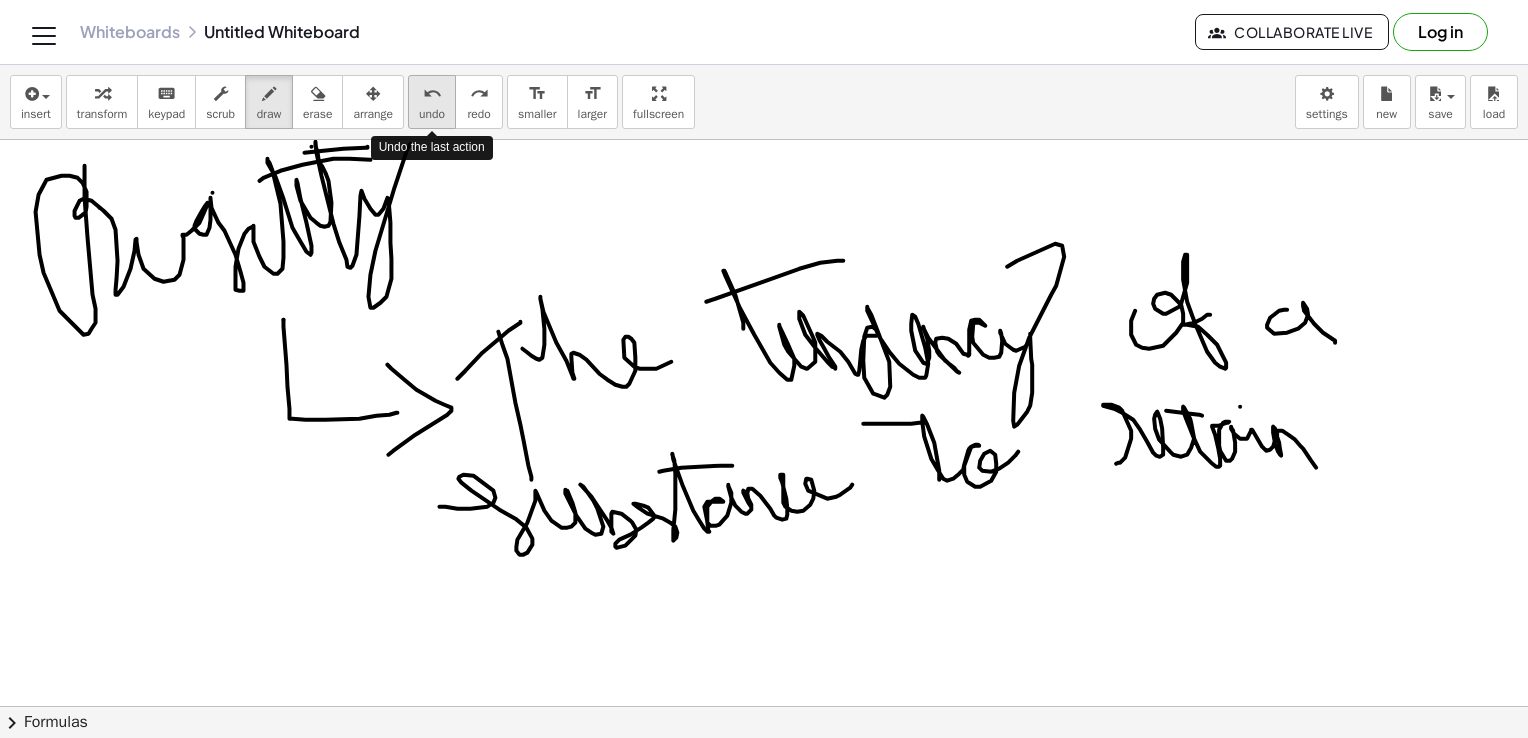 click on "undo" at bounding box center (432, 94) 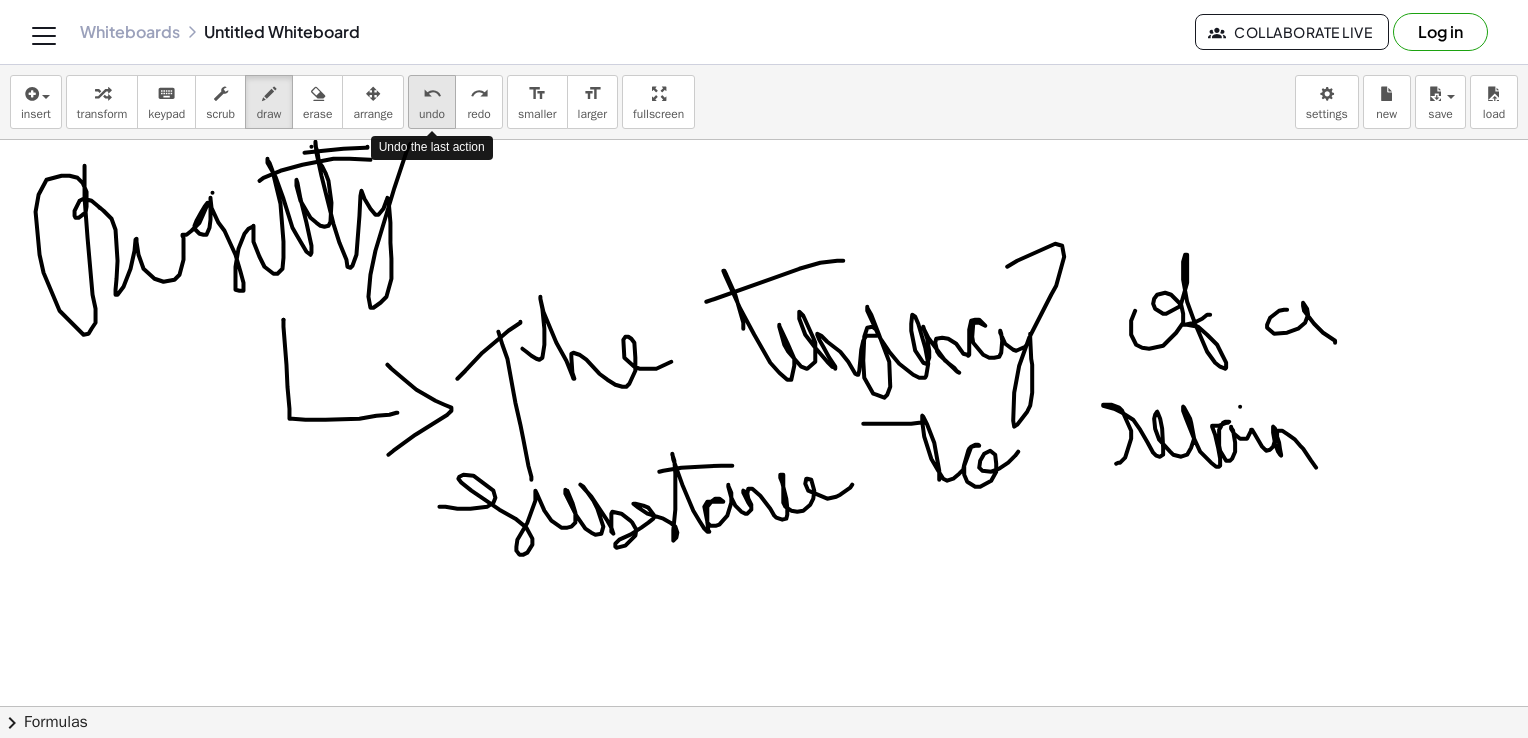 click on "undo" at bounding box center [432, 93] 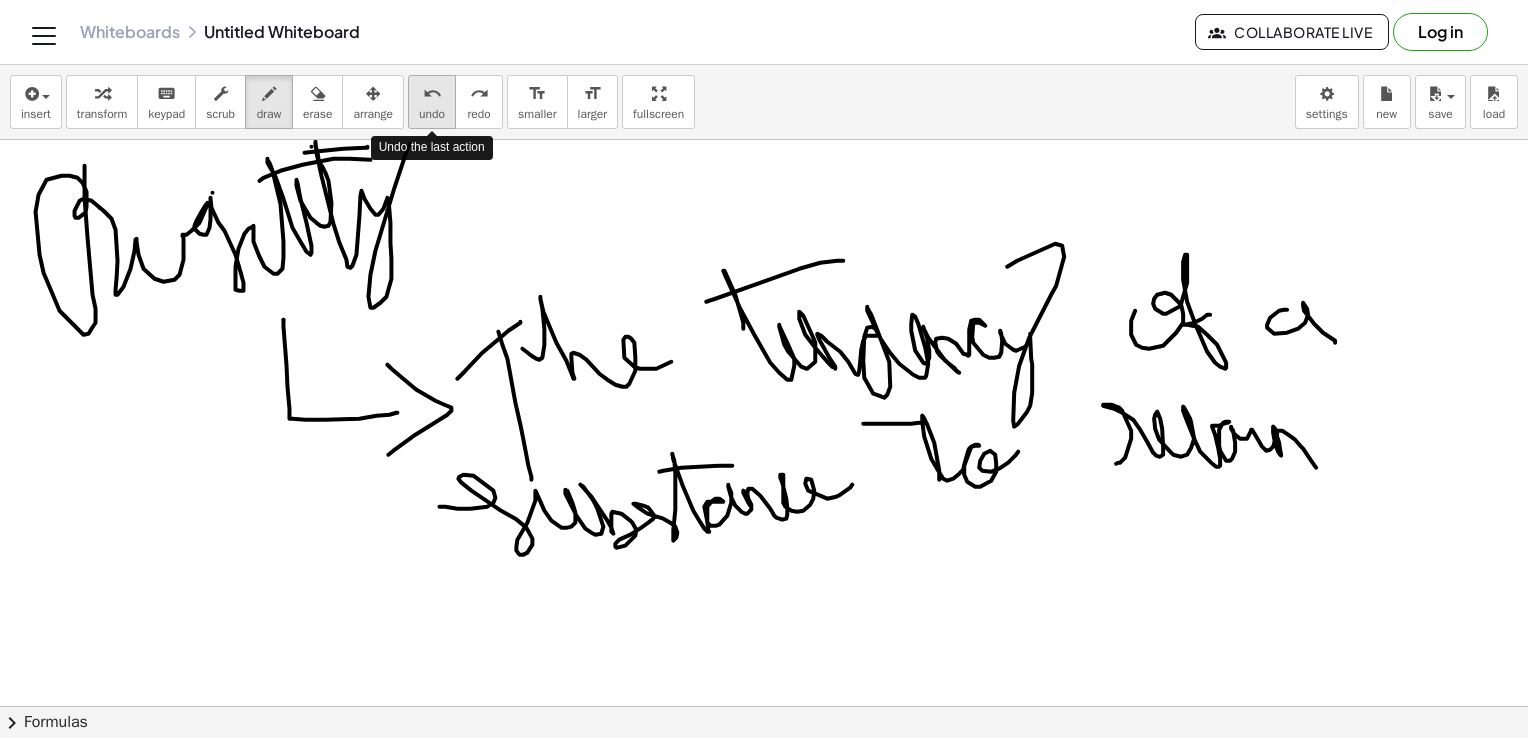click on "undo" at bounding box center [432, 93] 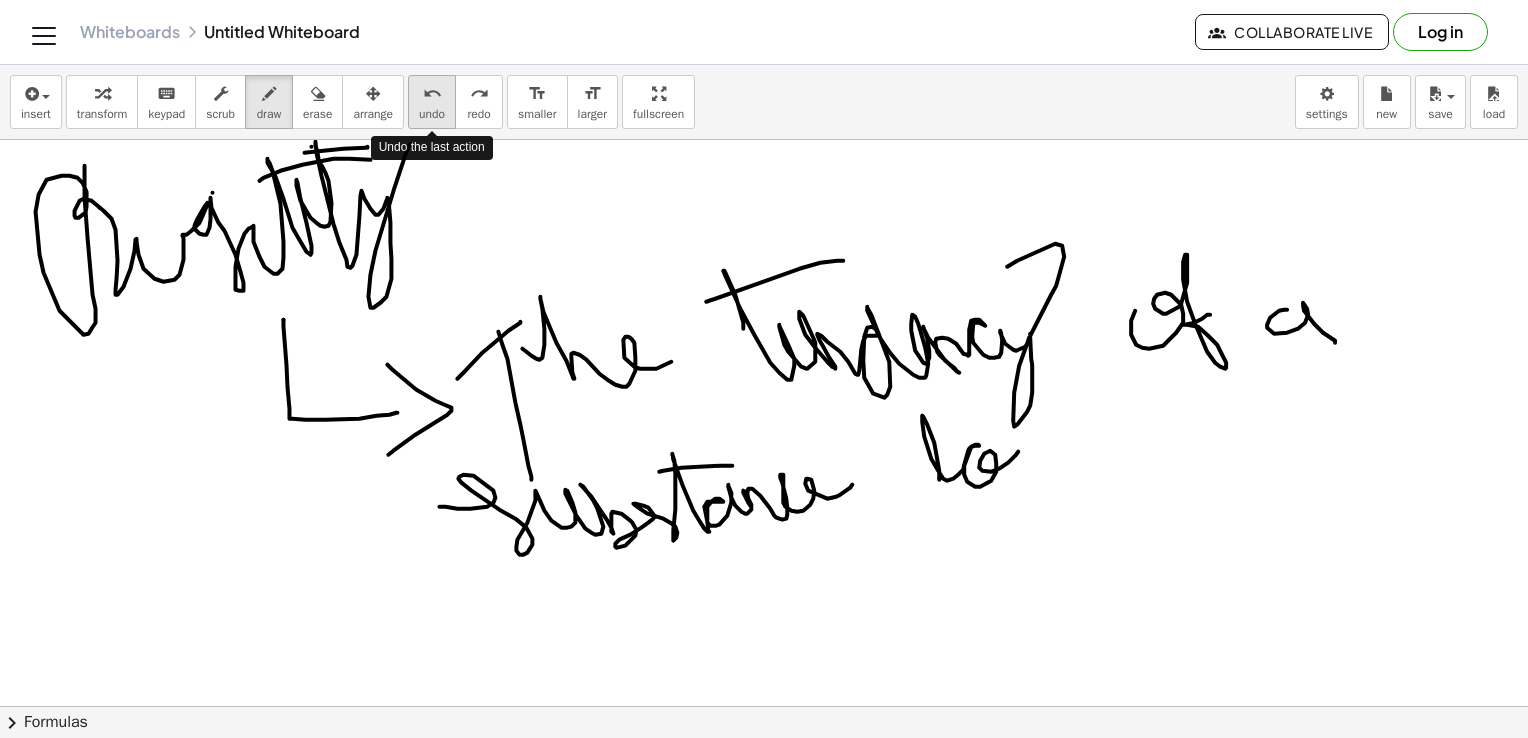 click on "undo" at bounding box center (432, 93) 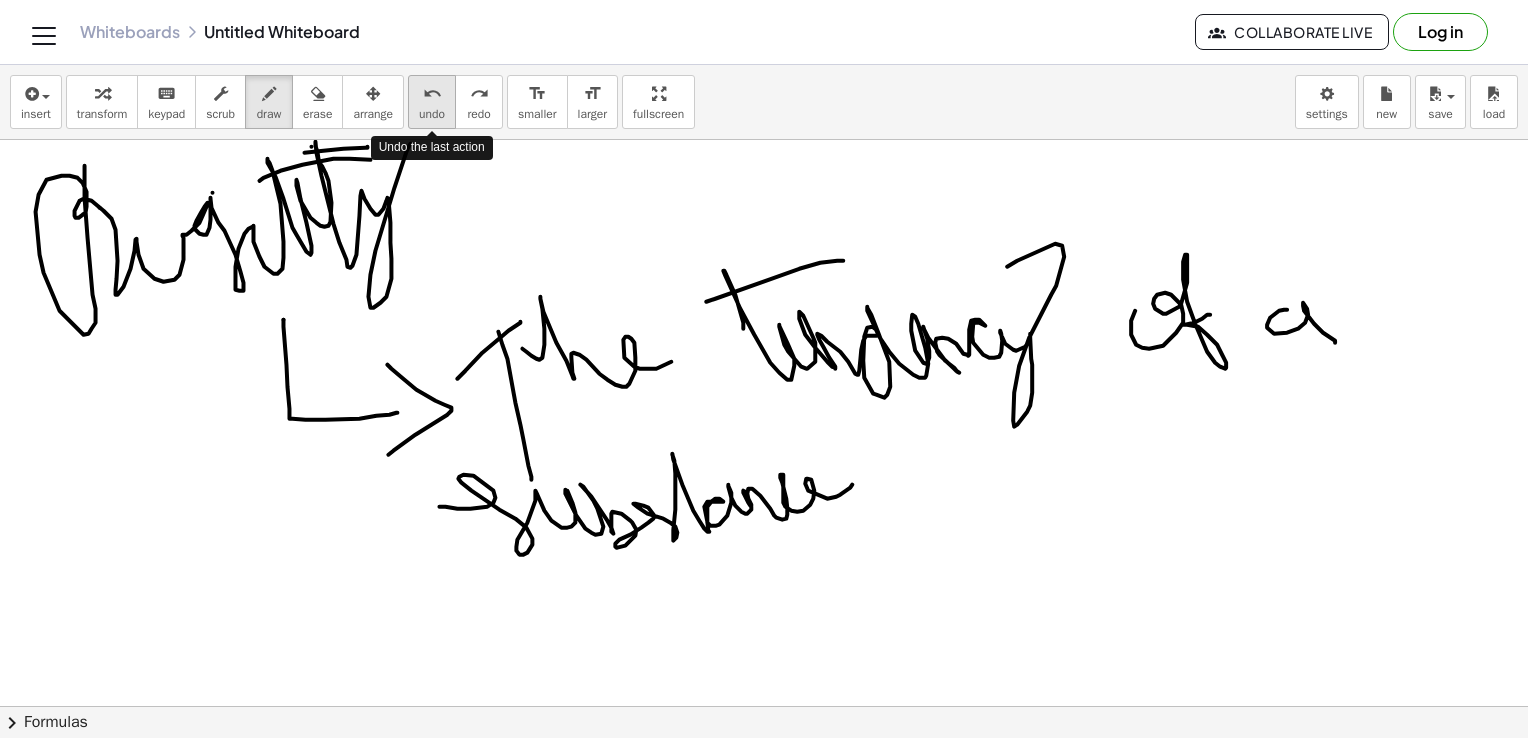 click on "undo" at bounding box center [432, 93] 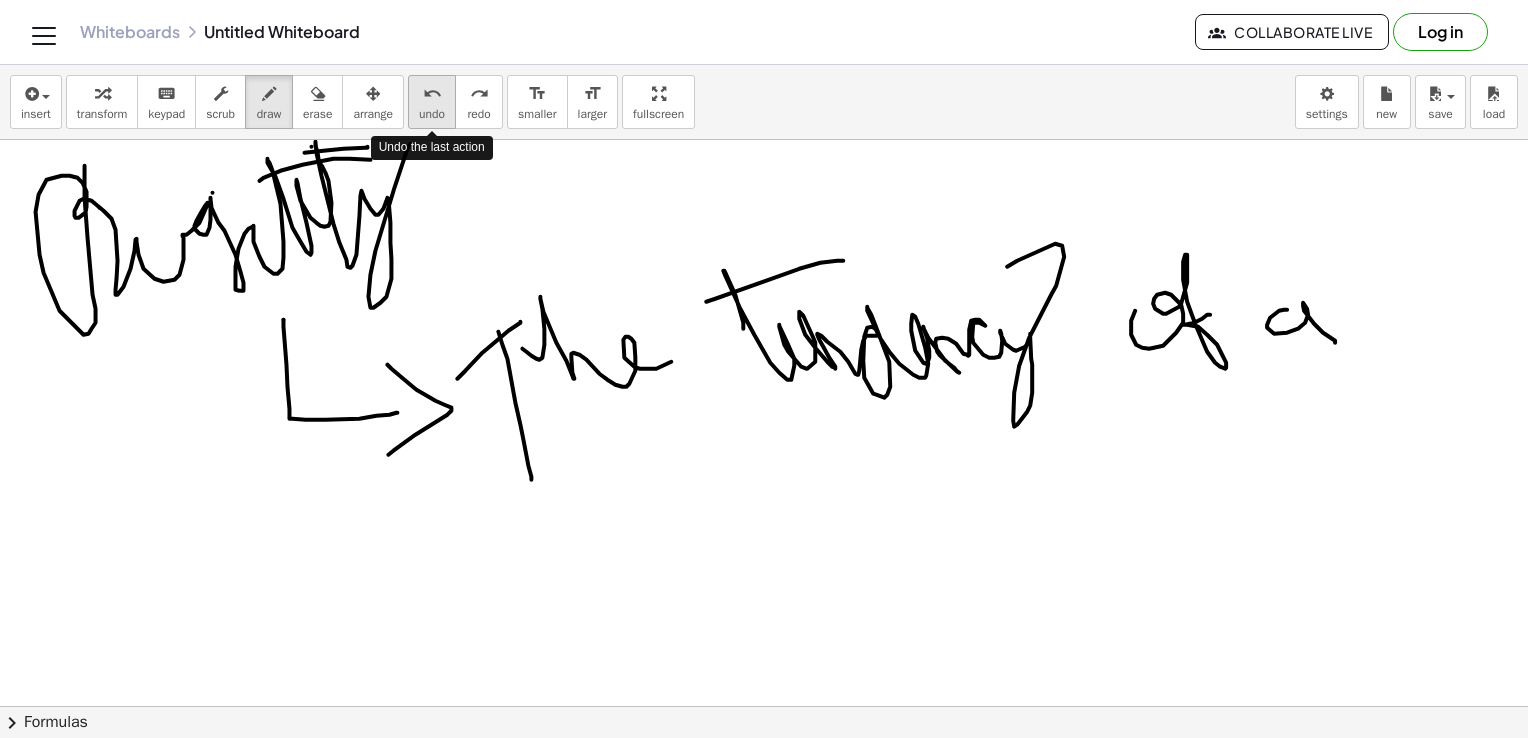click on "undo undo" at bounding box center [432, 102] 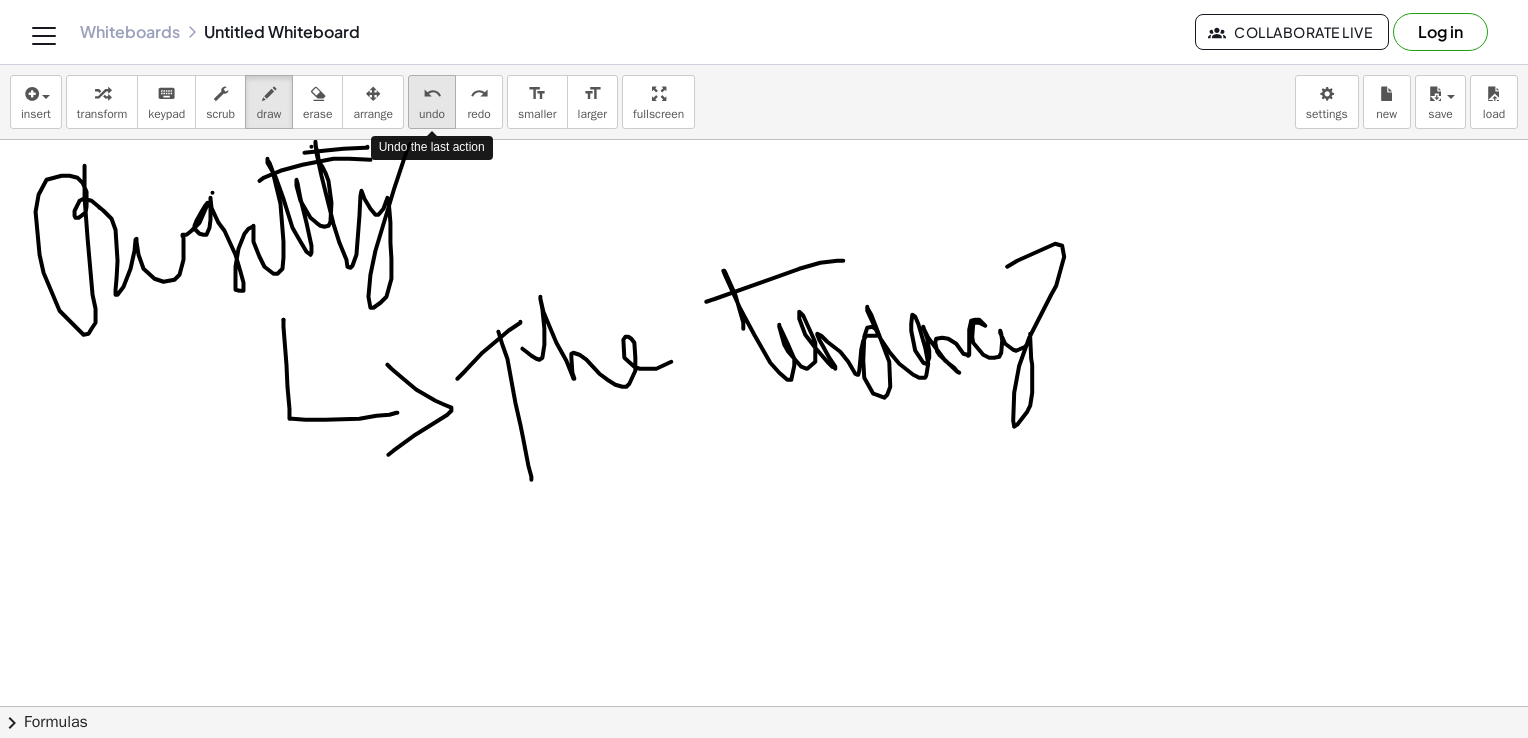 click on "undo undo" at bounding box center [432, 102] 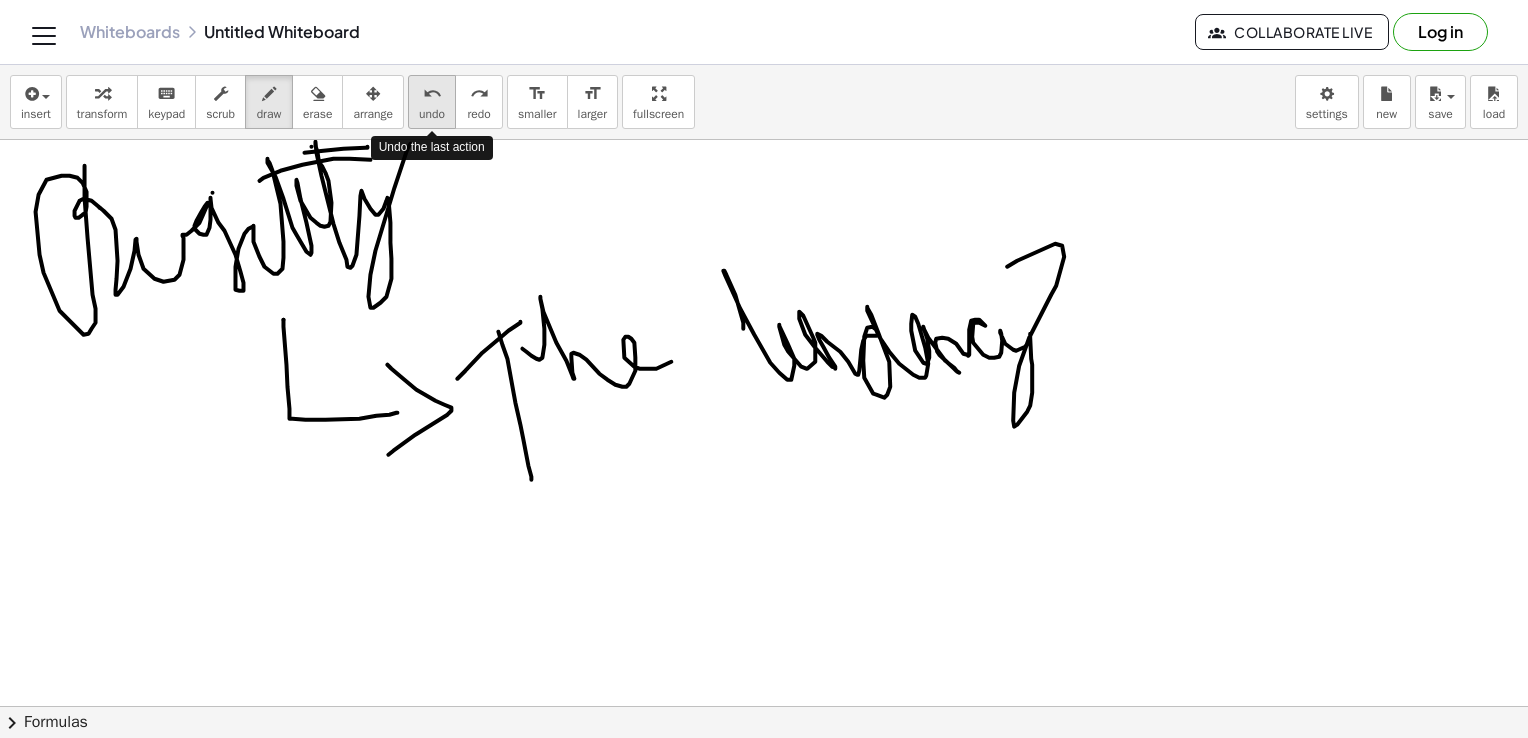 click on "undo undo" at bounding box center [432, 102] 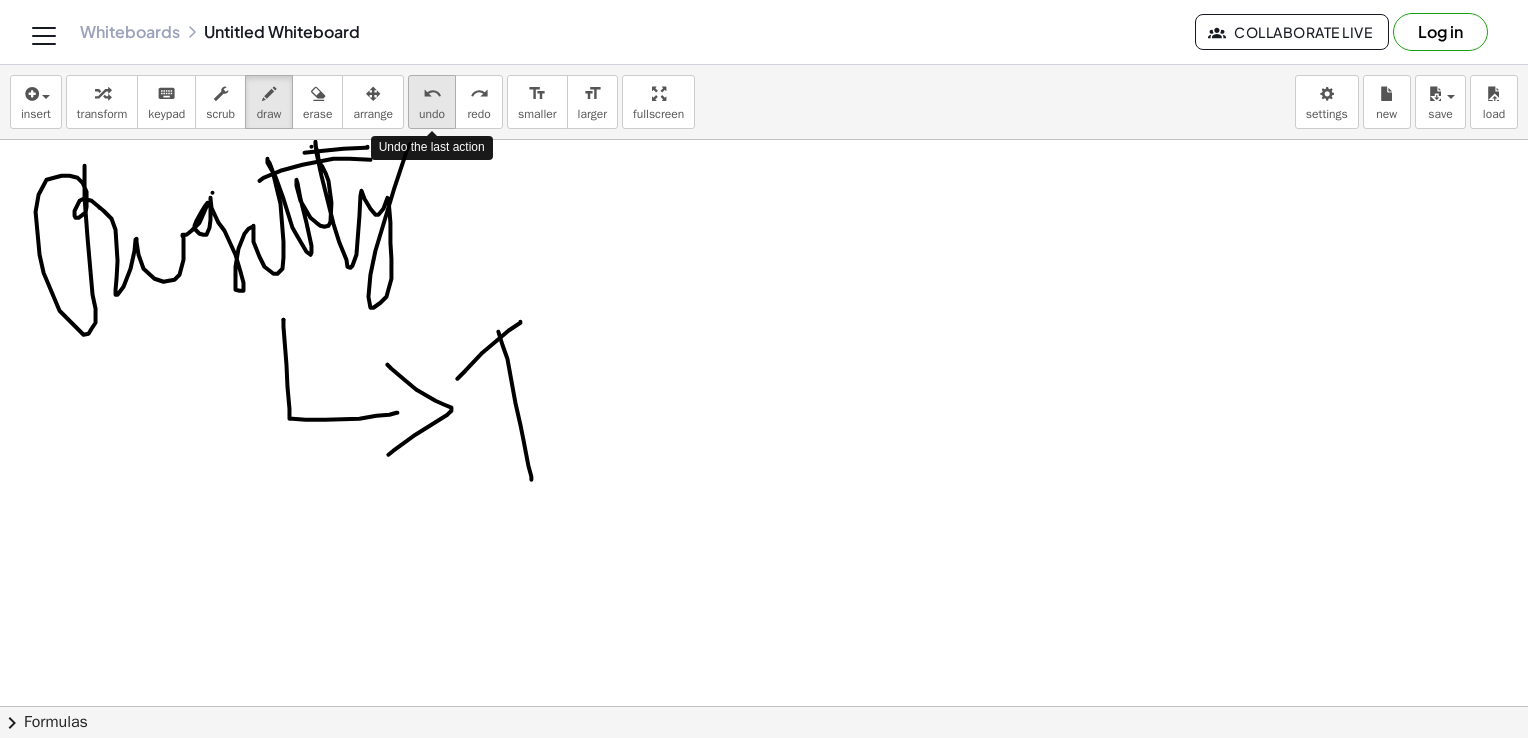 click on "undo undo" at bounding box center (432, 102) 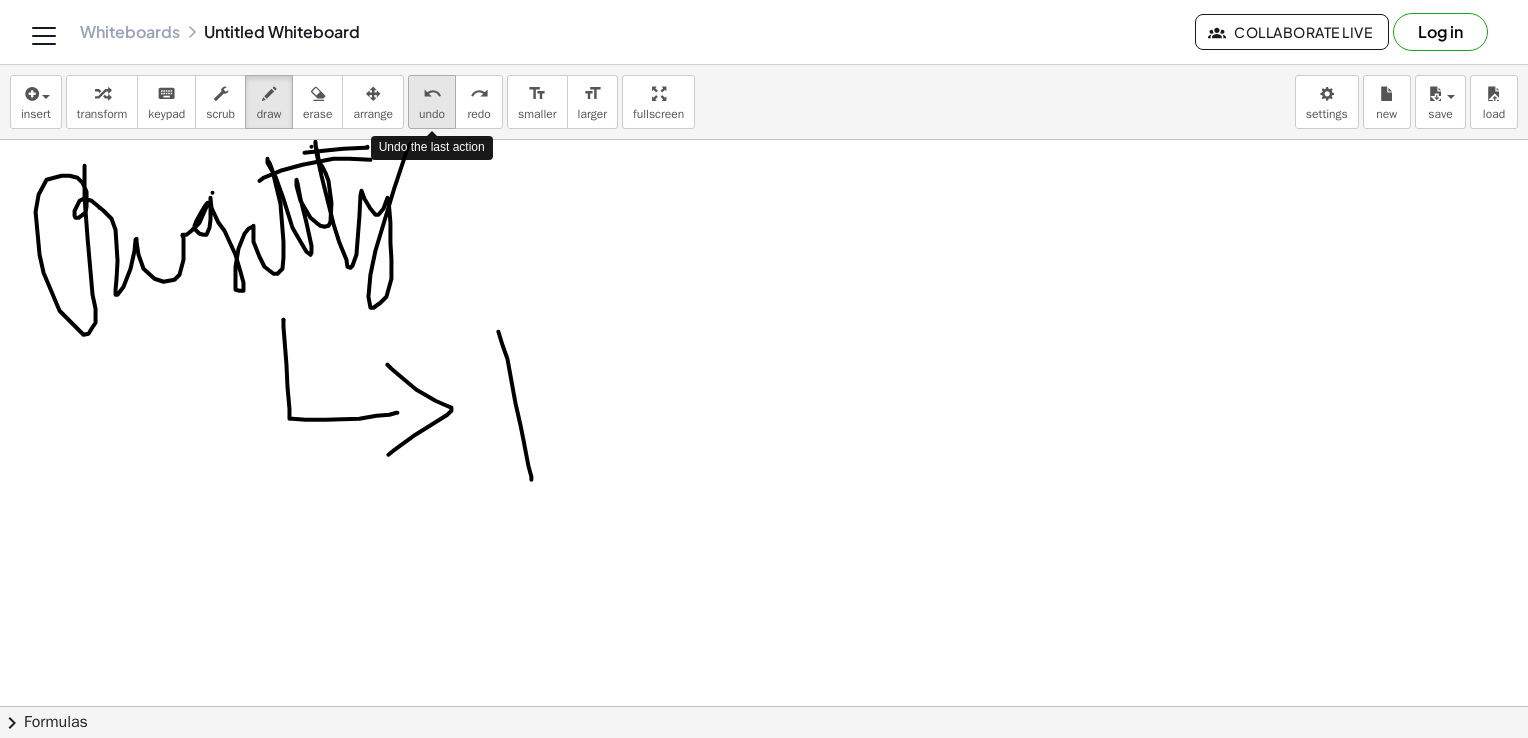 click on "undo undo" at bounding box center (432, 102) 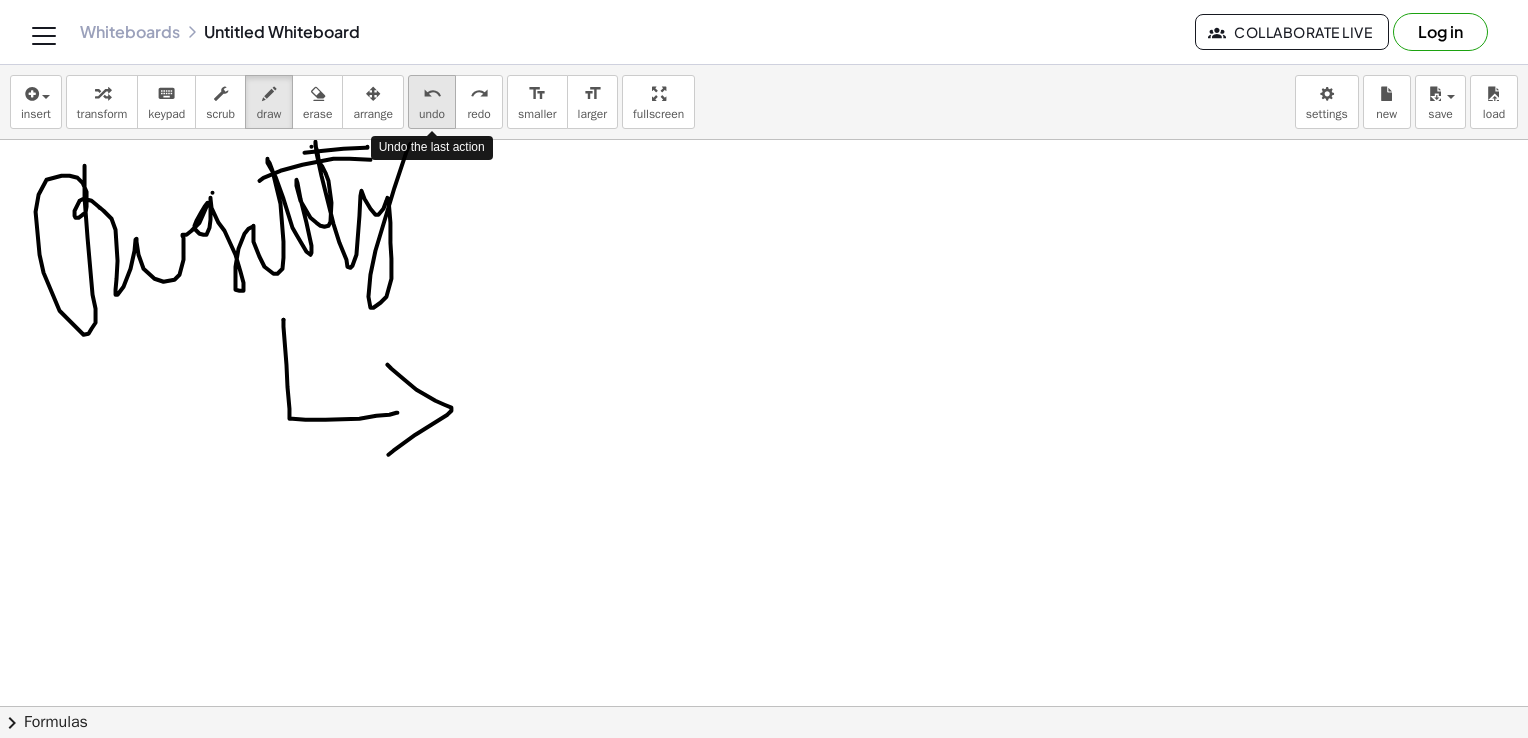 click on "undo undo" at bounding box center [432, 102] 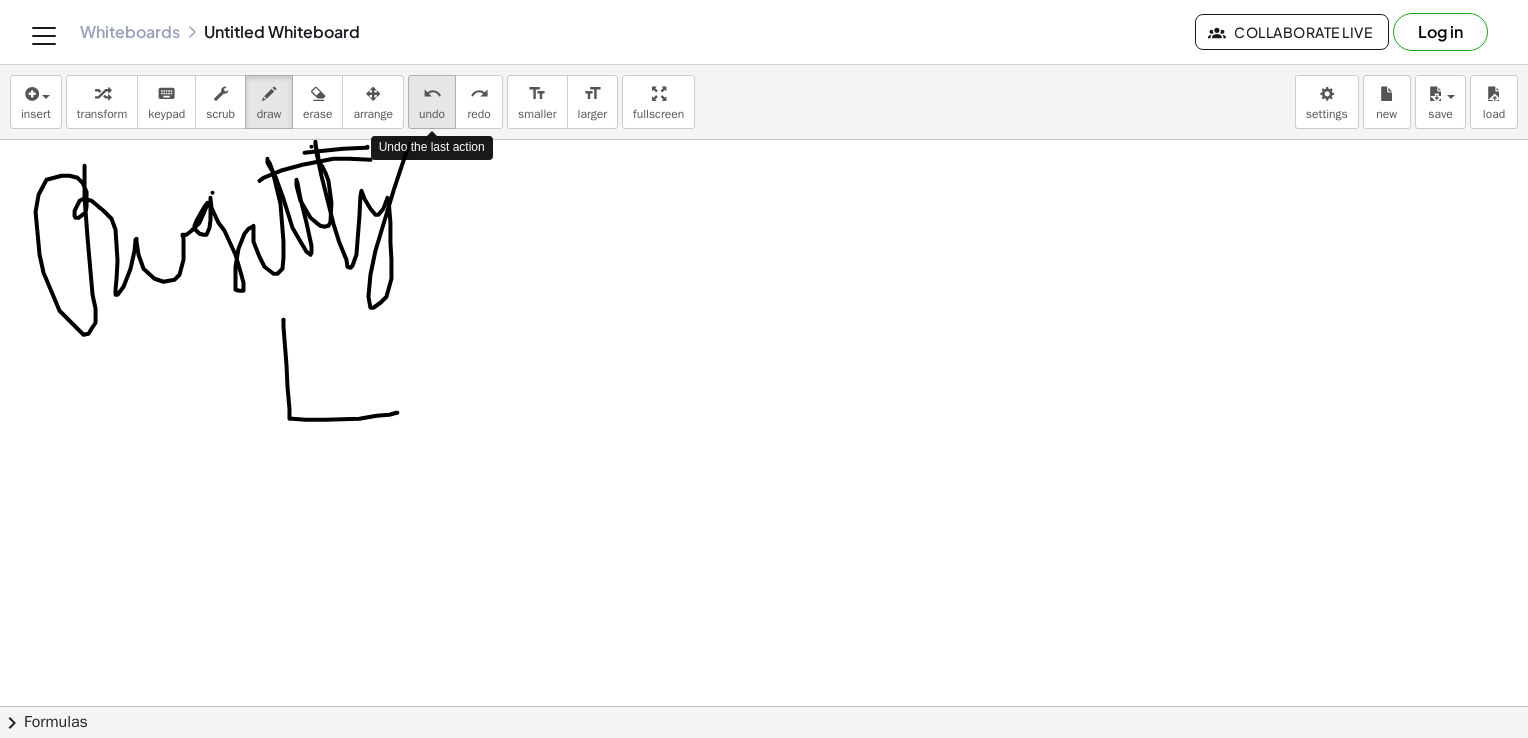 click on "undo undo" at bounding box center (432, 102) 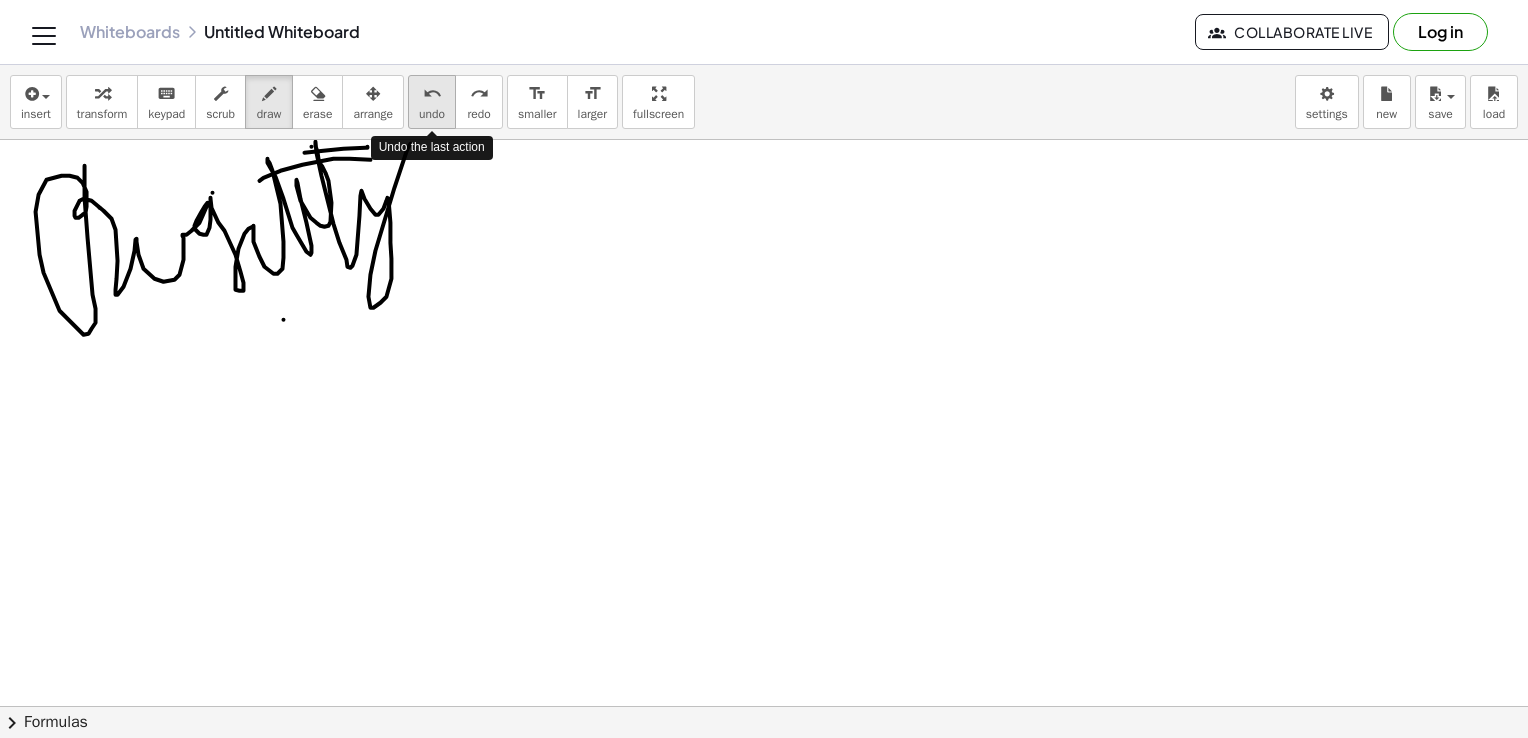 click on "undo undo" at bounding box center (432, 102) 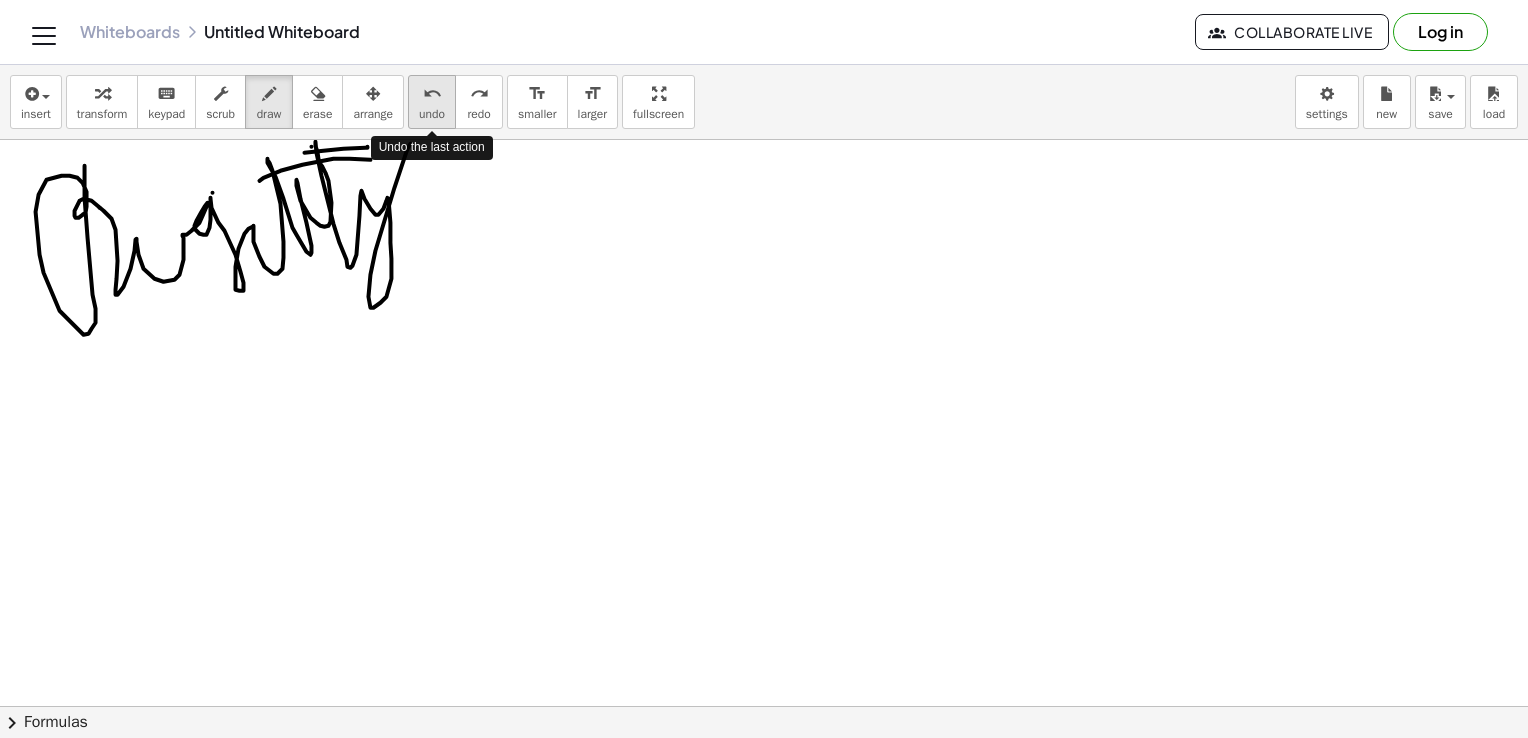click on "undo undo" at bounding box center (432, 102) 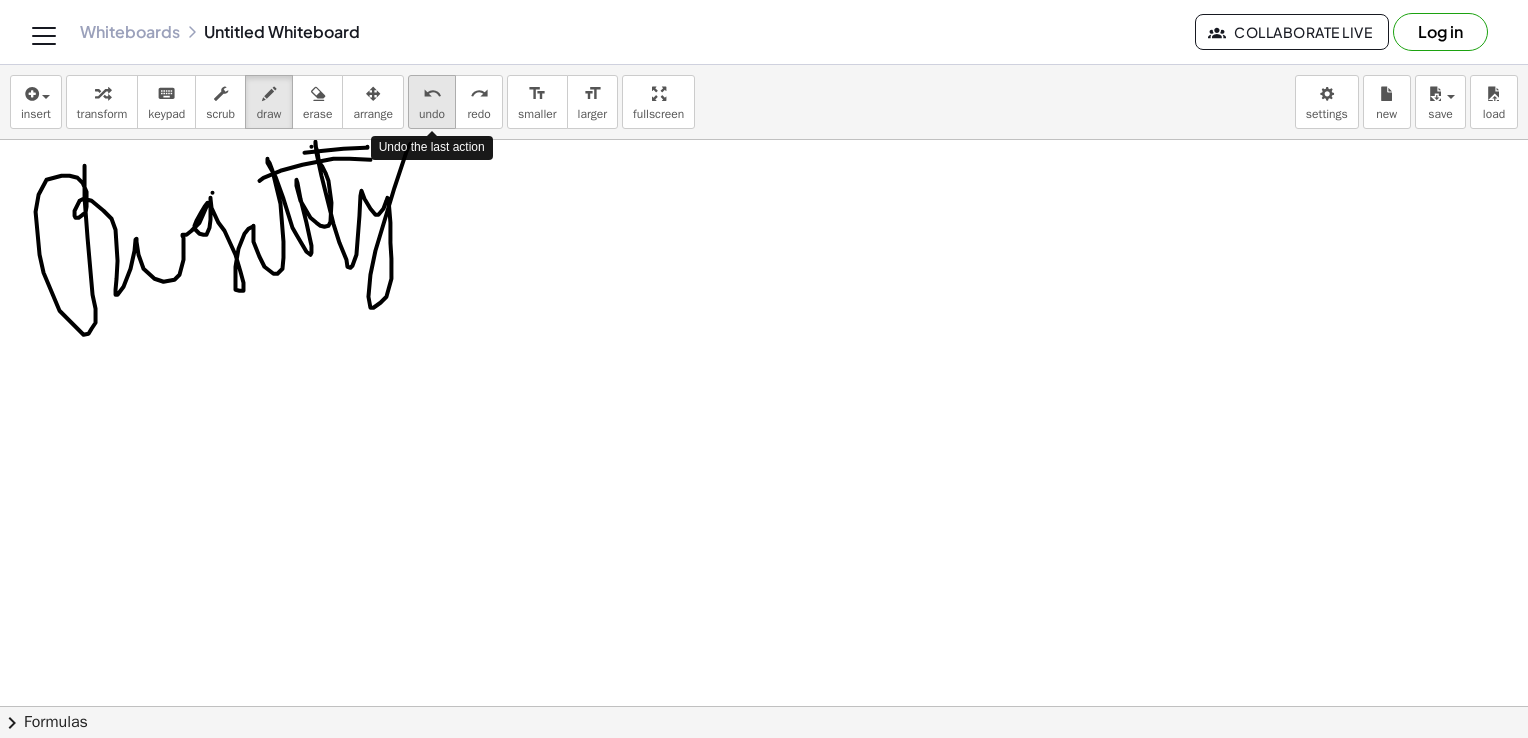 click on "undo undo" at bounding box center (432, 102) 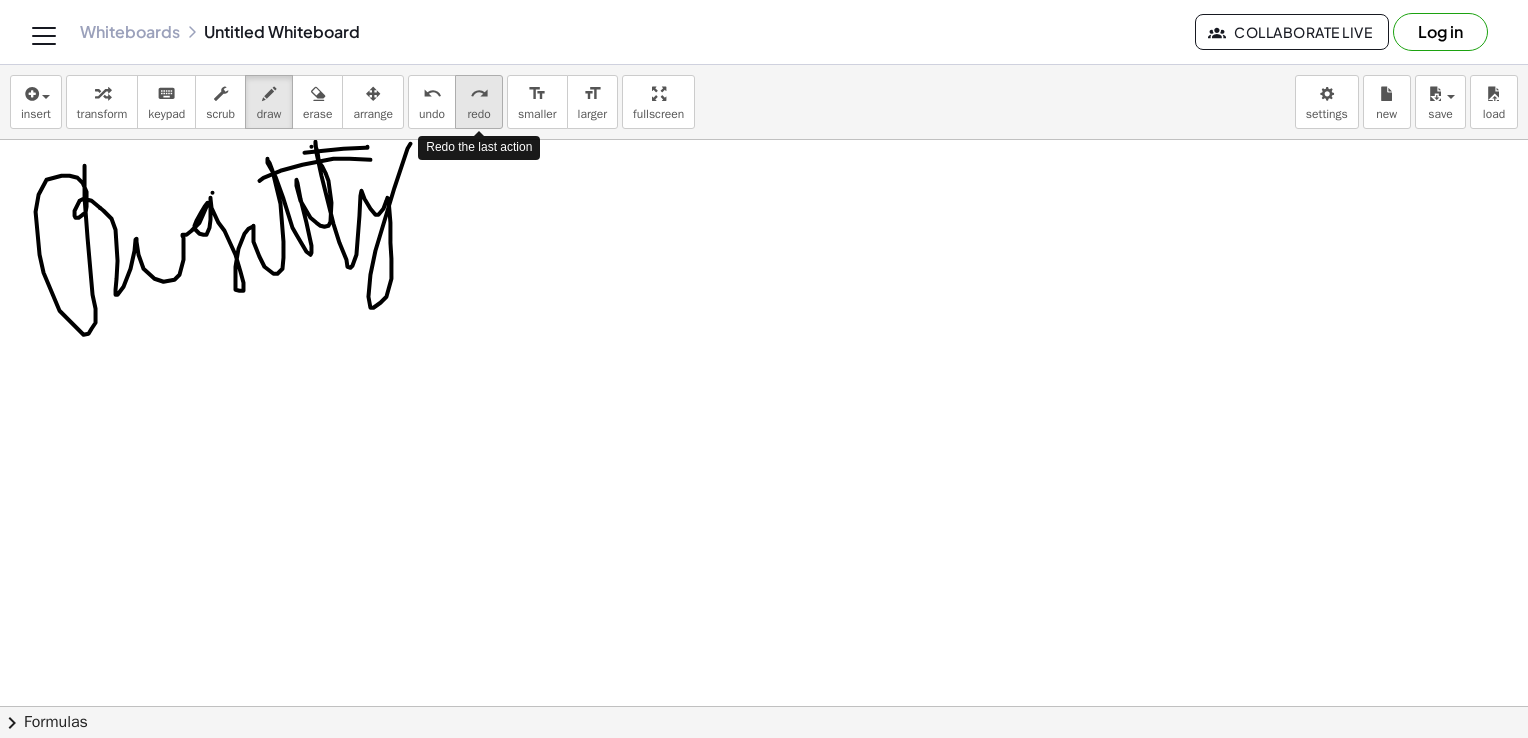 click on "redo" at bounding box center (479, 94) 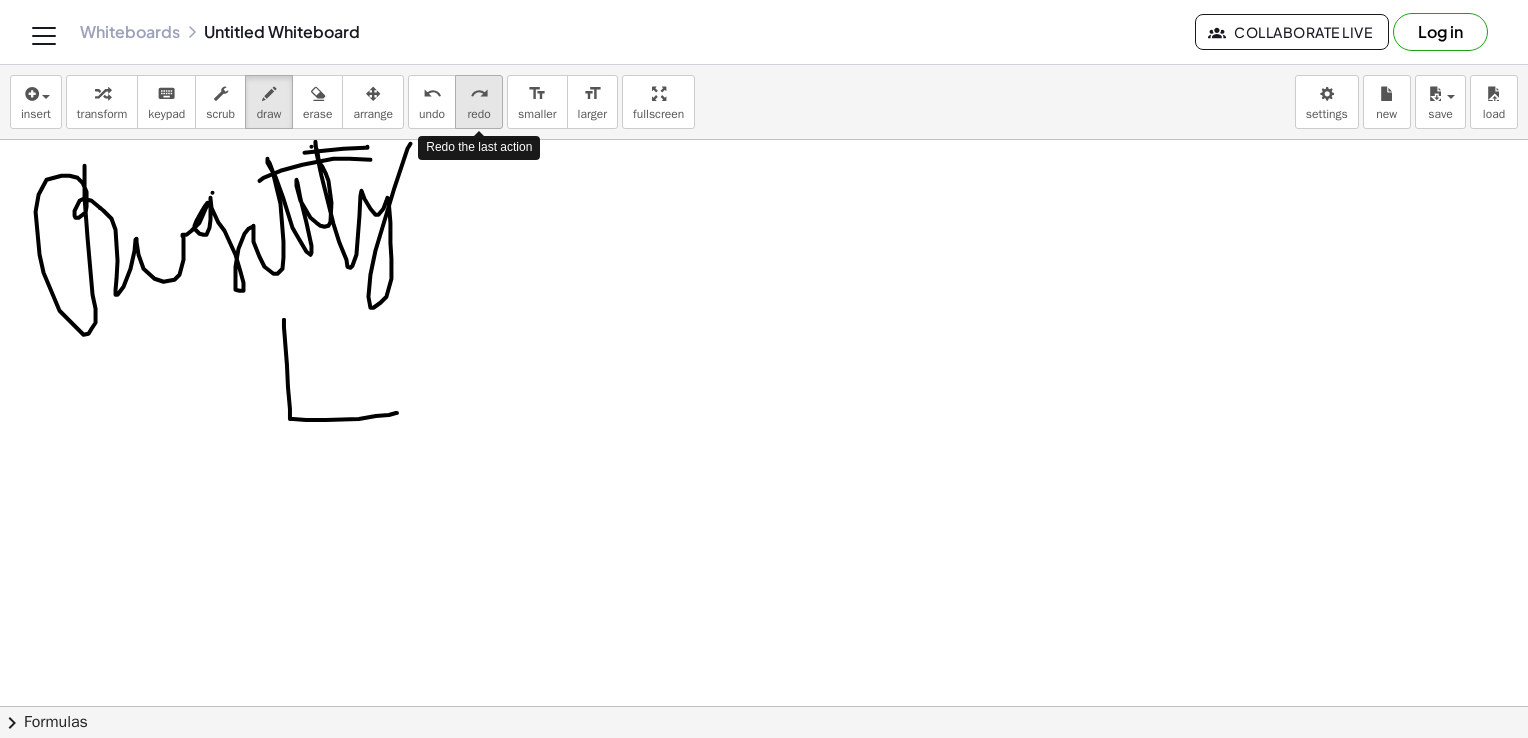 click on "redo" at bounding box center [479, 94] 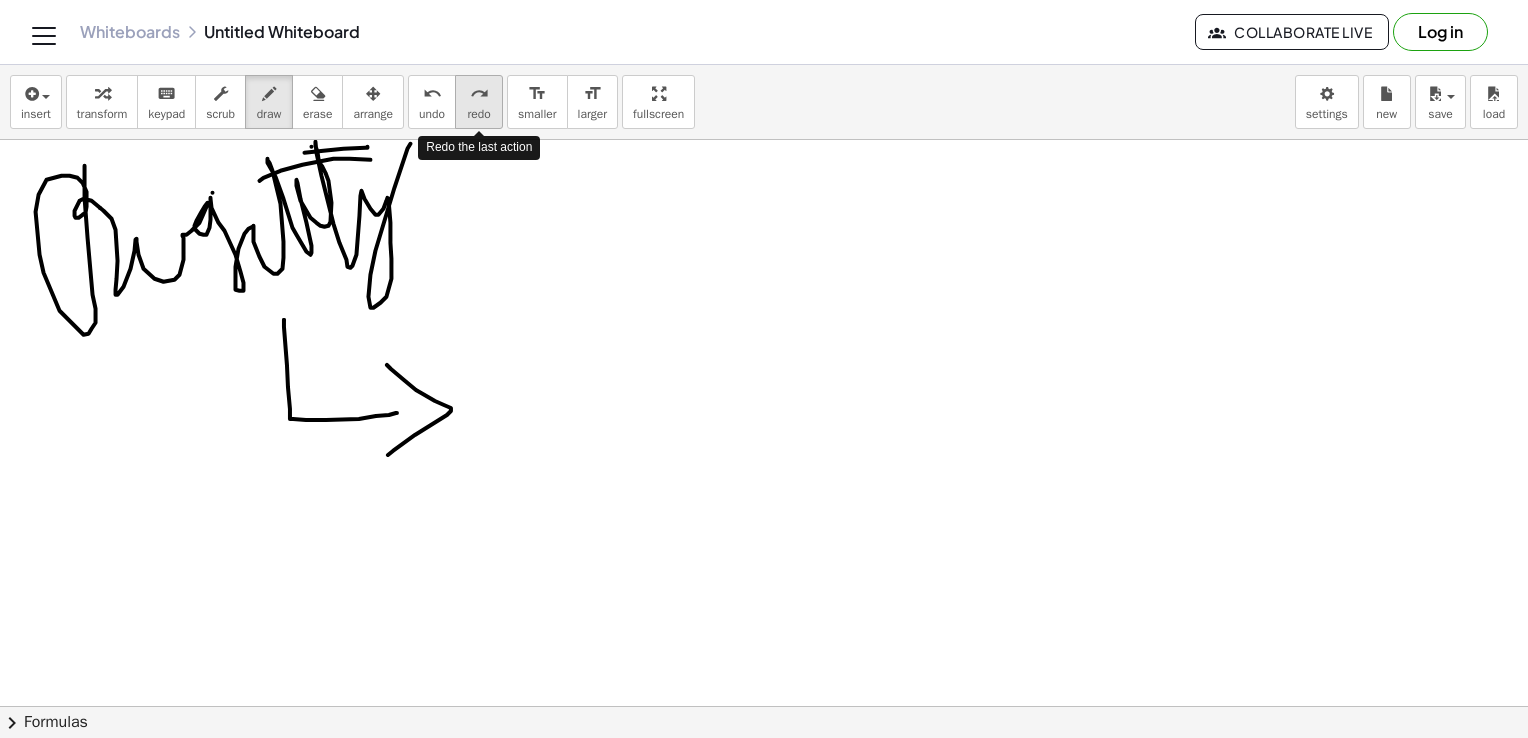 click on "redo" at bounding box center (479, 94) 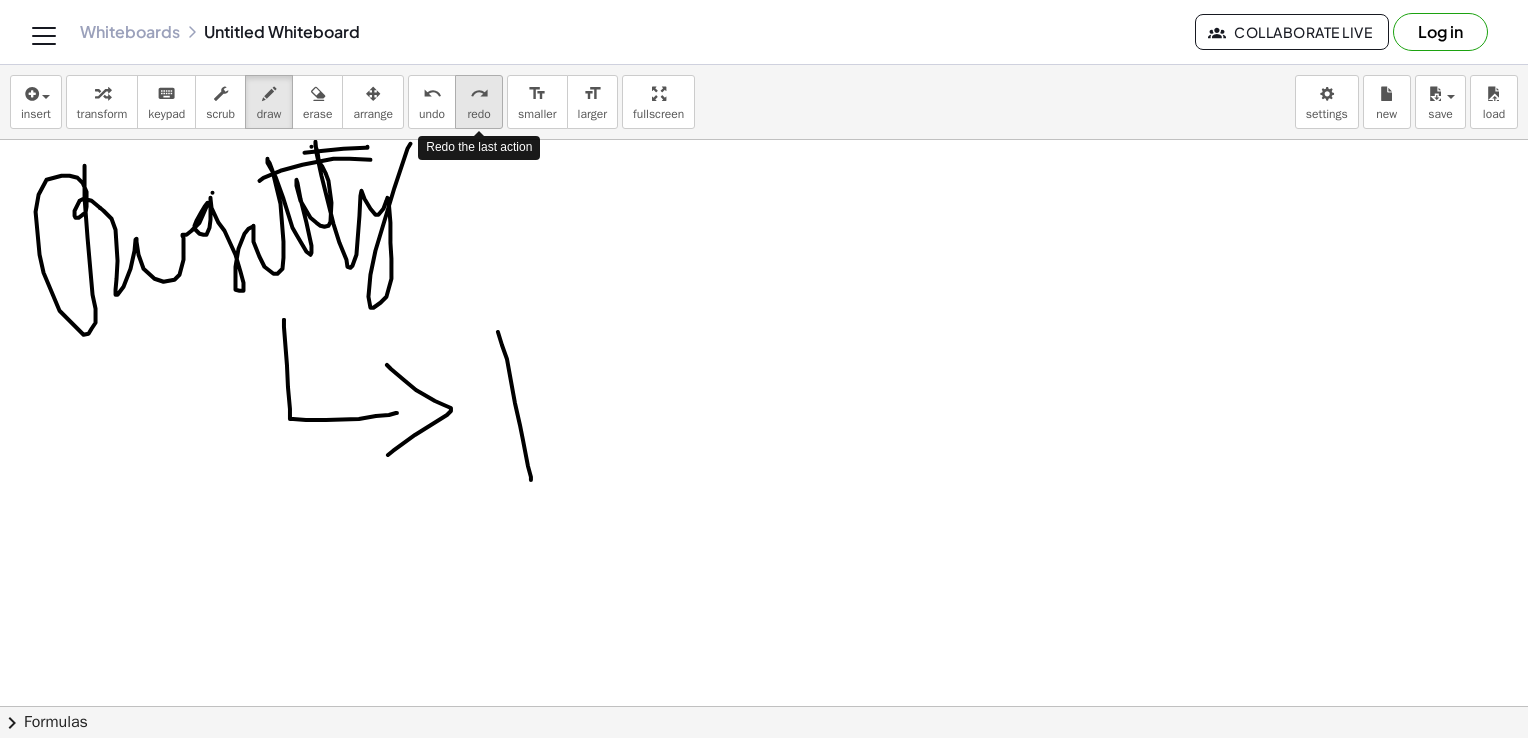 click on "redo" at bounding box center [479, 94] 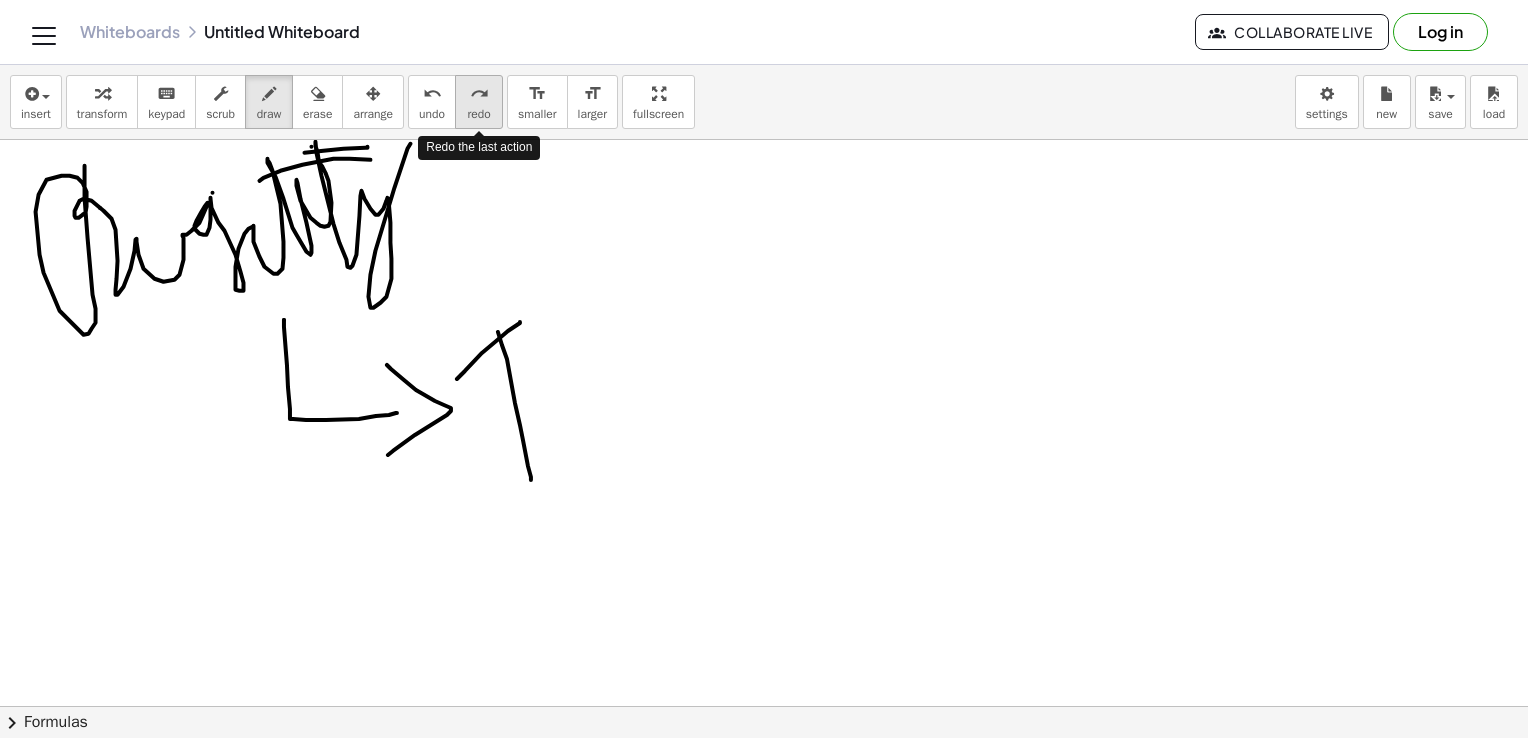 click on "redo" at bounding box center (479, 94) 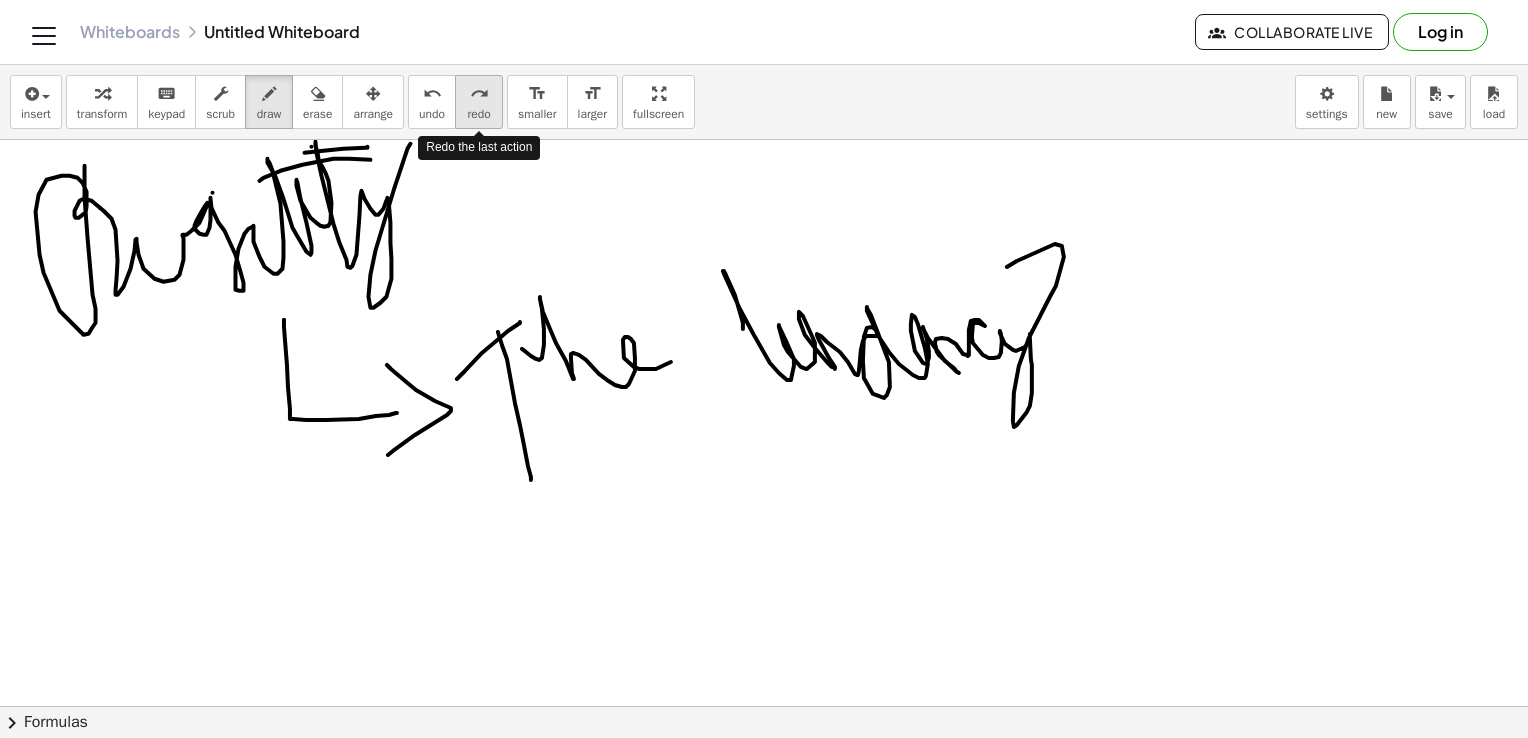 click on "redo" at bounding box center [479, 94] 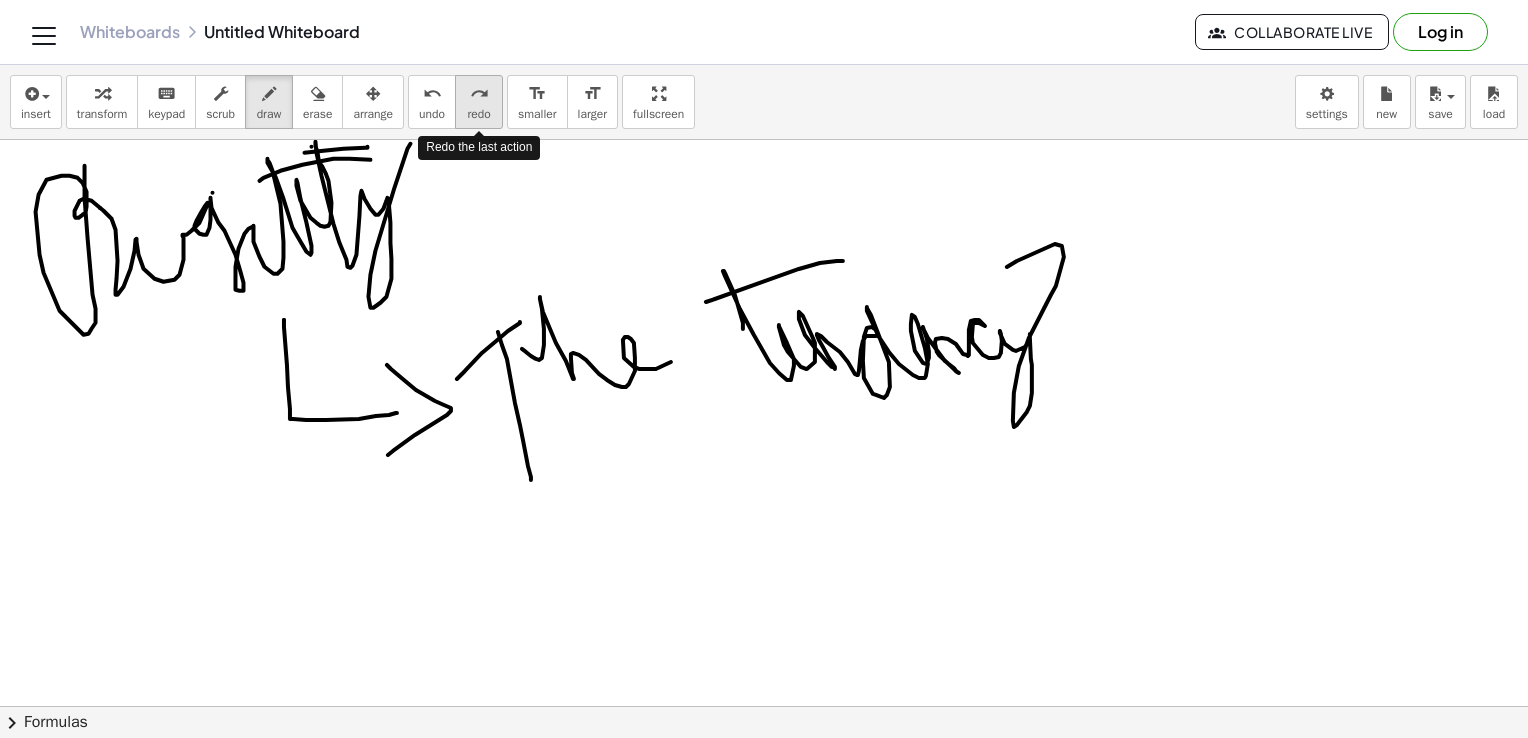 click on "redo" at bounding box center [479, 94] 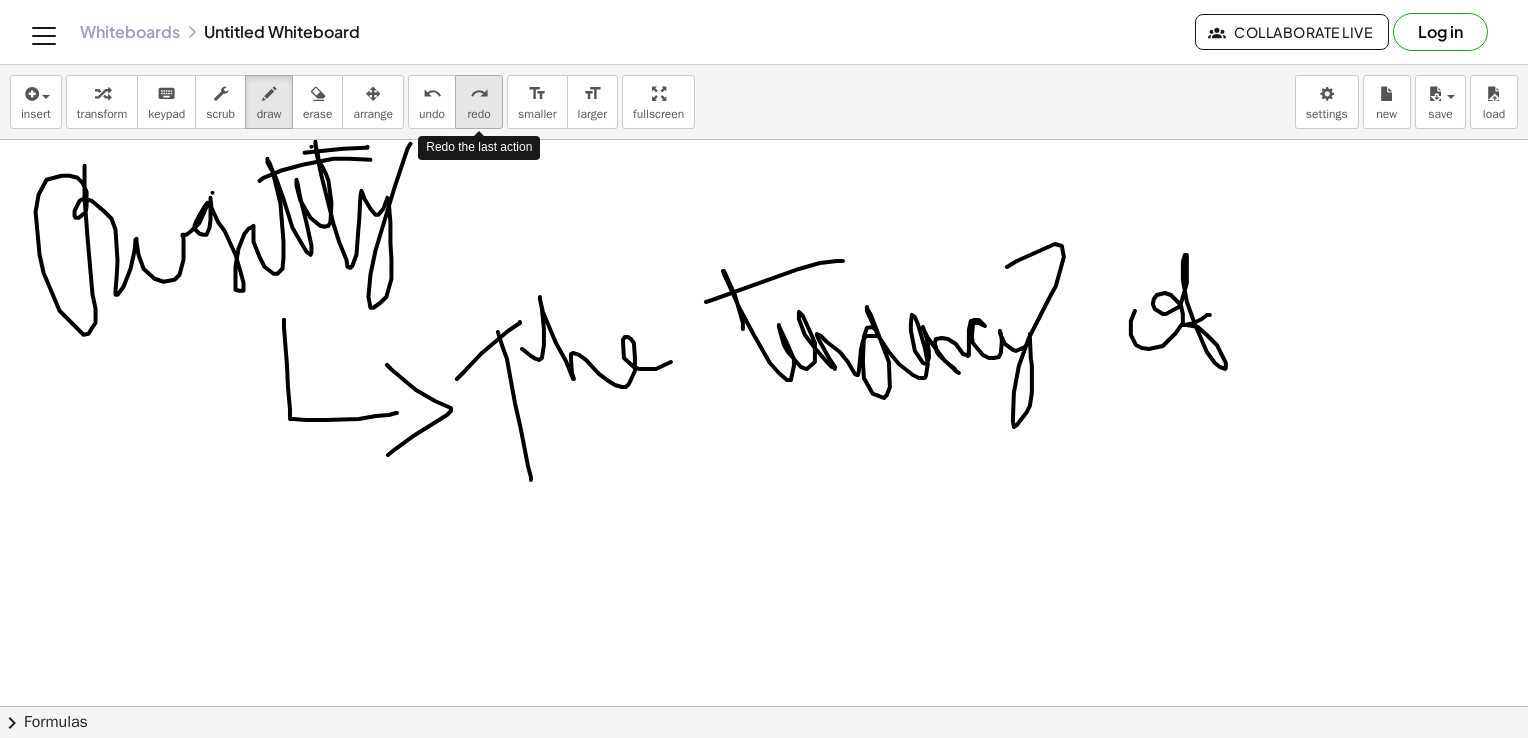 click on "redo" at bounding box center [479, 94] 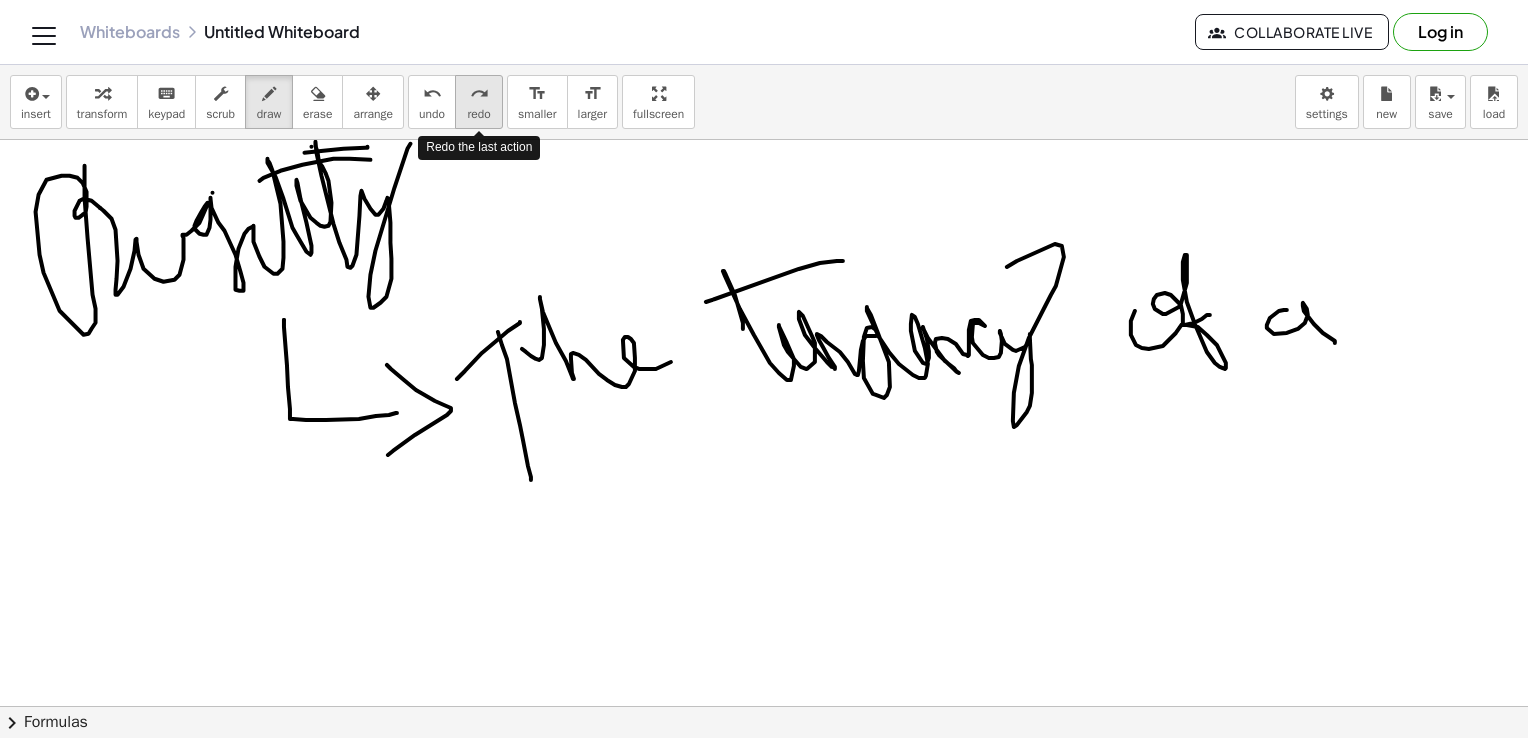 click on "redo" at bounding box center (479, 94) 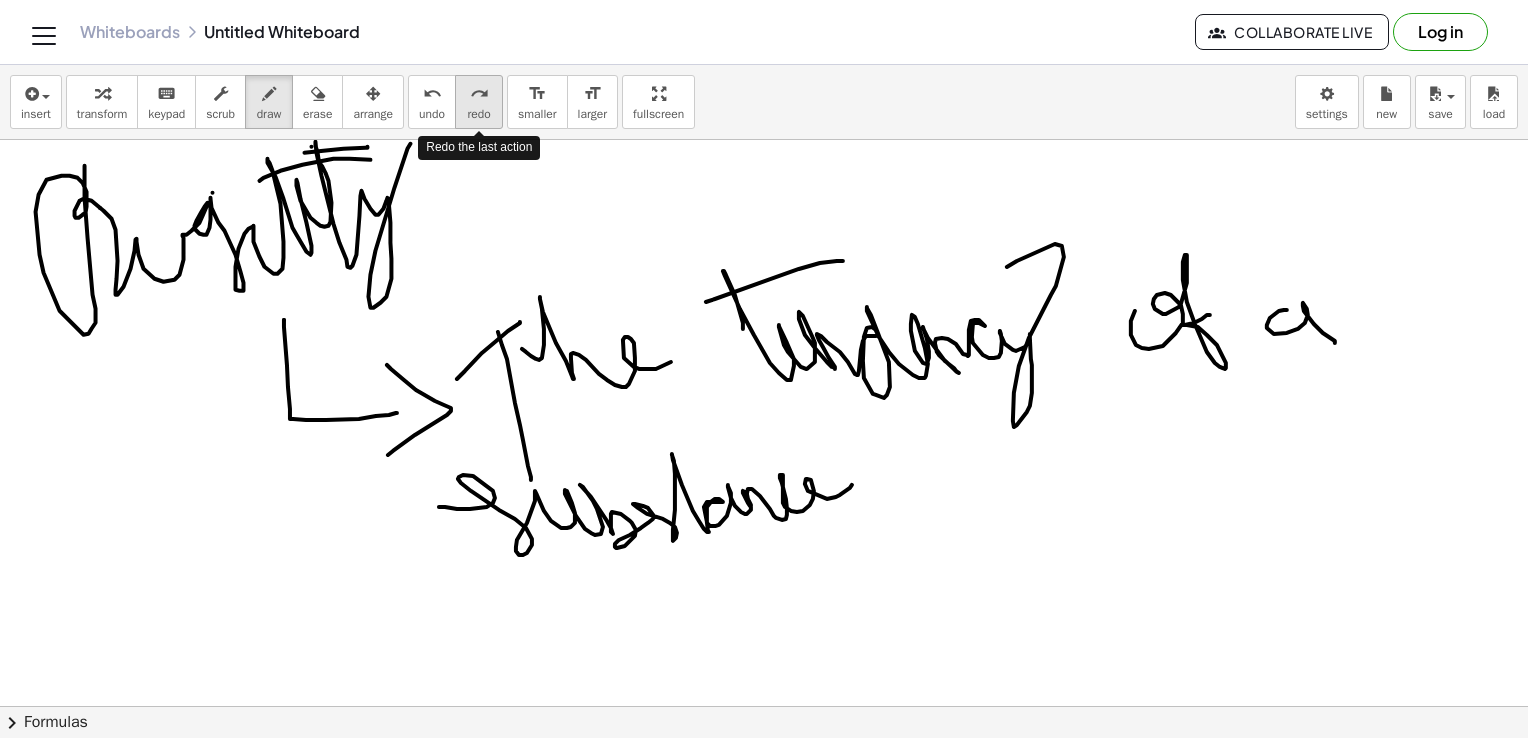 click on "redo" at bounding box center (479, 94) 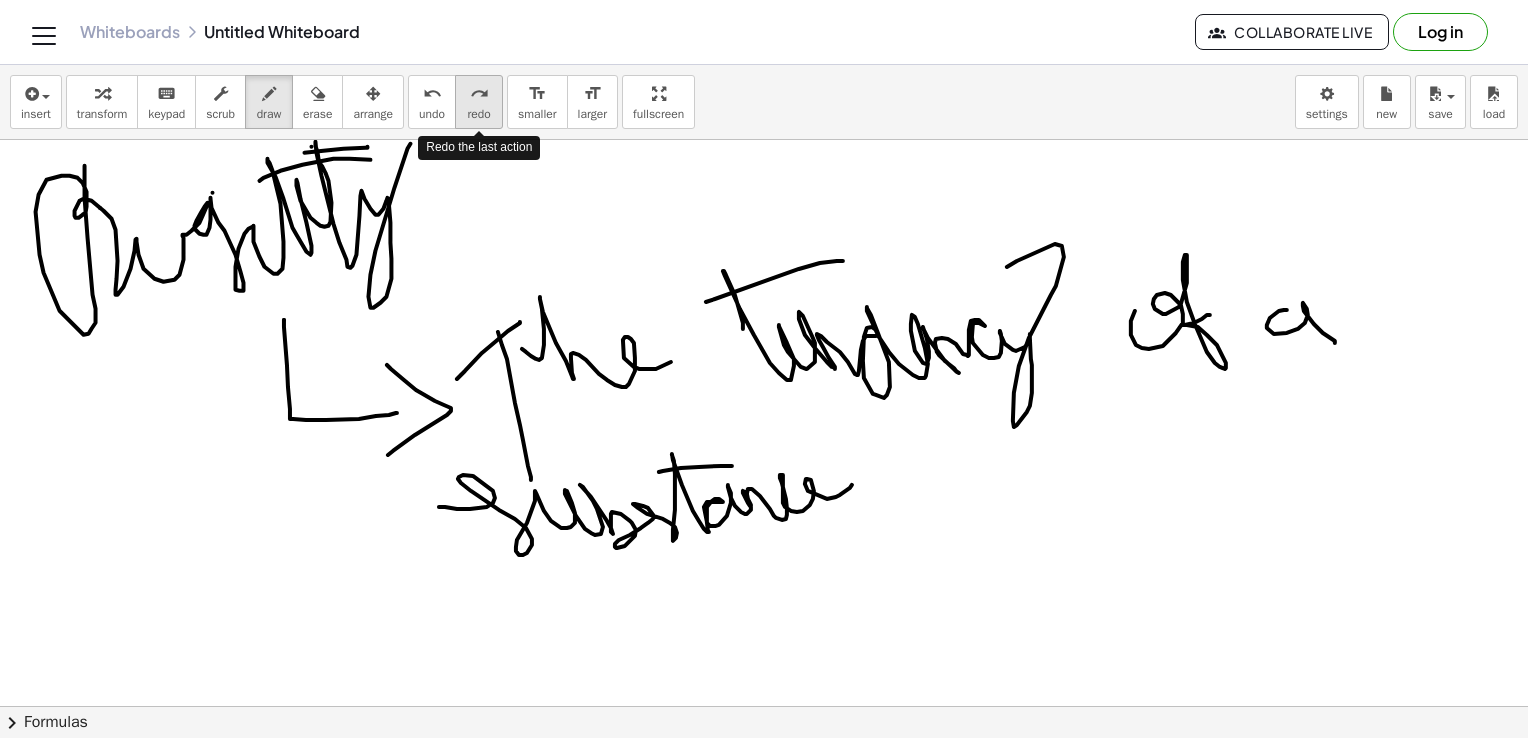 click on "redo" at bounding box center (479, 94) 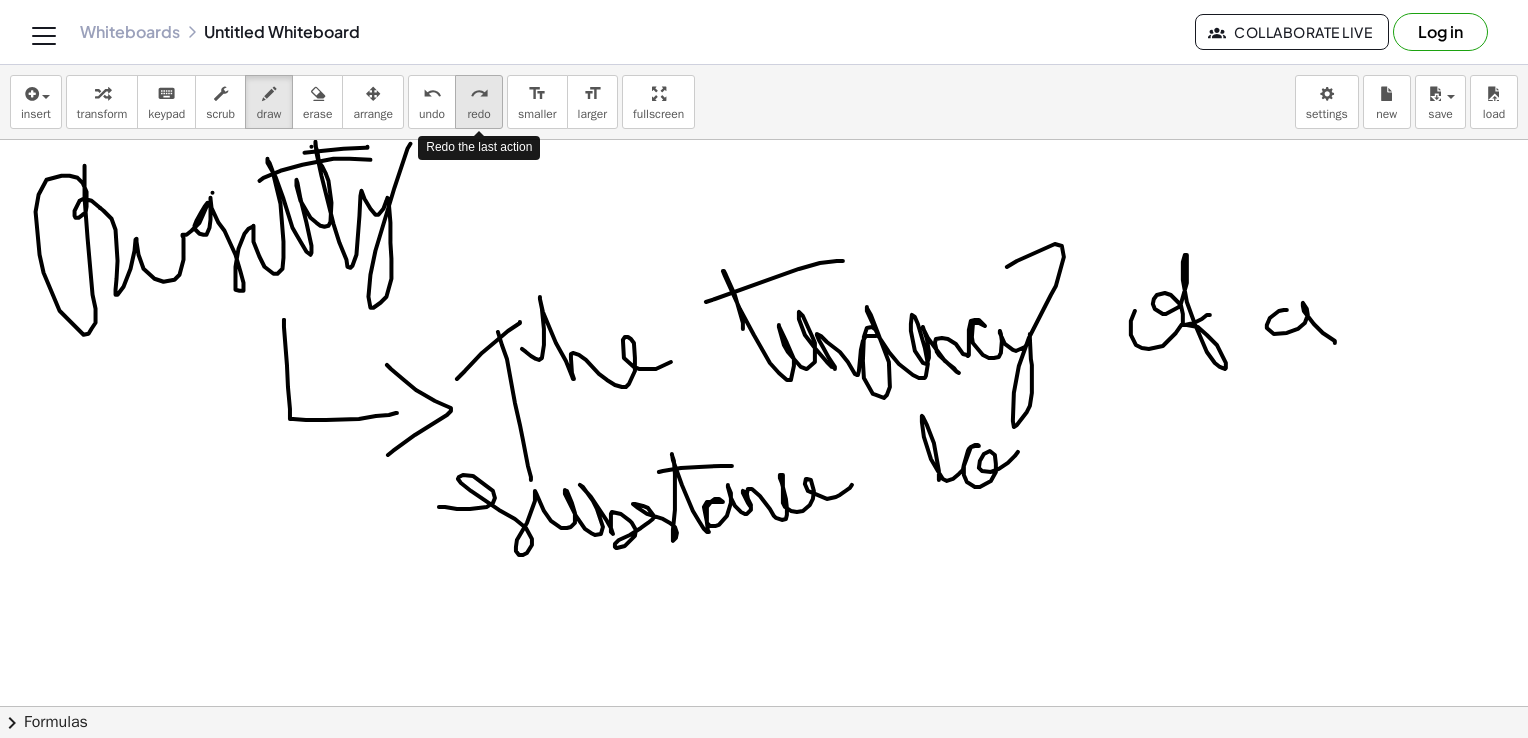 click on "redo" at bounding box center [479, 94] 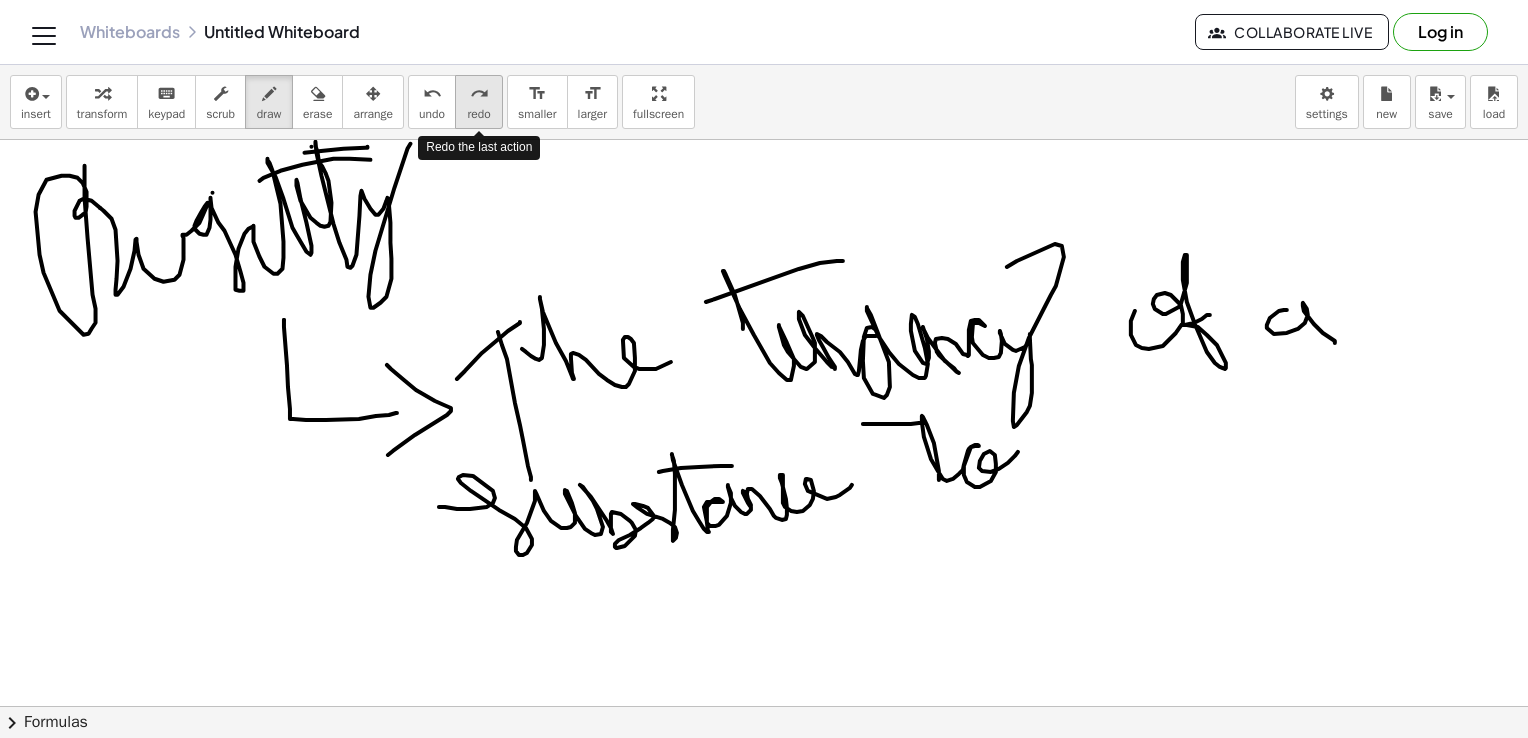 click on "redo" at bounding box center [479, 94] 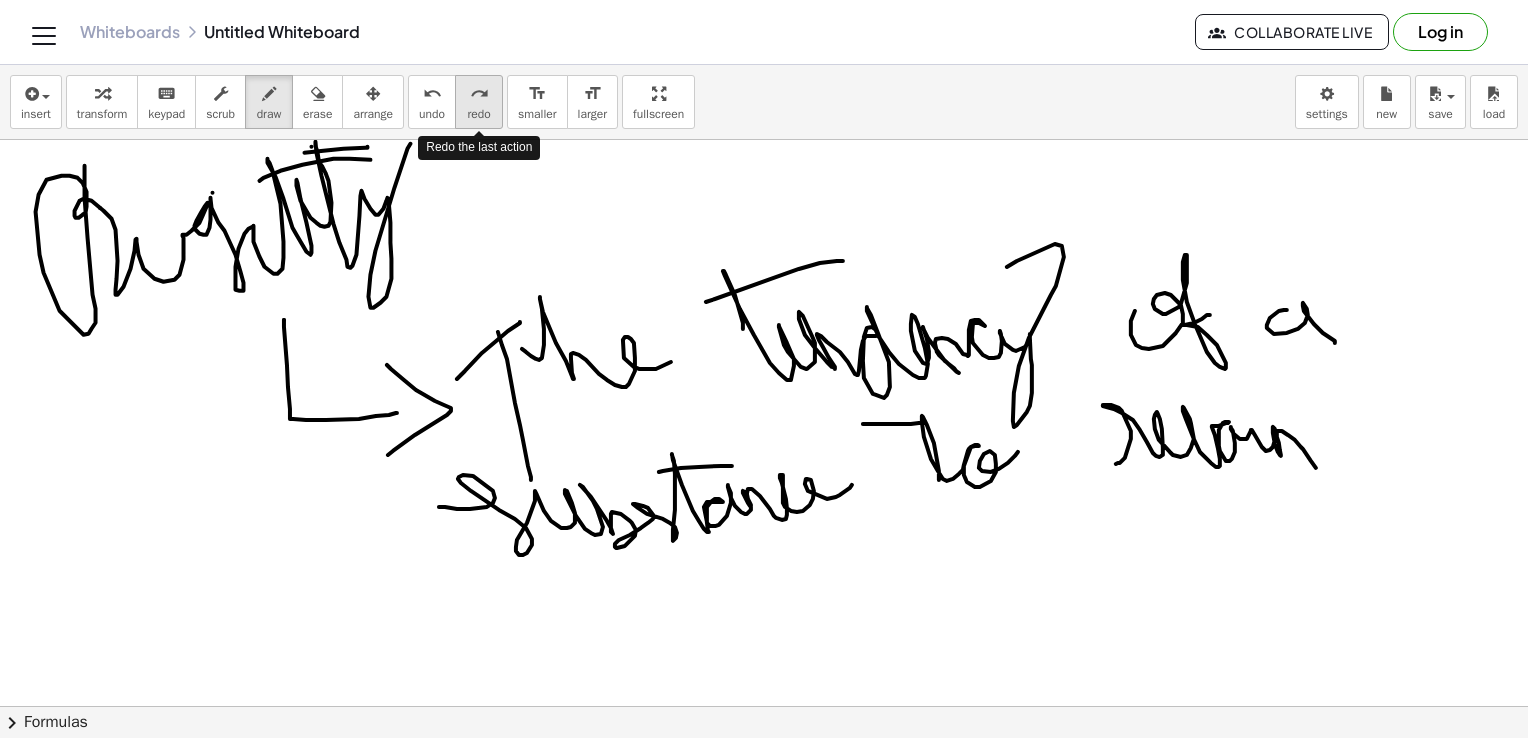 click on "redo" at bounding box center (479, 94) 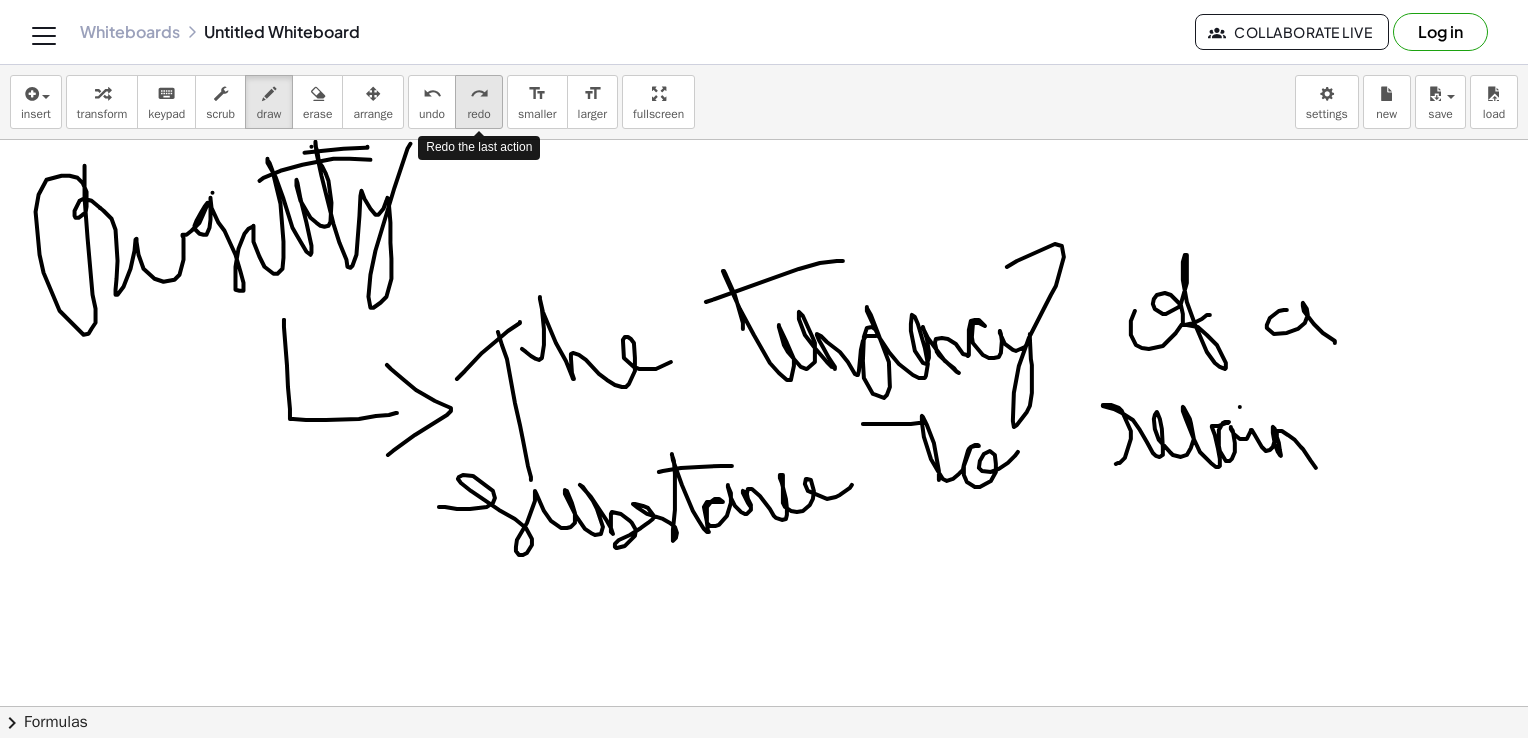 click on "redo" at bounding box center (479, 94) 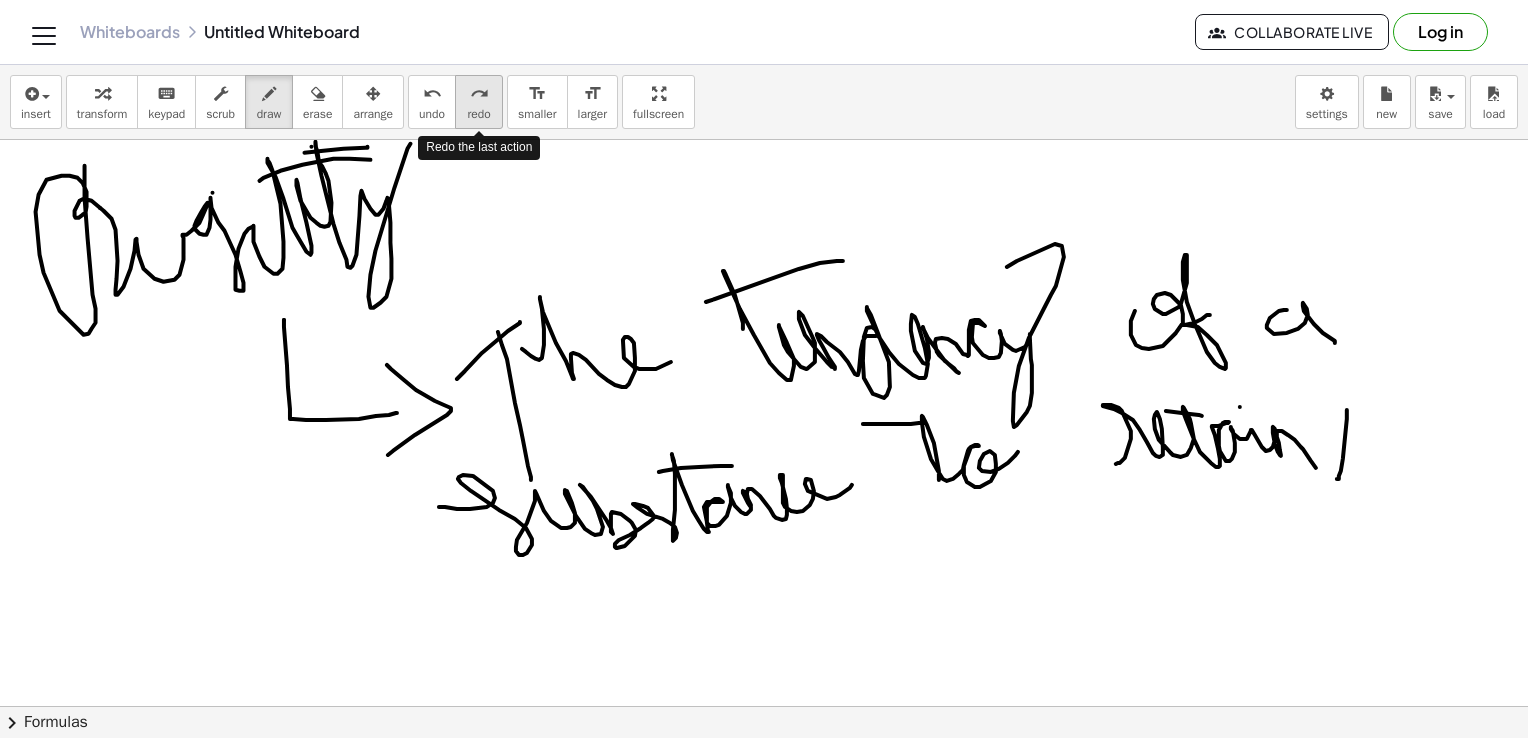 click on "redo" at bounding box center [479, 94] 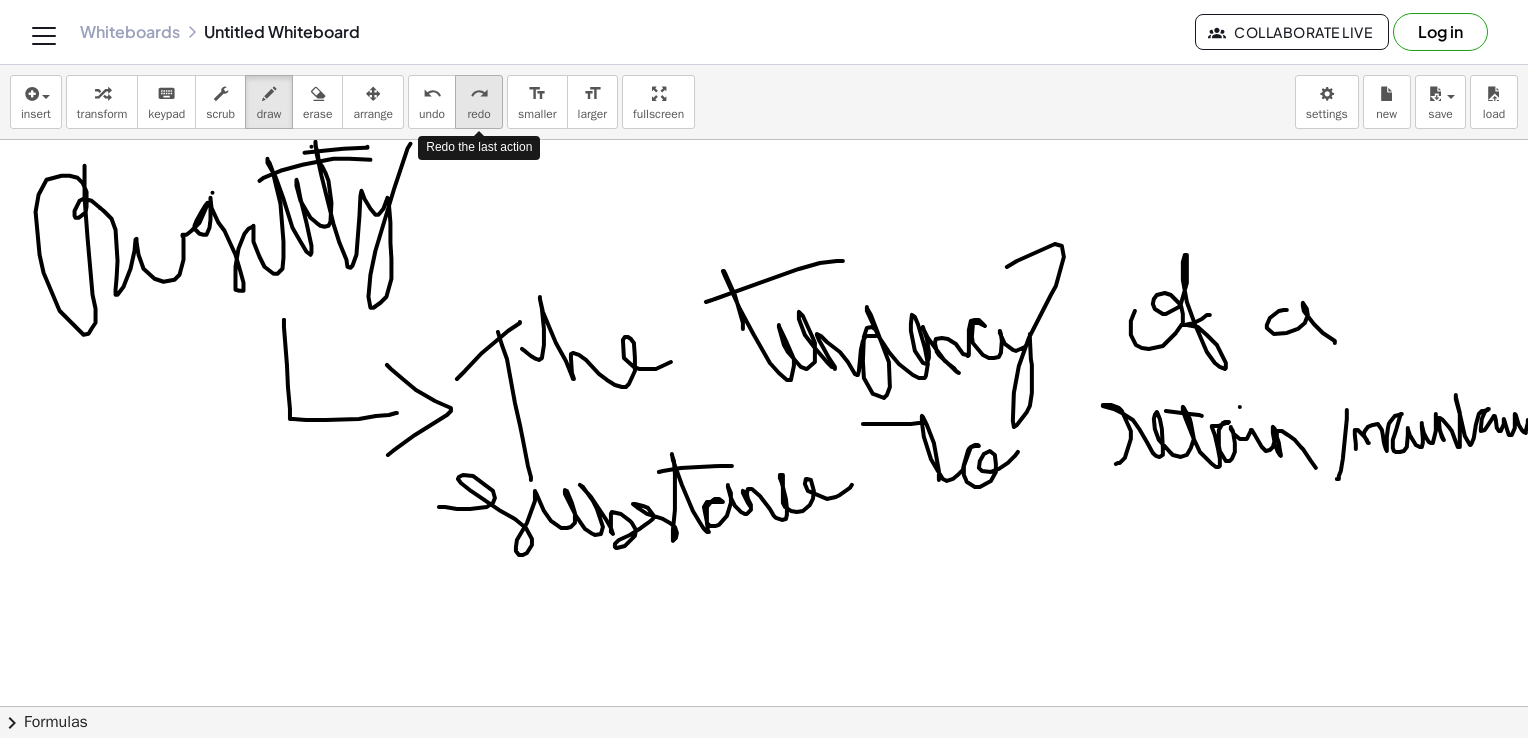click on "redo" at bounding box center [479, 94] 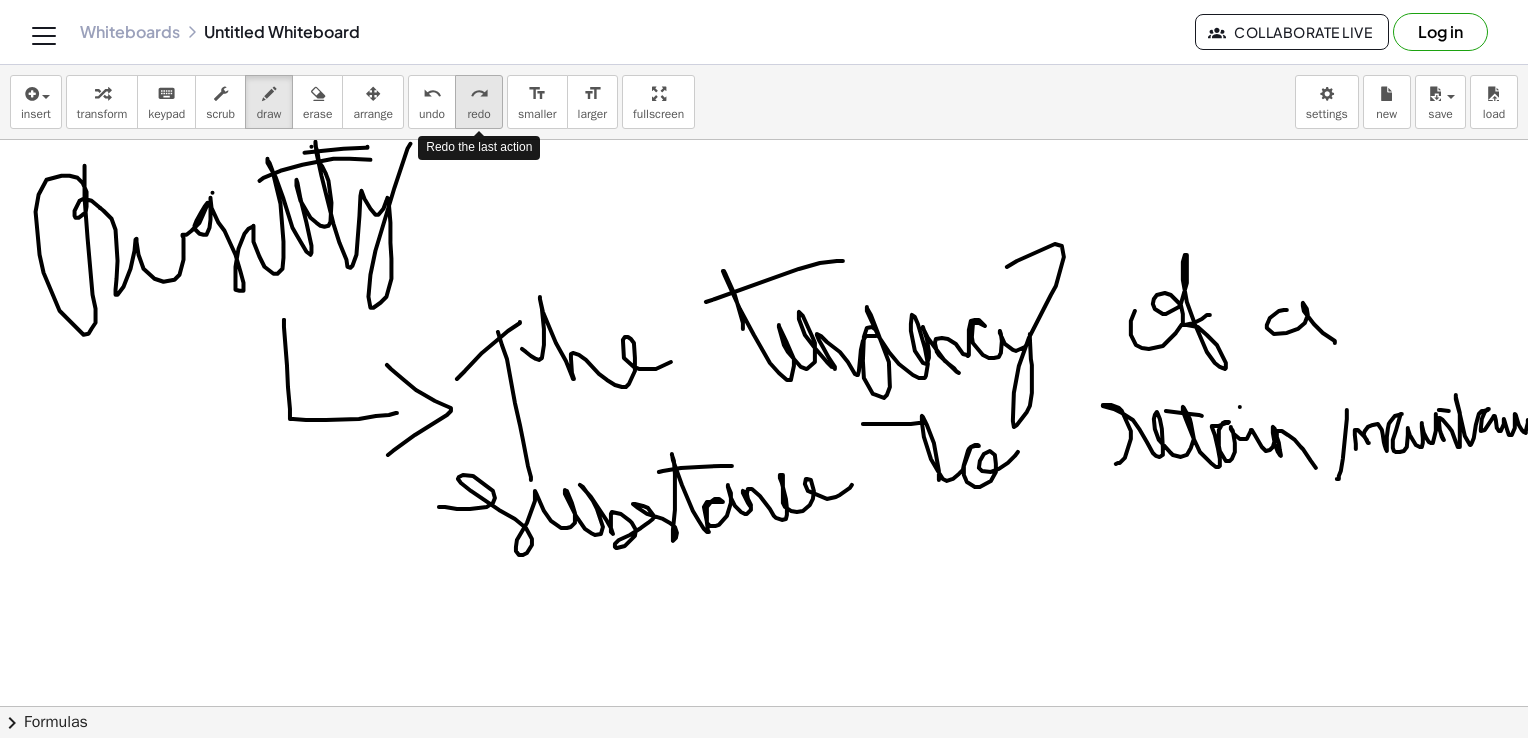 click on "redo" at bounding box center (479, 94) 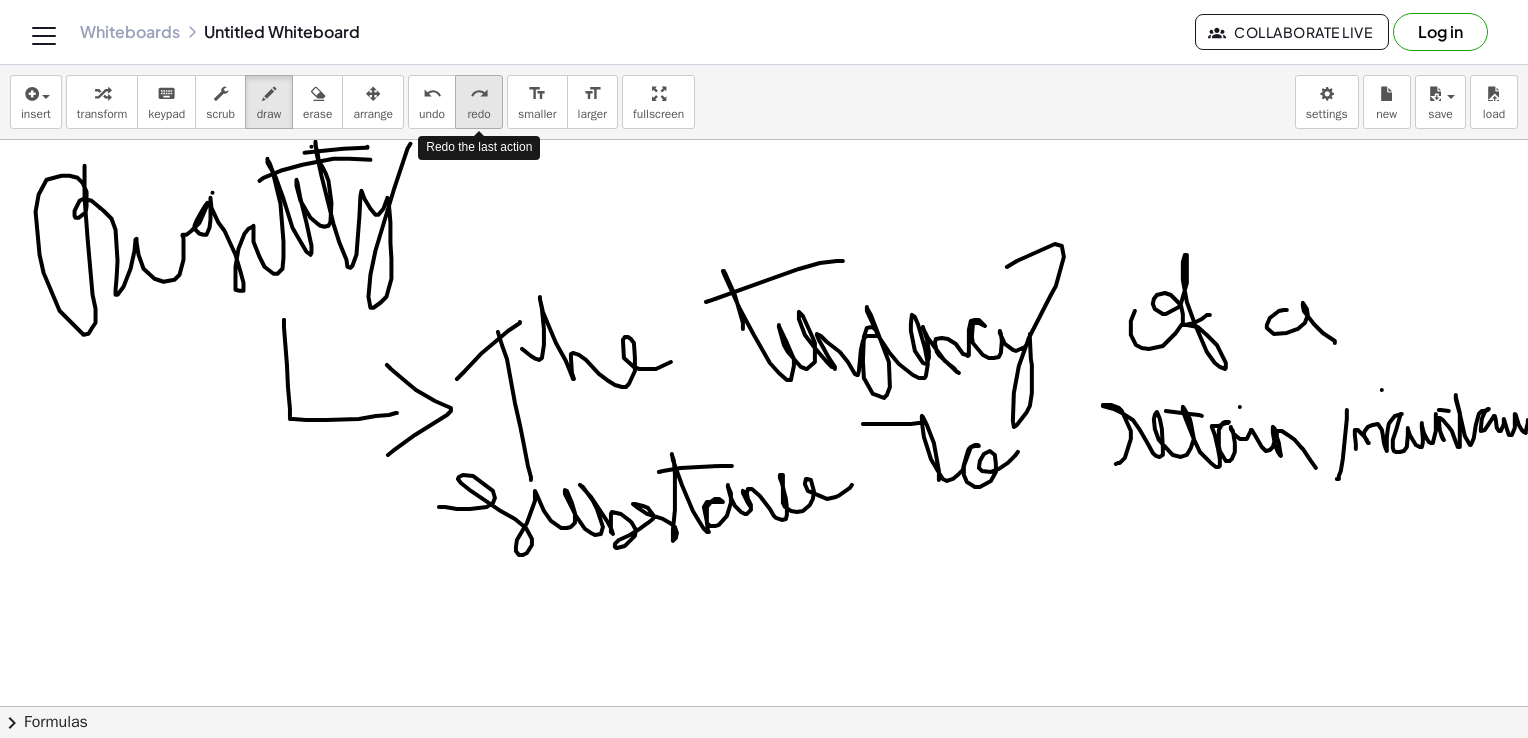 click on "redo" at bounding box center [479, 94] 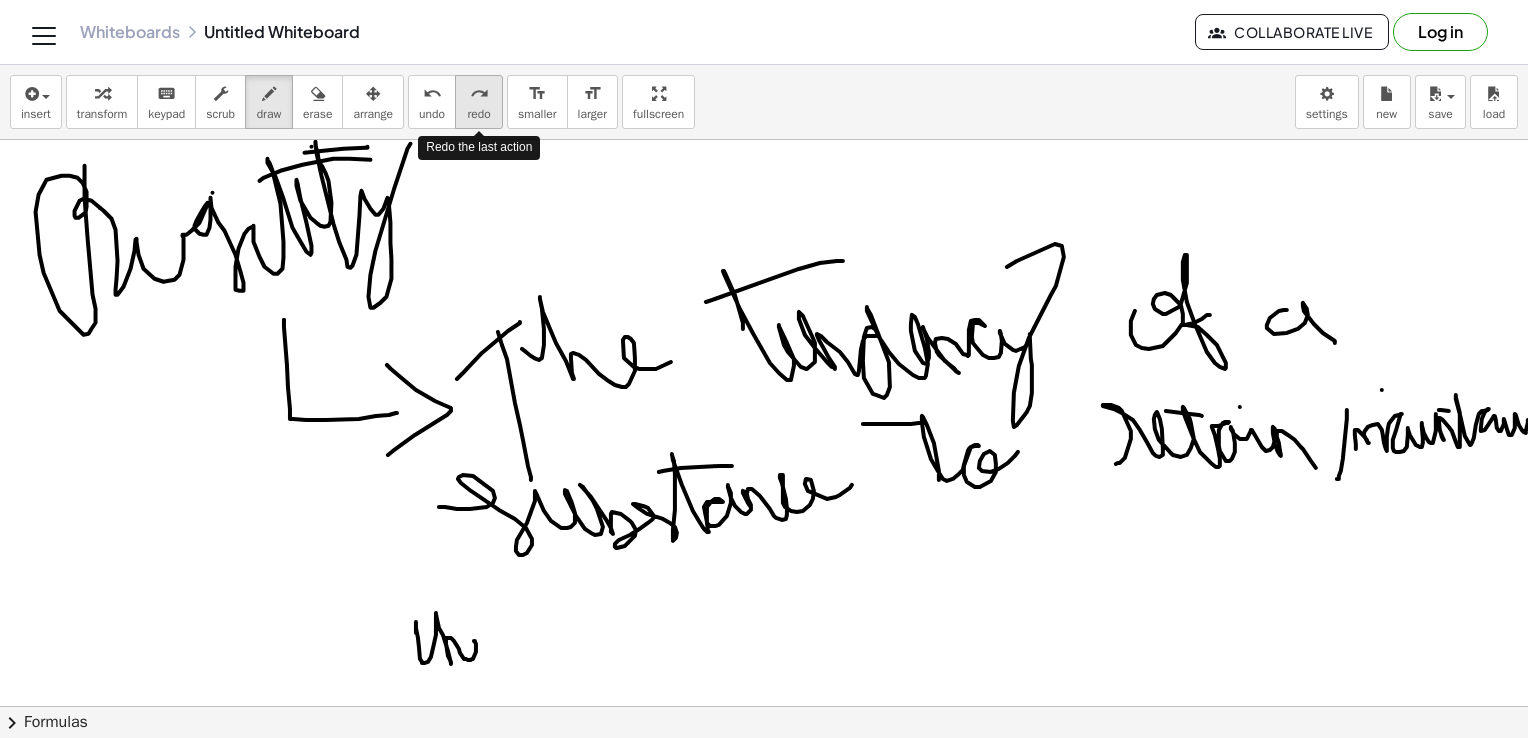 click on "redo" at bounding box center (479, 94) 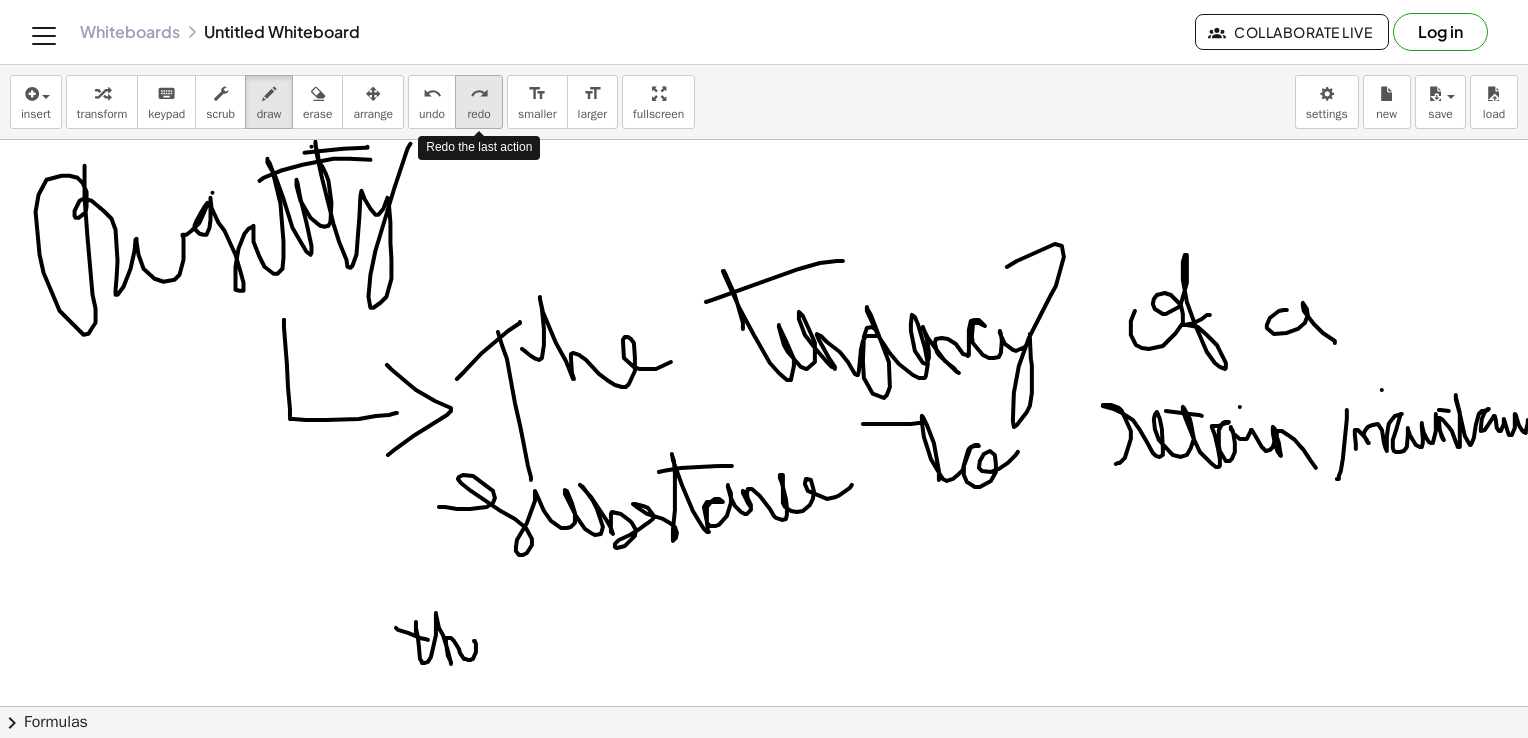 click on "redo" at bounding box center [479, 94] 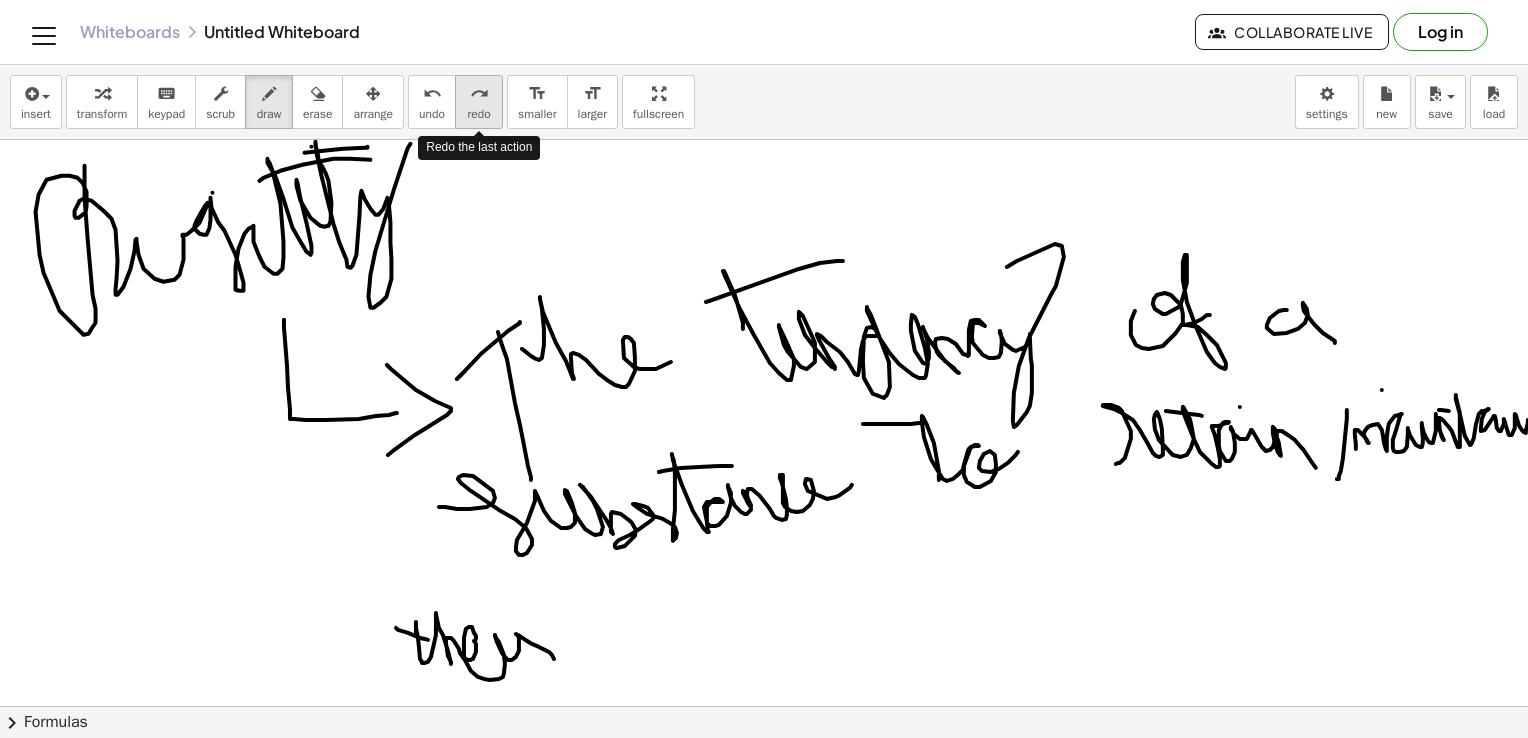 click on "redo" at bounding box center (479, 94) 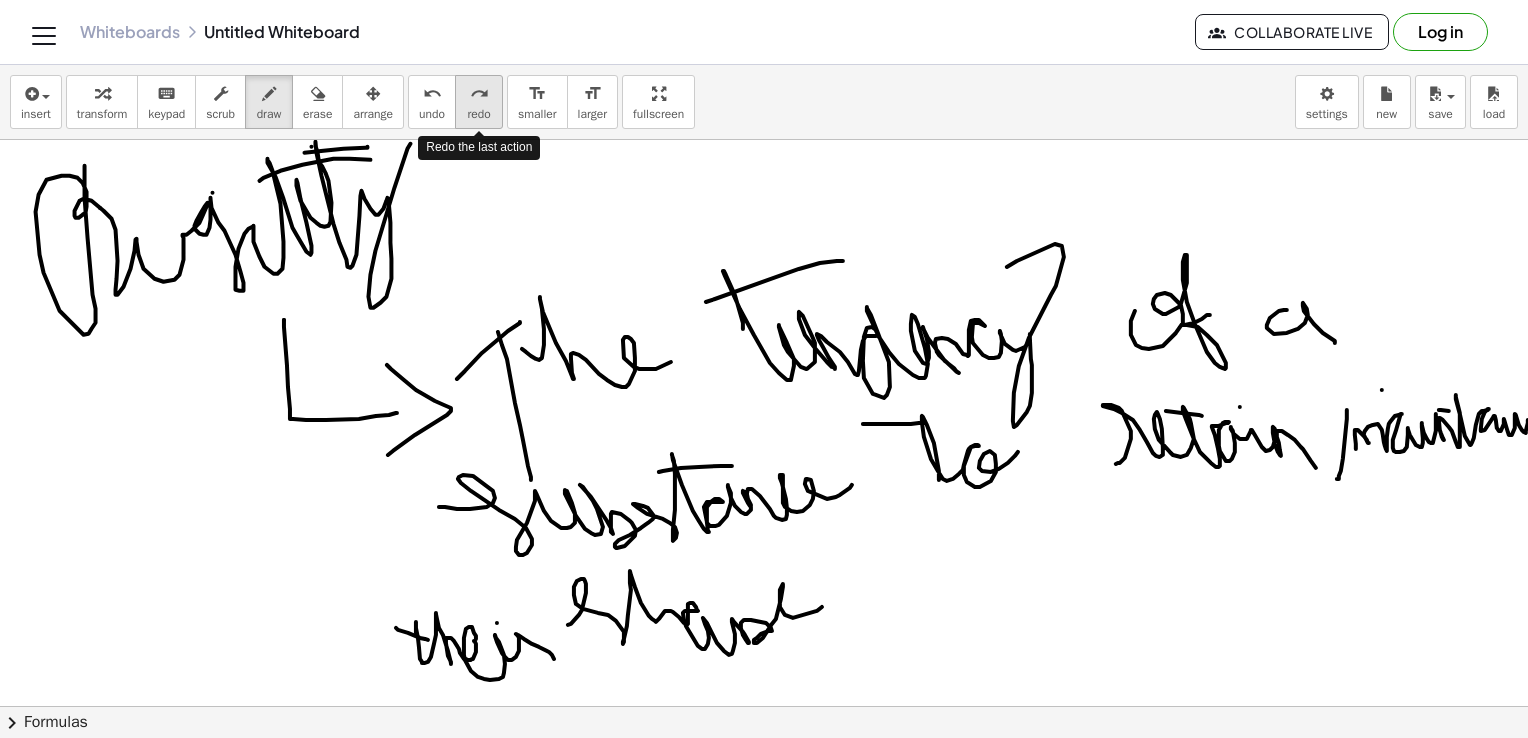 click on "redo" at bounding box center (479, 94) 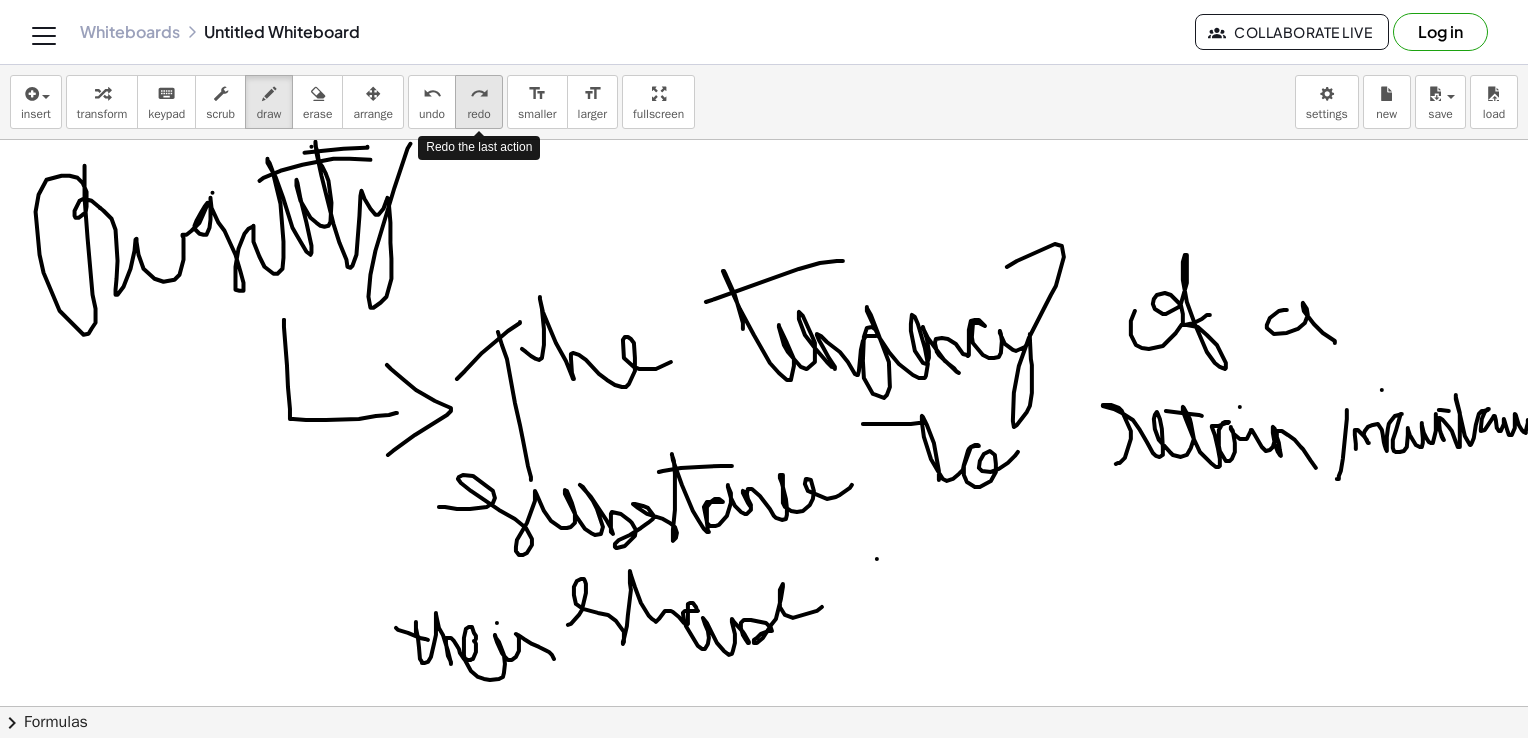 click on "redo" at bounding box center (479, 94) 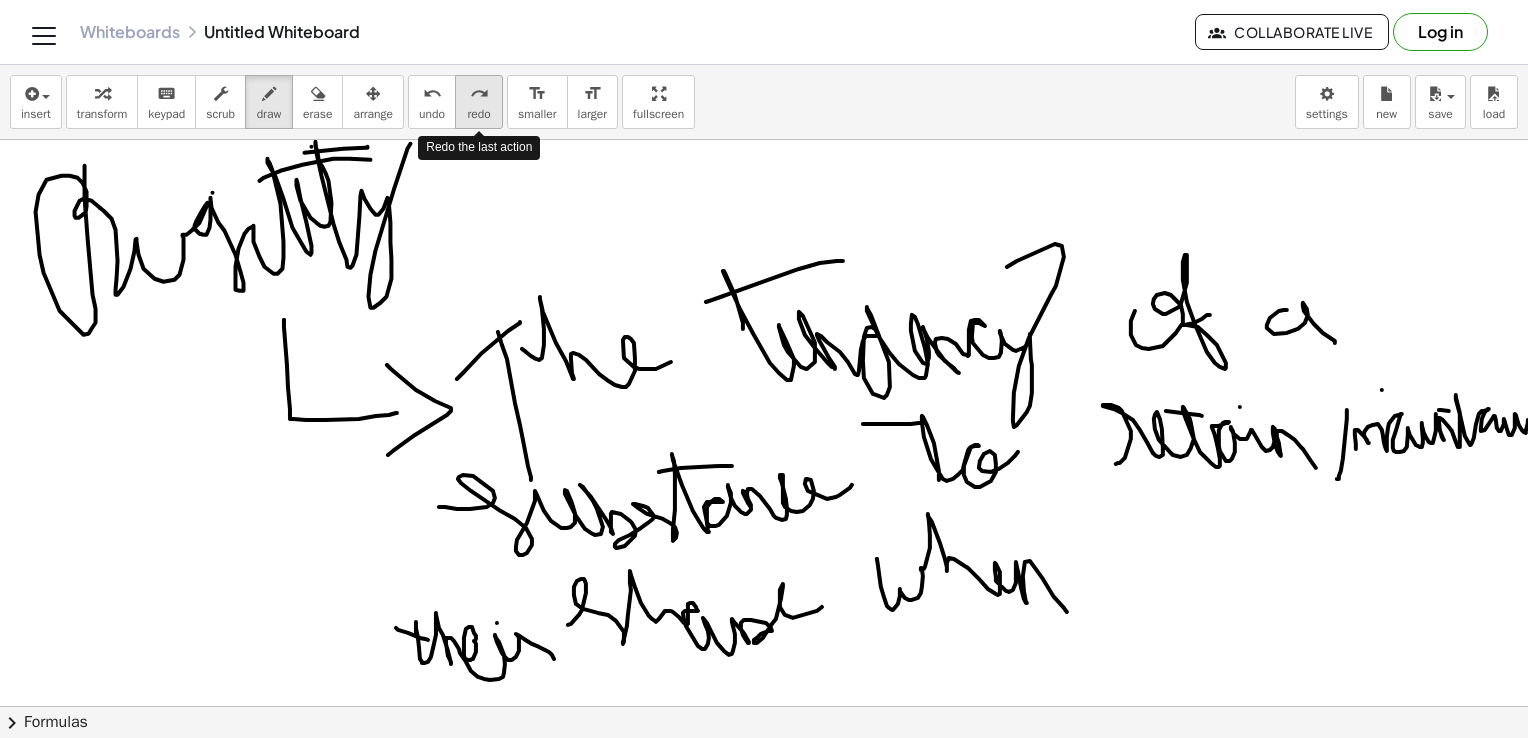 click on "redo" at bounding box center [479, 94] 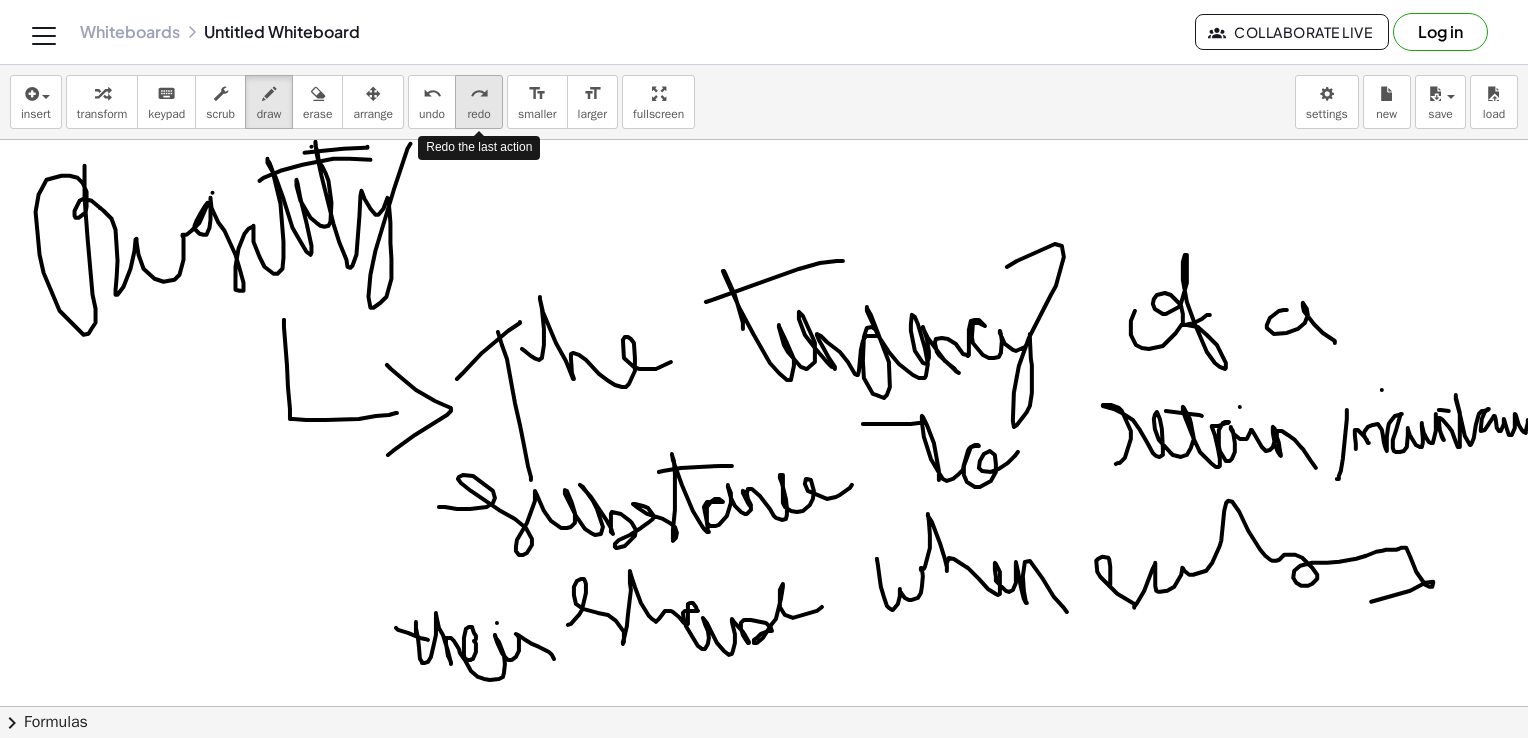 click on "redo" at bounding box center (479, 94) 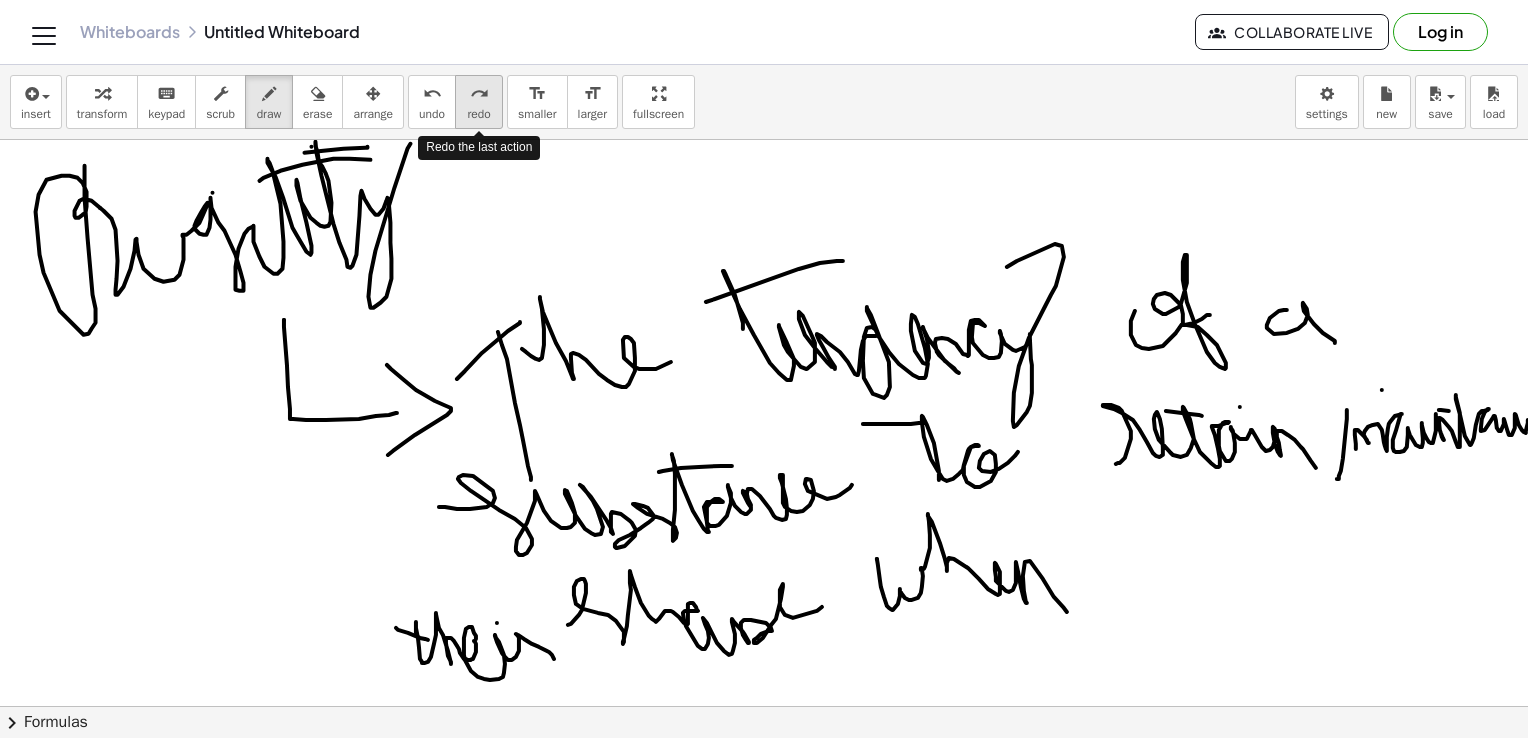 click on "redo" at bounding box center (479, 94) 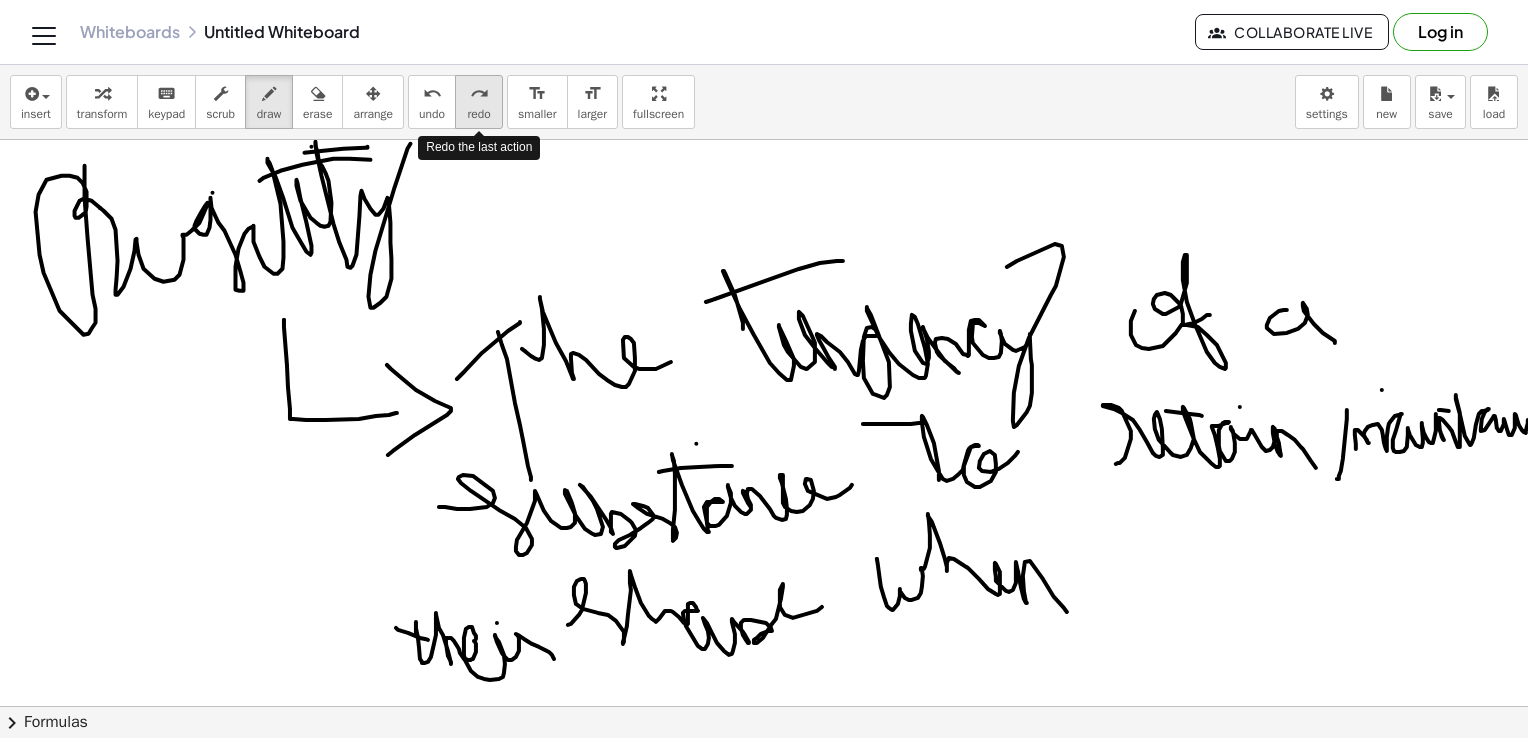 click on "redo" at bounding box center (479, 94) 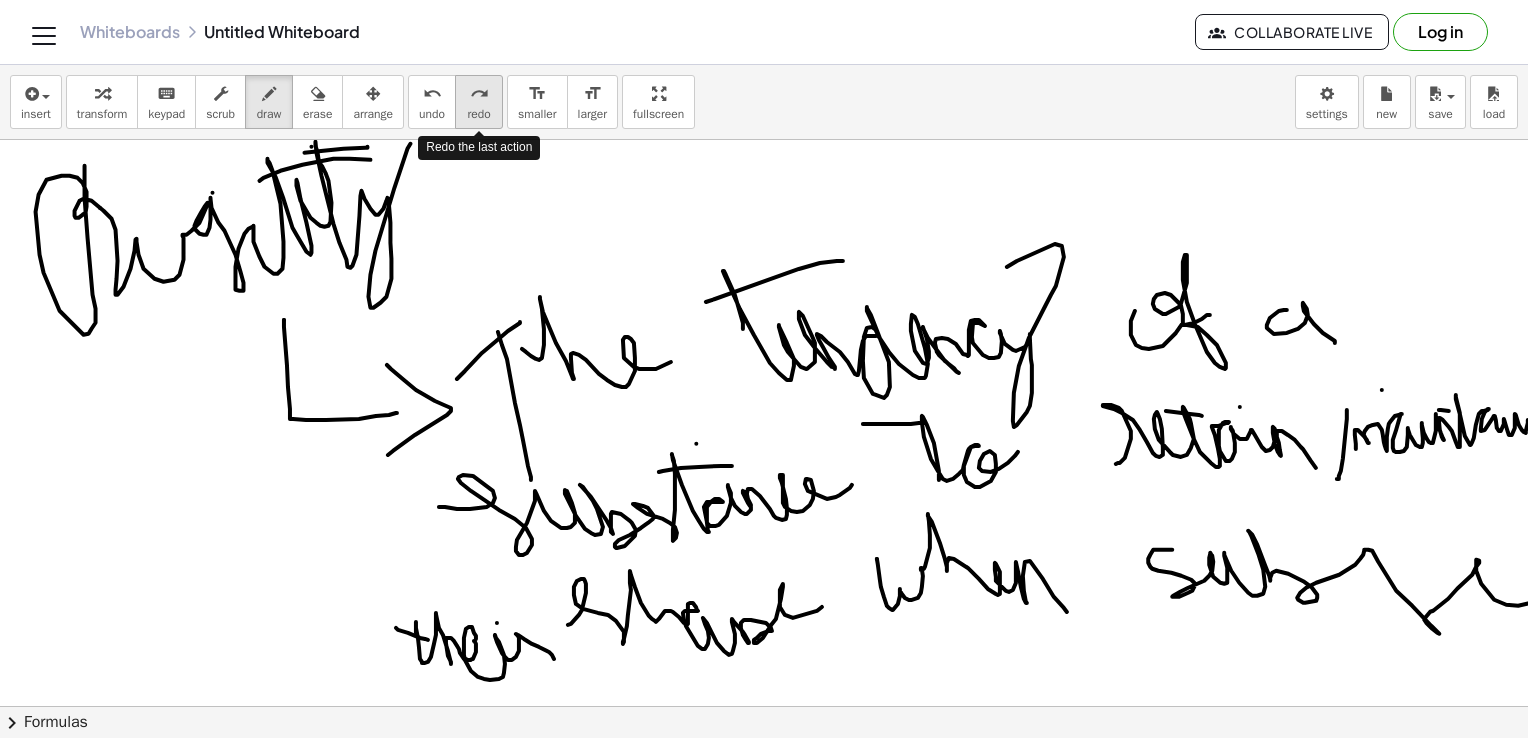click on "redo" at bounding box center [479, 94] 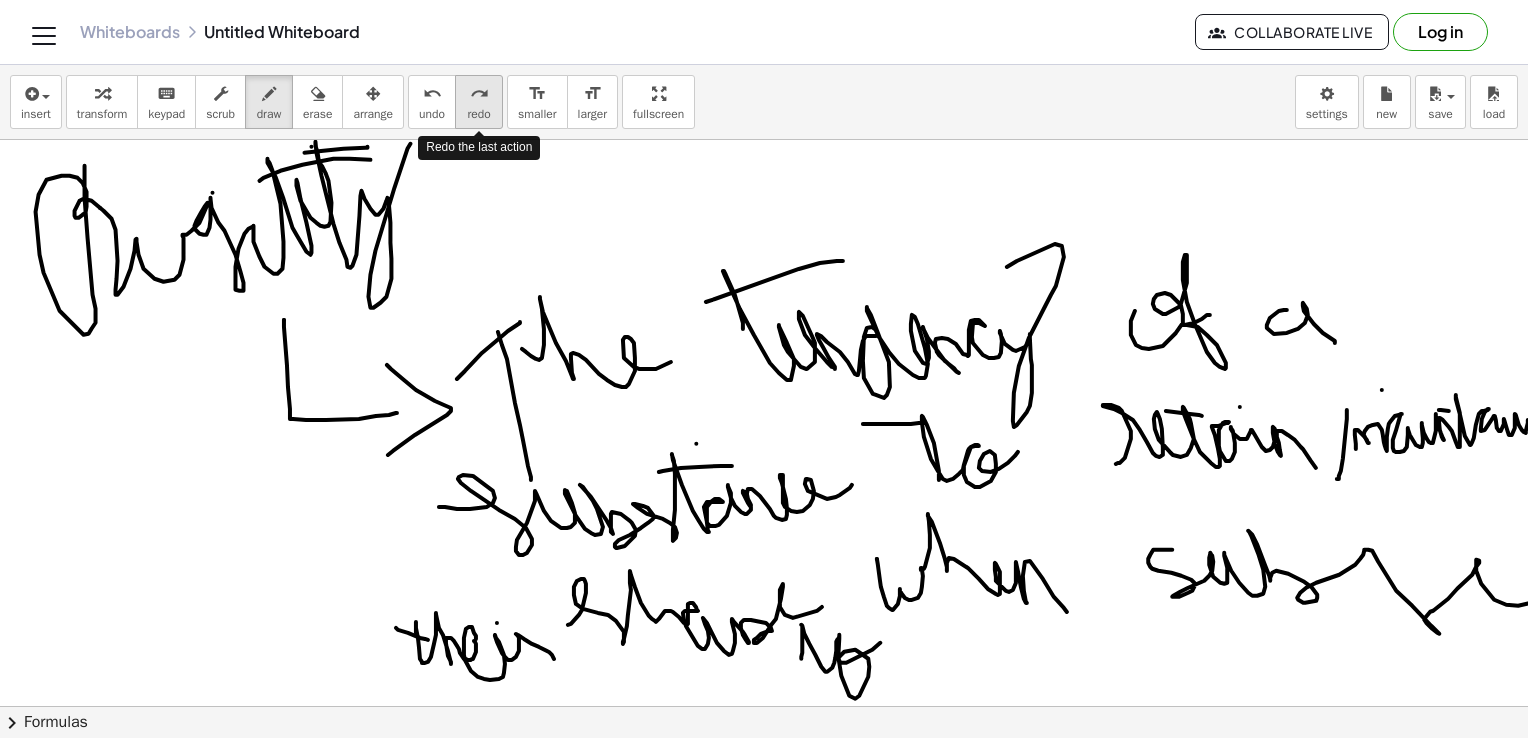 click on "redo" at bounding box center [479, 94] 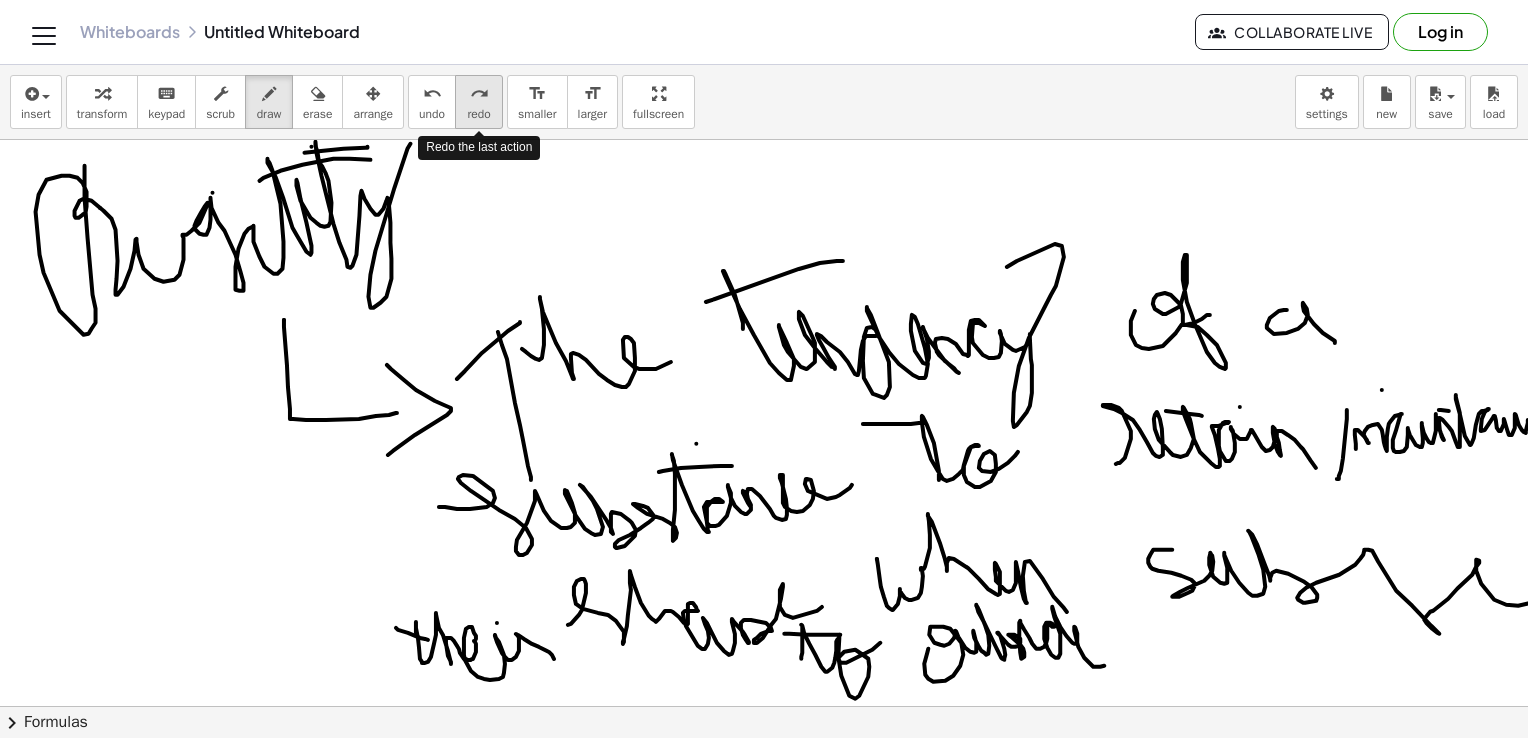 click on "redo" at bounding box center [479, 94] 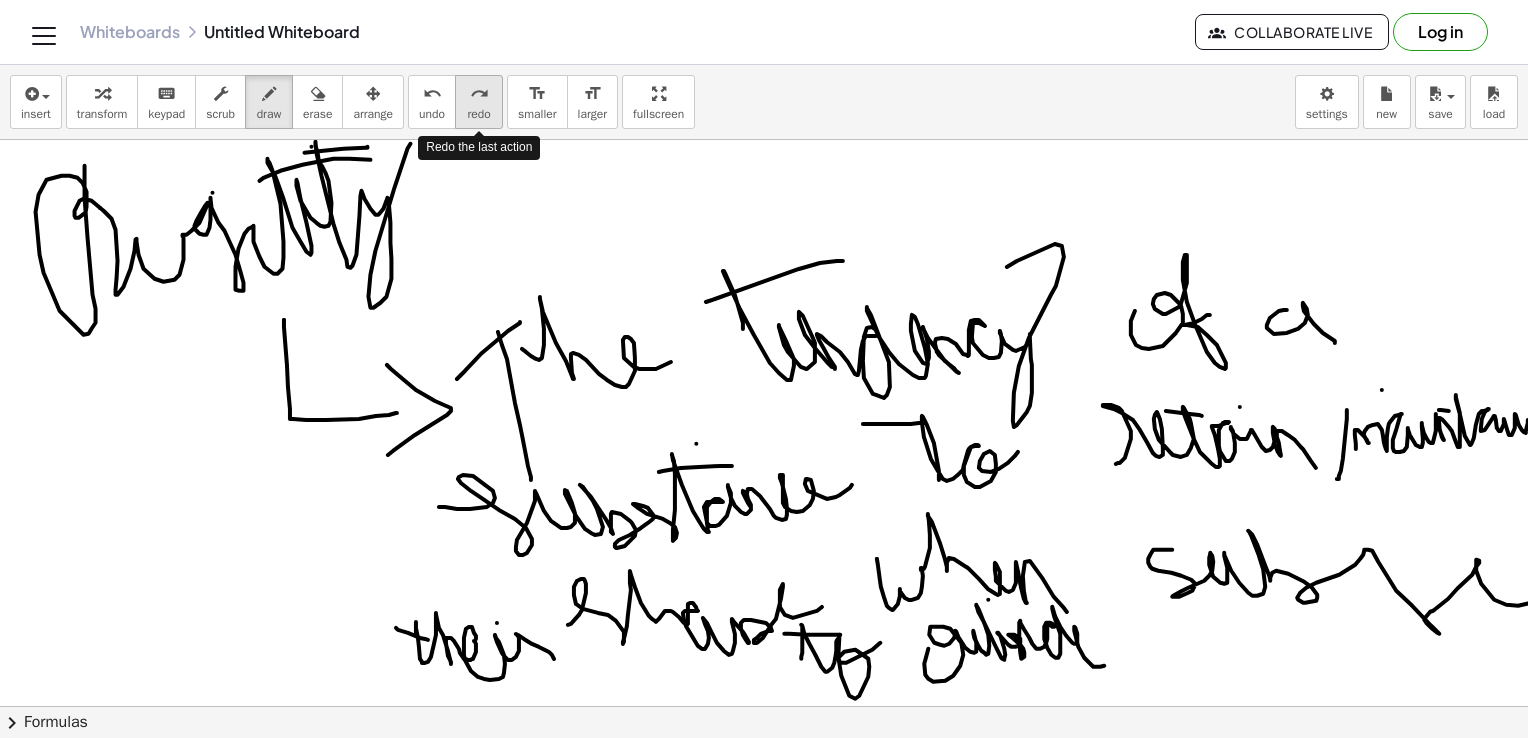 click on "redo" at bounding box center [479, 94] 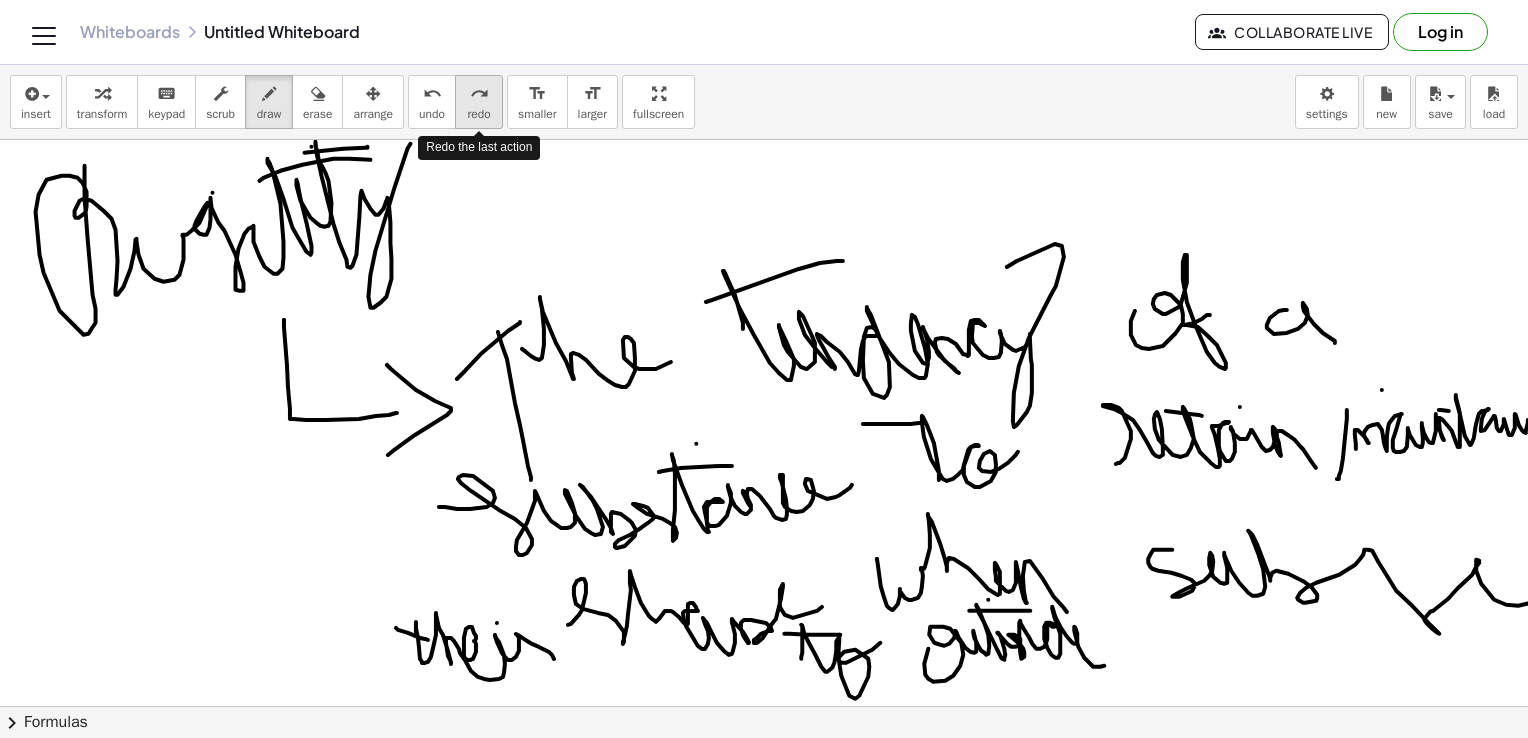 click on "redo" at bounding box center (479, 94) 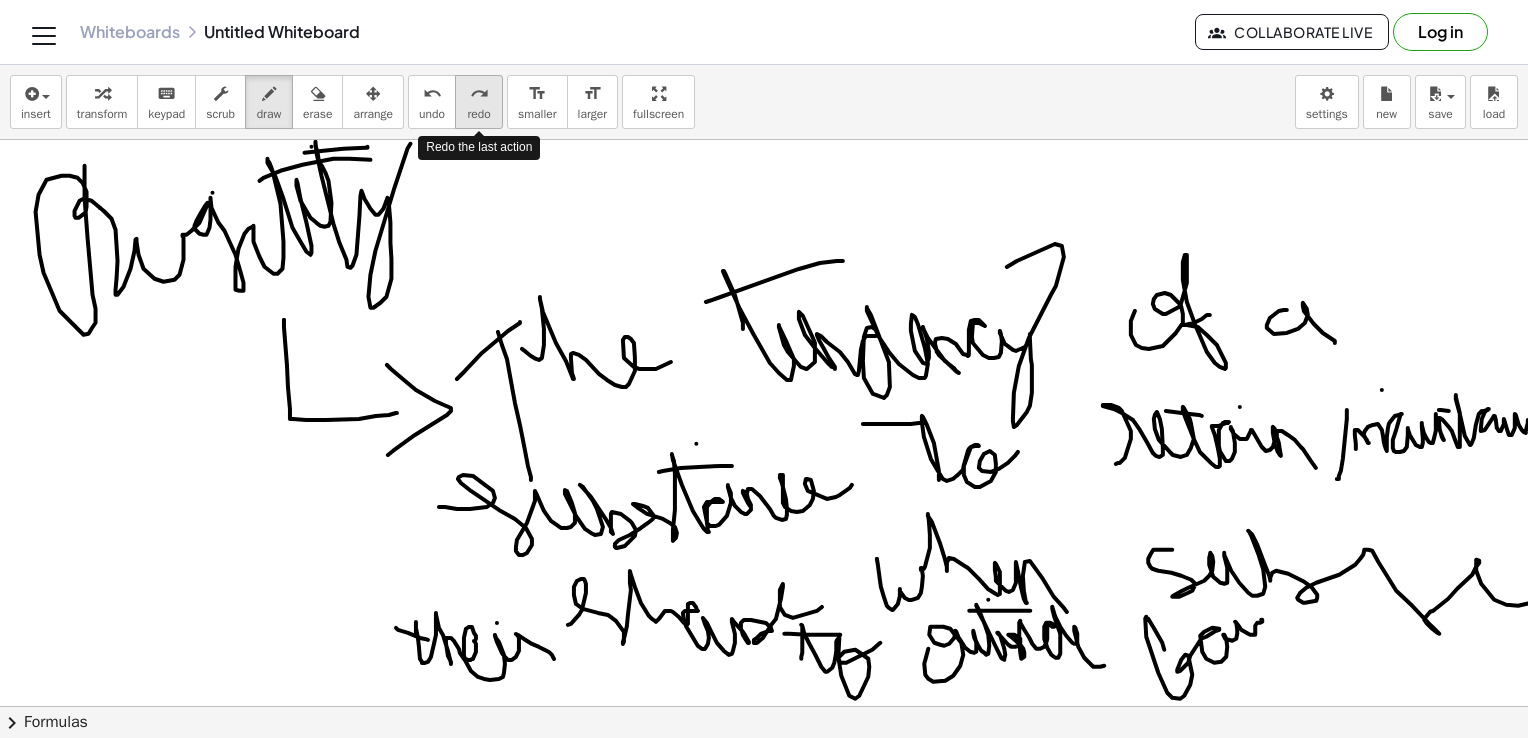 click on "redo" at bounding box center (479, 94) 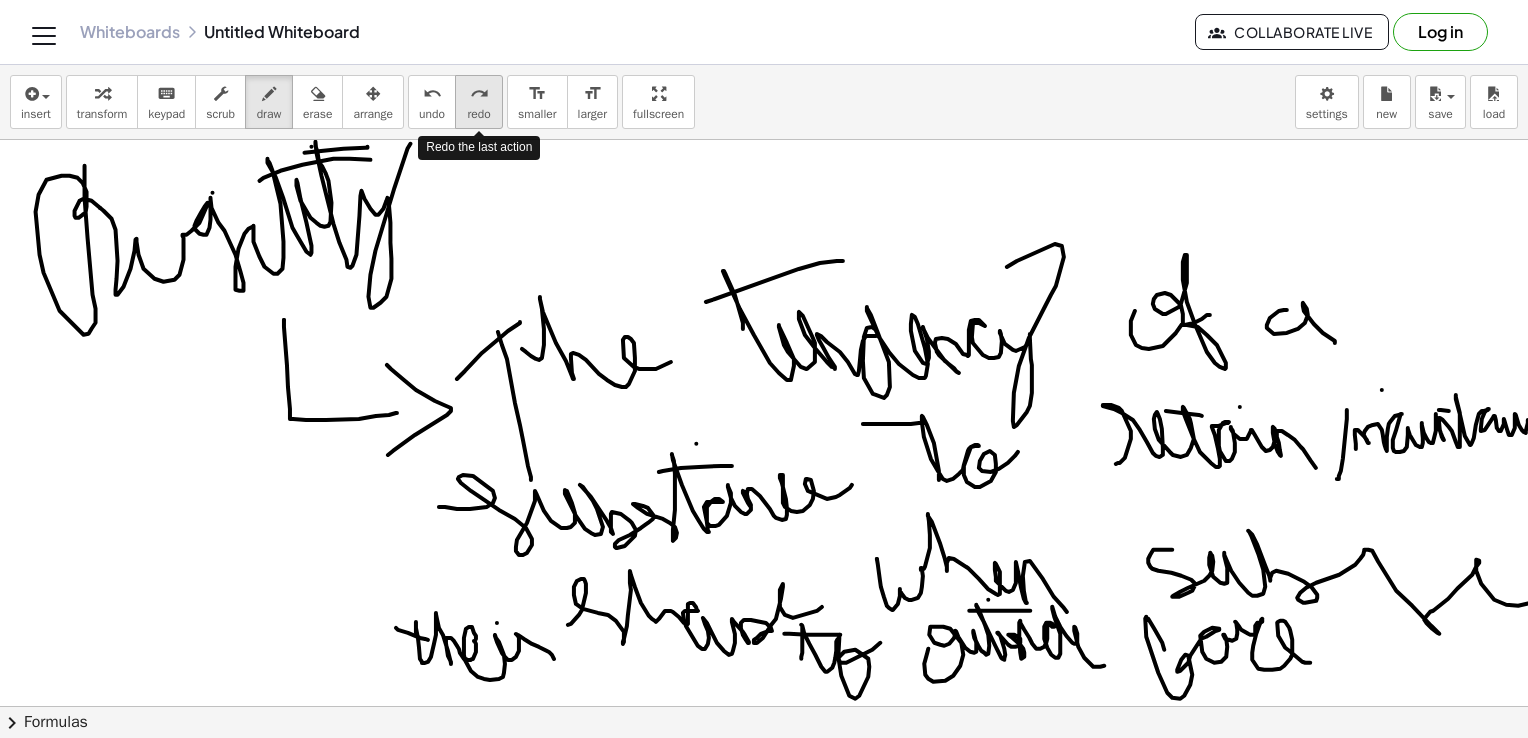 click on "redo" at bounding box center (479, 94) 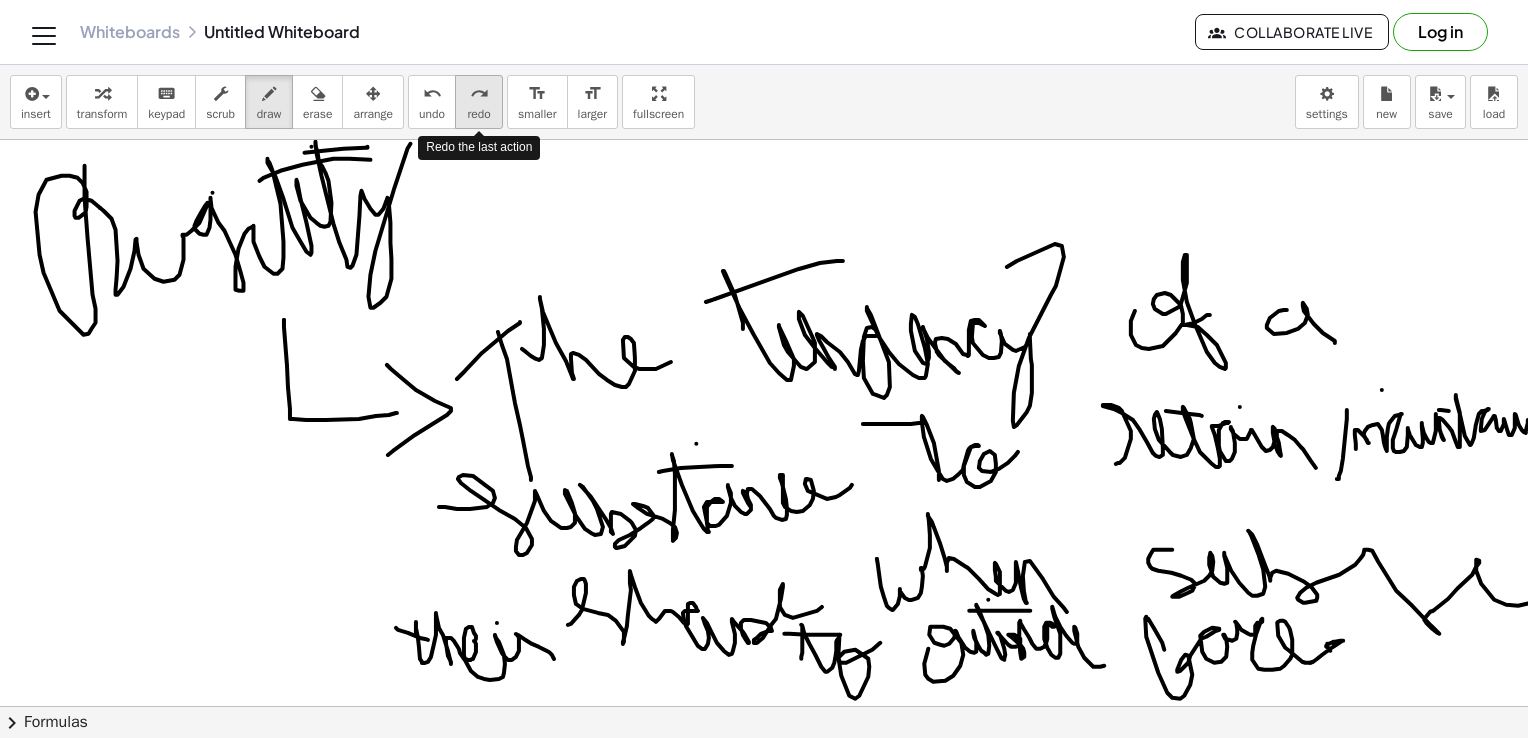 click on "redo" at bounding box center (479, 94) 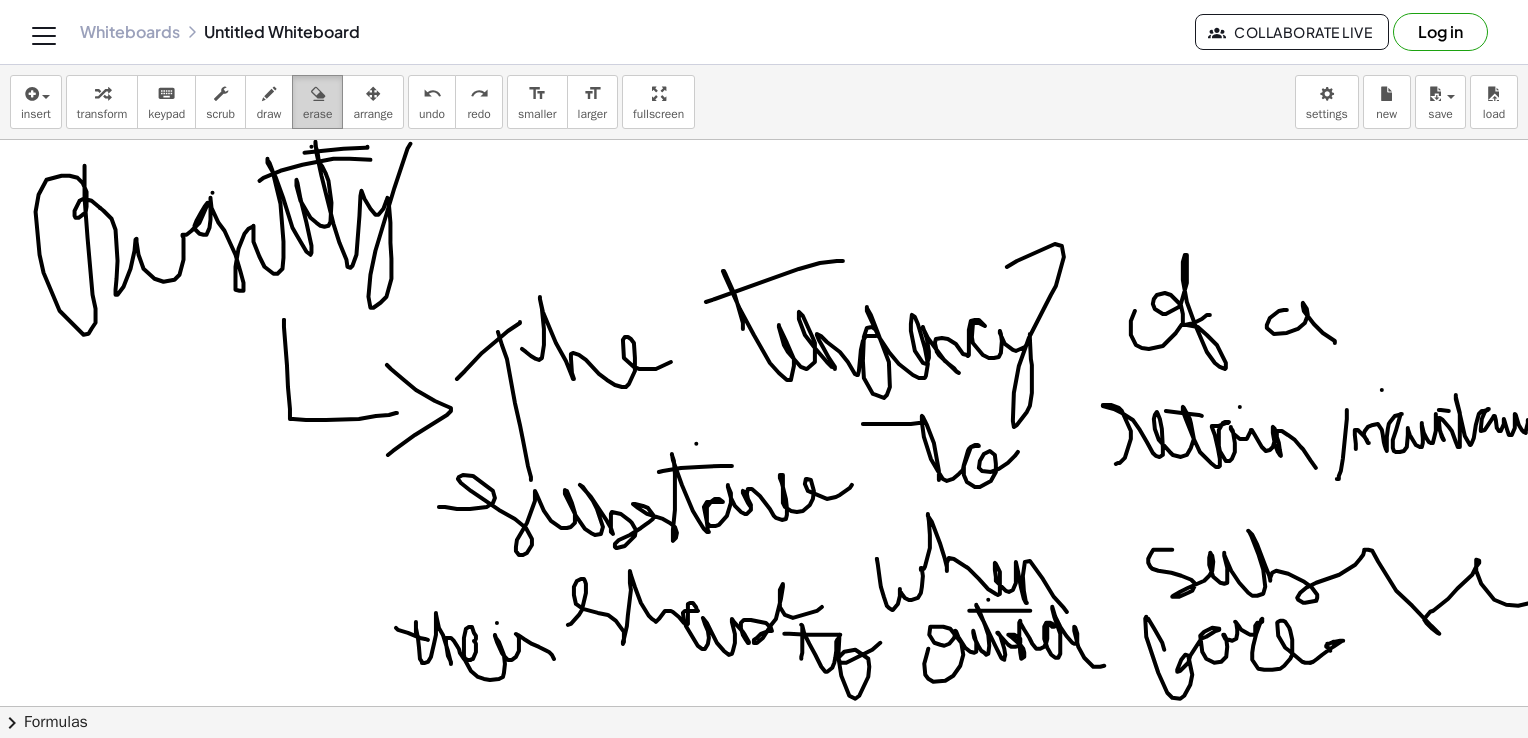 click on "erase" at bounding box center (317, 114) 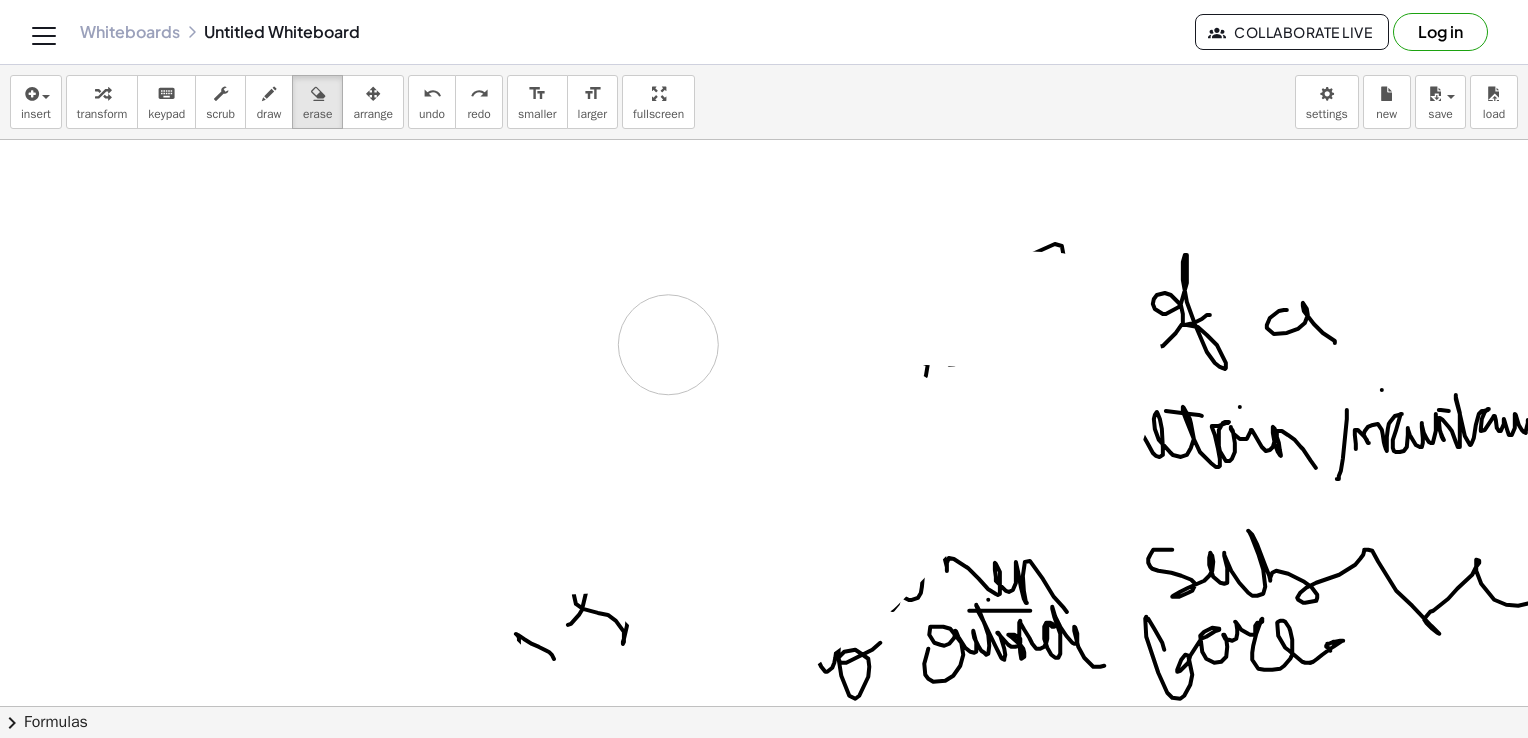 drag, startPoint x: 89, startPoint y: 250, endPoint x: 515, endPoint y: 565, distance: 529.81226 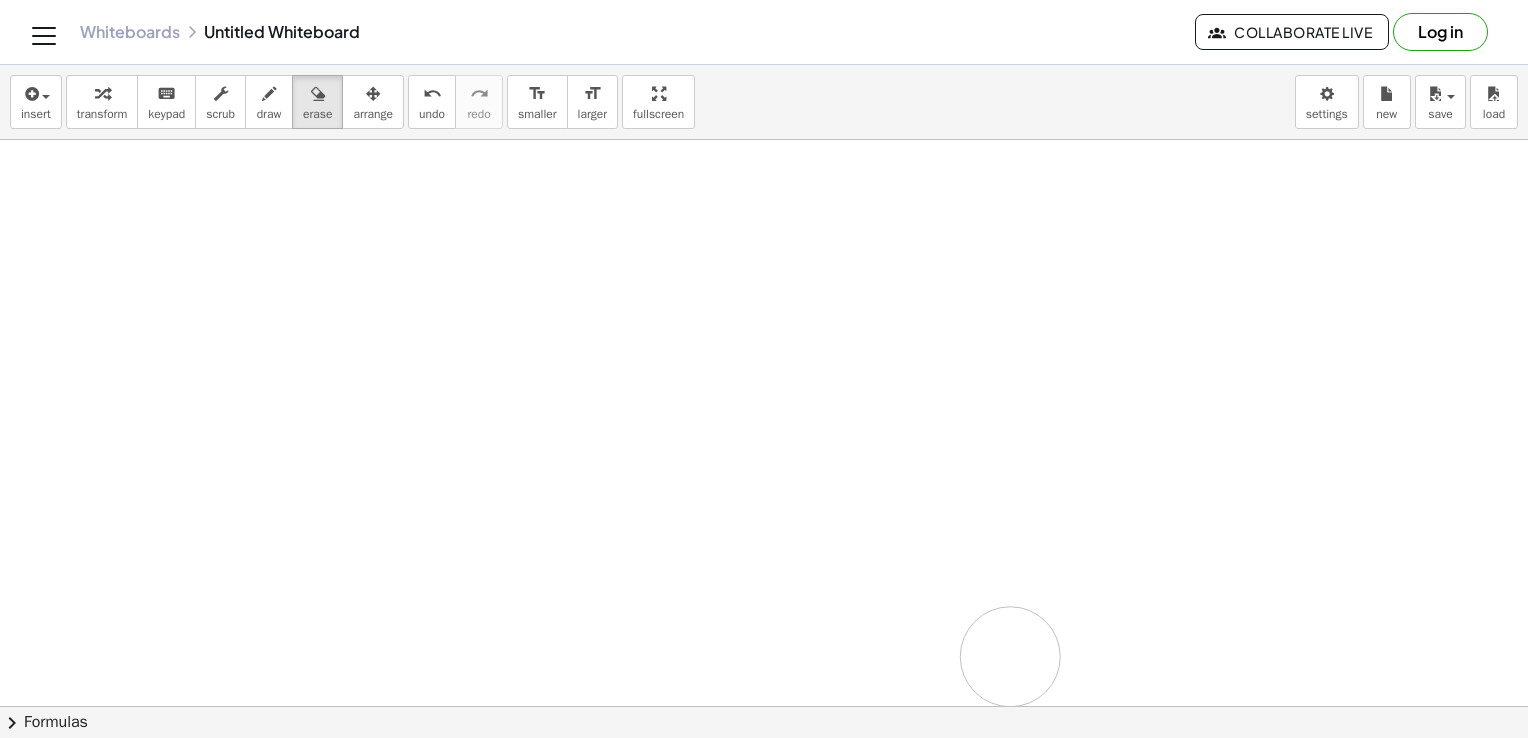 drag, startPoint x: 578, startPoint y: 562, endPoint x: 180, endPoint y: 362, distance: 445.42563 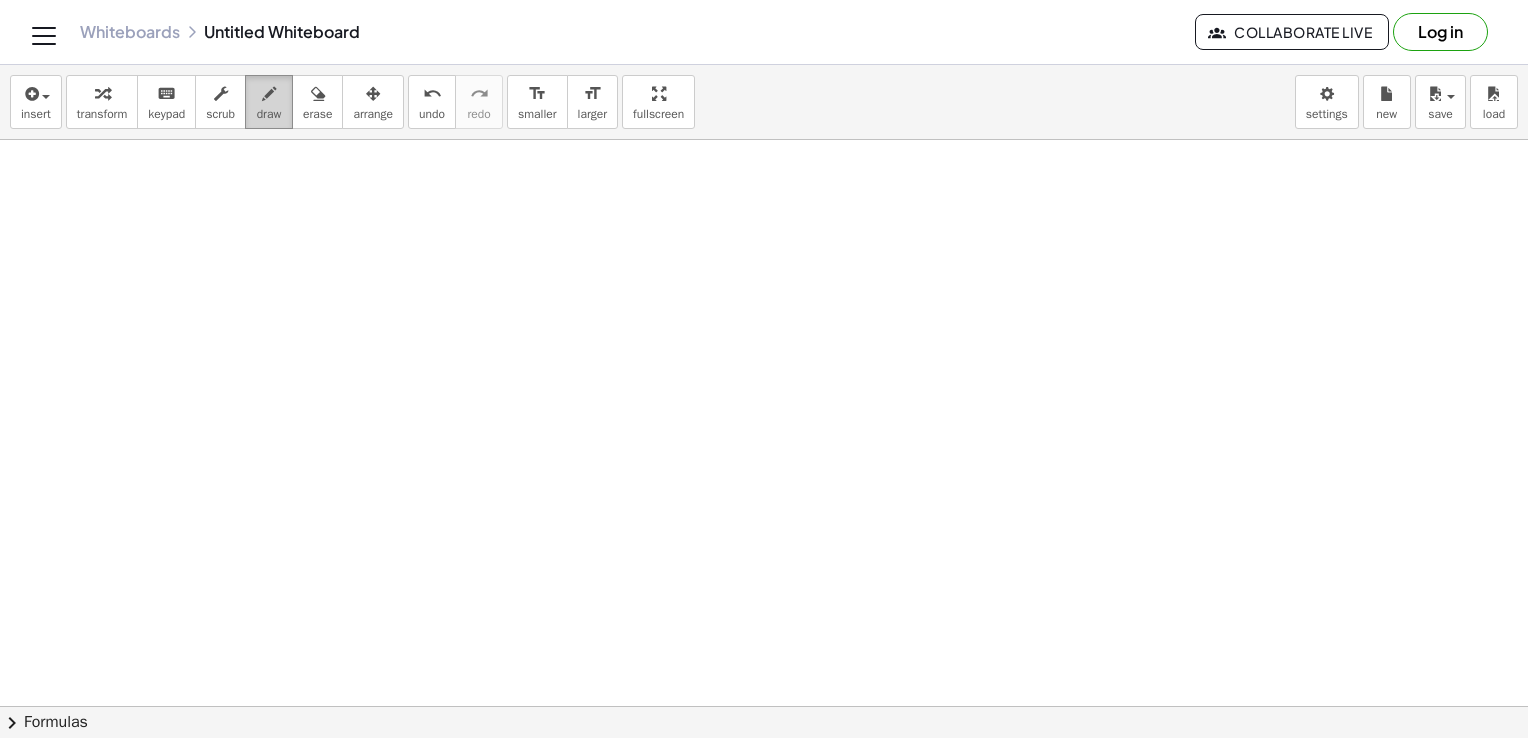 click on "draw" at bounding box center [269, 102] 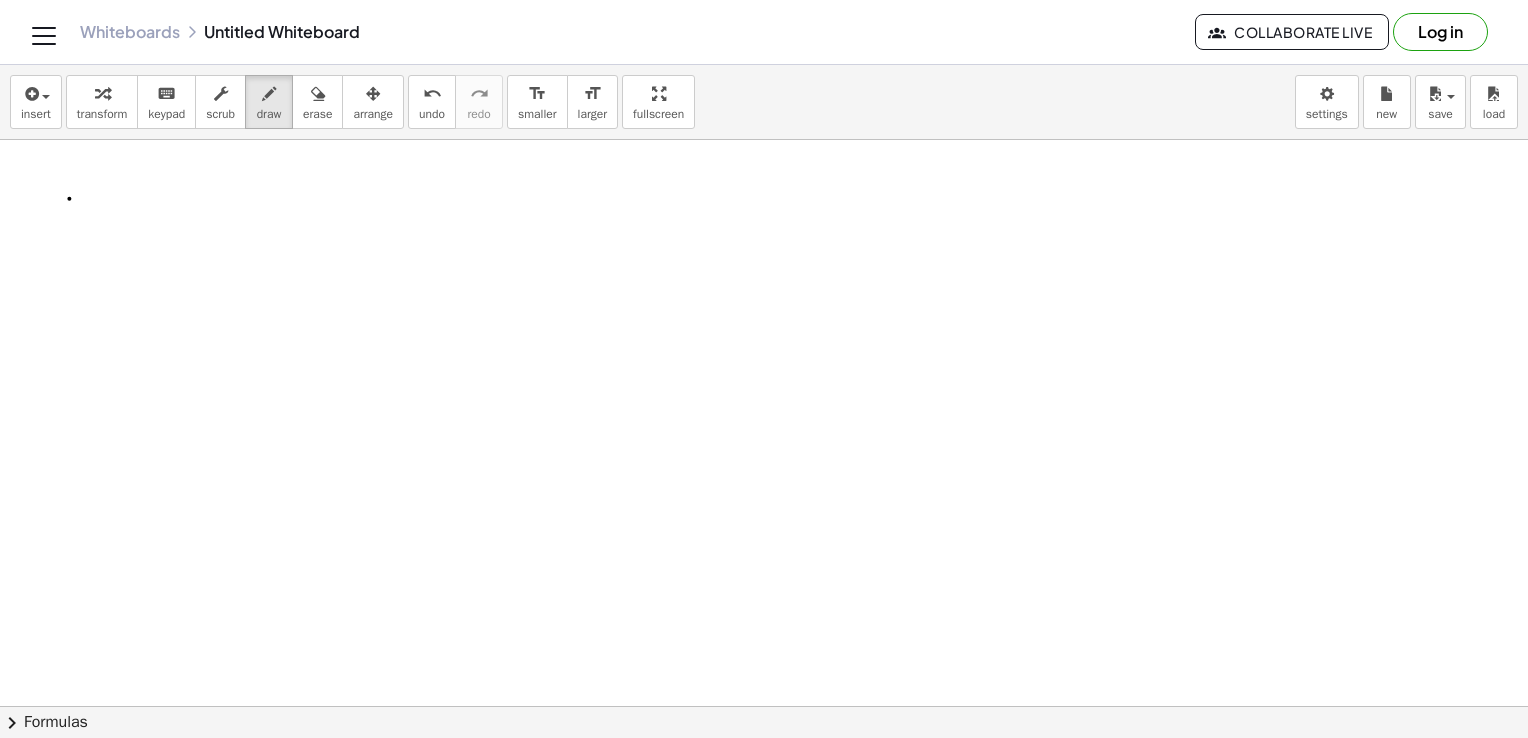 drag, startPoint x: 69, startPoint y: 198, endPoint x: 36, endPoint y: 240, distance: 53.413483 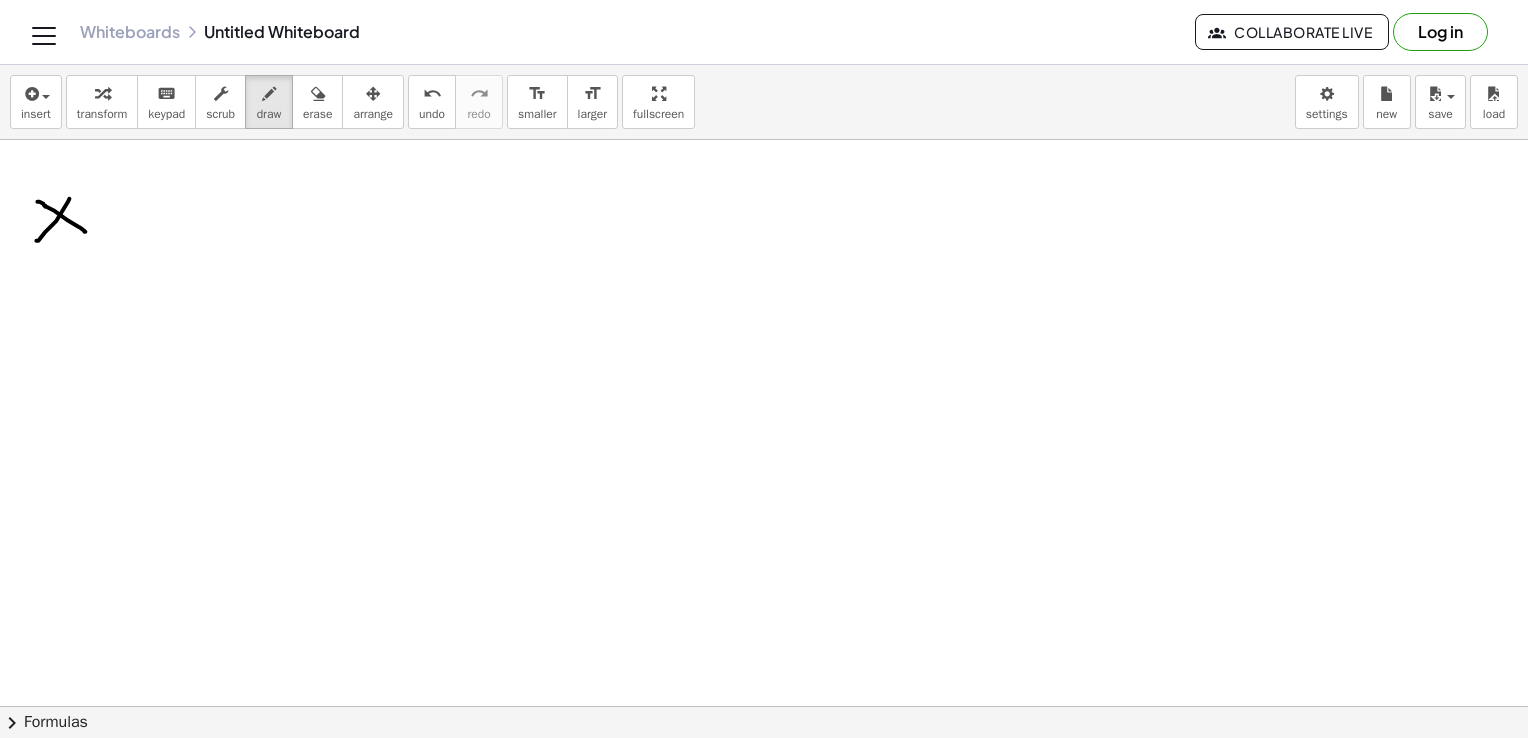 drag, startPoint x: 37, startPoint y: 201, endPoint x: 86, endPoint y: 232, distance: 57.982758 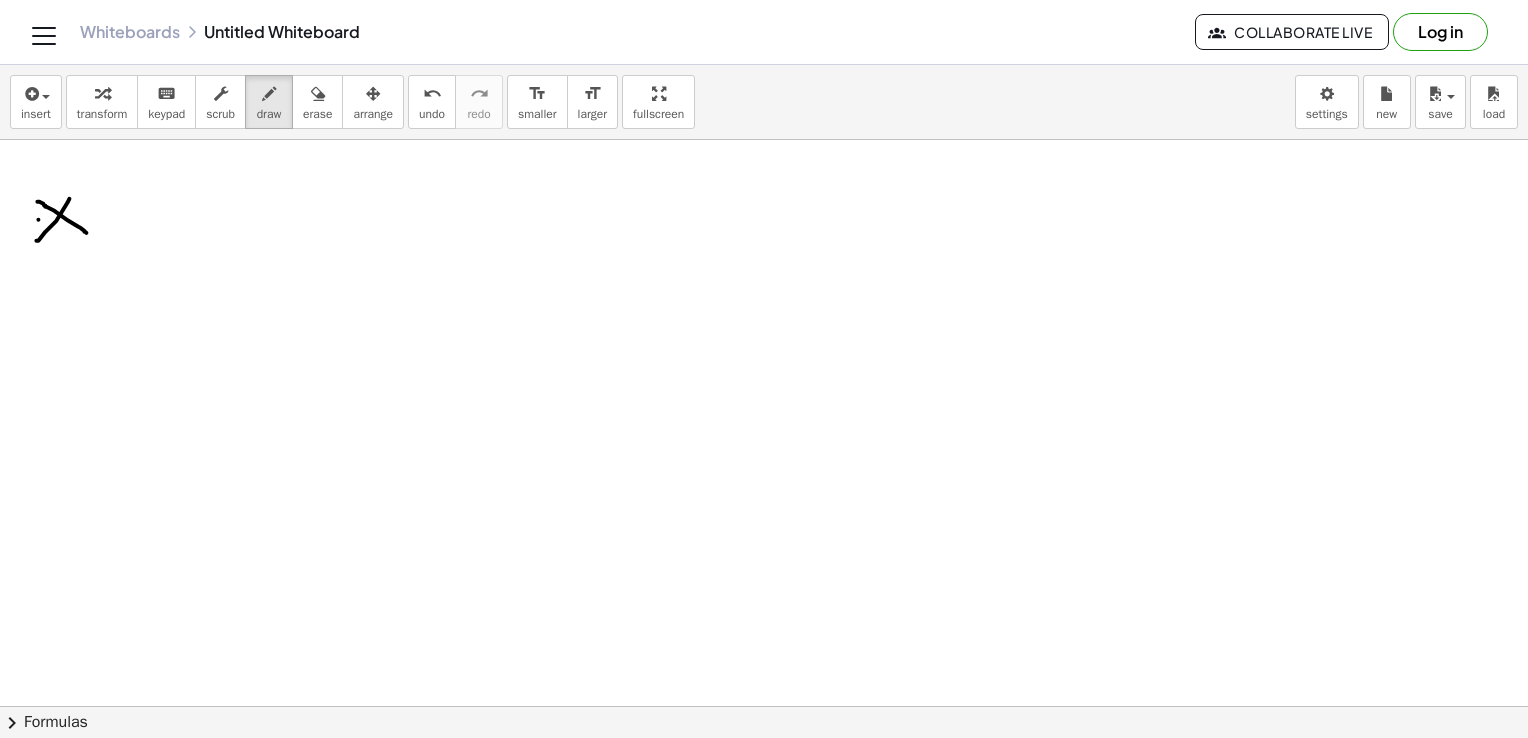 drag, startPoint x: 38, startPoint y: 219, endPoint x: 97, endPoint y: 209, distance: 59.841457 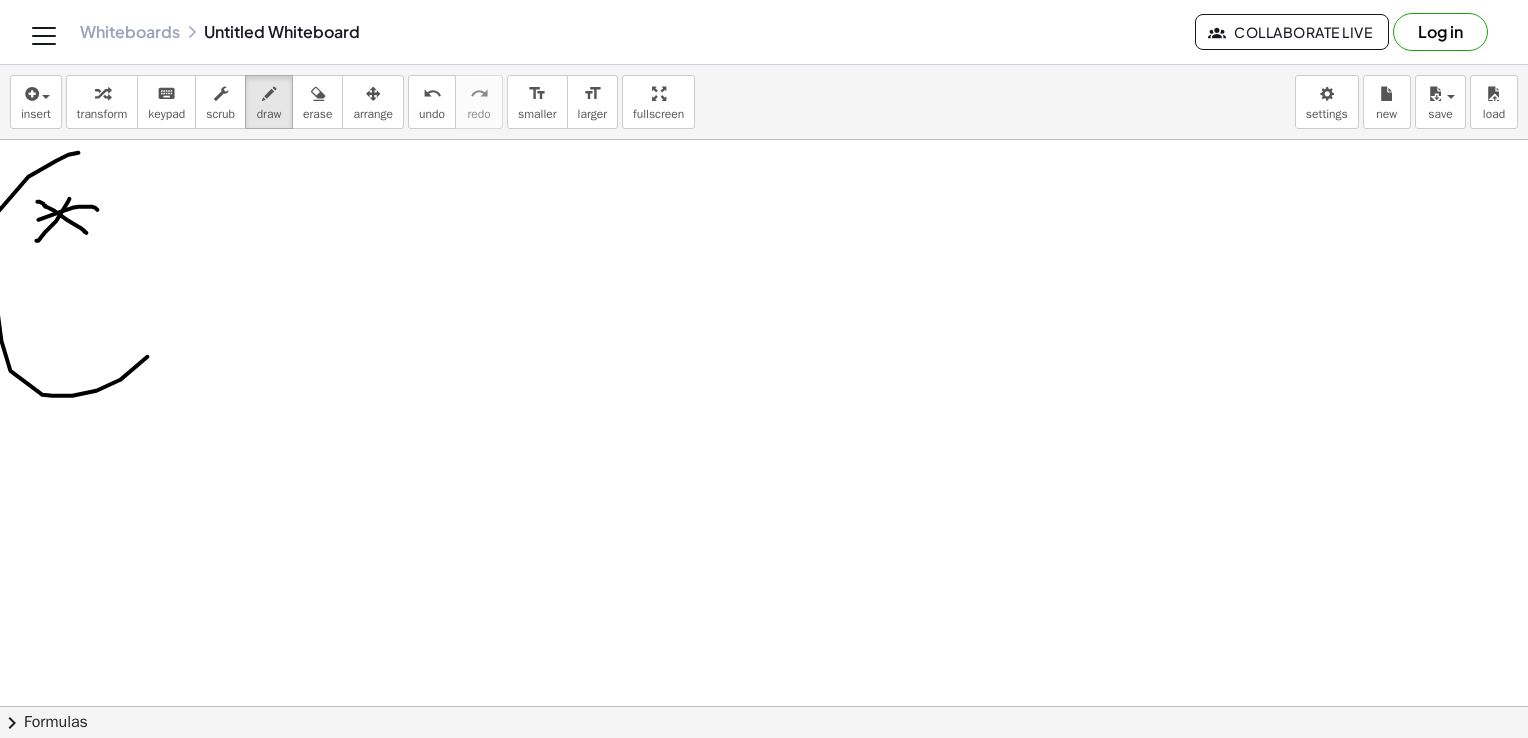 drag, startPoint x: 78, startPoint y: 152, endPoint x: 8, endPoint y: 190, distance: 79.64923 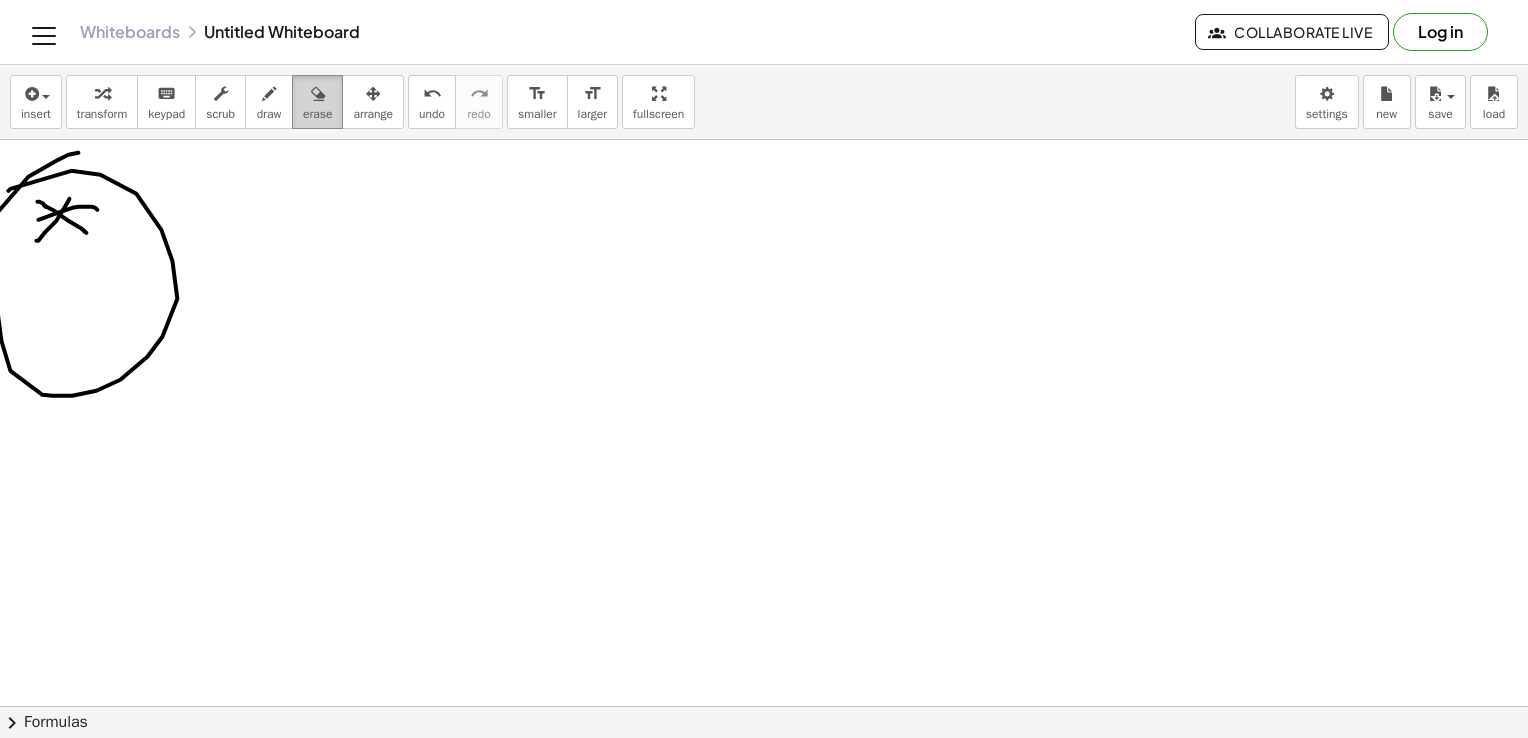 click on "erase" at bounding box center (317, 114) 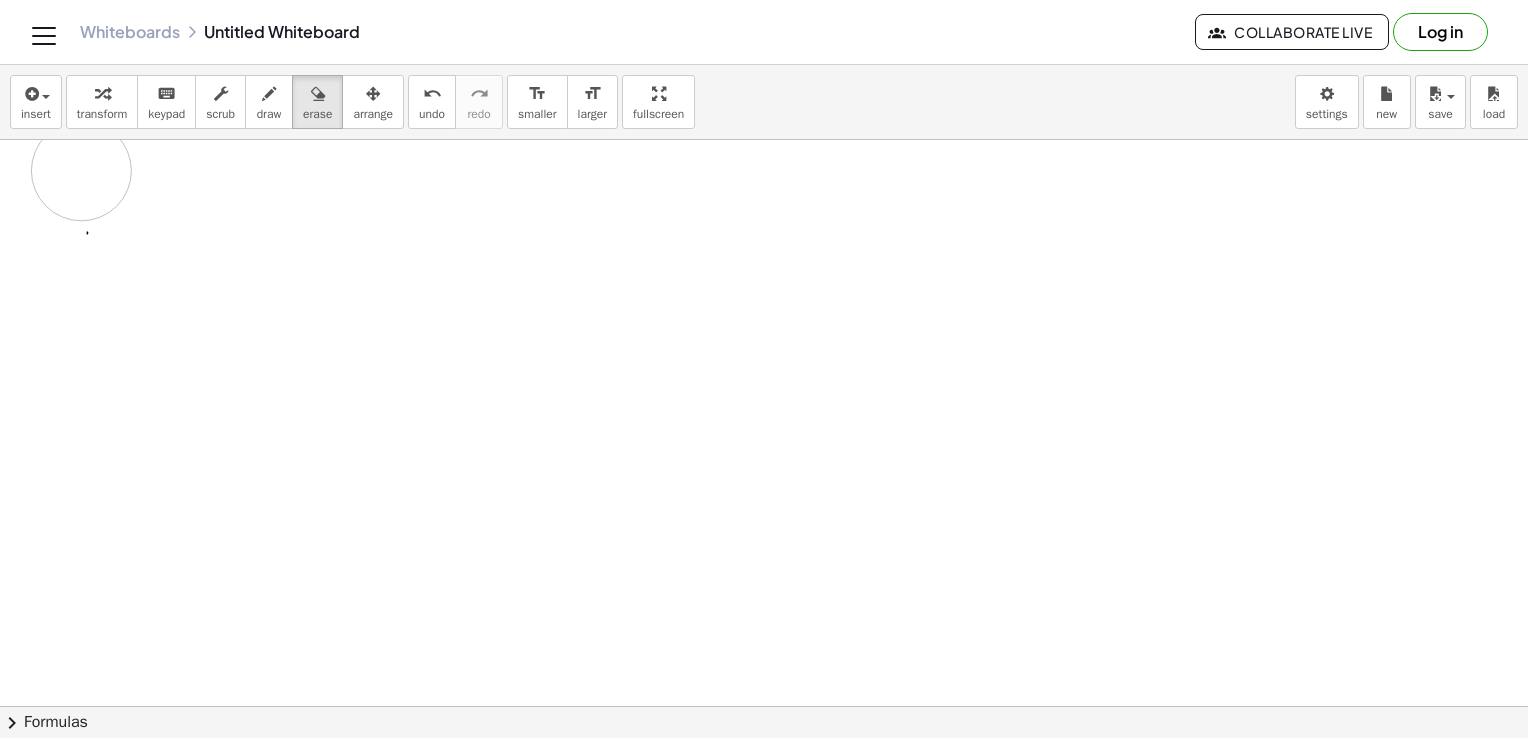 drag, startPoint x: 129, startPoint y: 310, endPoint x: 177, endPoint y: 215, distance: 106.437775 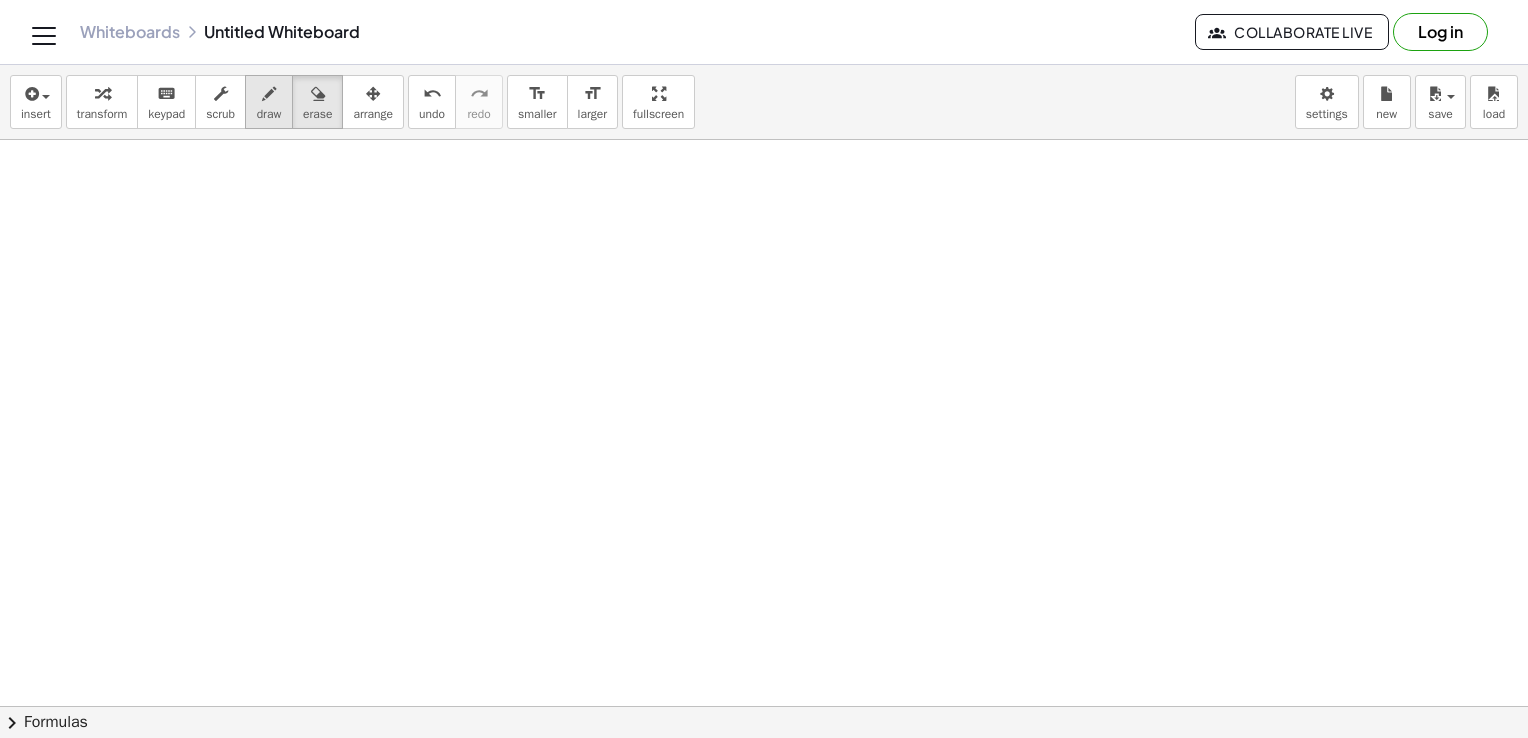 click on "draw" at bounding box center (269, 114) 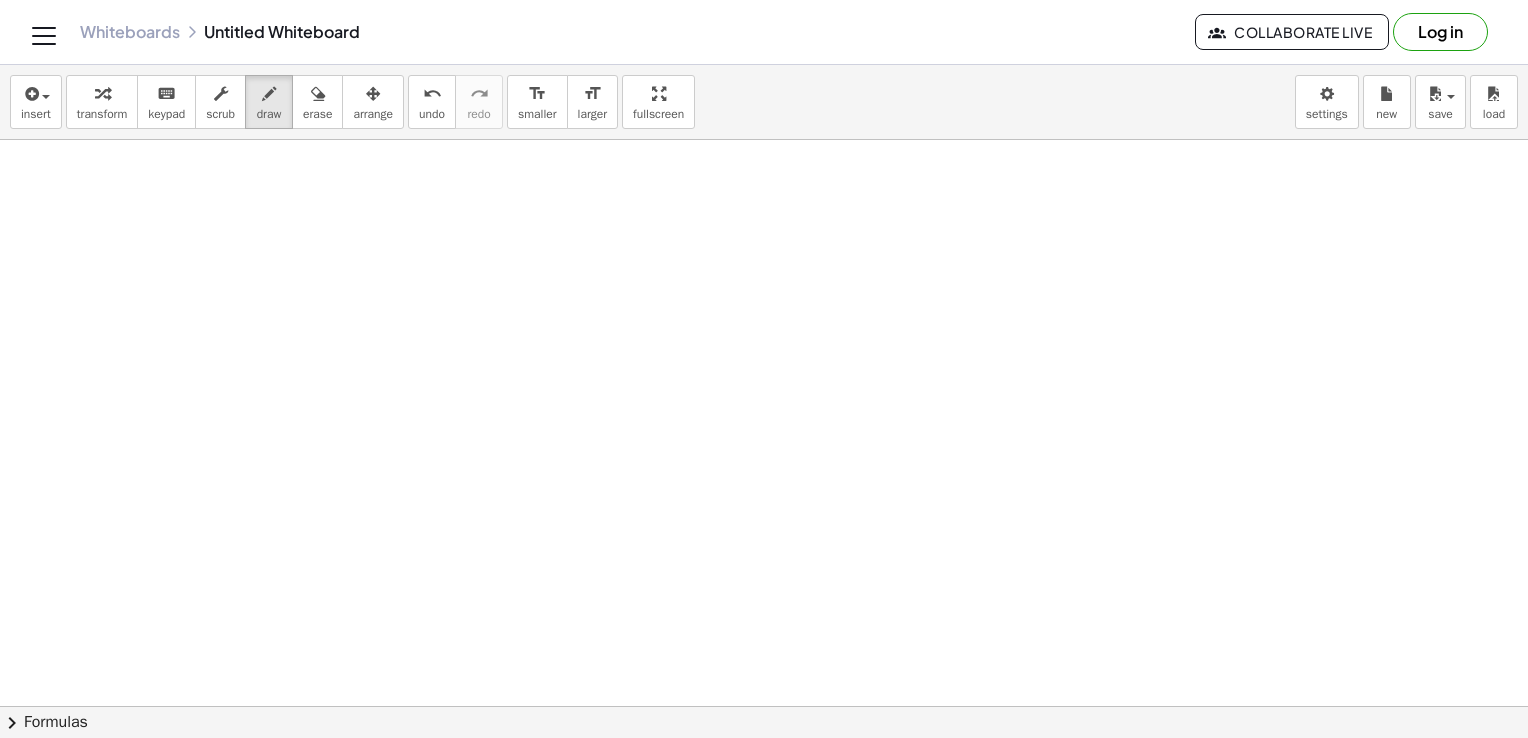 drag, startPoint x: 110, startPoint y: 129, endPoint x: 151, endPoint y: 202, distance: 83.725746 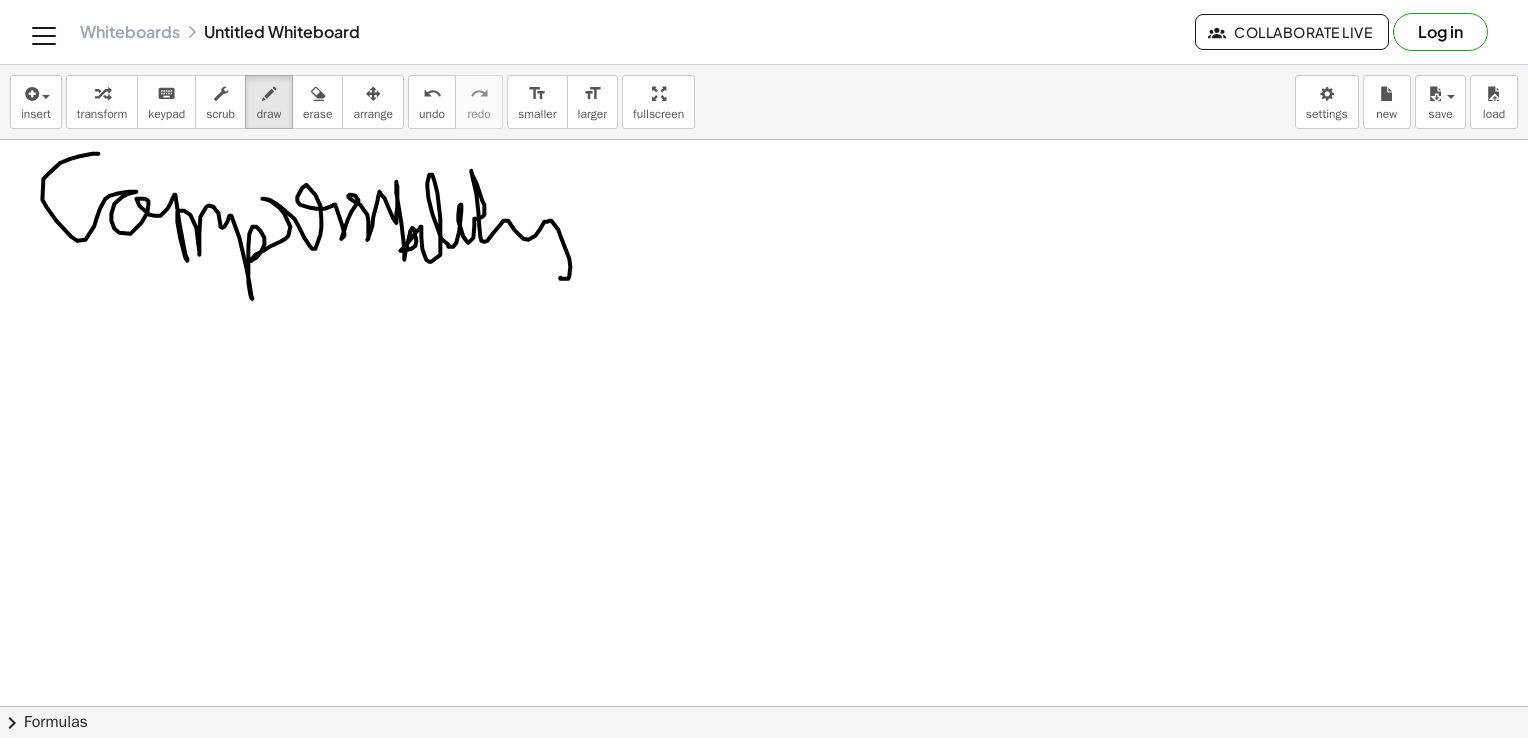 drag, startPoint x: 98, startPoint y: 153, endPoint x: 633, endPoint y: 132, distance: 535.412 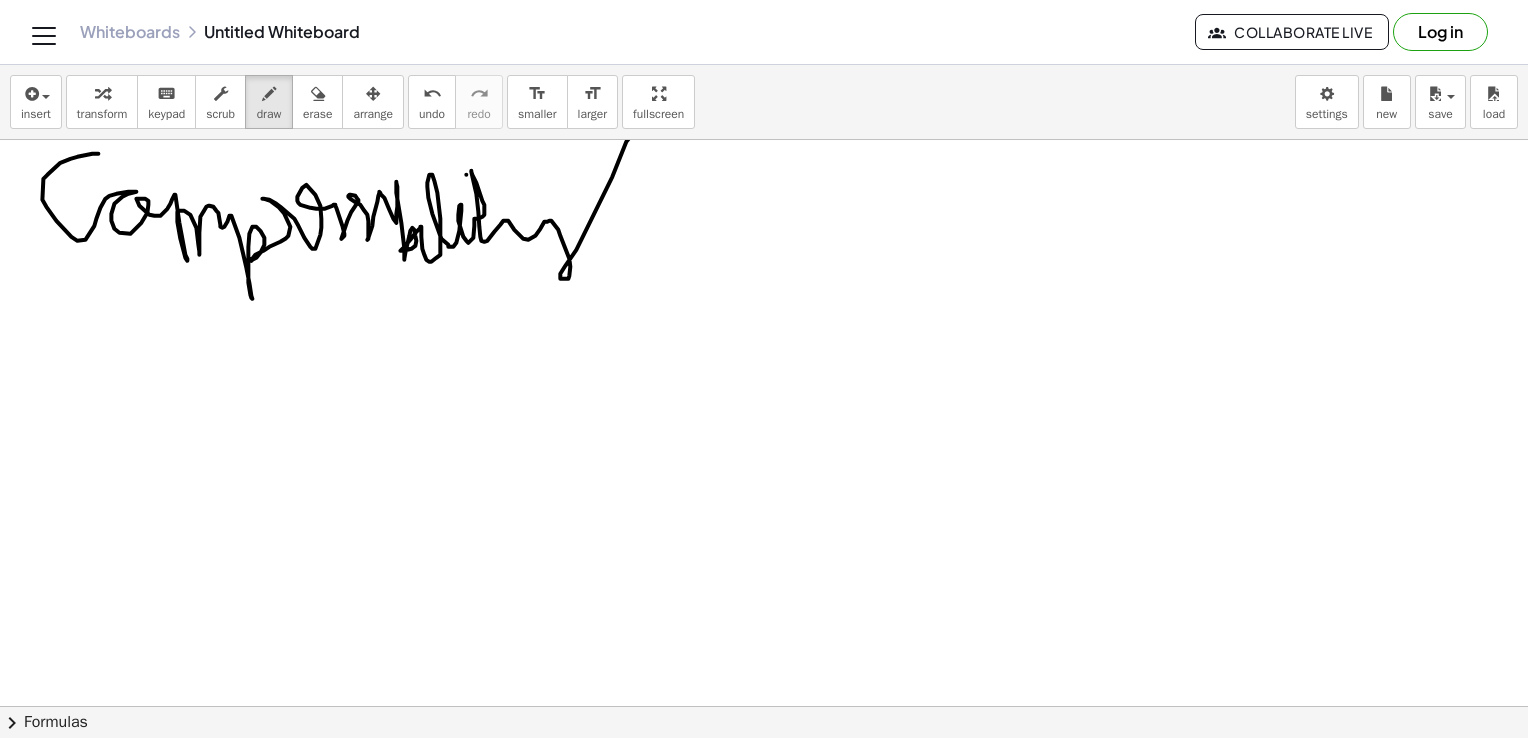 drag, startPoint x: 466, startPoint y: 174, endPoint x: 501, endPoint y: 169, distance: 35.35534 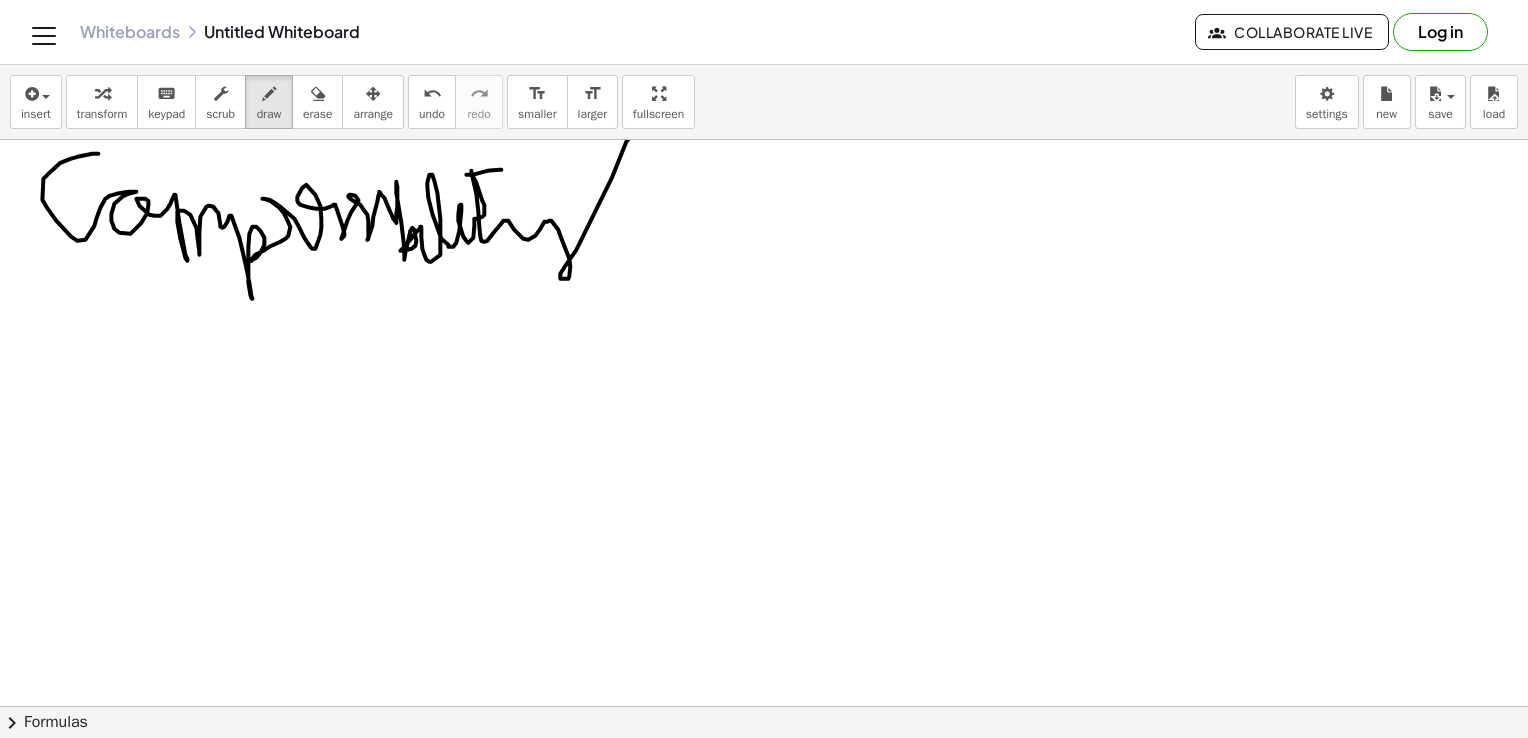 click at bounding box center (744, 897) 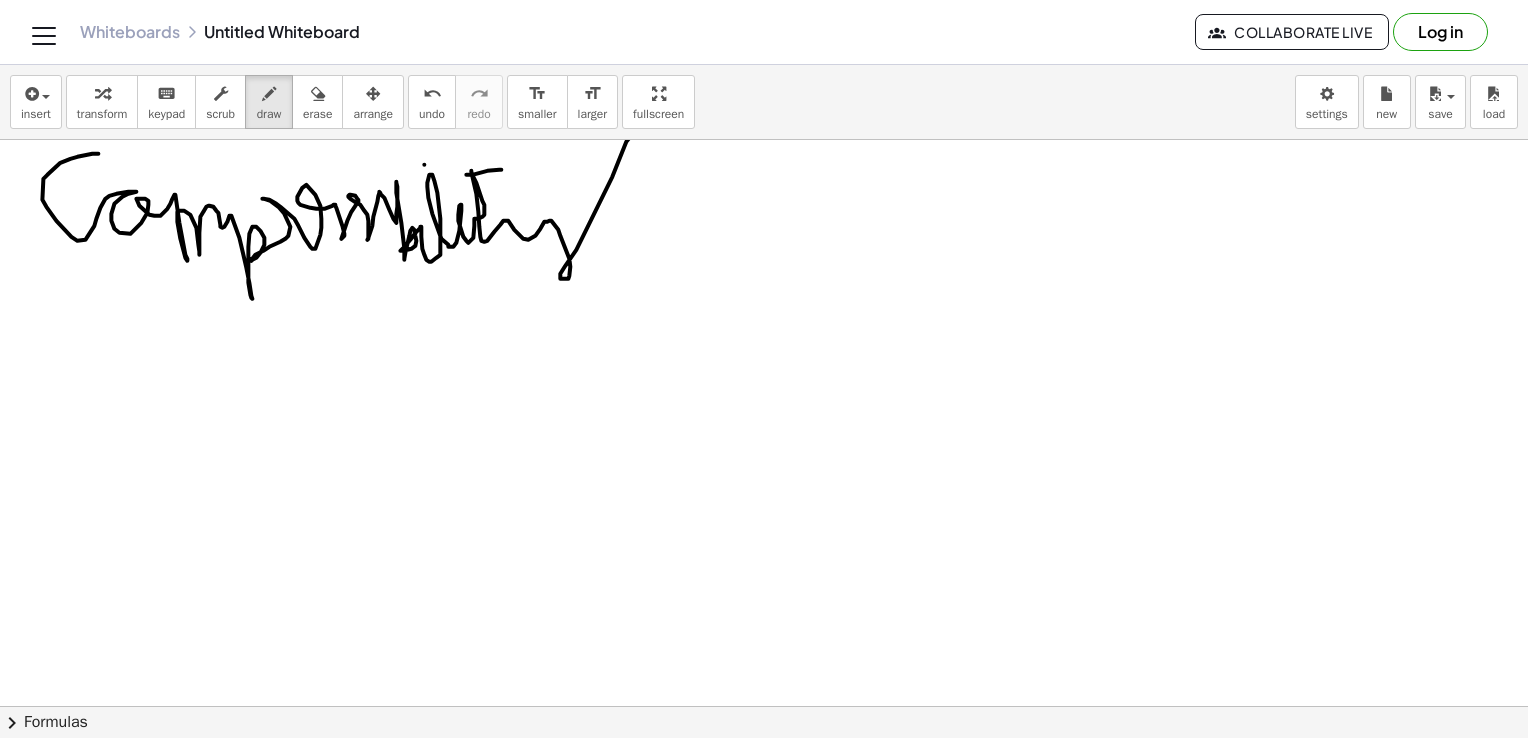 click at bounding box center [744, 897] 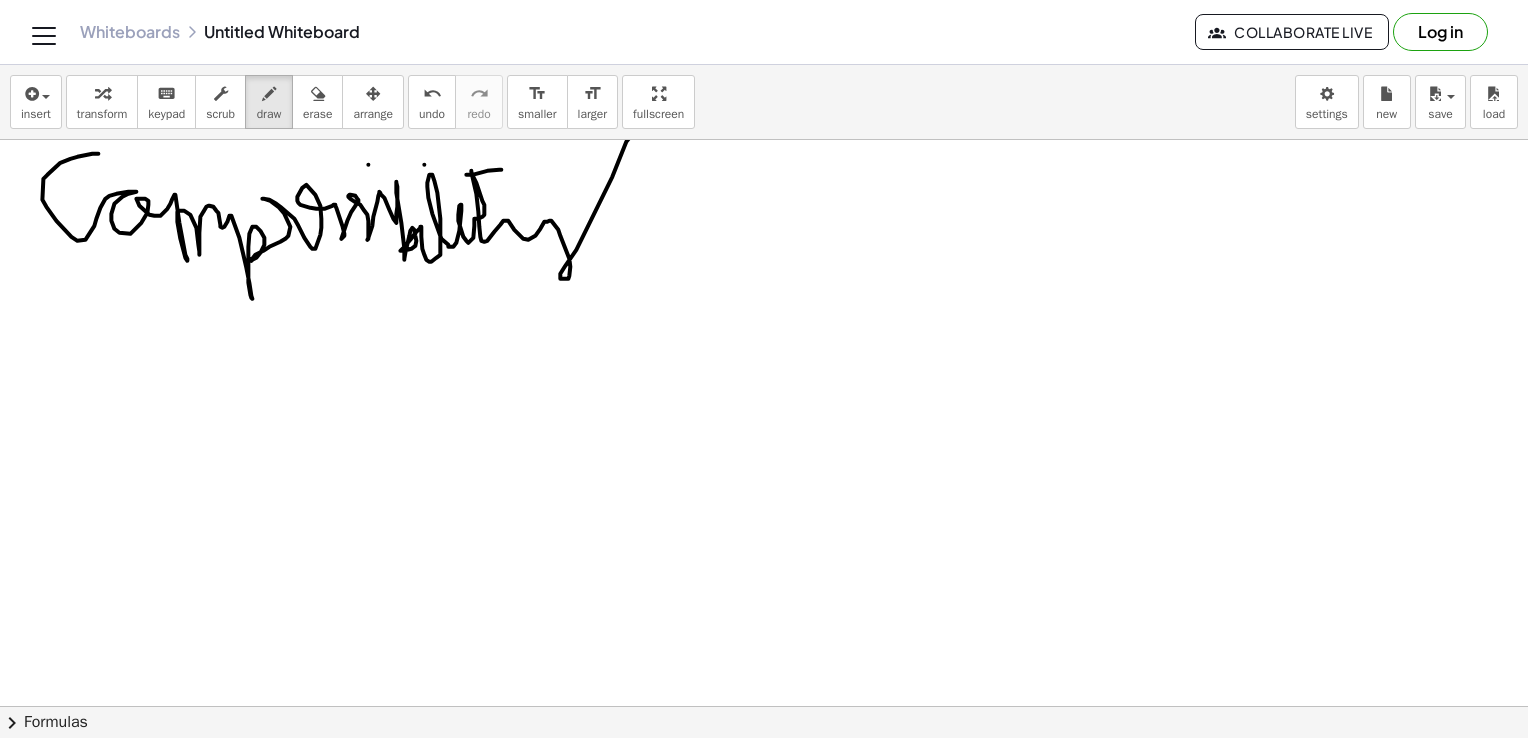 click at bounding box center (744, 897) 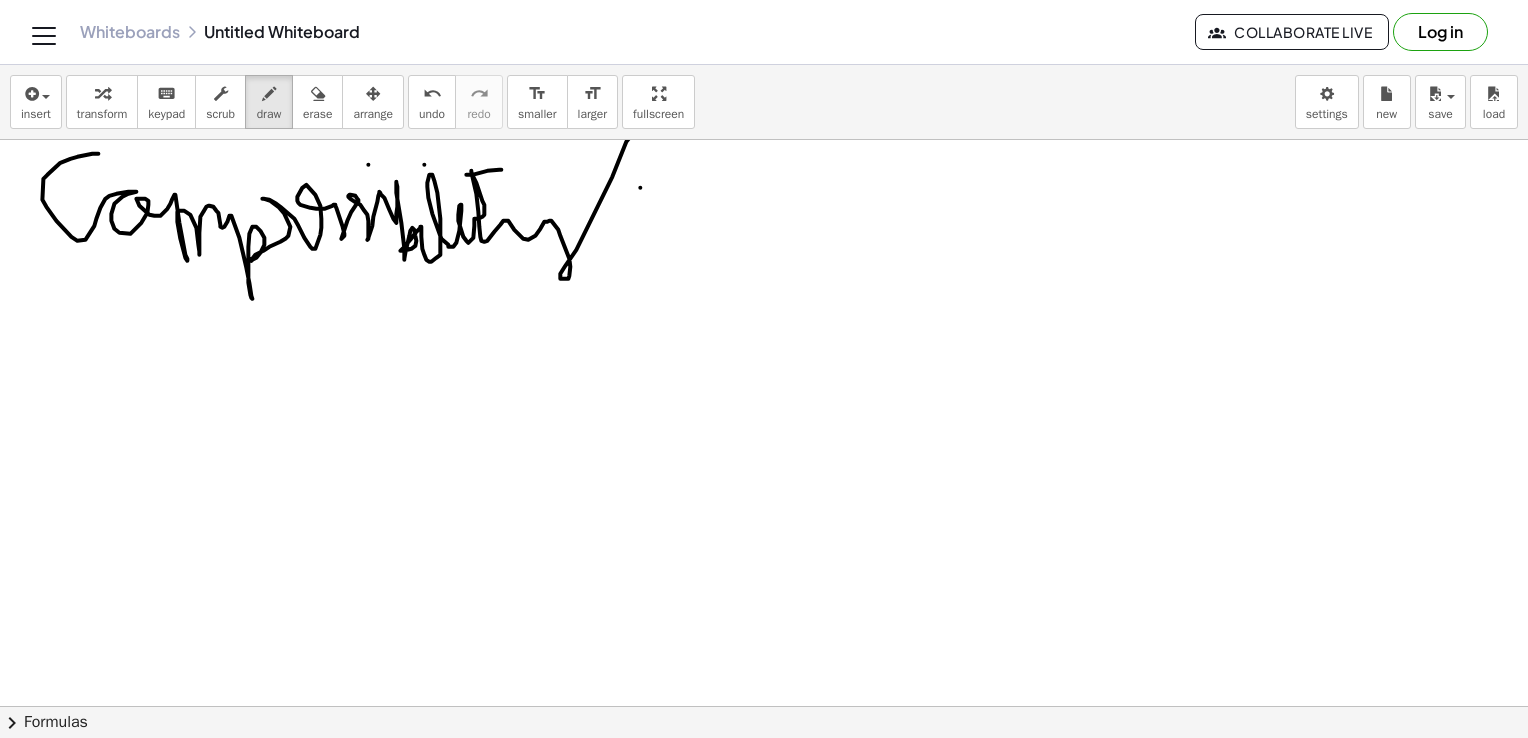 click at bounding box center (744, 897) 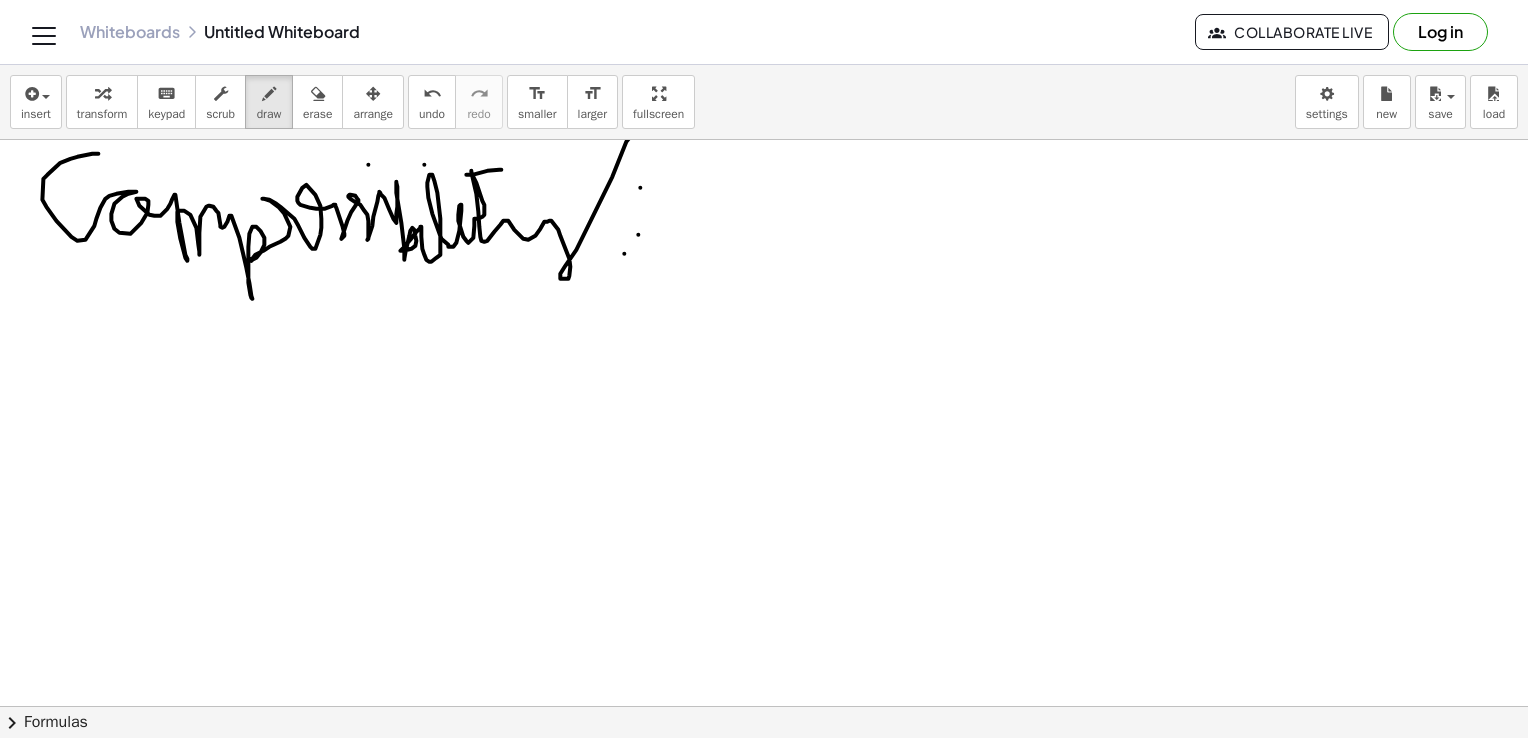 drag, startPoint x: 638, startPoint y: 234, endPoint x: 650, endPoint y: 234, distance: 12 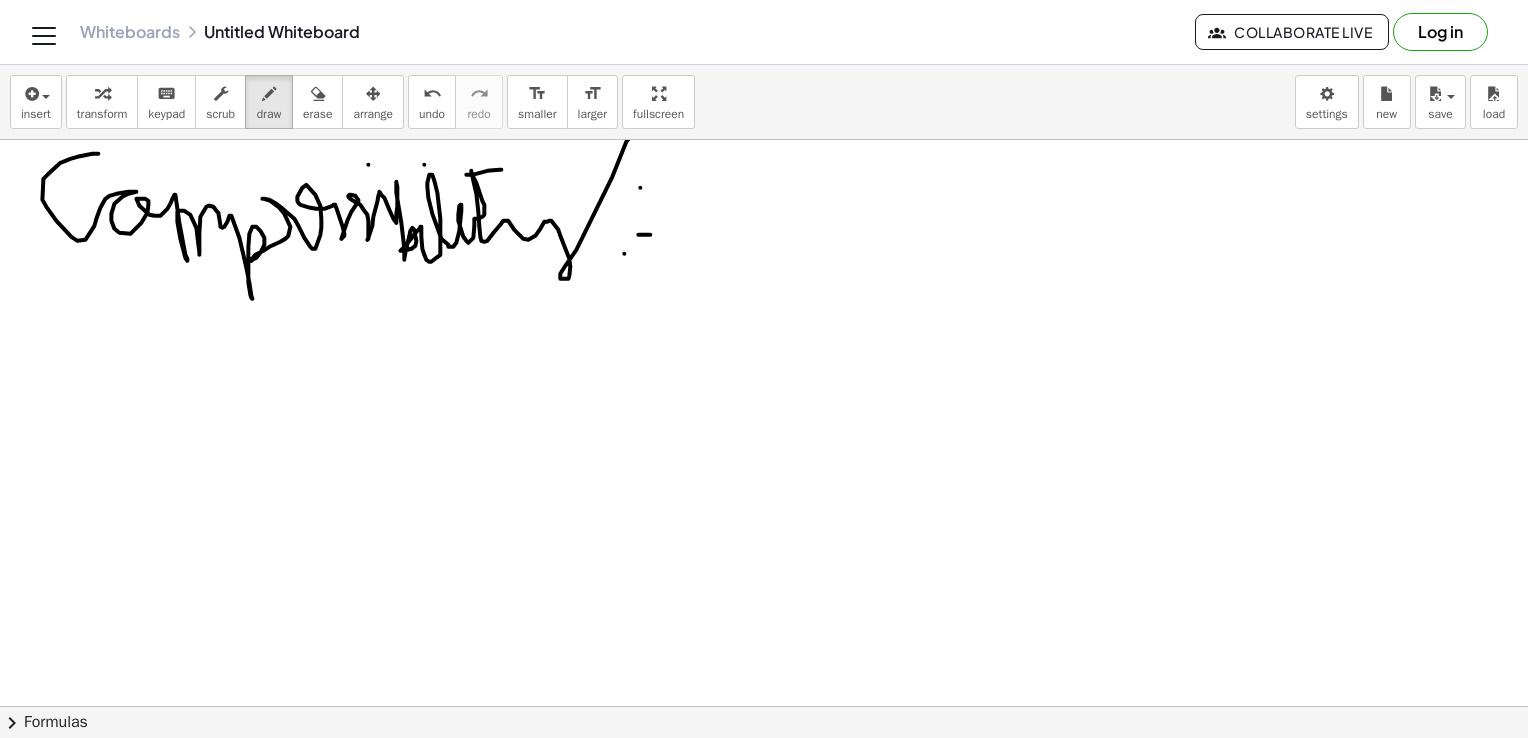 scroll, scrollTop: 0, scrollLeft: 0, axis: both 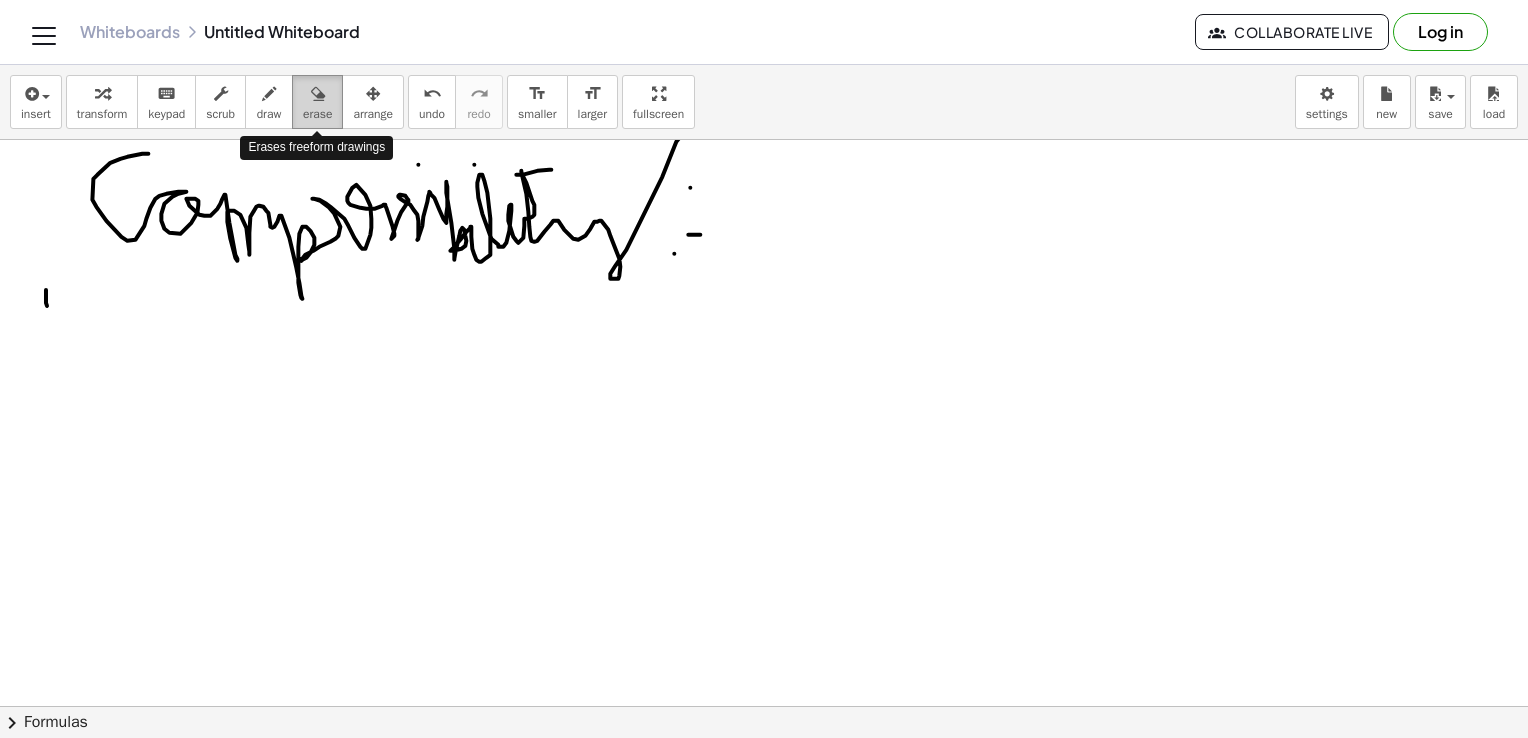 click on "erase" at bounding box center [317, 102] 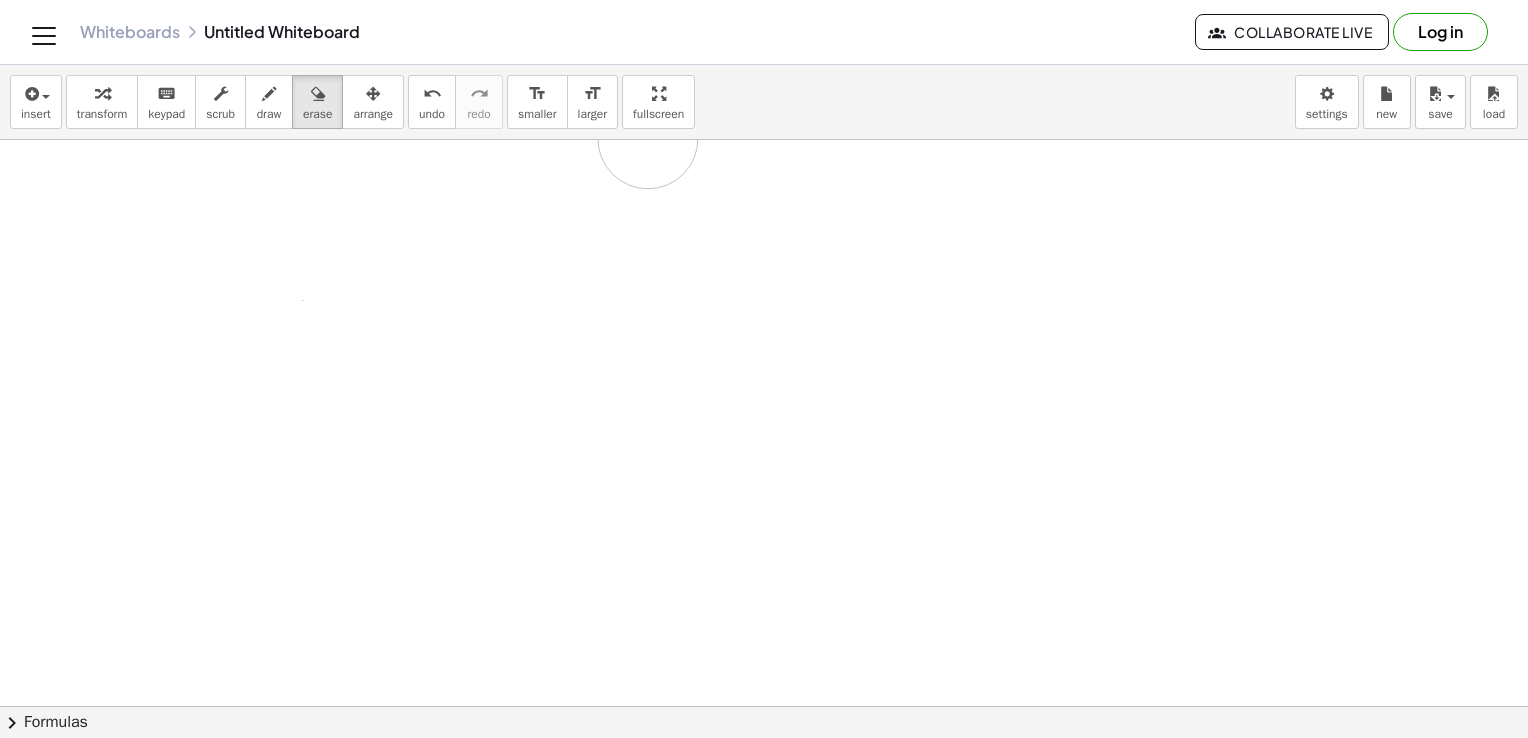 drag, startPoint x: 261, startPoint y: 201, endPoint x: 640, endPoint y: 198, distance: 379.01187 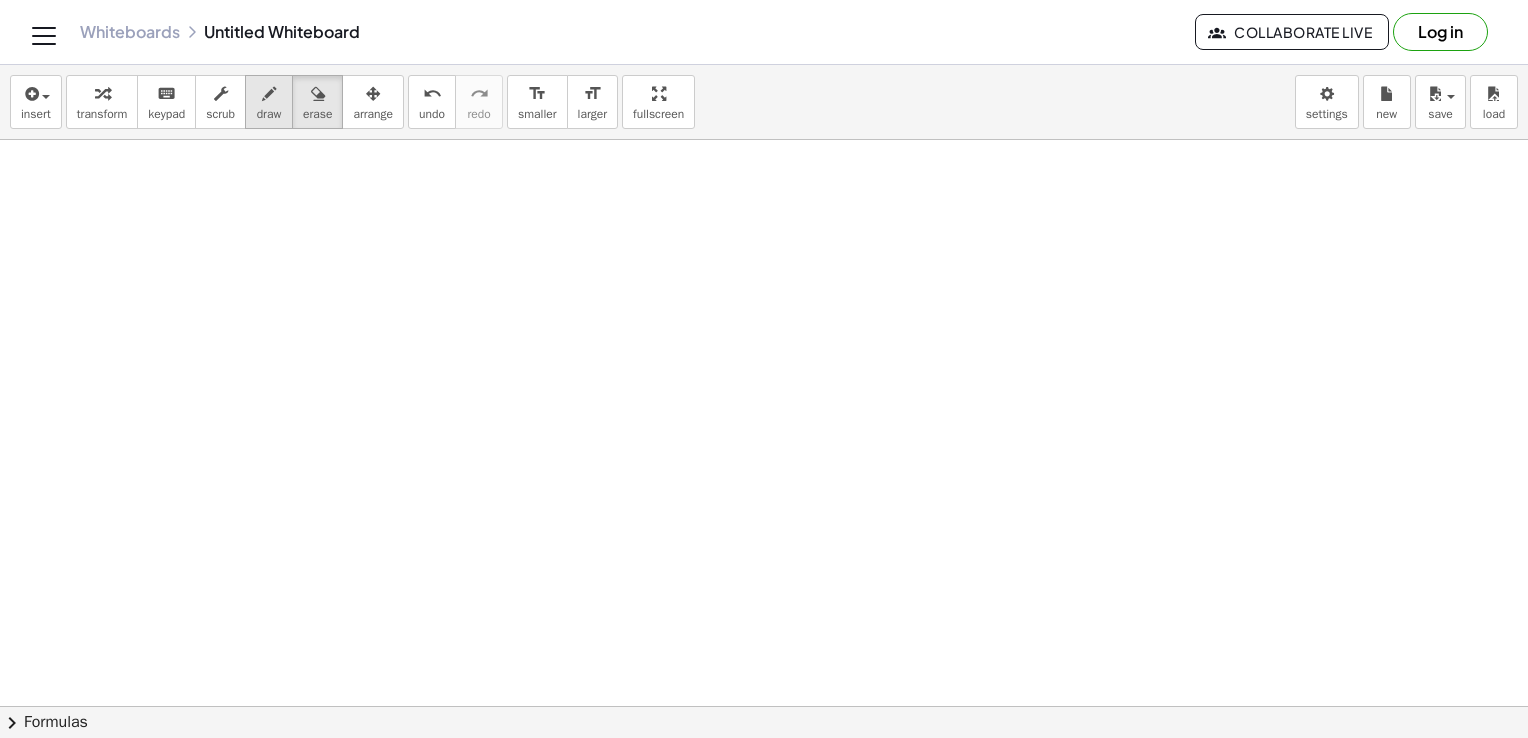 click at bounding box center (269, 93) 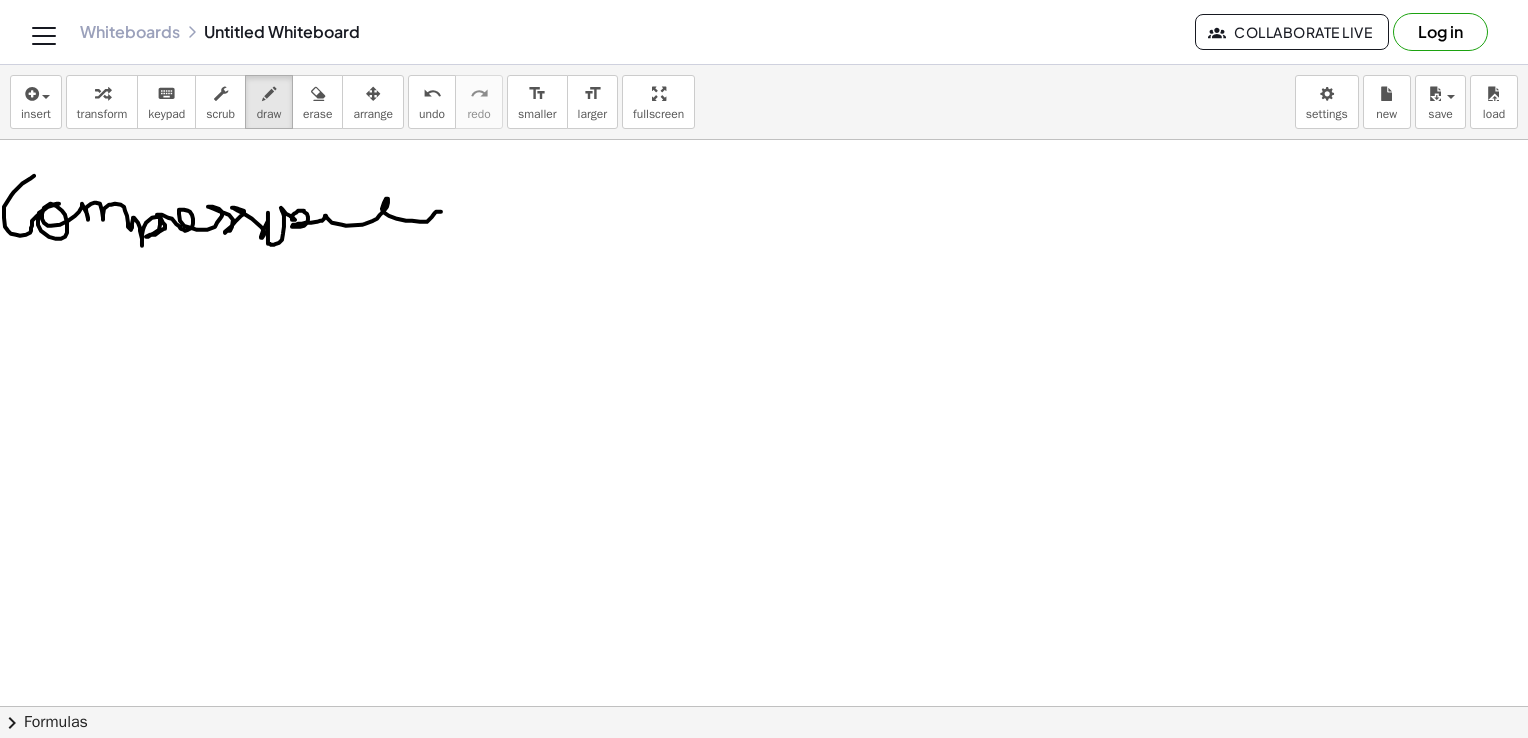 drag, startPoint x: 34, startPoint y: 175, endPoint x: 483, endPoint y: 218, distance: 451.05432 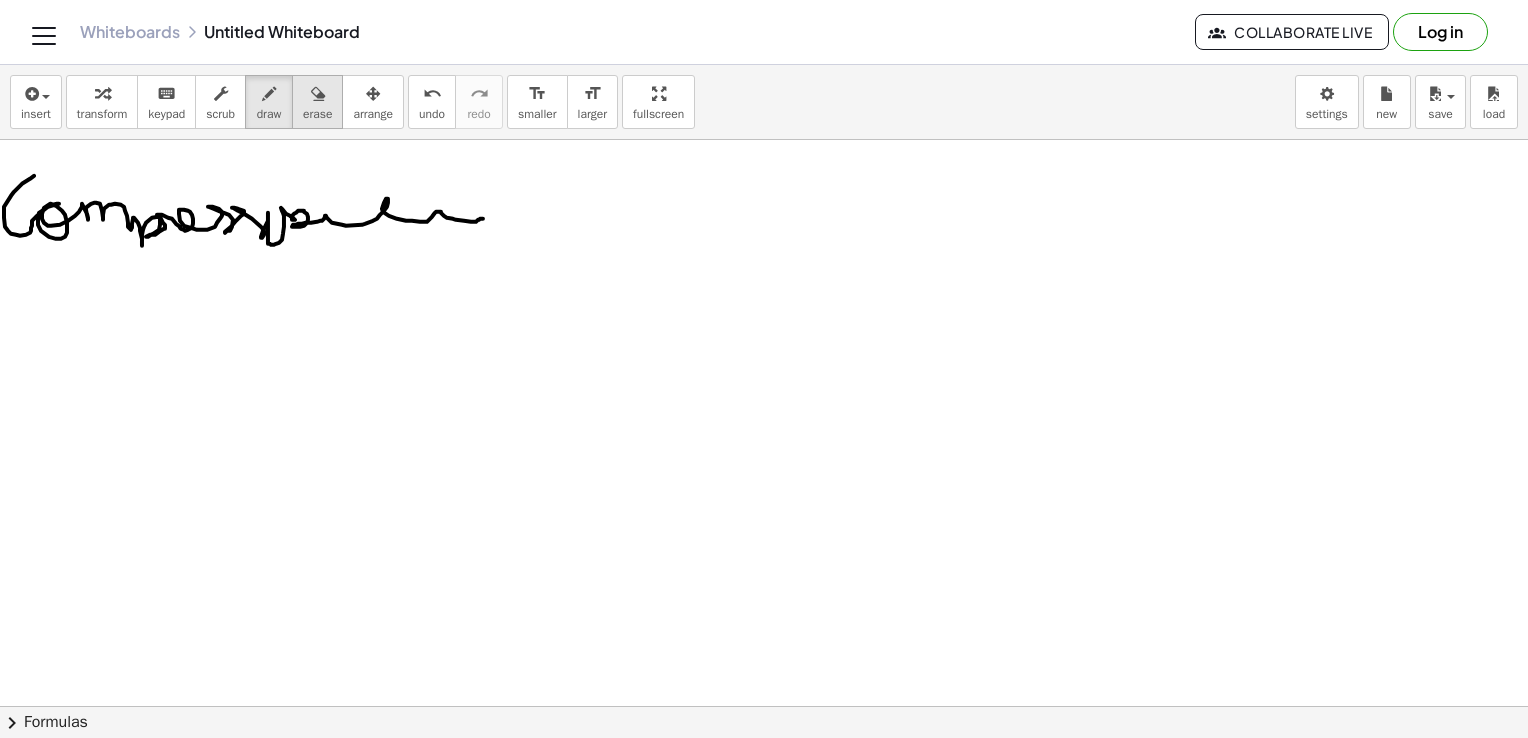 click on "erase" at bounding box center [317, 114] 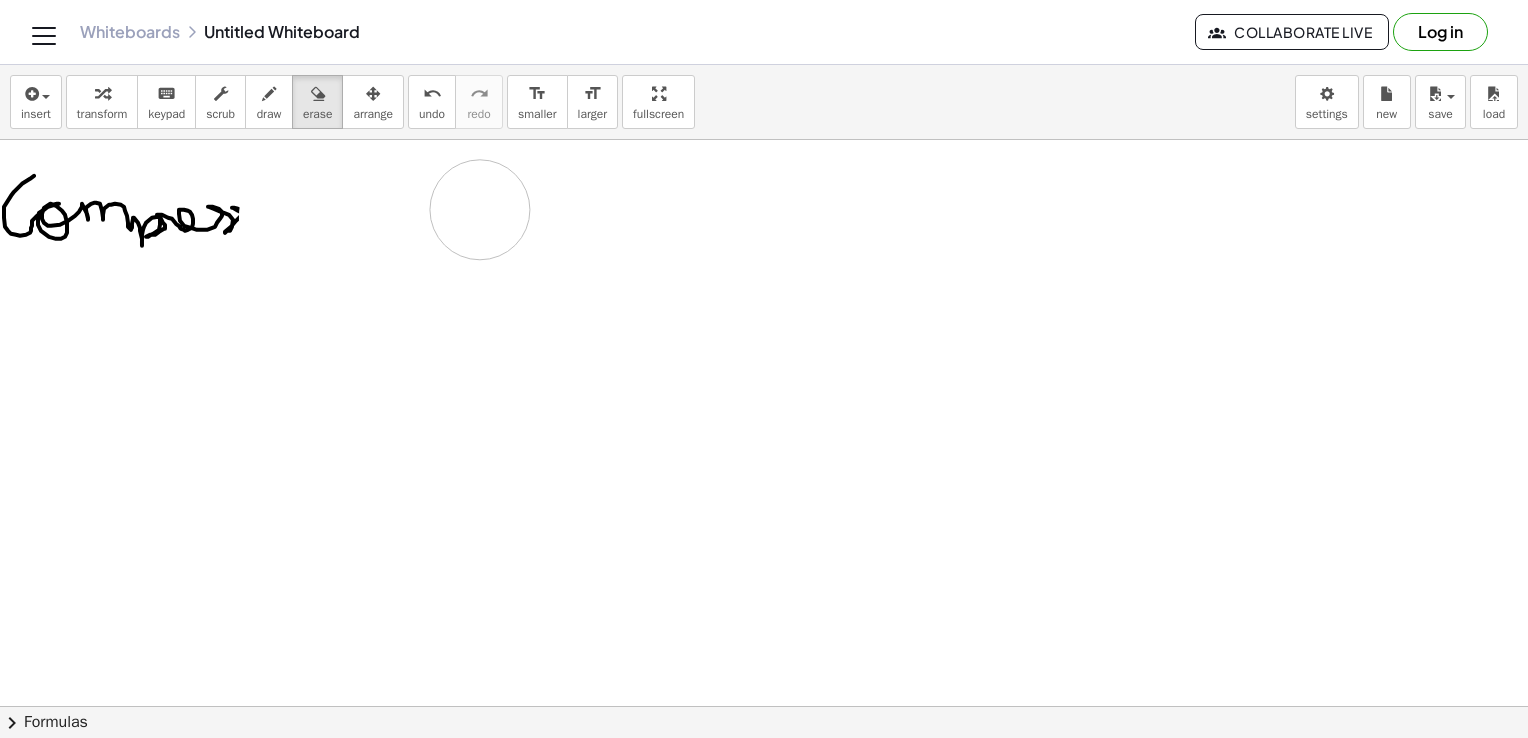 drag, startPoint x: 415, startPoint y: 218, endPoint x: 502, endPoint y: 213, distance: 87.14356 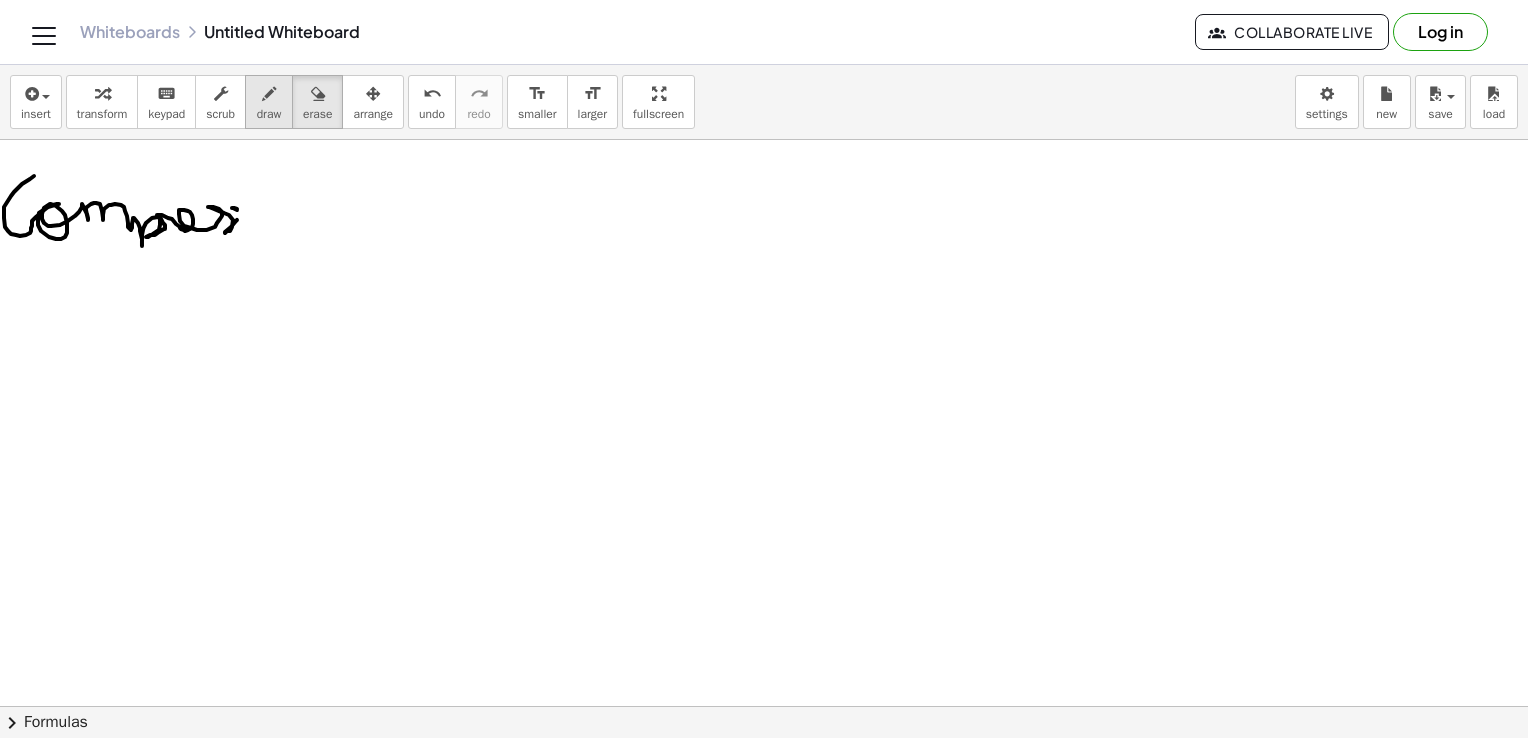 click on "draw" at bounding box center (269, 102) 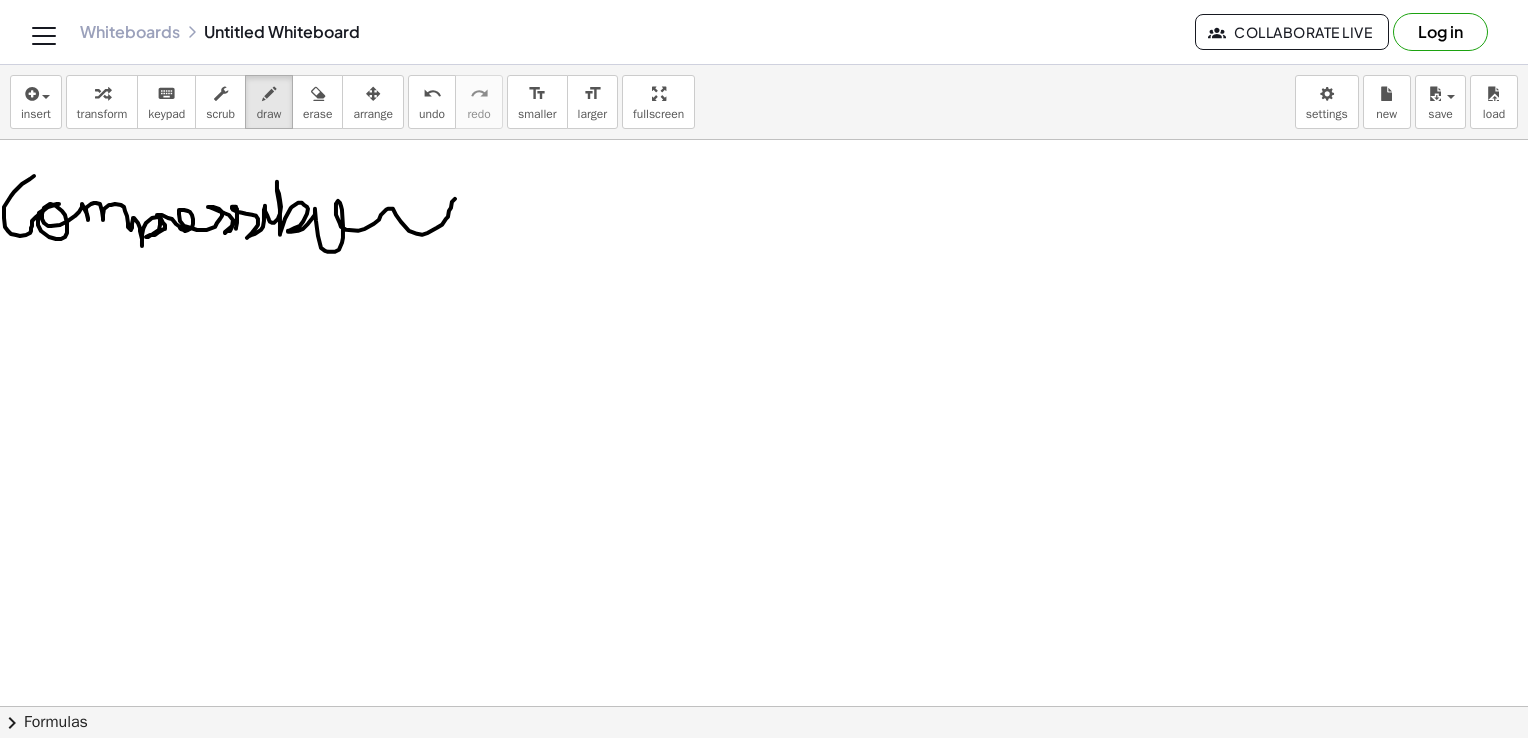 drag, startPoint x: 236, startPoint y: 228, endPoint x: 500, endPoint y: 243, distance: 264.42578 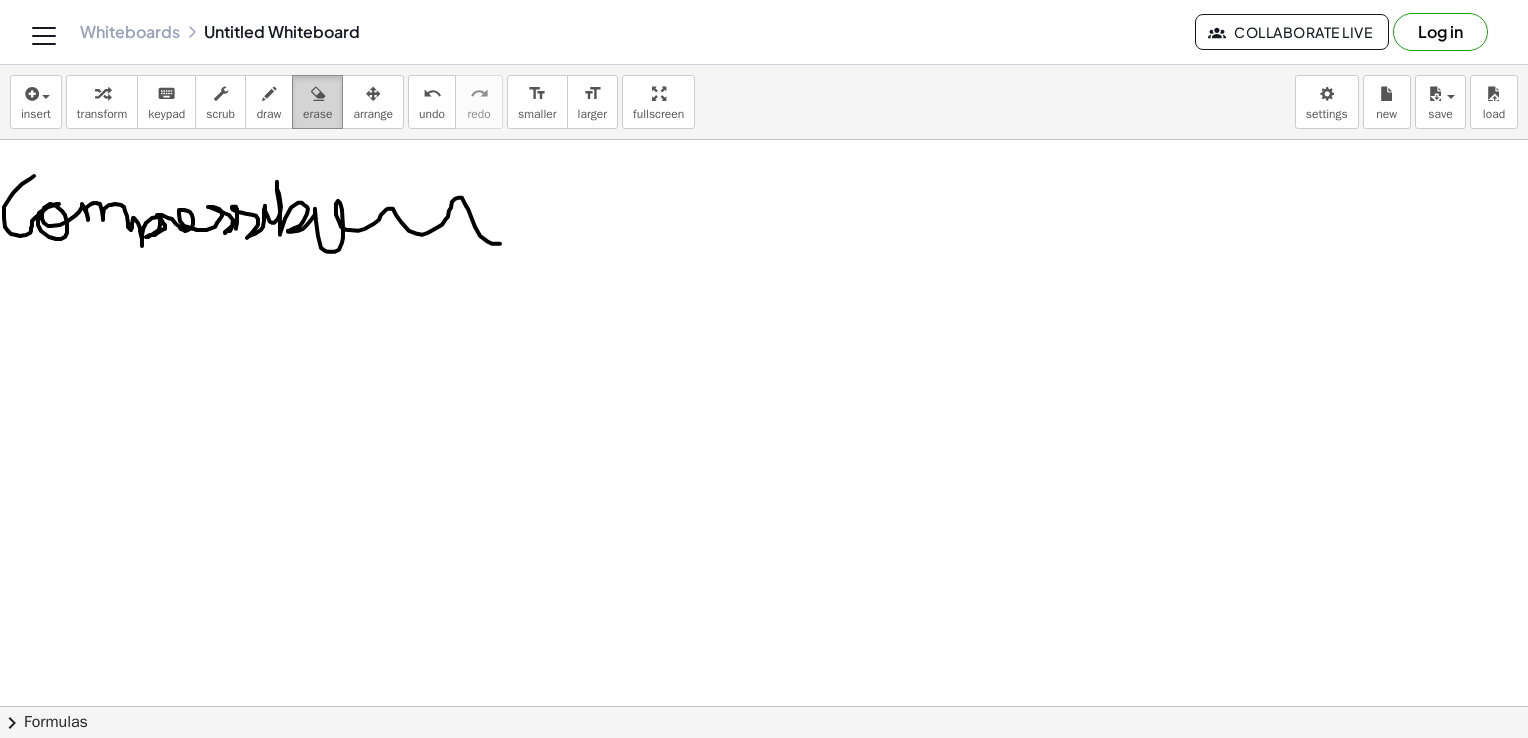 click on "erase" at bounding box center [317, 114] 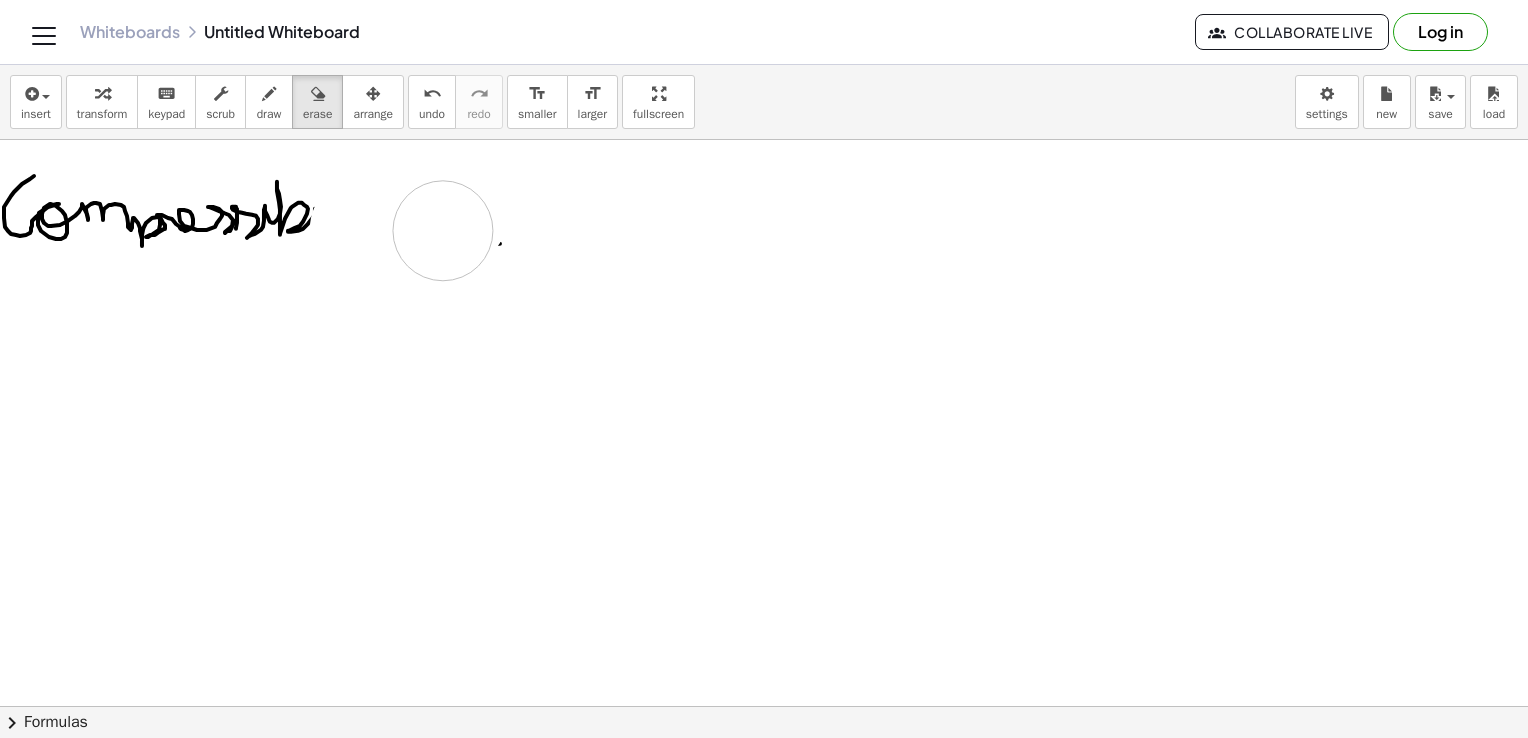drag, startPoint x: 458, startPoint y: 215, endPoint x: 453, endPoint y: 230, distance: 15.811388 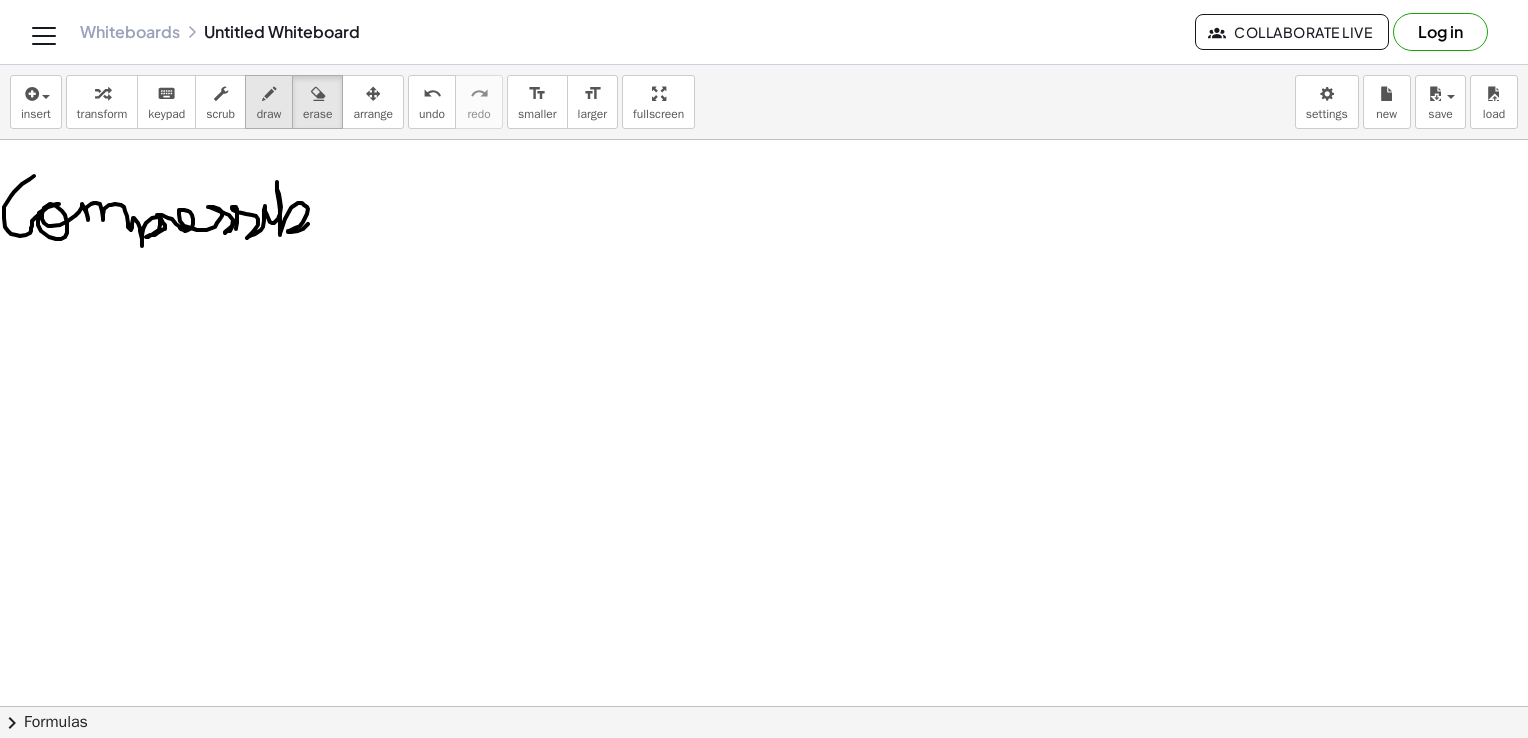 click at bounding box center (269, 94) 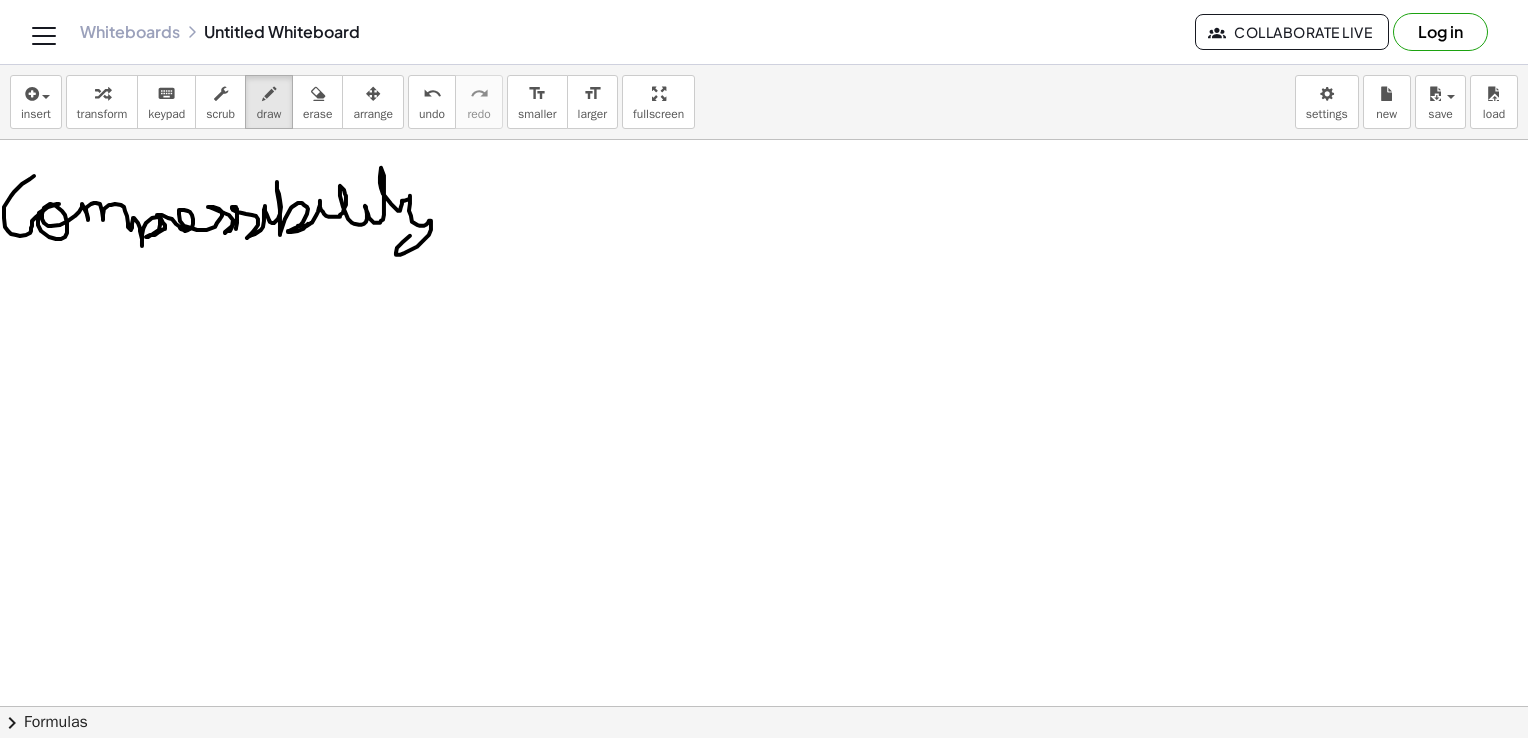 drag, startPoint x: 298, startPoint y: 225, endPoint x: 456, endPoint y: 168, distance: 167.96725 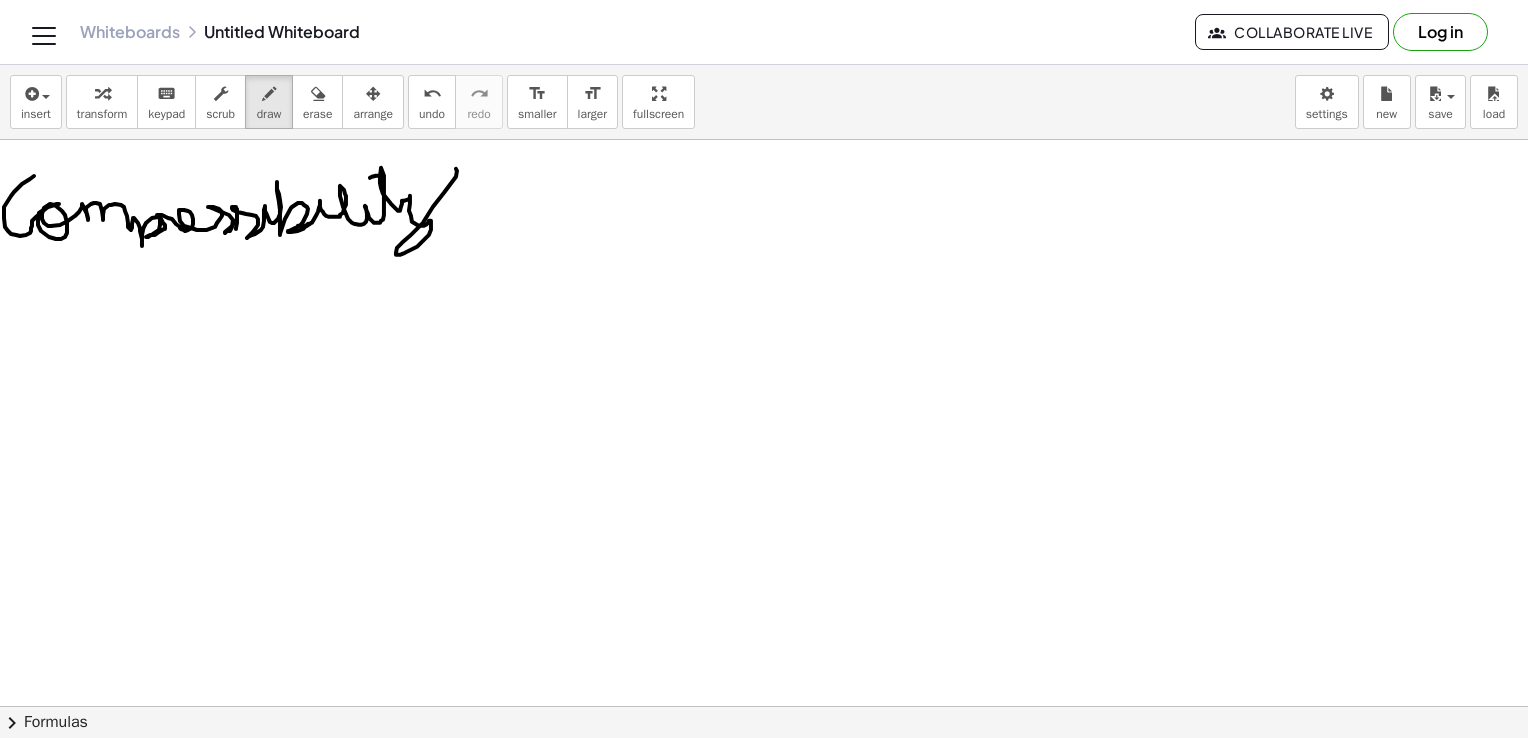 drag, startPoint x: 370, startPoint y: 177, endPoint x: 396, endPoint y: 172, distance: 26.476404 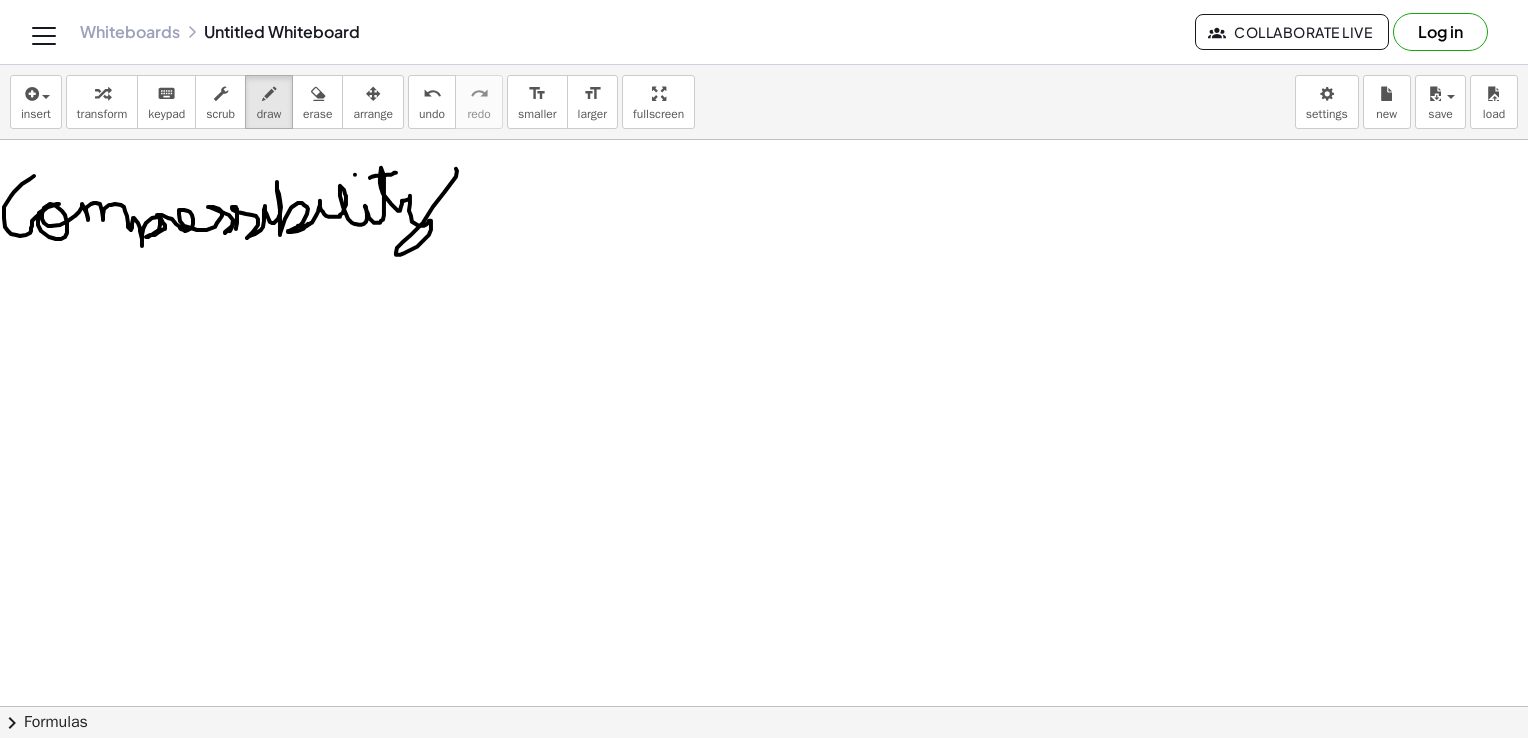 click at bounding box center (794, 897) 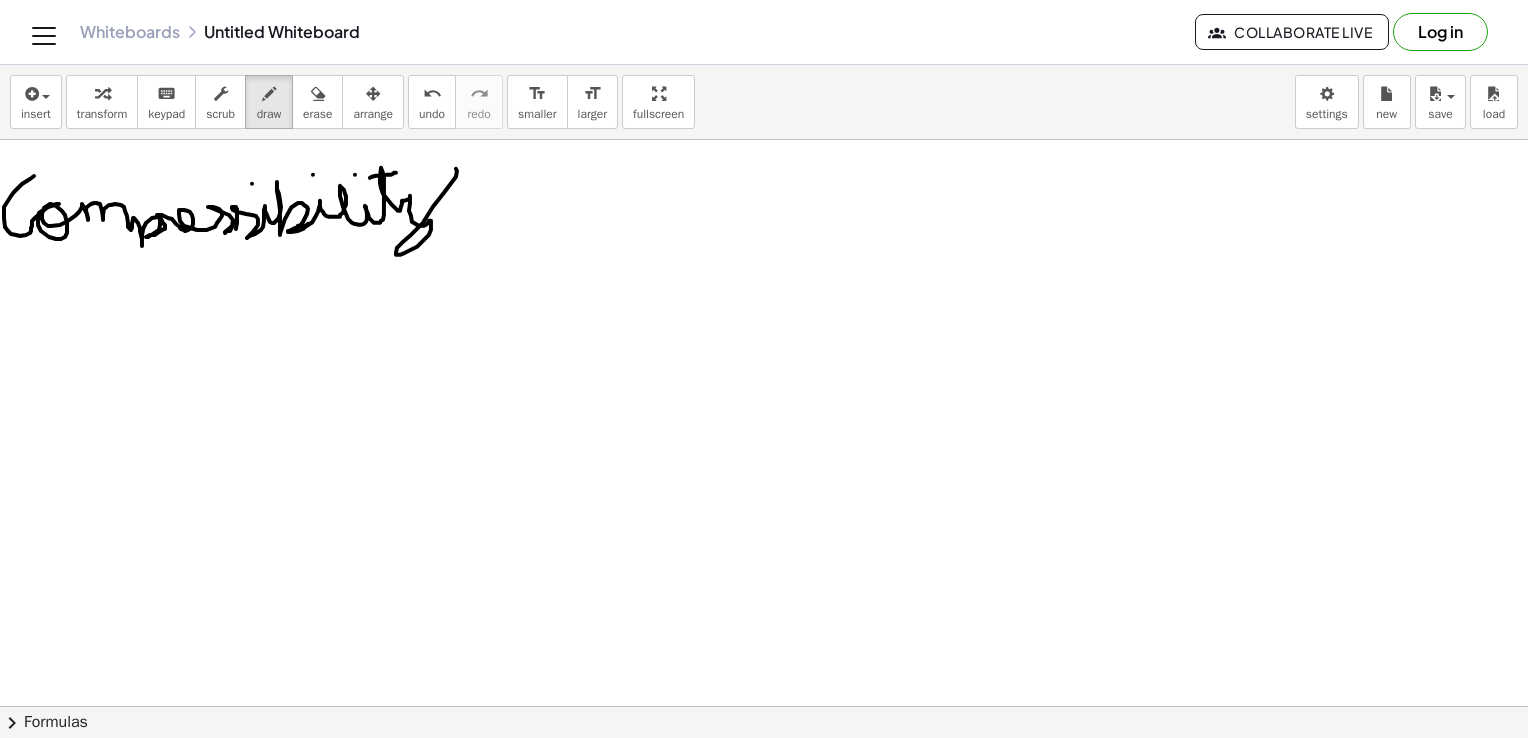 click at bounding box center [794, 897] 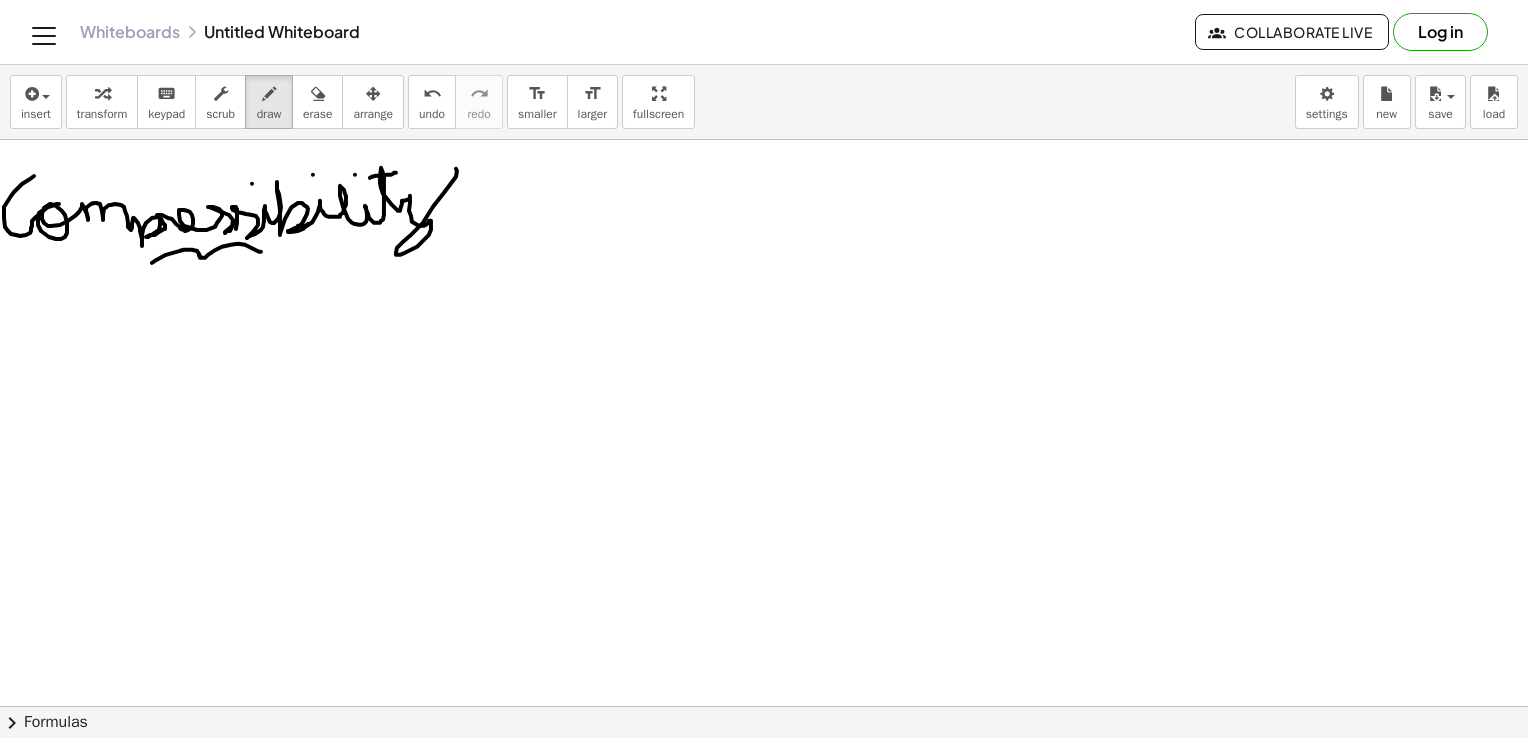 drag, startPoint x: 152, startPoint y: 262, endPoint x: 312, endPoint y: 259, distance: 160.02812 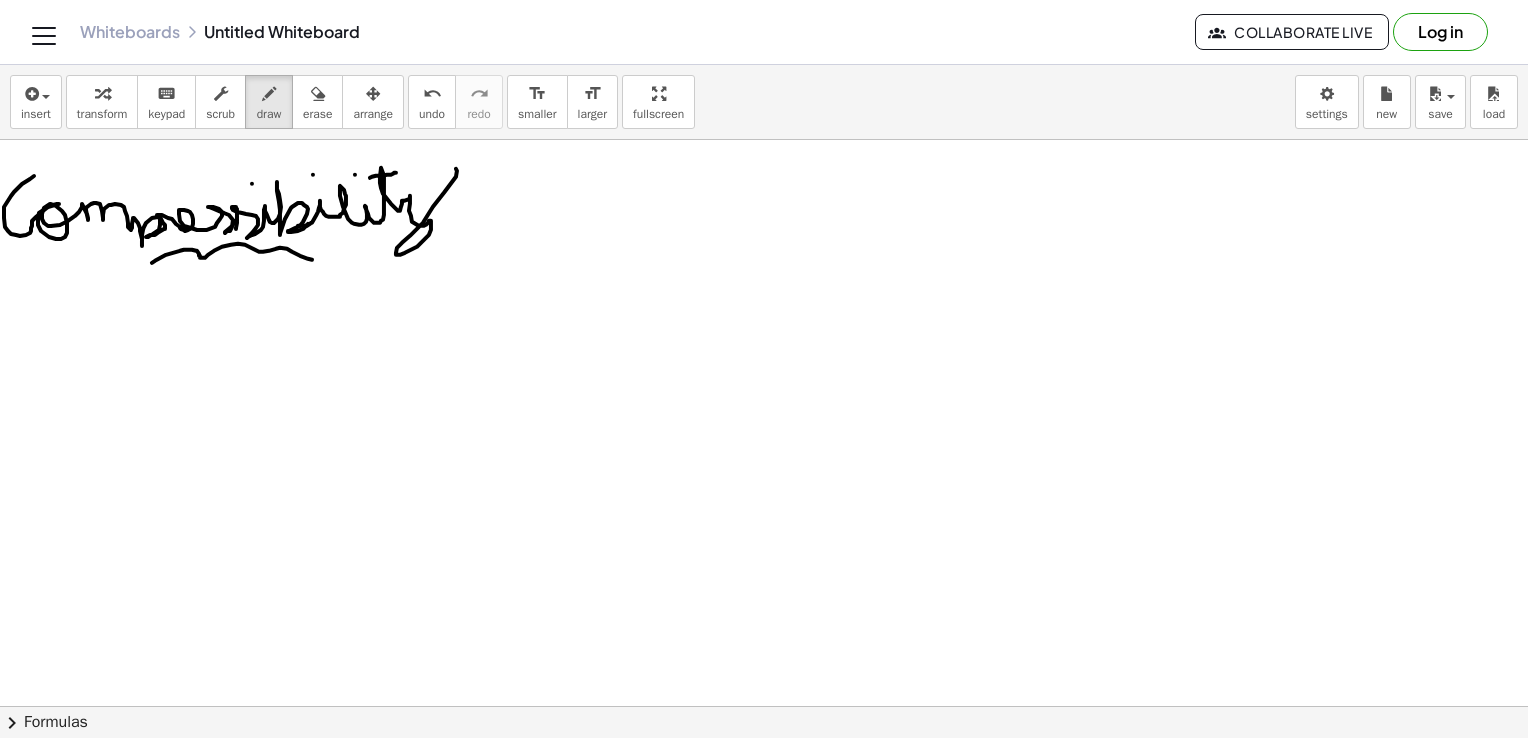 click at bounding box center [794, 897] 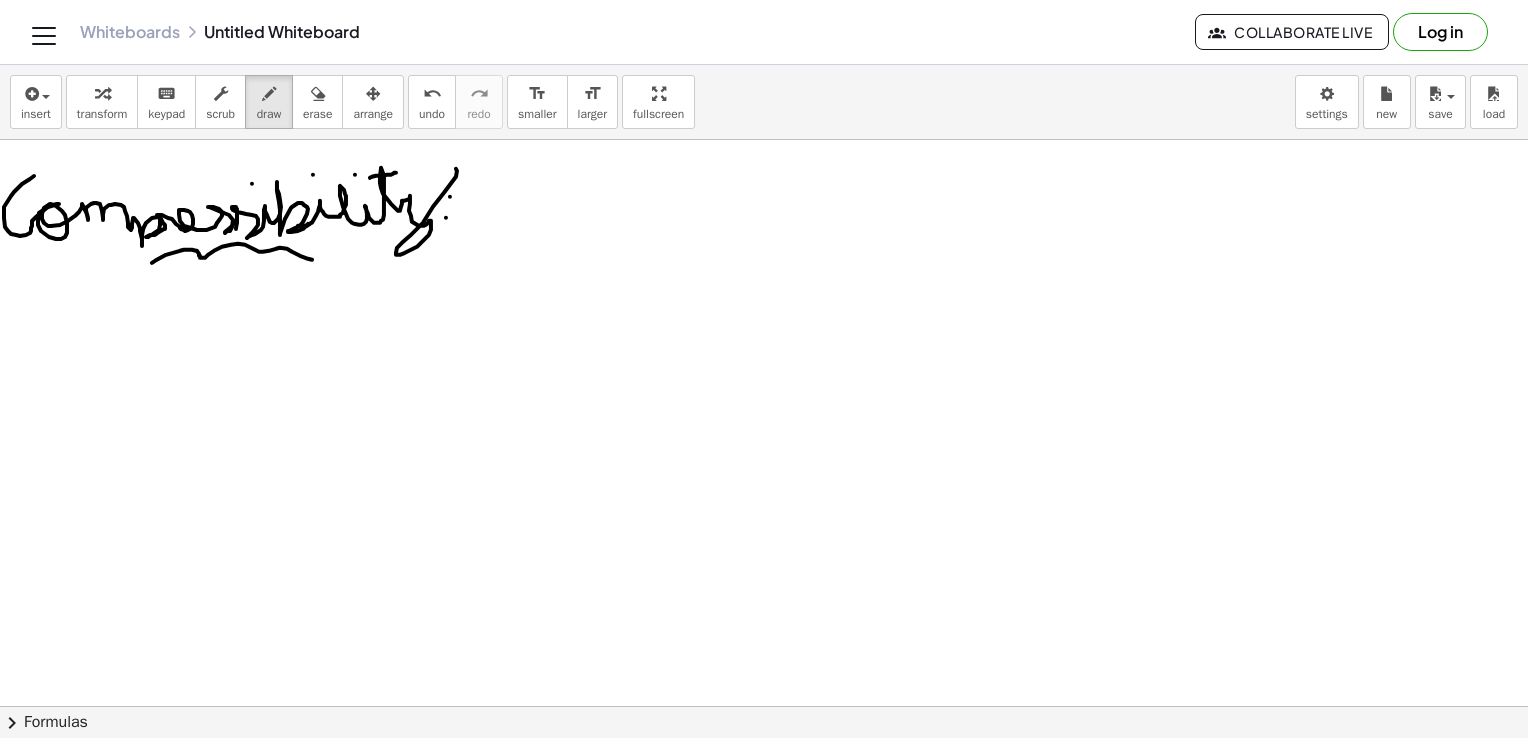 click at bounding box center [794, 897] 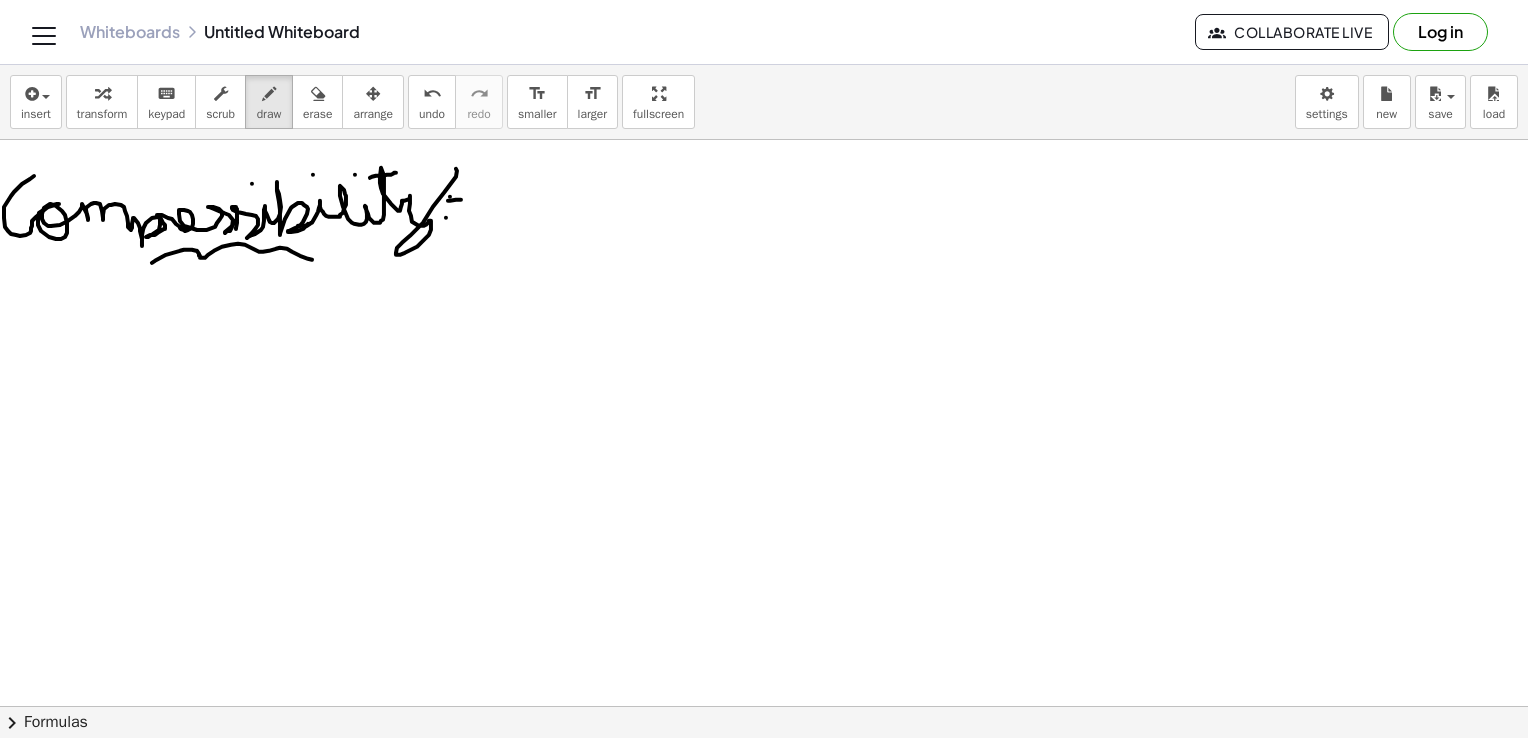 drag, startPoint x: 448, startPoint y: 200, endPoint x: 461, endPoint y: 199, distance: 13.038404 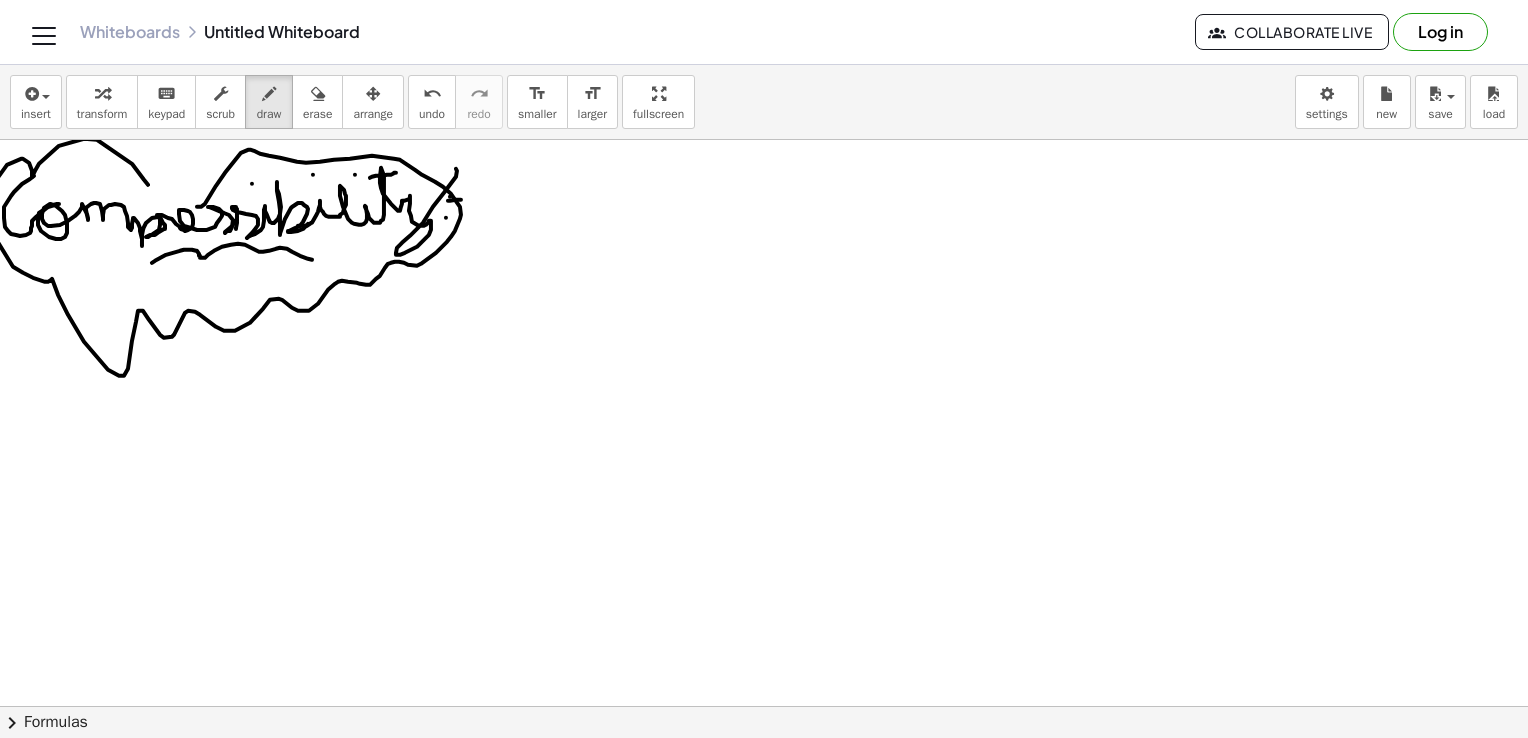 drag, startPoint x: 148, startPoint y: 184, endPoint x: 136, endPoint y: 178, distance: 13.416408 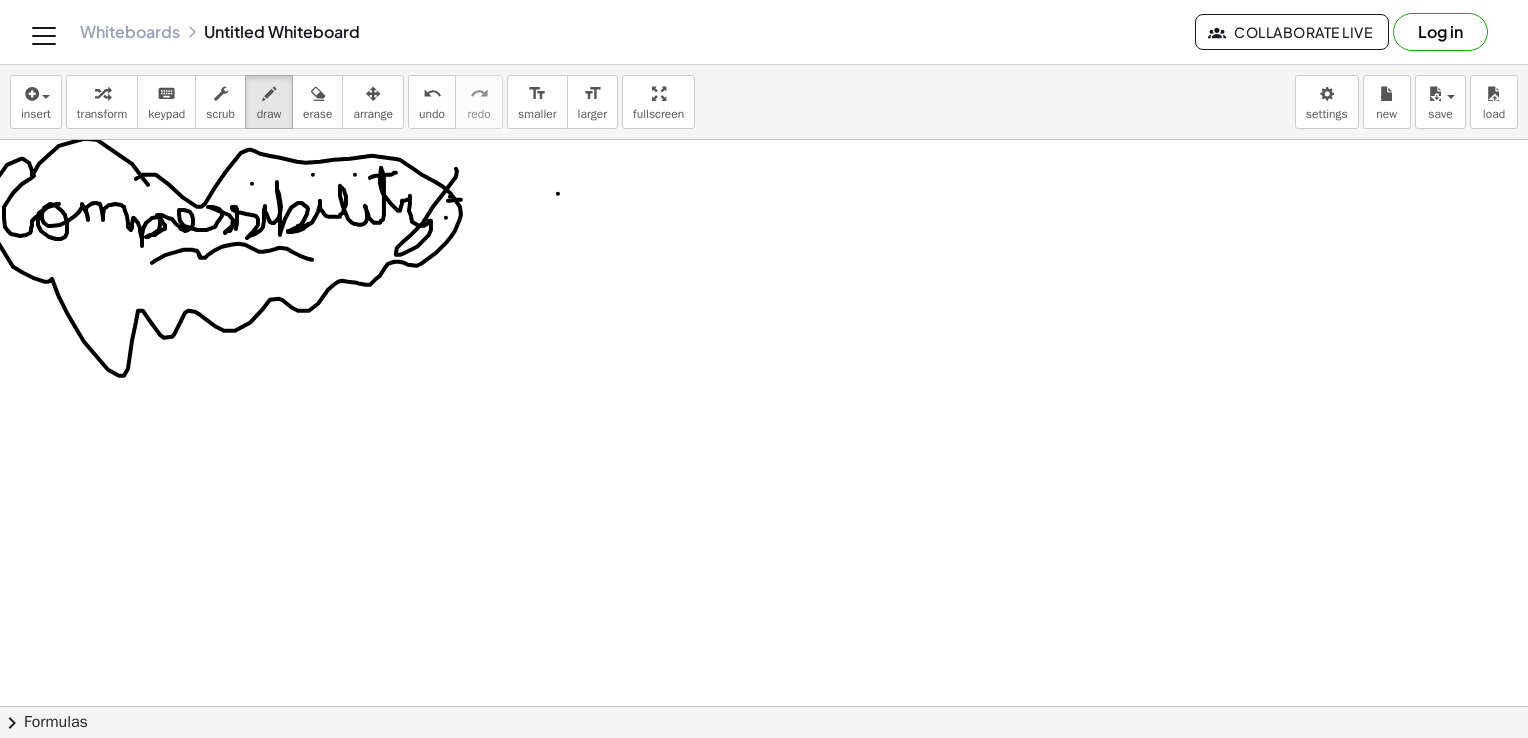 click at bounding box center [794, 897] 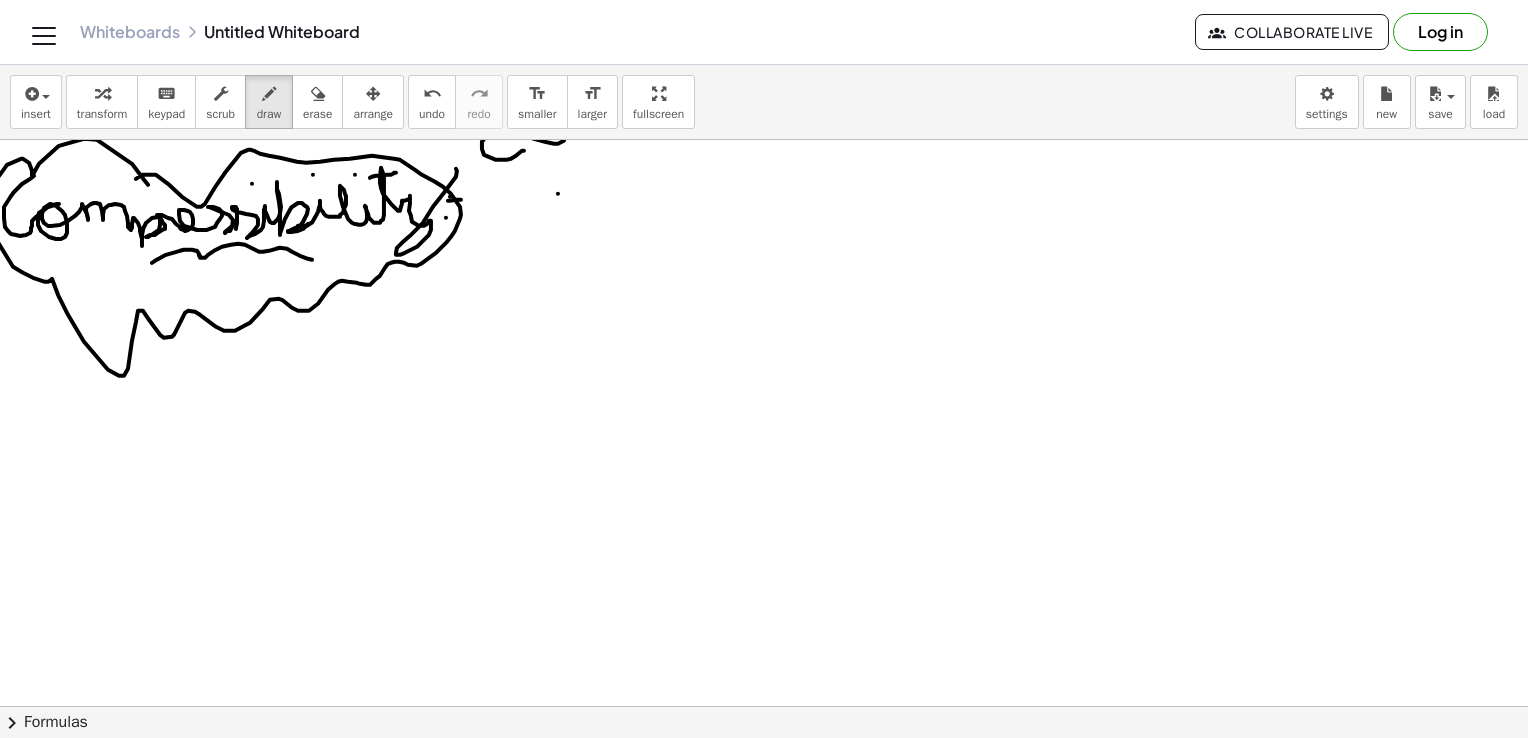 drag, startPoint x: 524, startPoint y: 150, endPoint x: 565, endPoint y: 139, distance: 42.44997 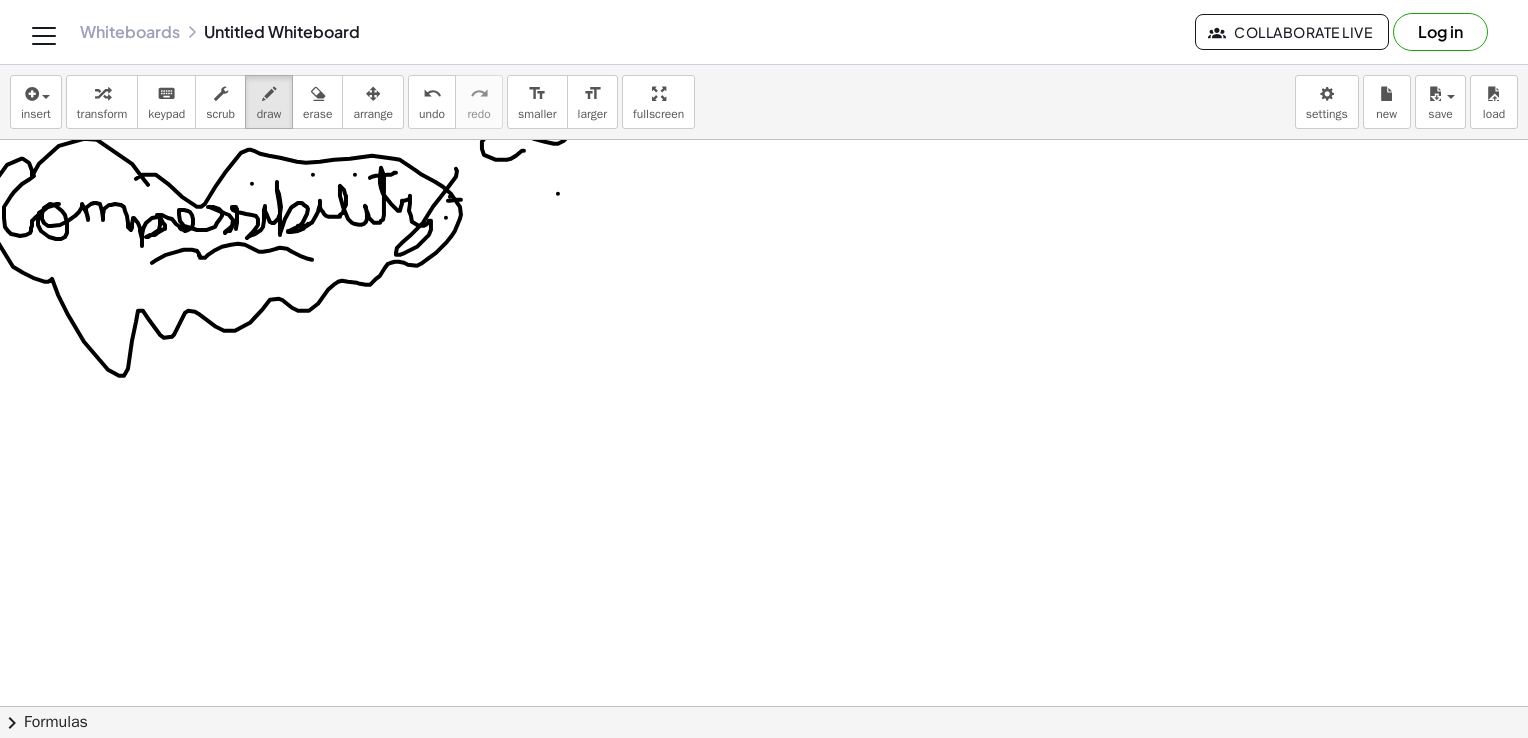 drag, startPoint x: 544, startPoint y: 134, endPoint x: 583, endPoint y: 219, distance: 93.52005 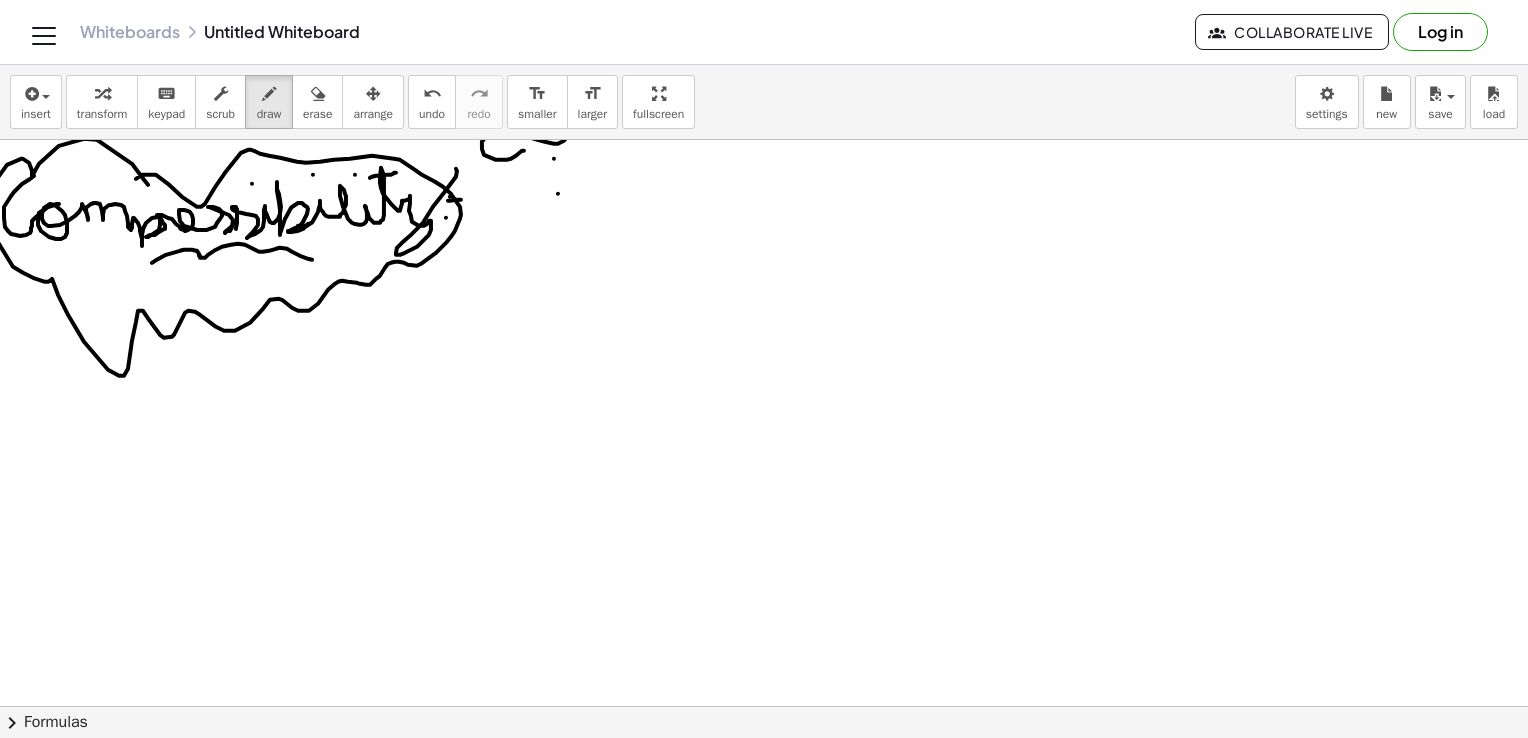 click at bounding box center (794, 897) 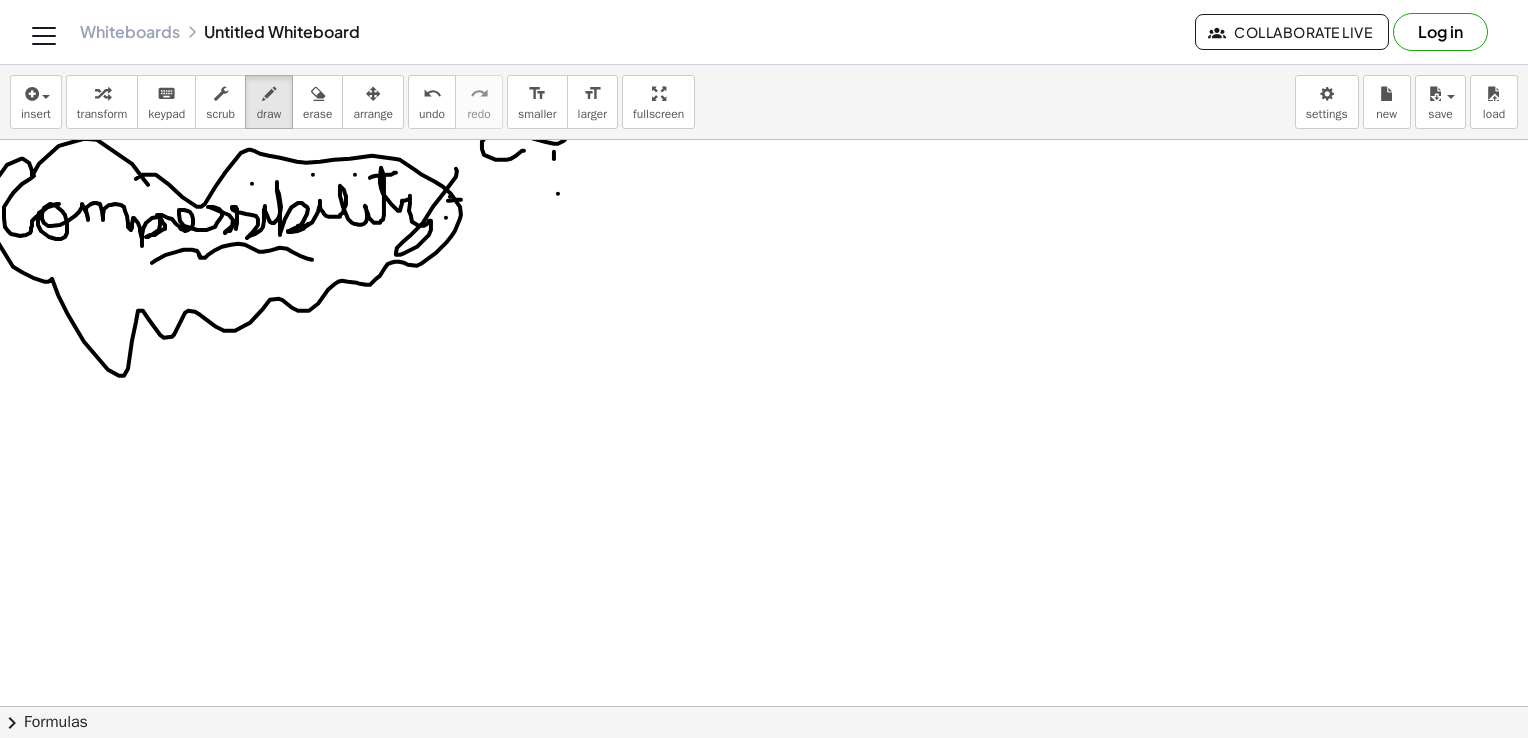 click at bounding box center [794, 897] 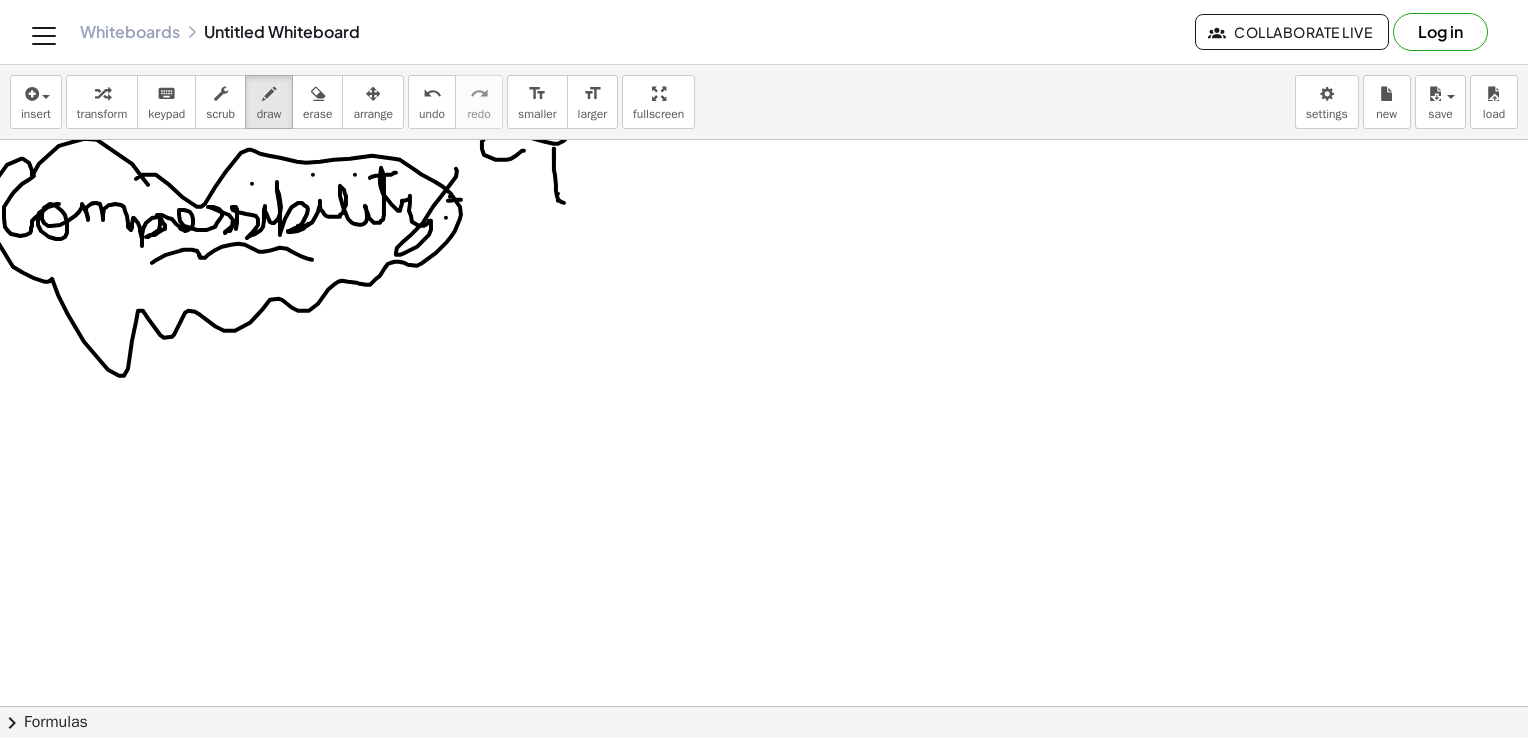 drag, startPoint x: 554, startPoint y: 148, endPoint x: 595, endPoint y: 179, distance: 51.40039 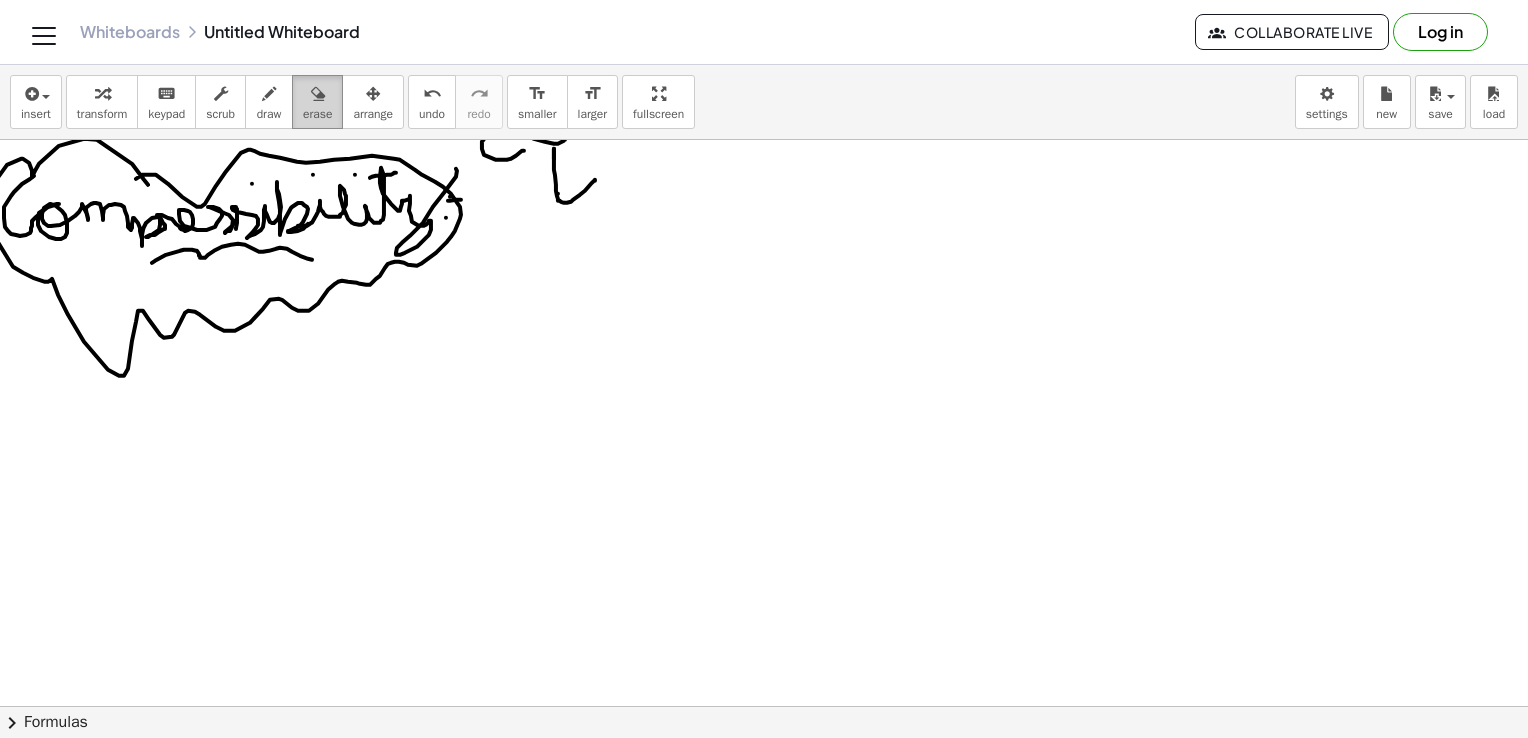 click on "erase" at bounding box center (317, 102) 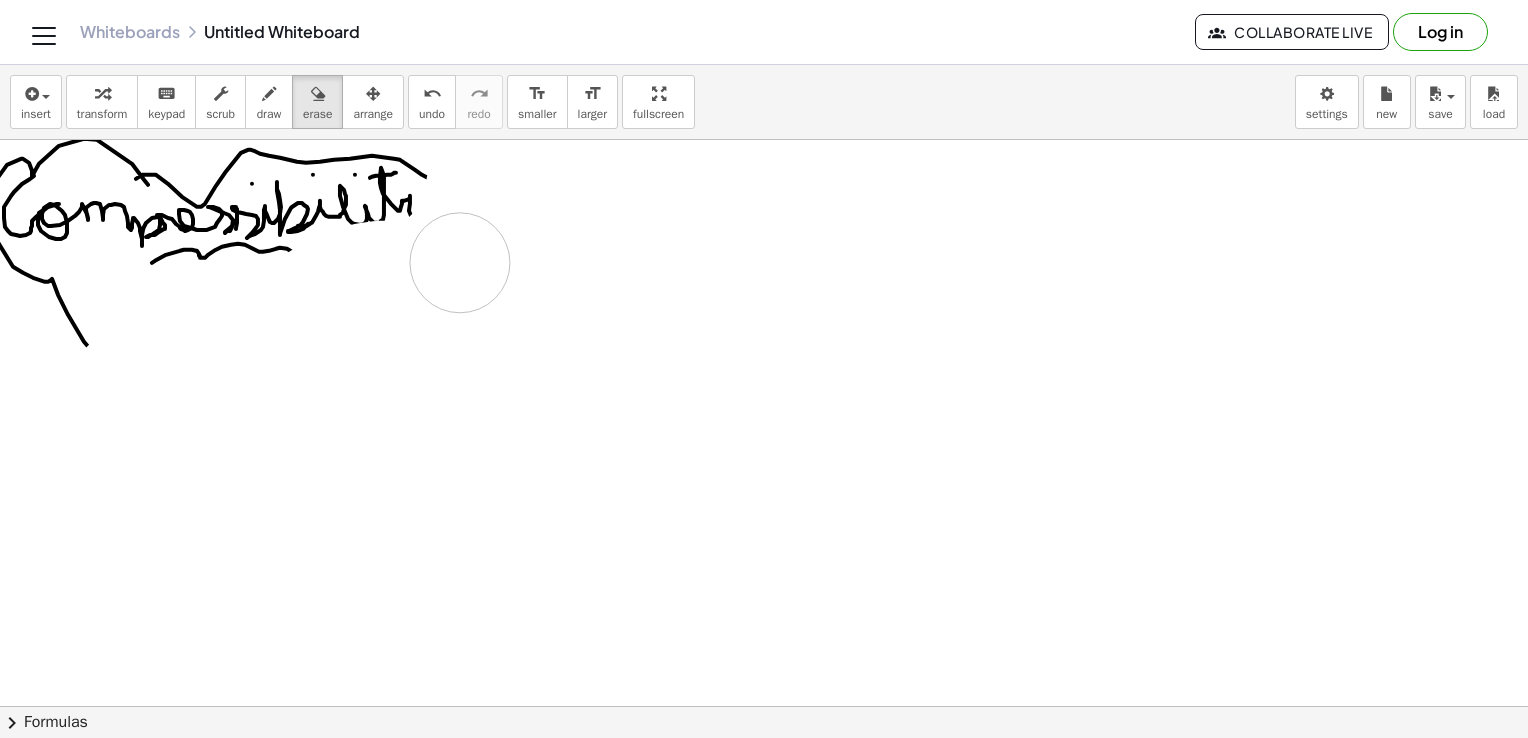 drag, startPoint x: 561, startPoint y: 187, endPoint x: 431, endPoint y: 222, distance: 134.62912 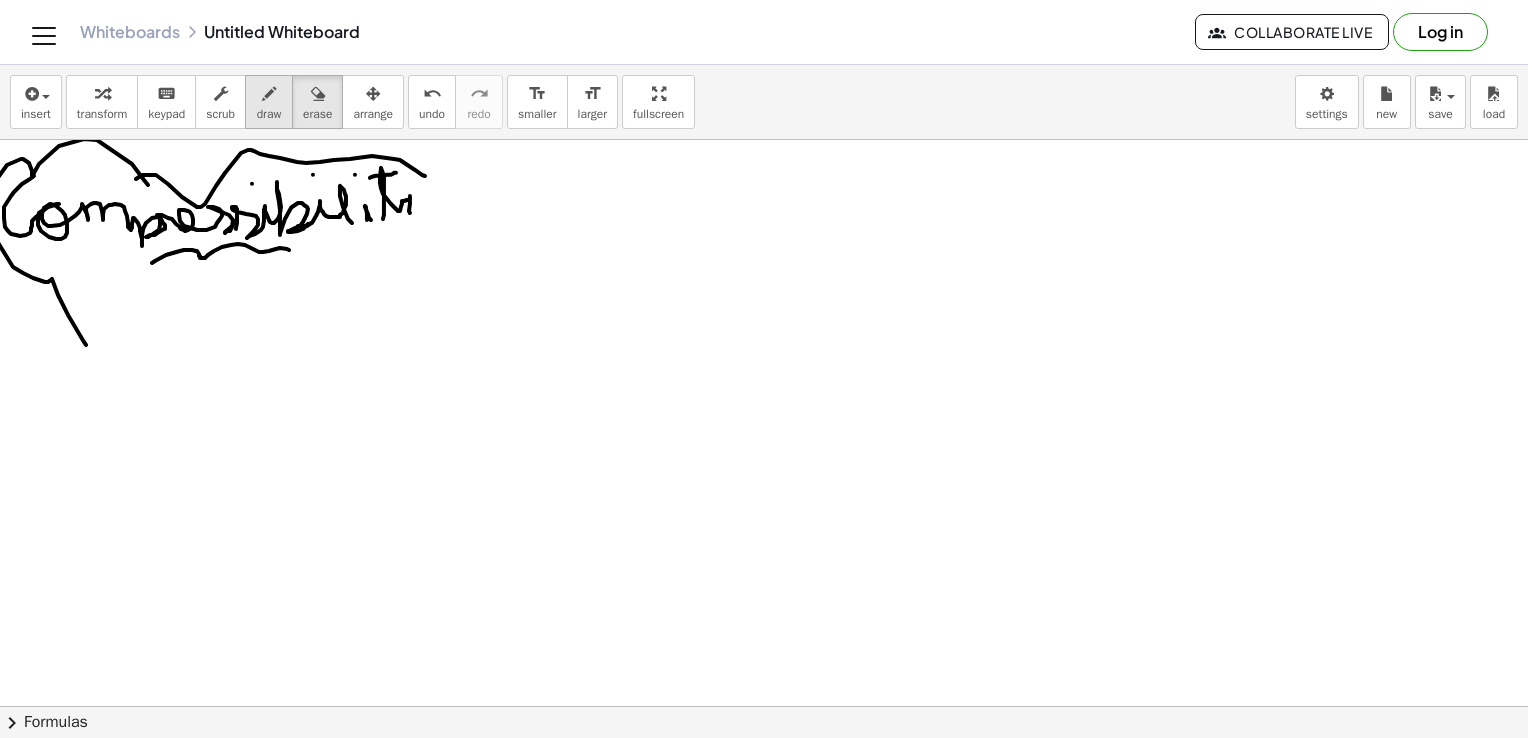click at bounding box center [269, 94] 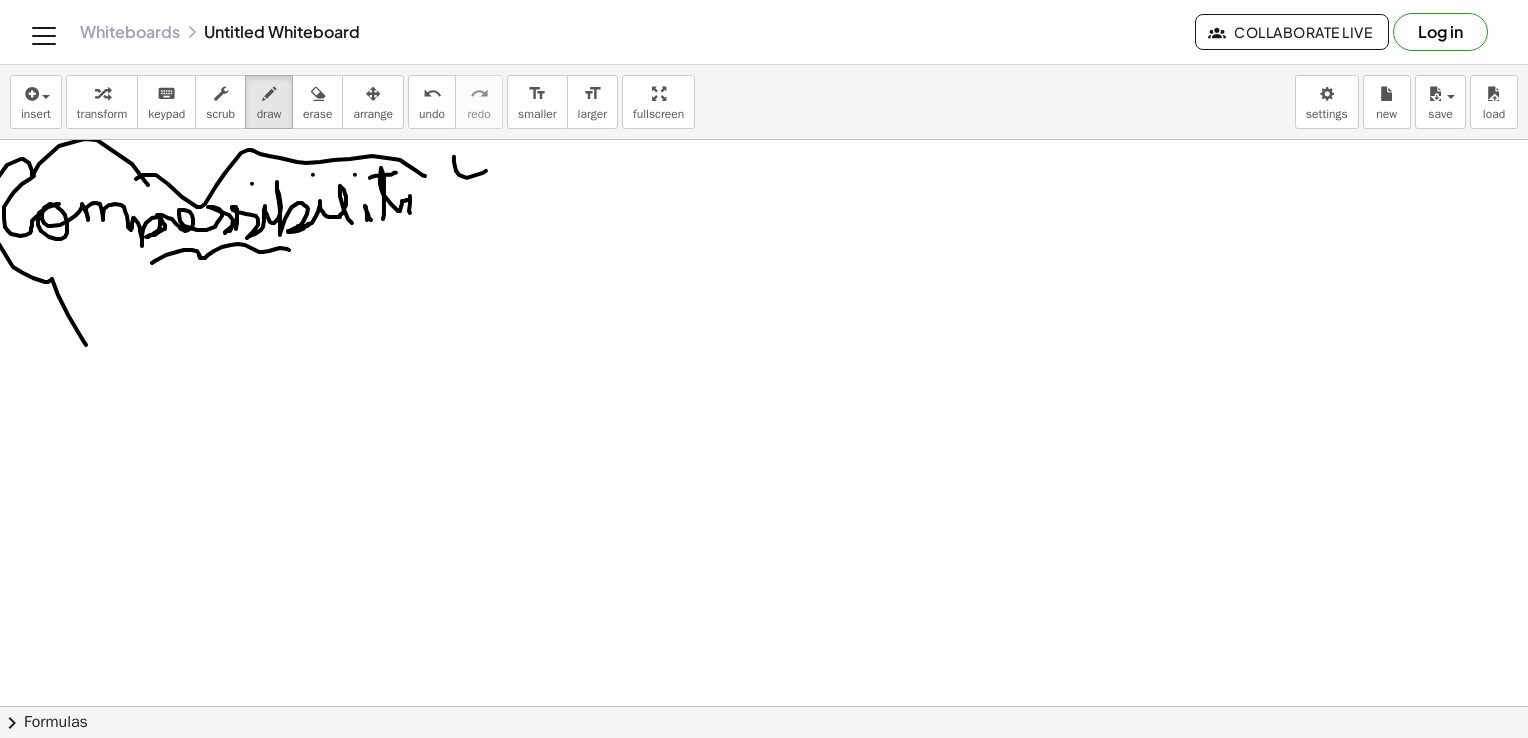 drag, startPoint x: 486, startPoint y: 170, endPoint x: 534, endPoint y: 166, distance: 48.166378 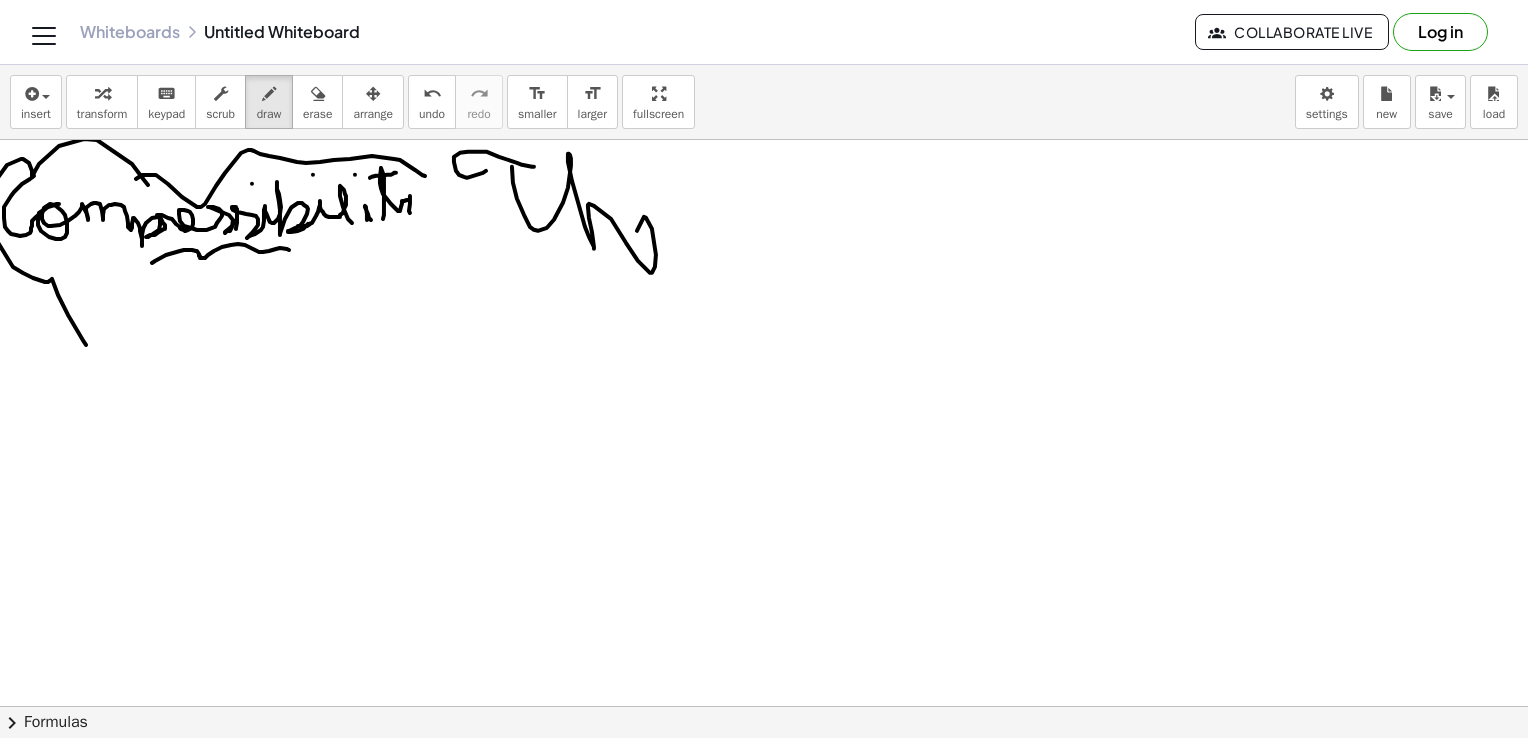 drag, startPoint x: 512, startPoint y: 166, endPoint x: 699, endPoint y: 270, distance: 213.9743 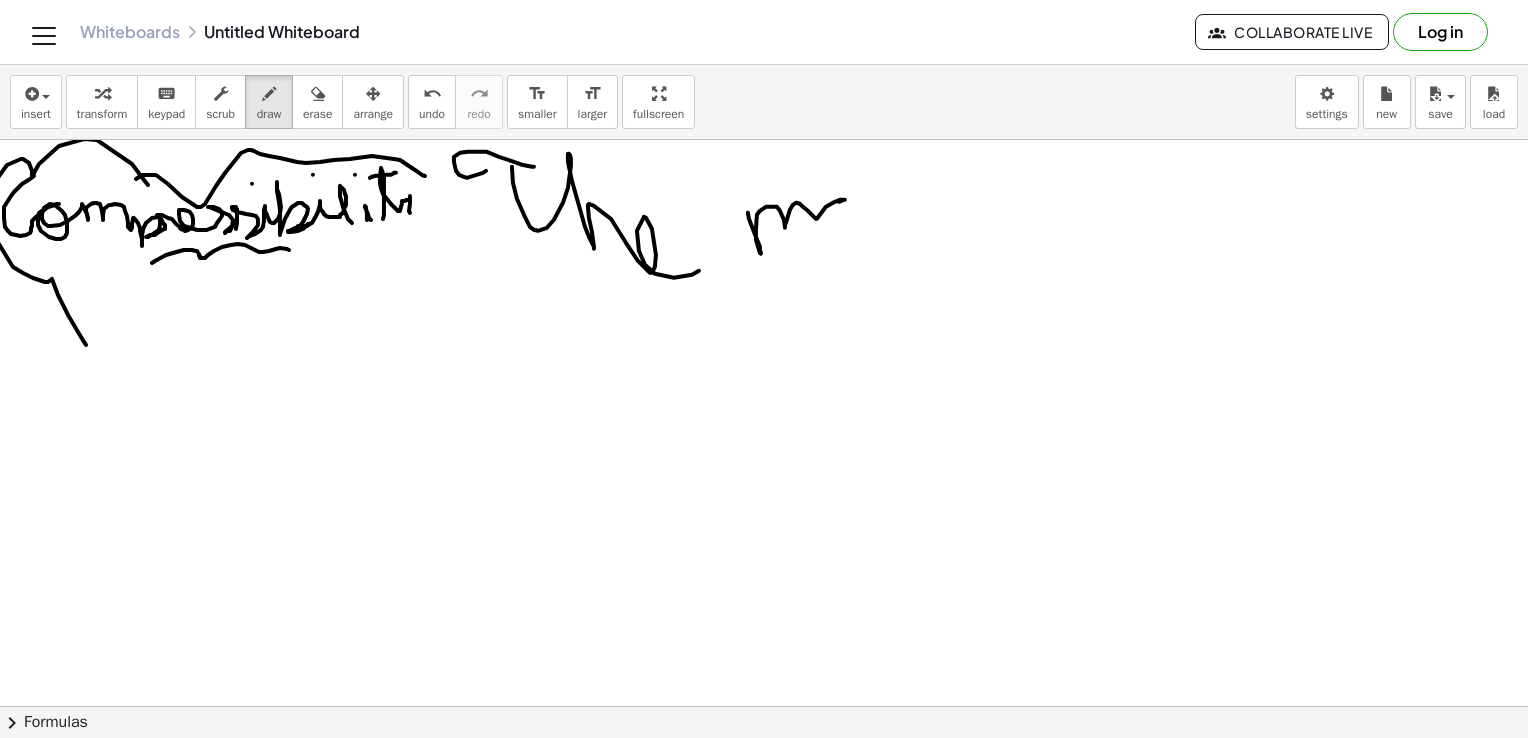 drag, startPoint x: 748, startPoint y: 212, endPoint x: 844, endPoint y: 226, distance: 97.015465 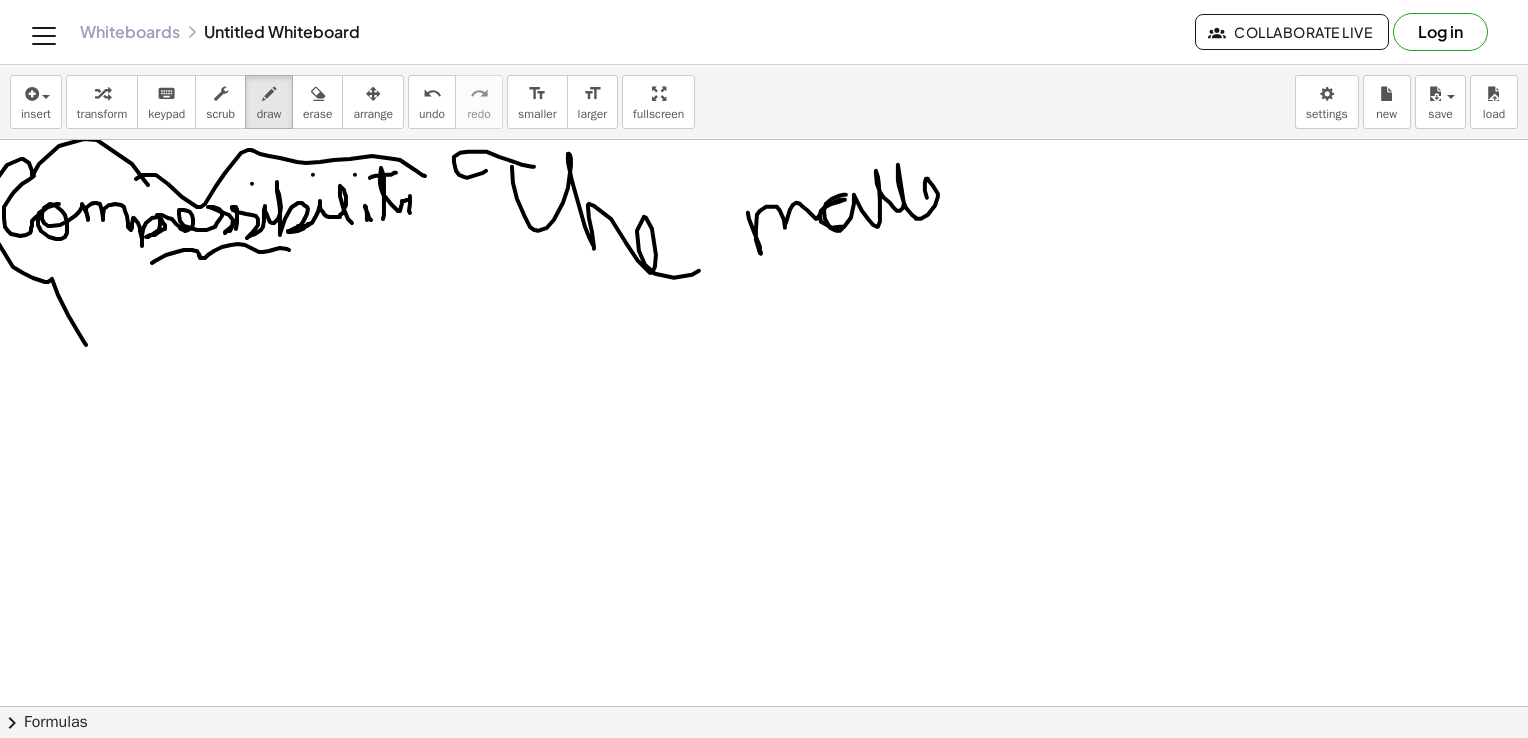 drag, startPoint x: 846, startPoint y: 194, endPoint x: 986, endPoint y: 207, distance: 140.60228 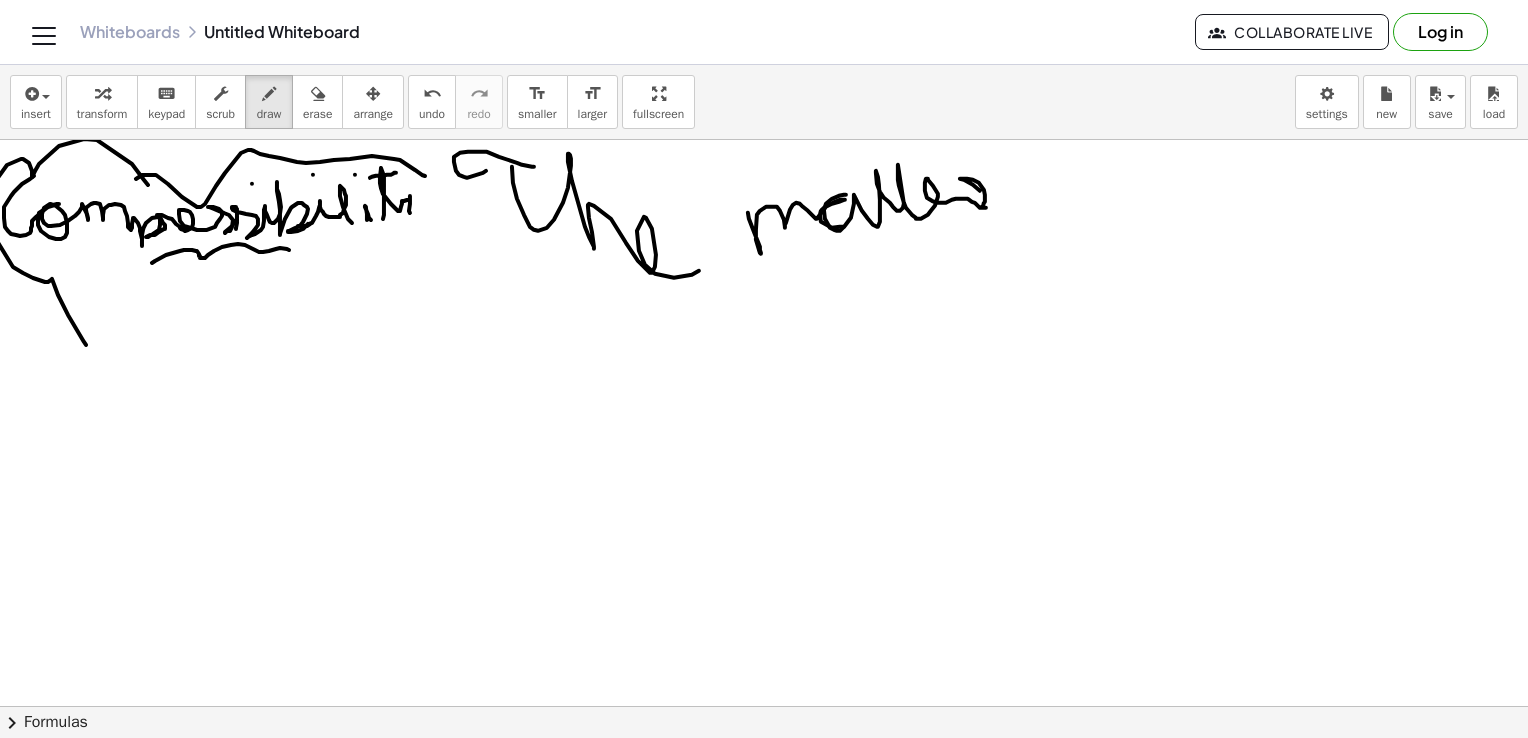 drag, startPoint x: 982, startPoint y: 206, endPoint x: 1004, endPoint y: 218, distance: 25.059929 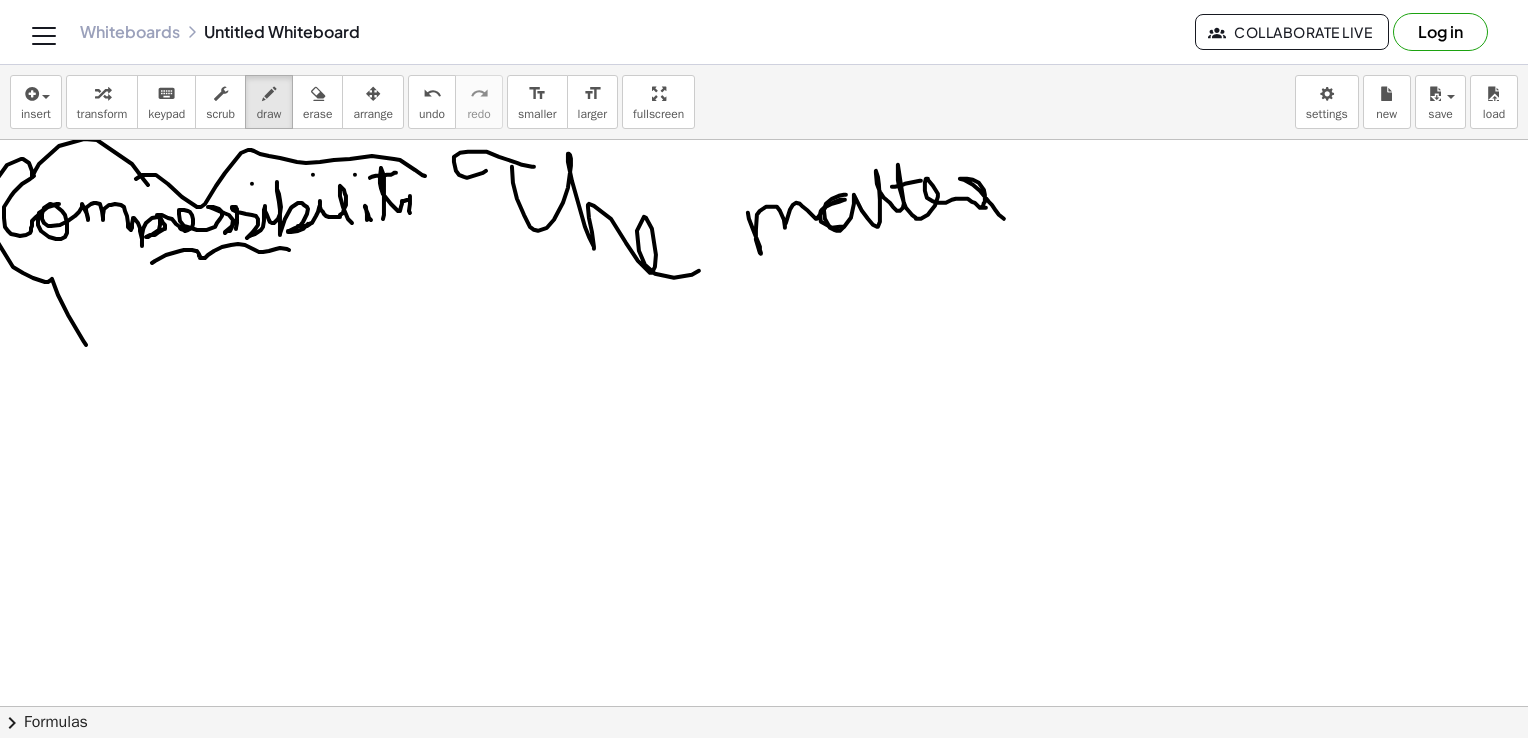 drag, startPoint x: 892, startPoint y: 186, endPoint x: 921, endPoint y: 180, distance: 29.614185 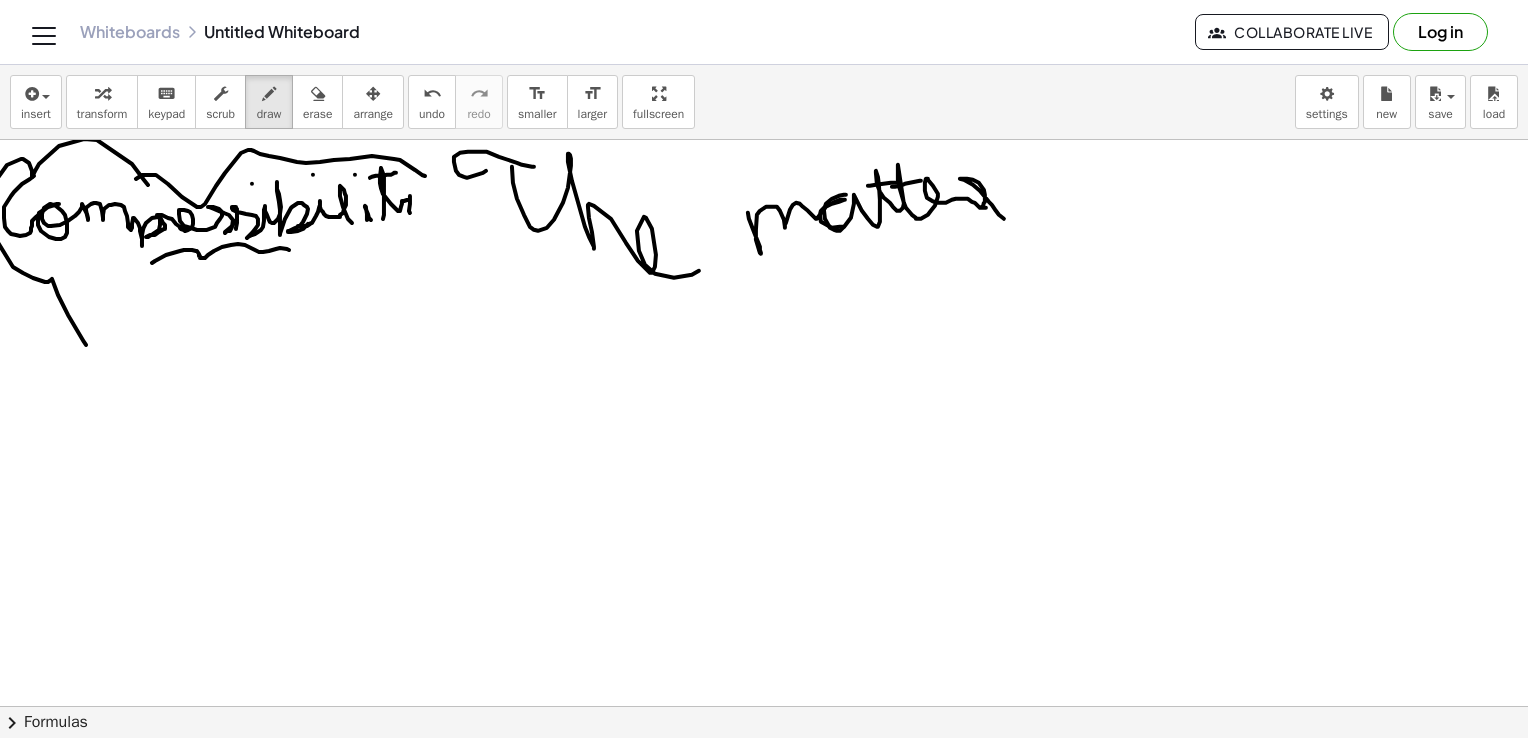 drag, startPoint x: 868, startPoint y: 185, endPoint x: 896, endPoint y: 183, distance: 28.071337 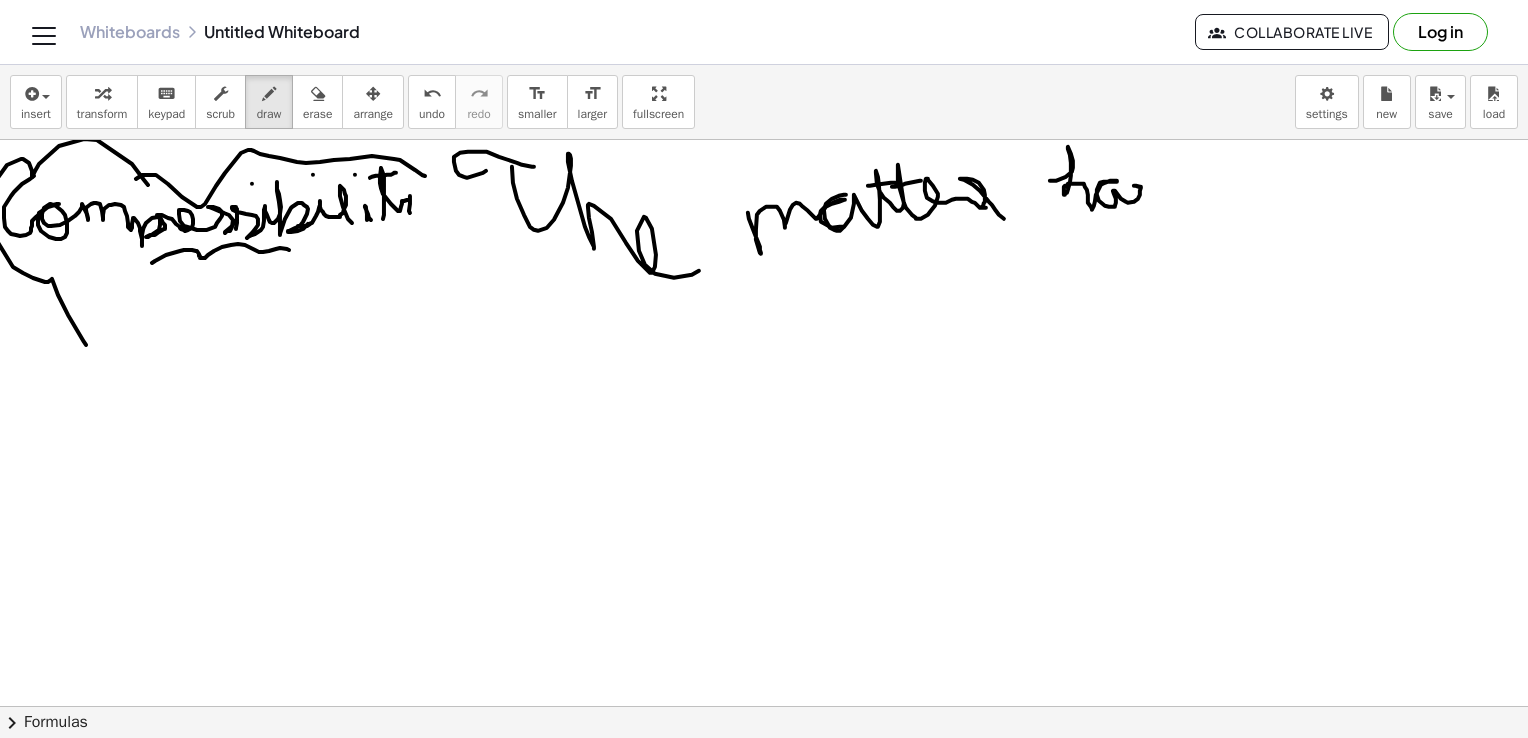drag, startPoint x: 1050, startPoint y: 180, endPoint x: 1200, endPoint y: 198, distance: 151.07614 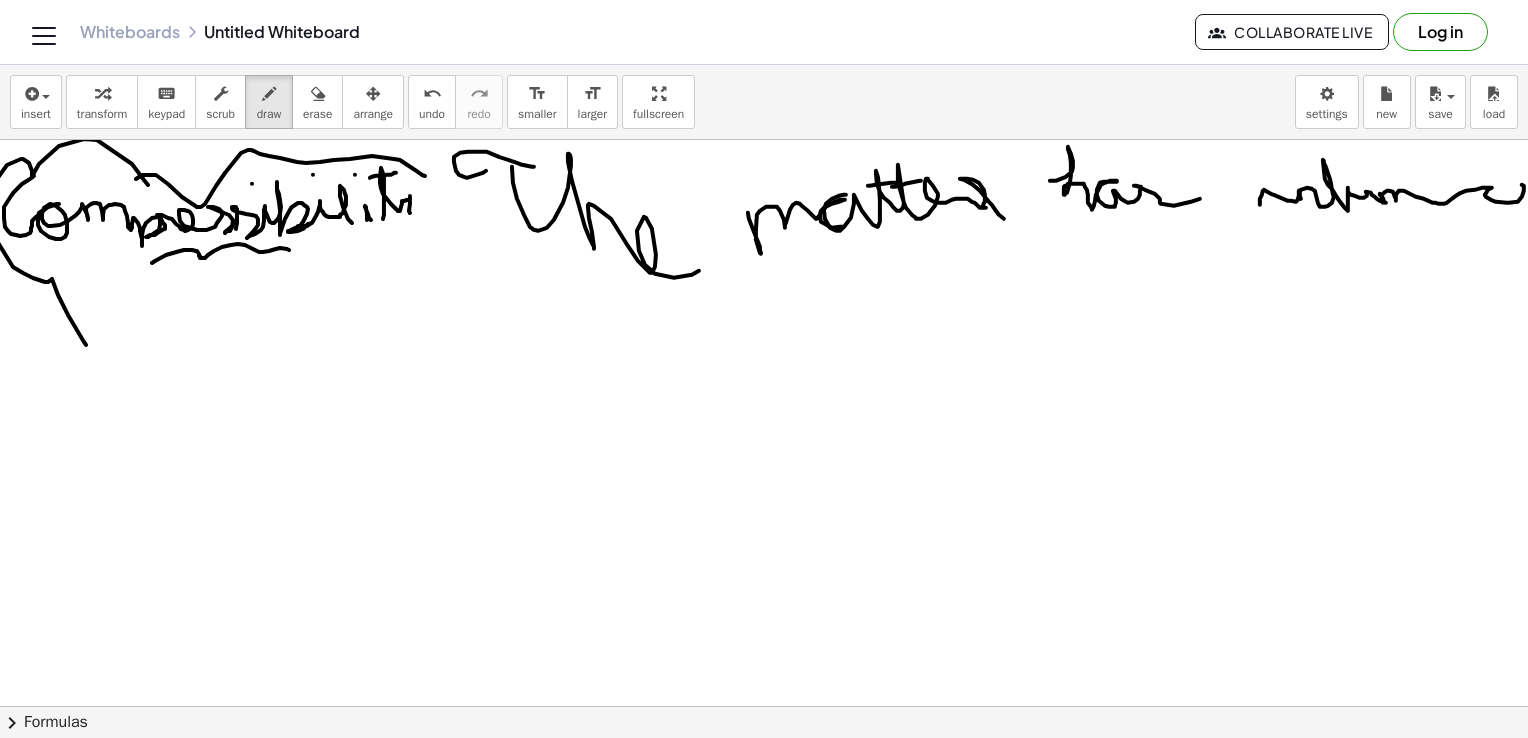 drag, startPoint x: 1260, startPoint y: 204, endPoint x: 1527, endPoint y: 191, distance: 267.31628 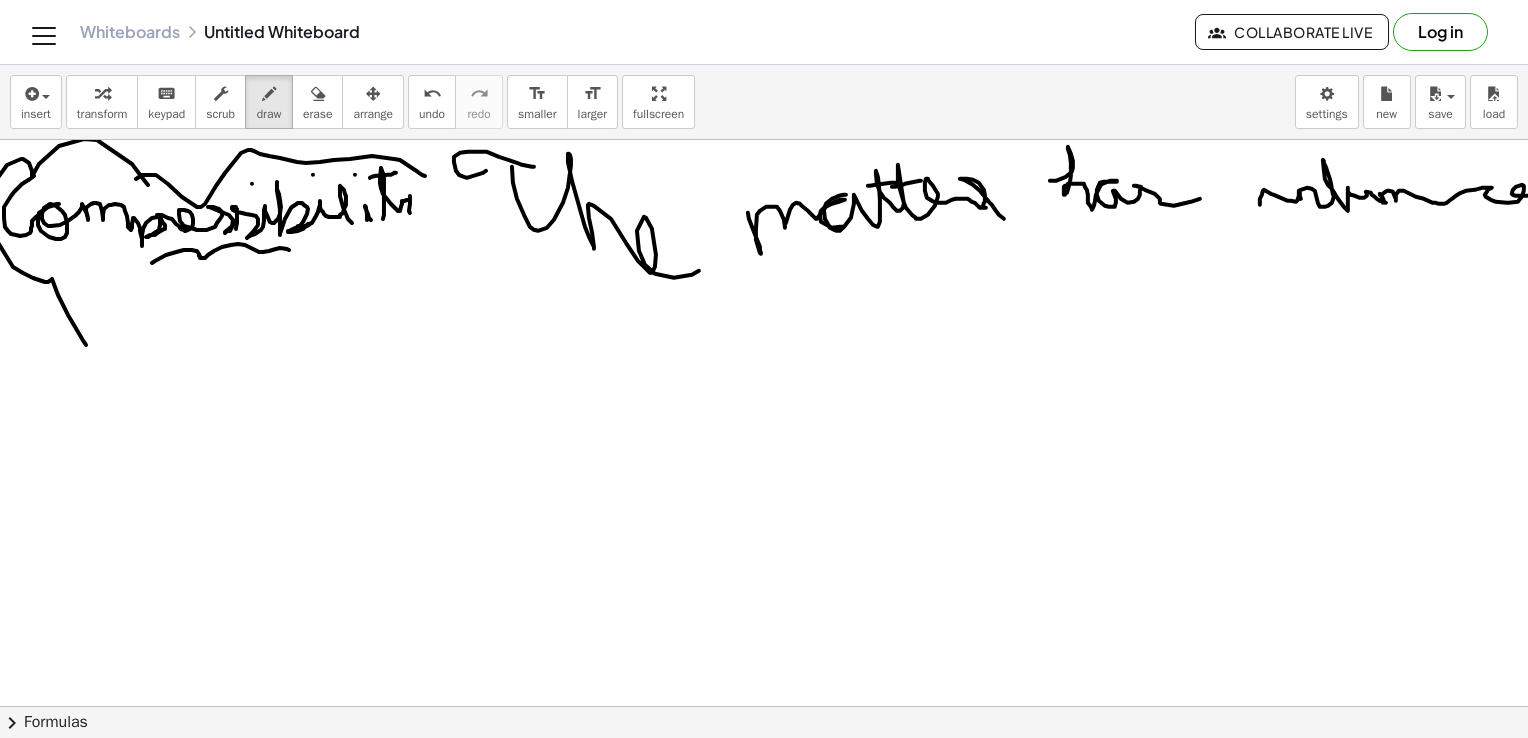 scroll, scrollTop: 0, scrollLeft: 75, axis: horizontal 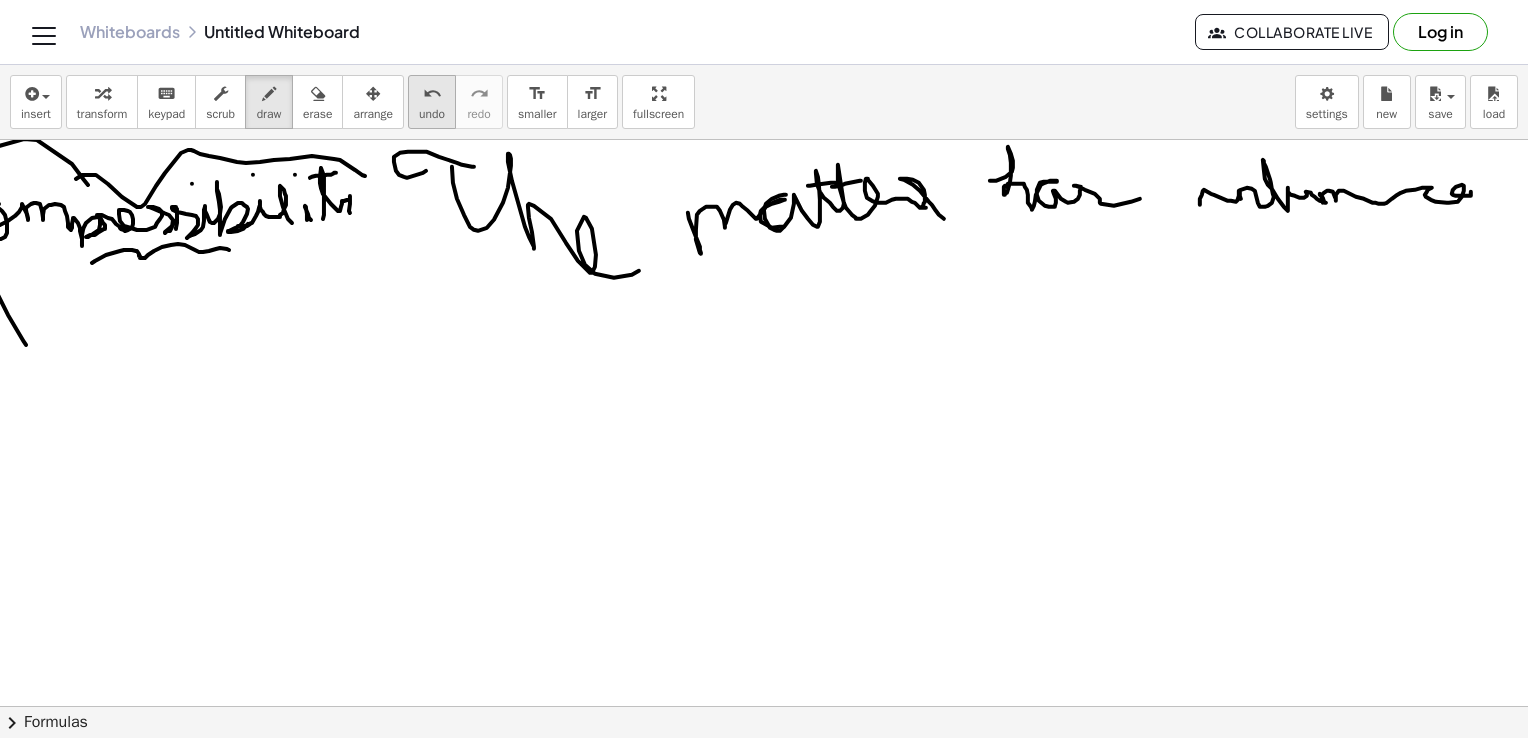 click on "undo" at bounding box center [432, 114] 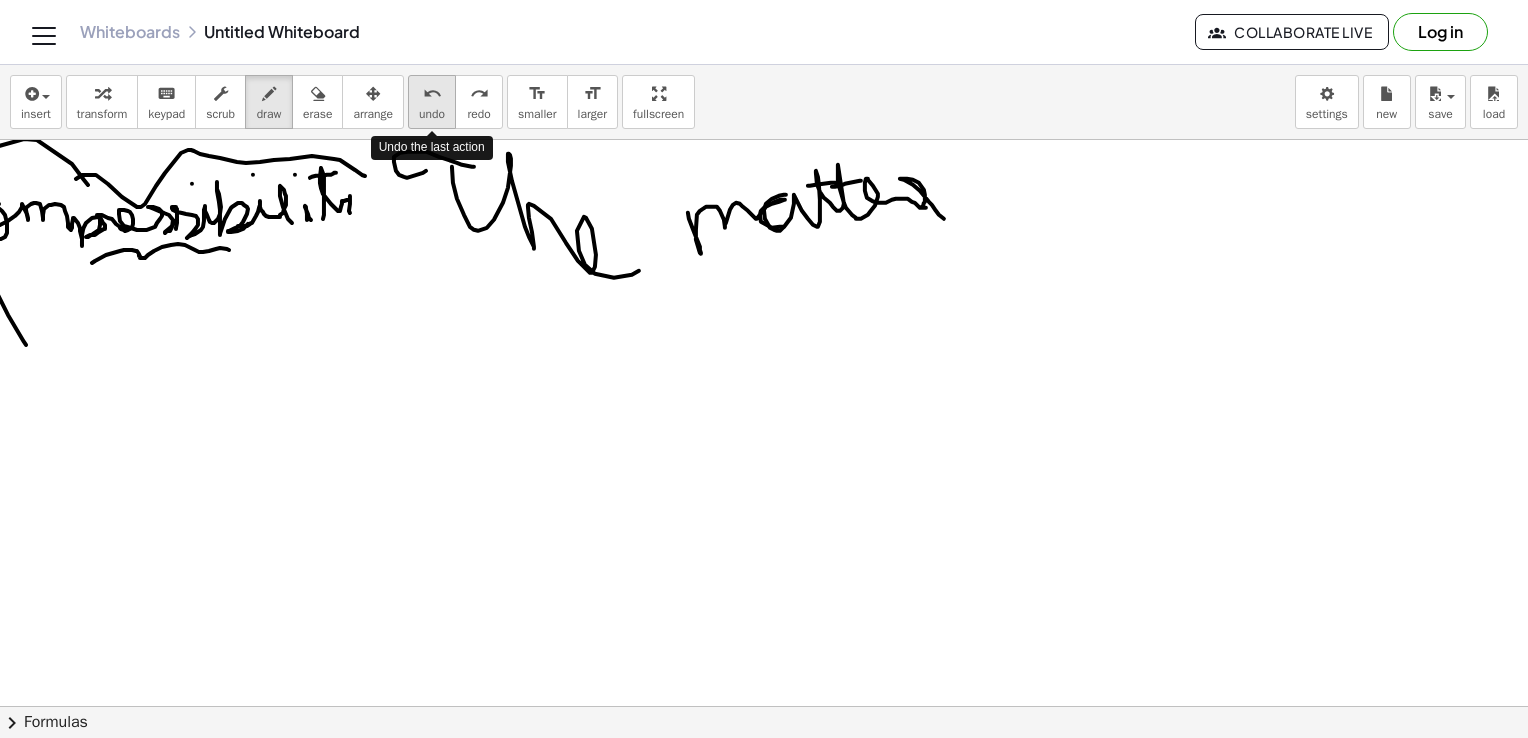click on "undo" at bounding box center (432, 114) 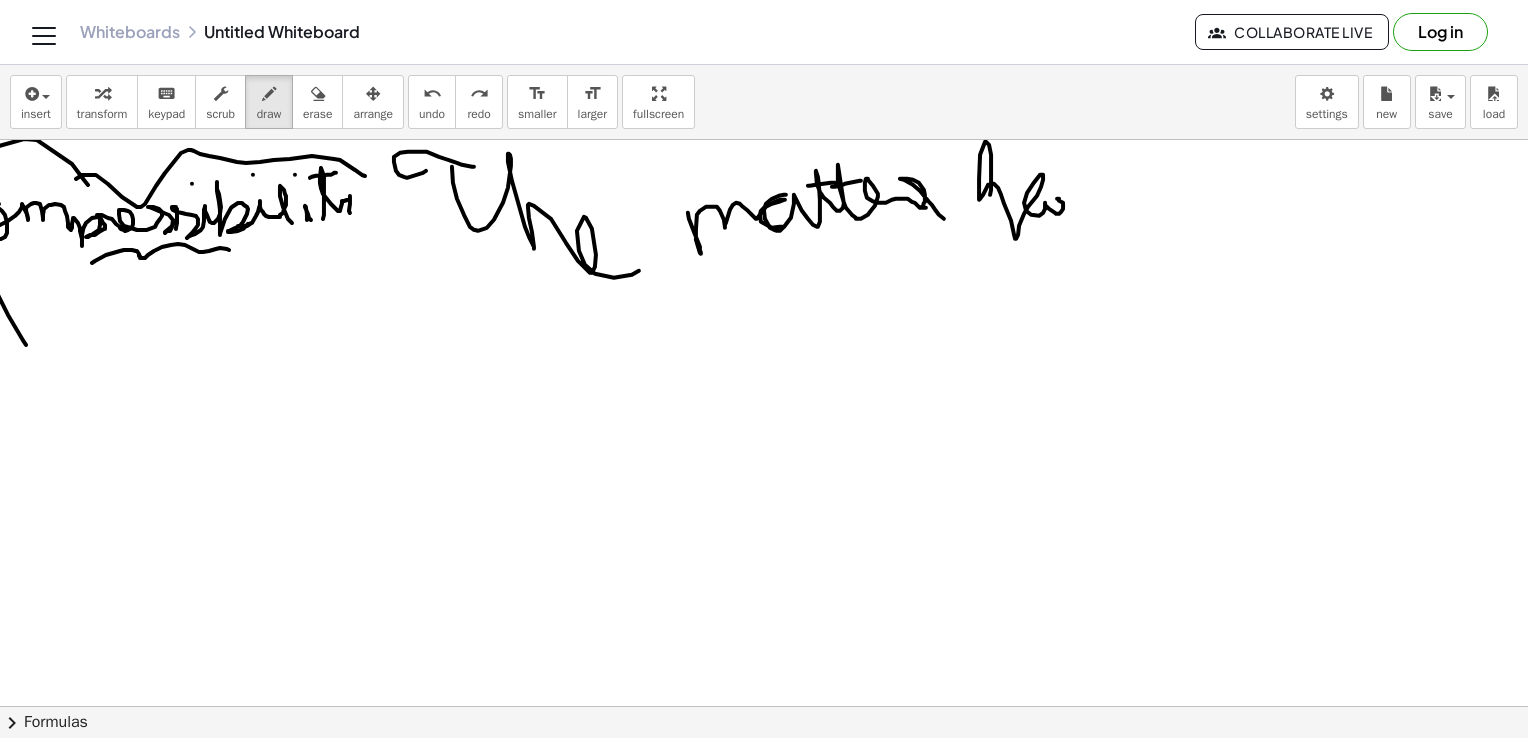 drag, startPoint x: 975, startPoint y: 194, endPoint x: 1076, endPoint y: 213, distance: 102.77159 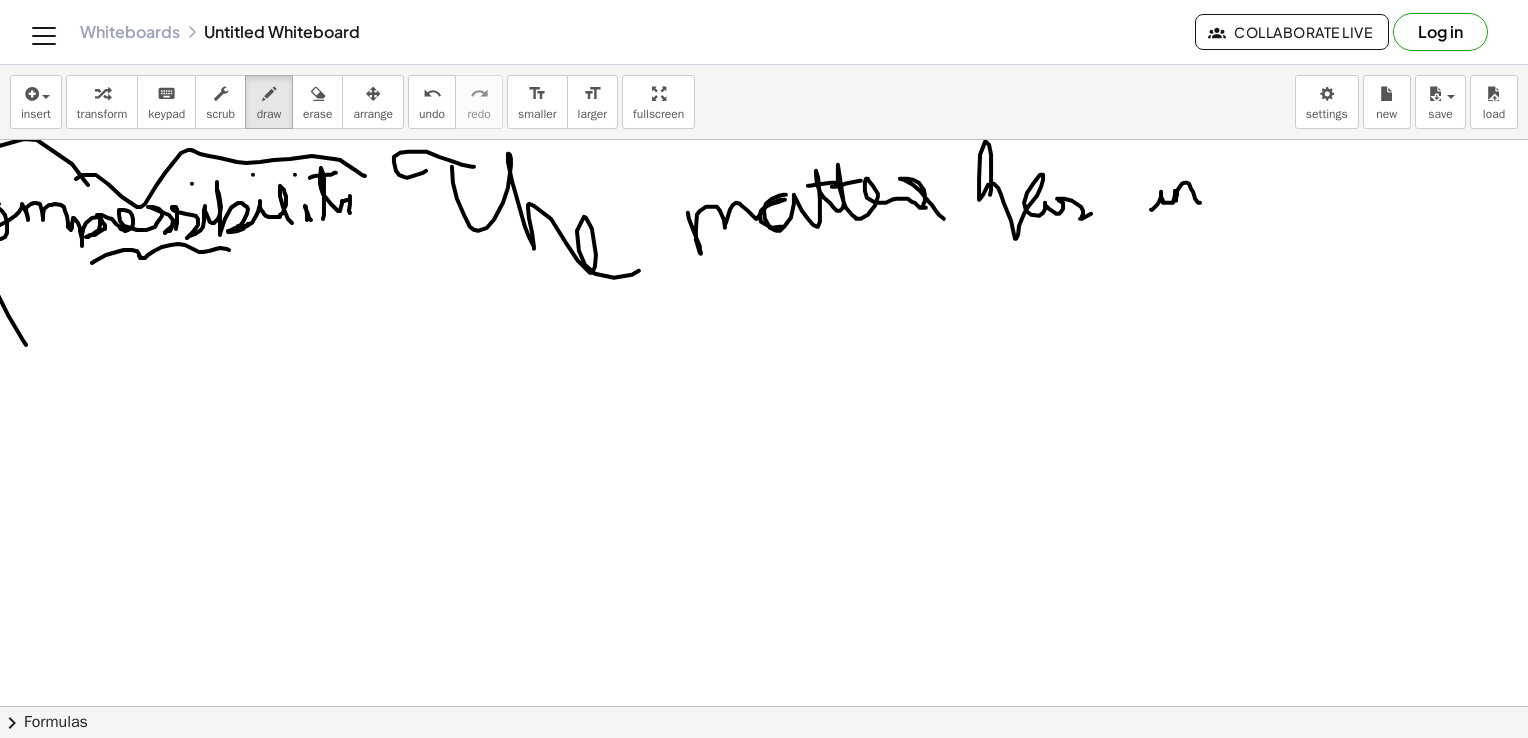 drag, startPoint x: 1136, startPoint y: 209, endPoint x: 1198, endPoint y: 198, distance: 62.968246 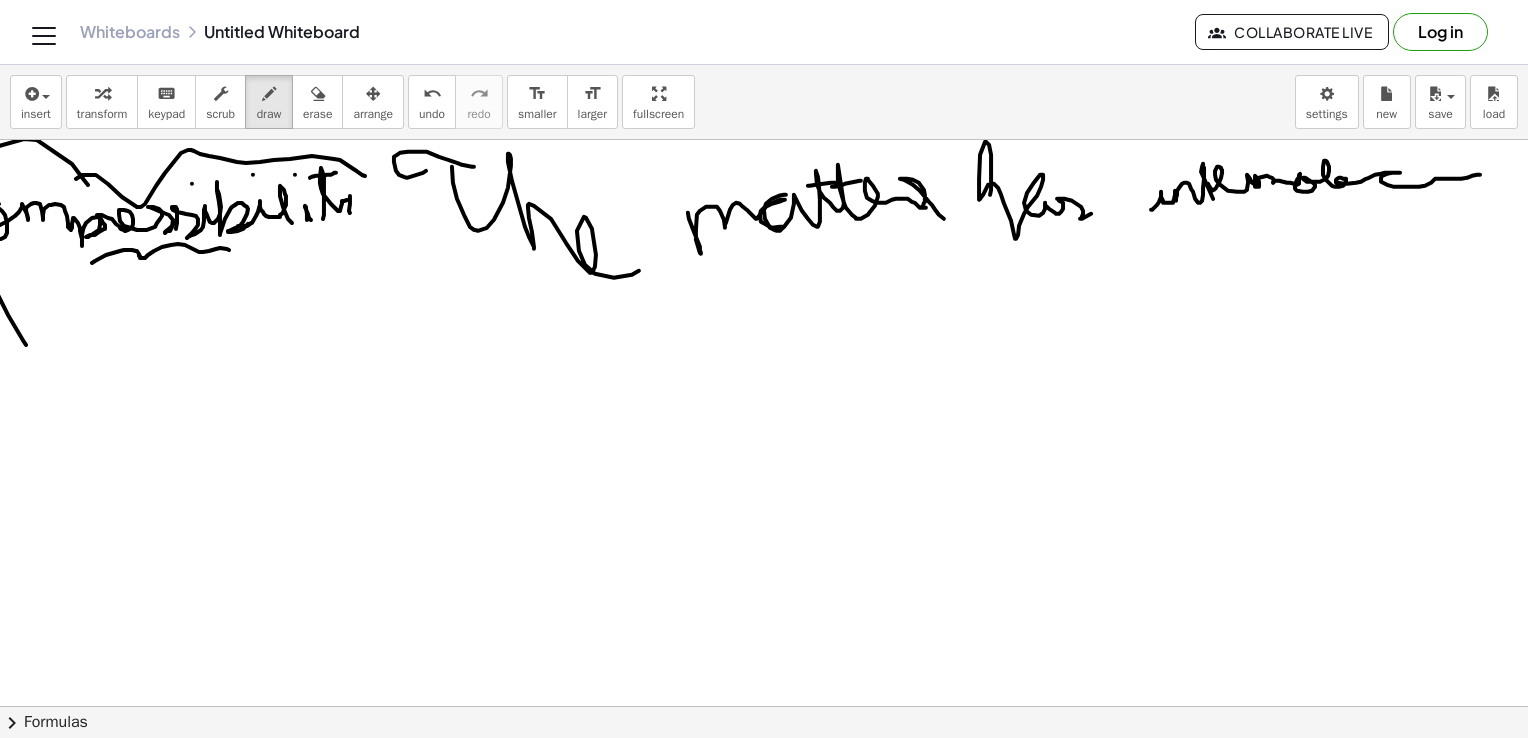drag, startPoint x: 1193, startPoint y: 183, endPoint x: 1472, endPoint y: 174, distance: 279.1451 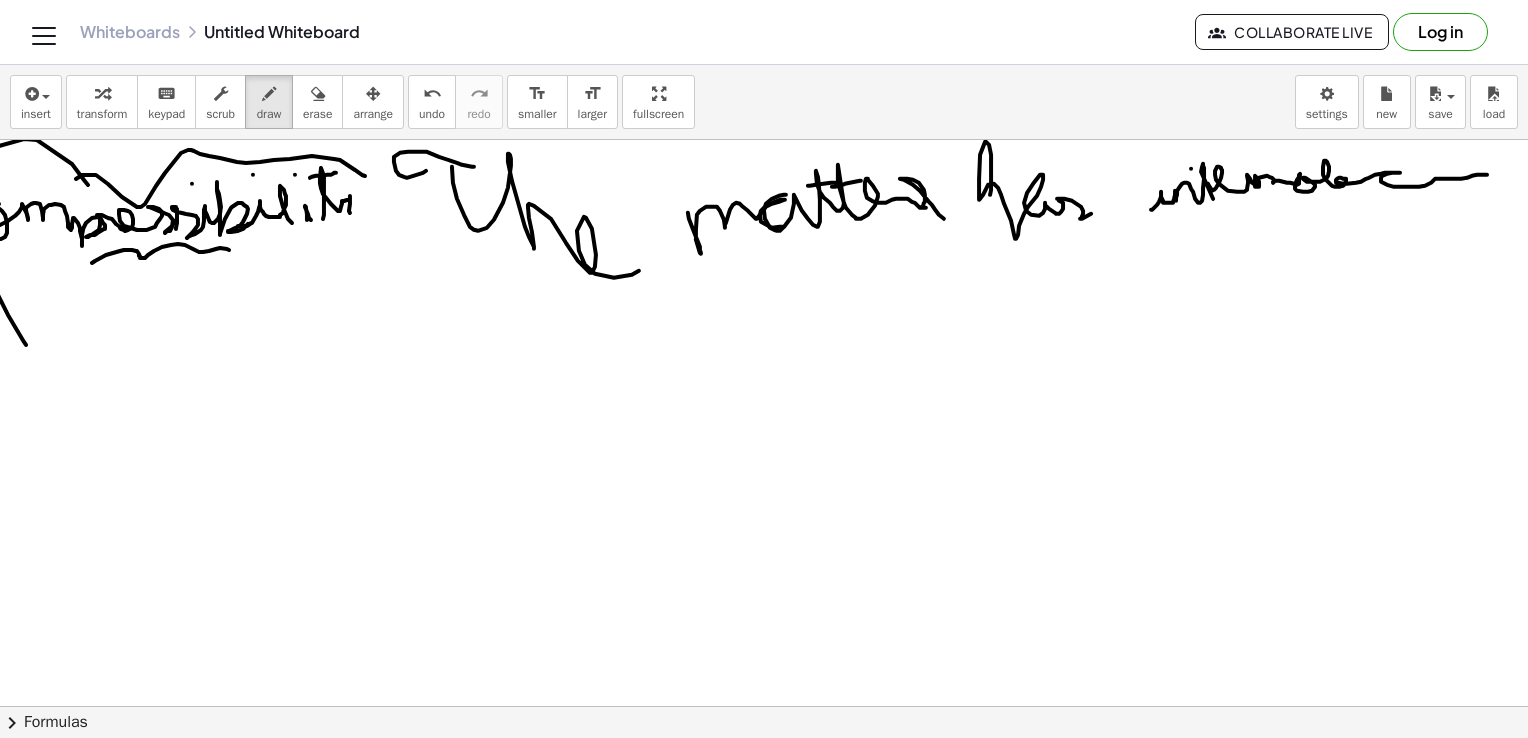 click at bounding box center (734, 897) 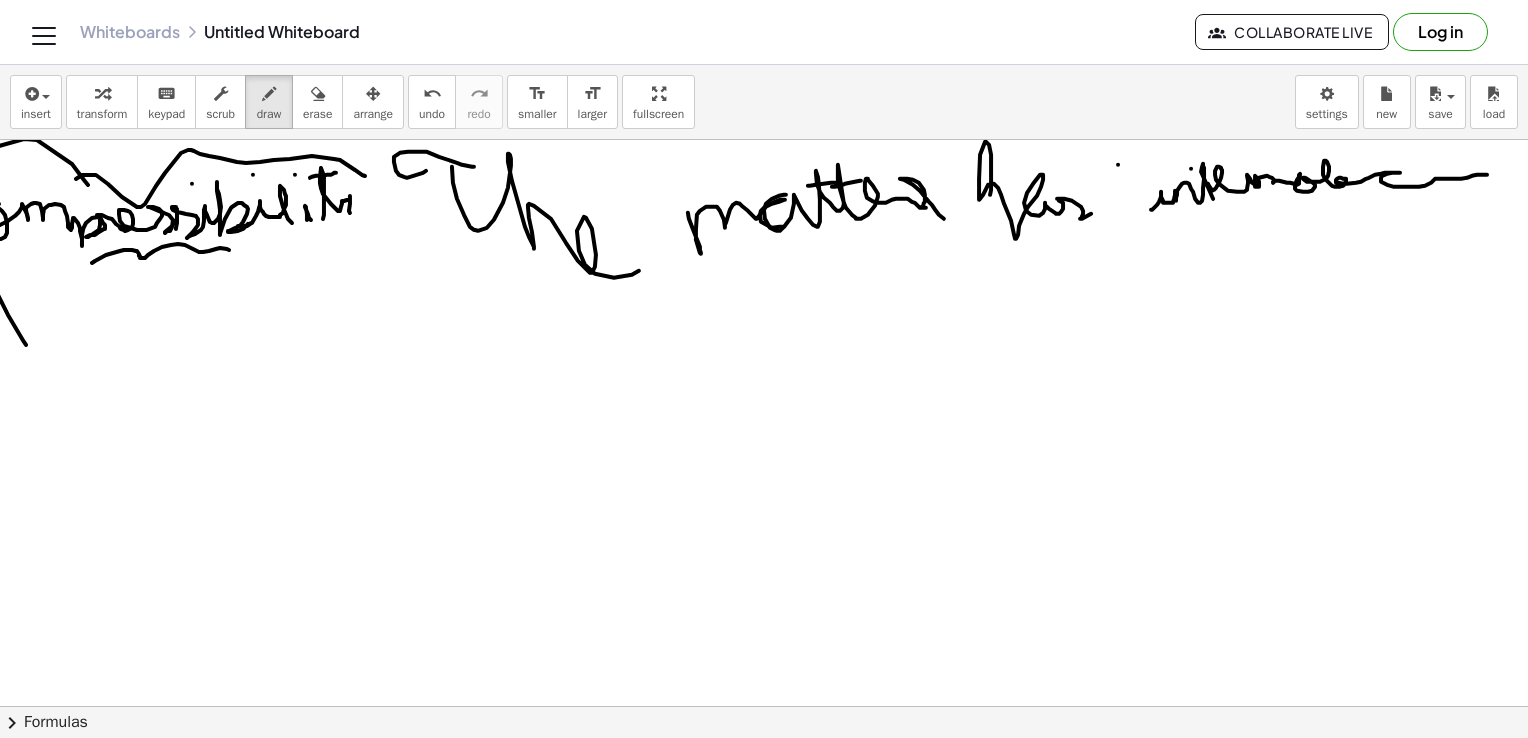 click at bounding box center [734, 897] 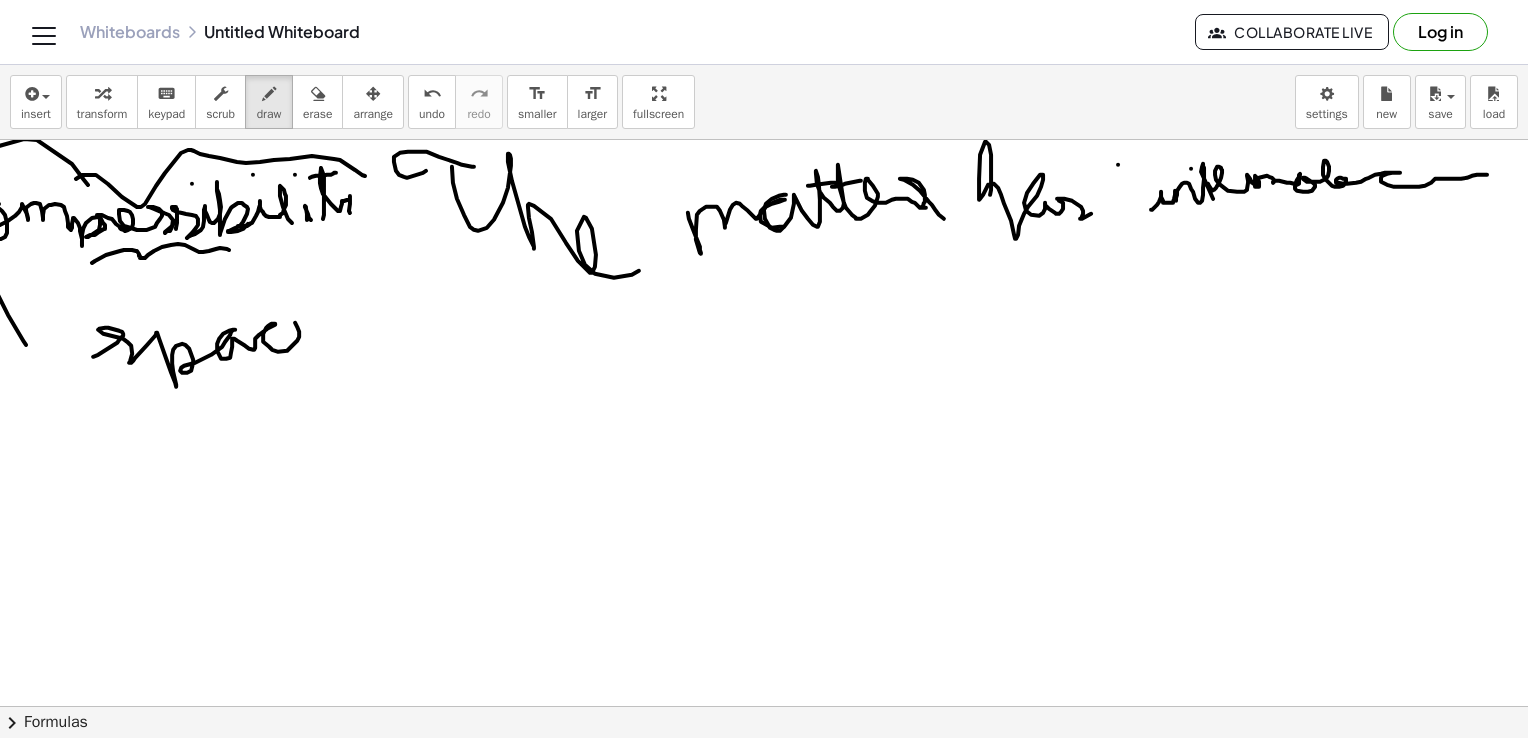 drag, startPoint x: 78, startPoint y: 356, endPoint x: 307, endPoint y: 344, distance: 229.3142 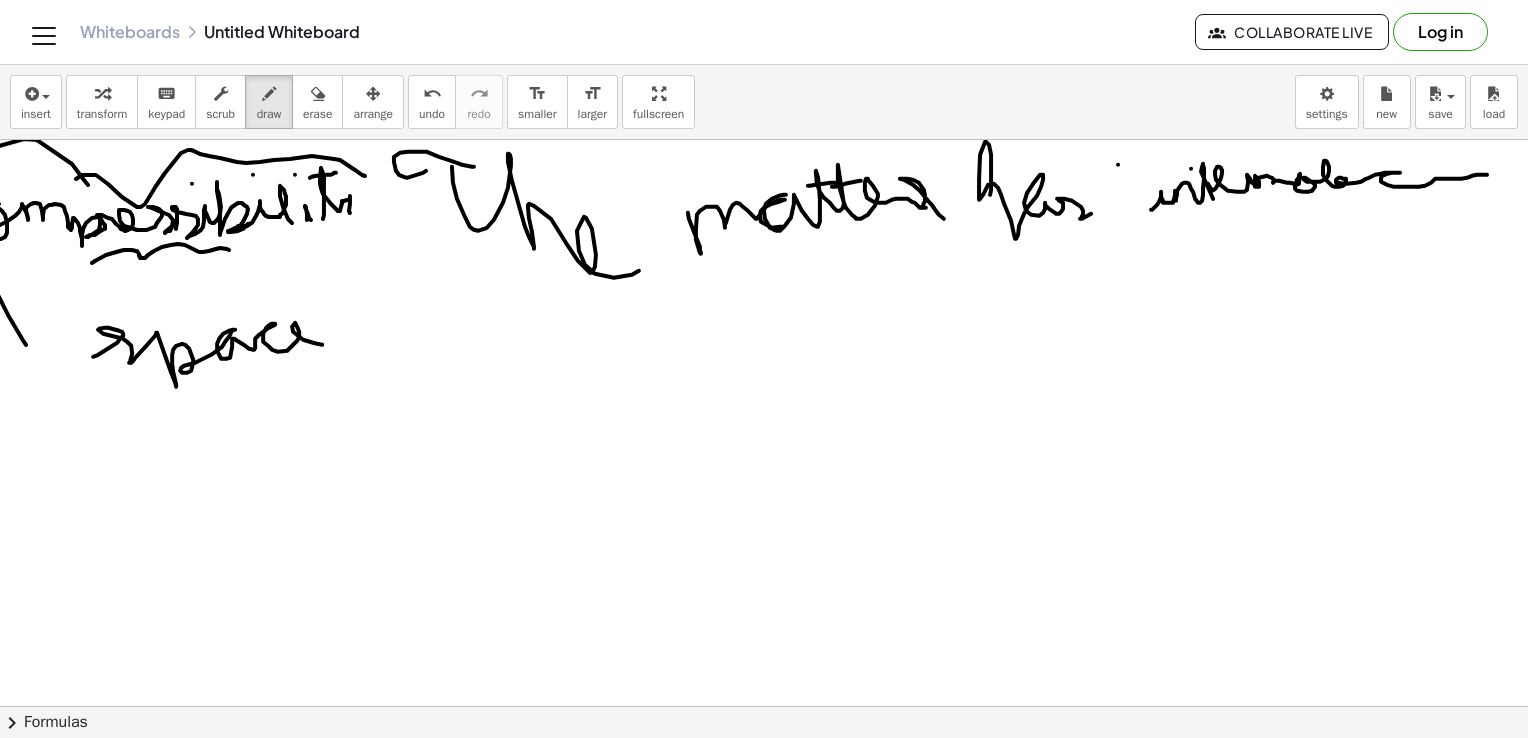 click at bounding box center [734, 897] 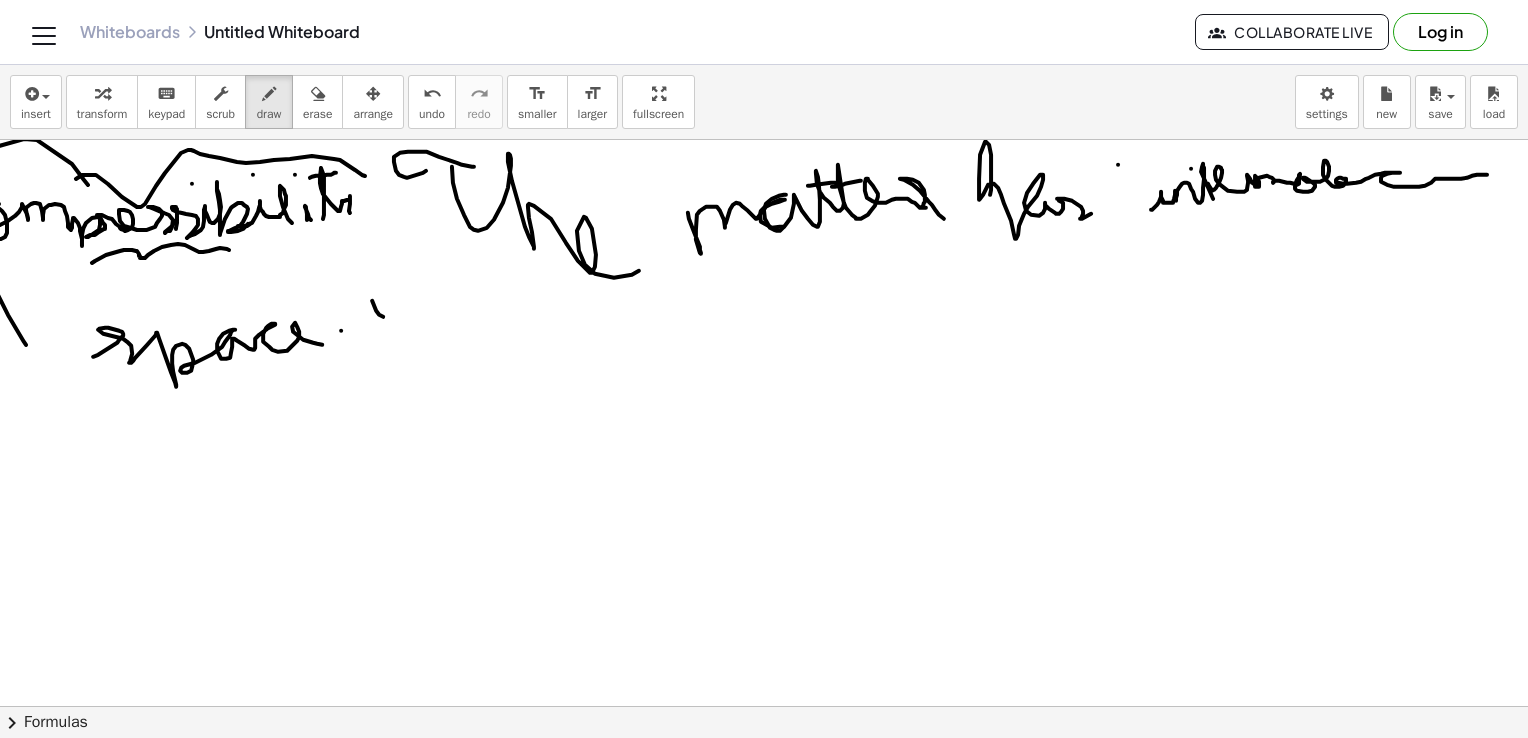 drag, startPoint x: 368, startPoint y: 316, endPoint x: 416, endPoint y: 296, distance: 52 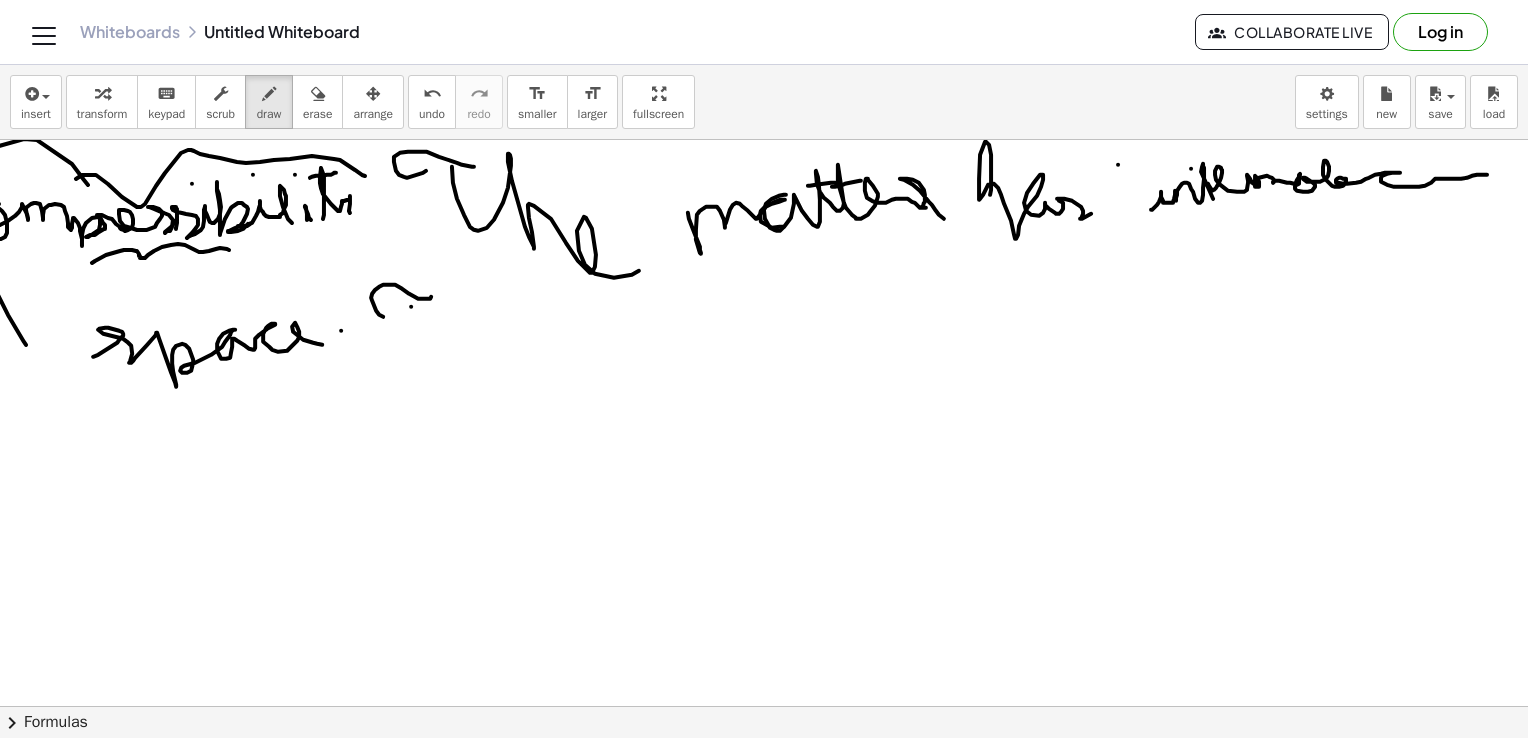 click at bounding box center [734, 897] 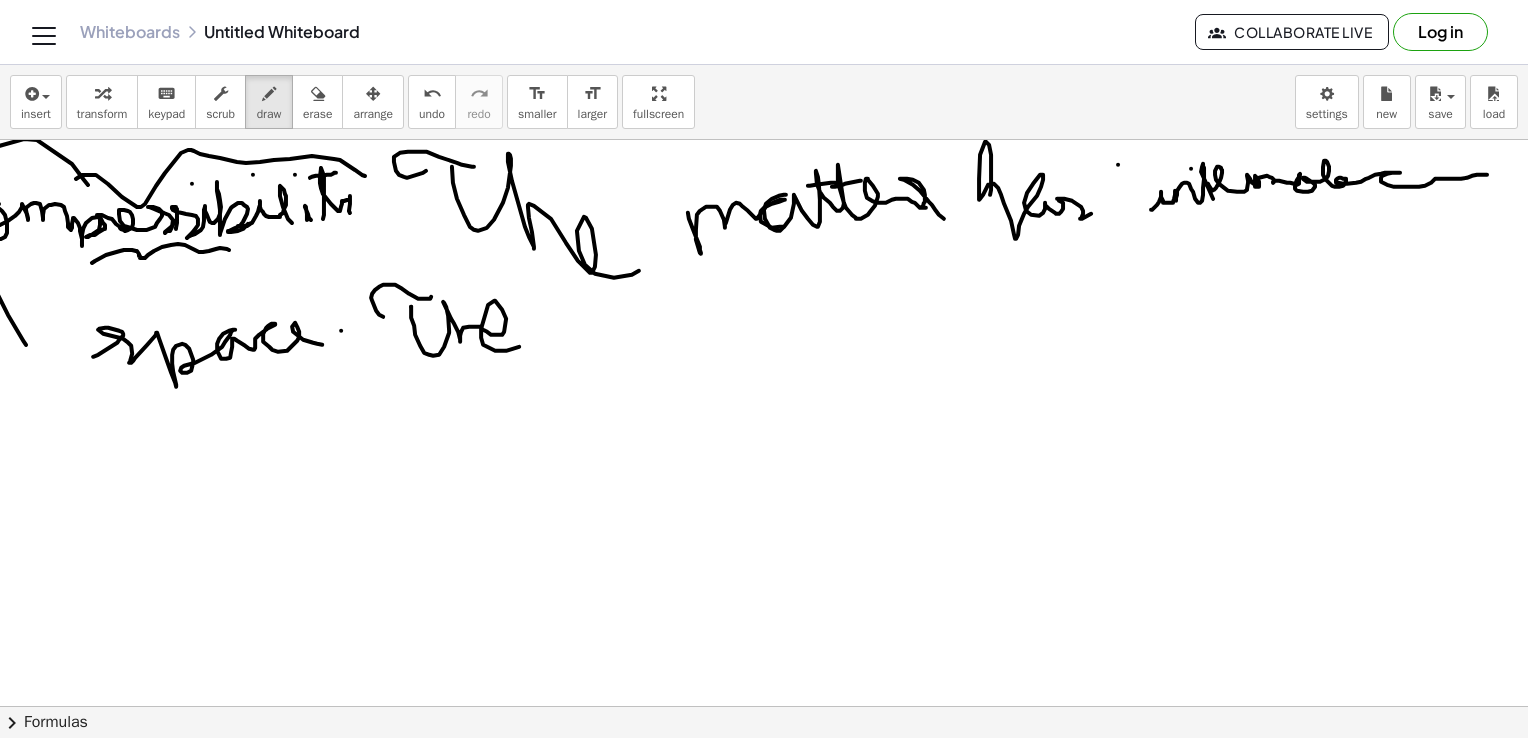 drag, startPoint x: 396, startPoint y: 306, endPoint x: 519, endPoint y: 337, distance: 126.84637 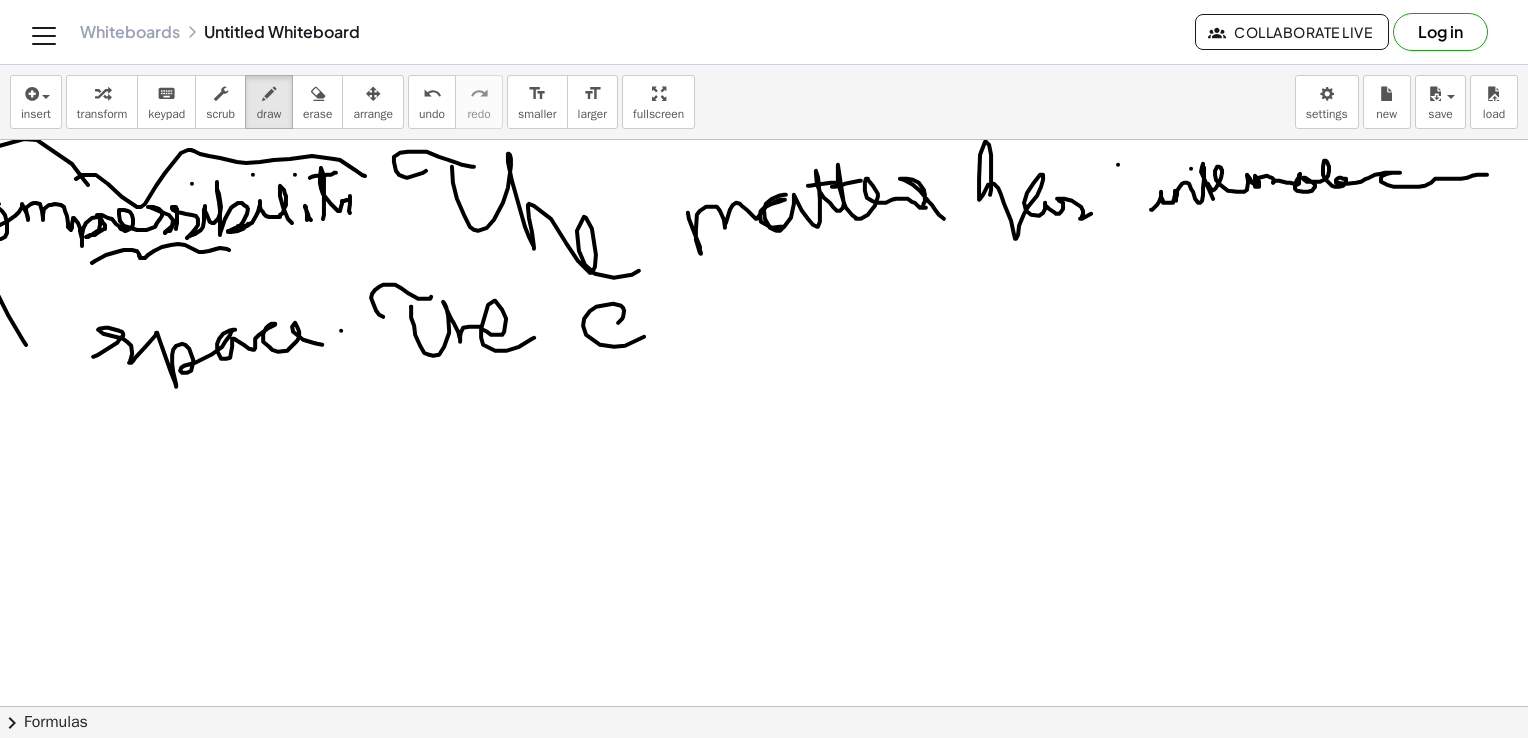 drag, startPoint x: 603, startPoint y: 322, endPoint x: 662, endPoint y: 316, distance: 59.3043 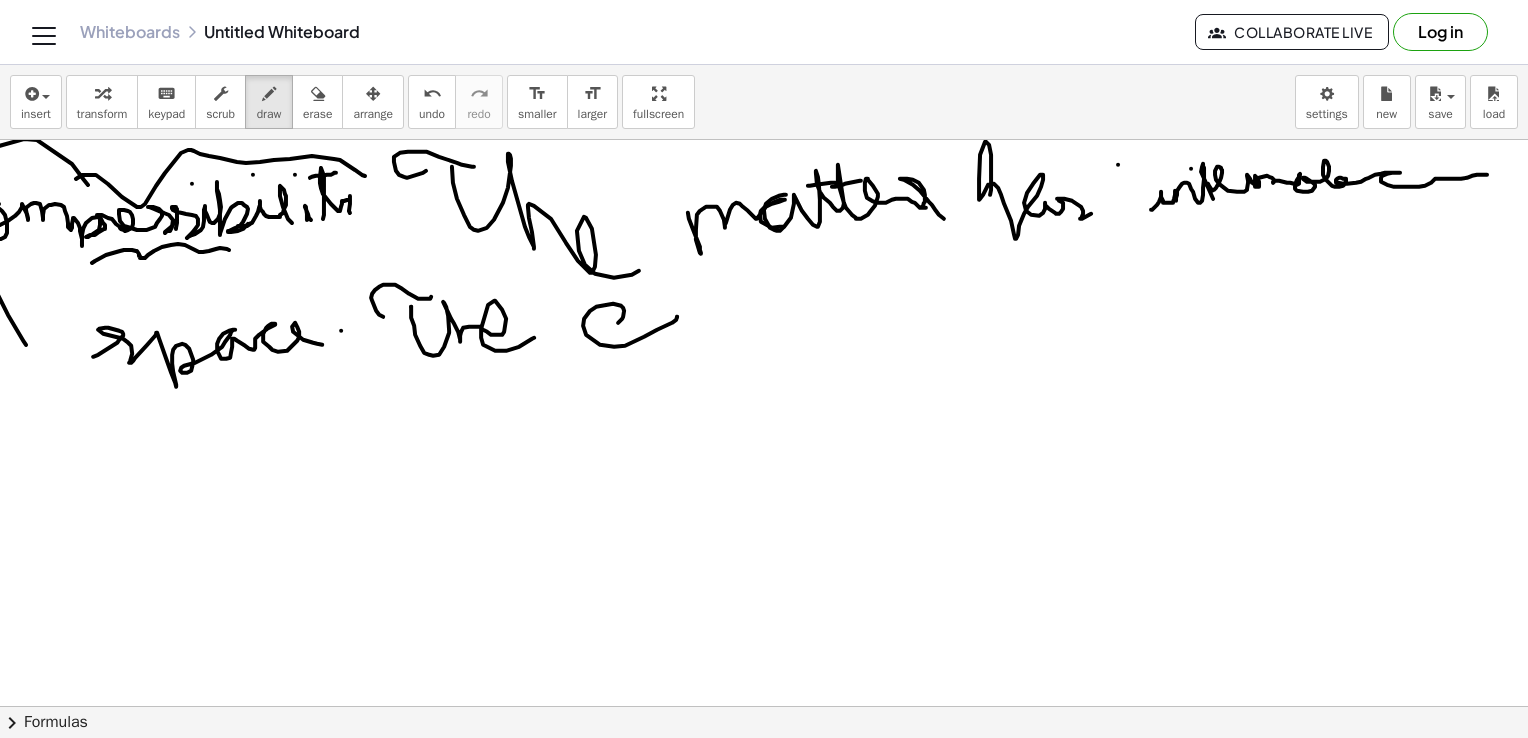 click at bounding box center [734, 897] 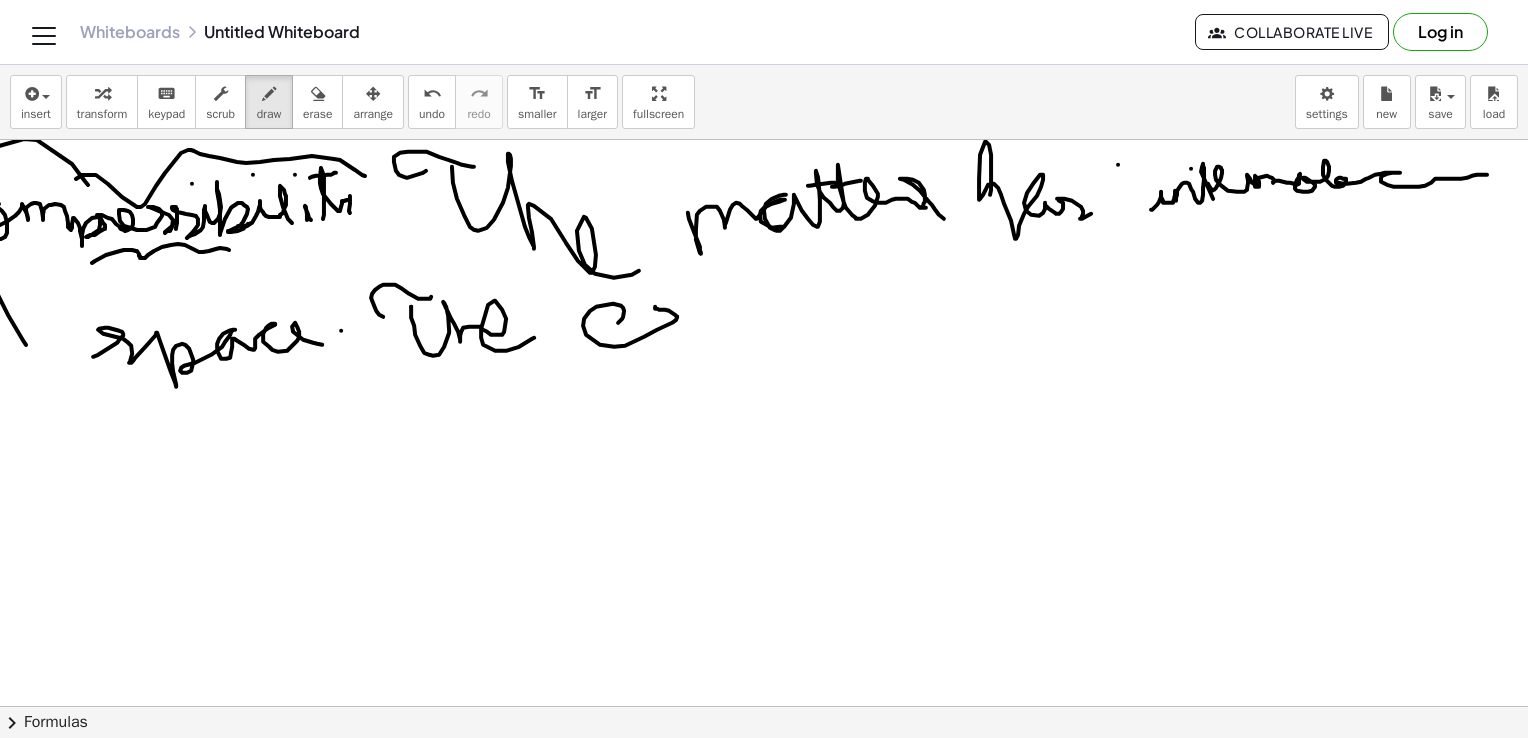 drag, startPoint x: 662, startPoint y: 316, endPoint x: 638, endPoint y: 306, distance: 26 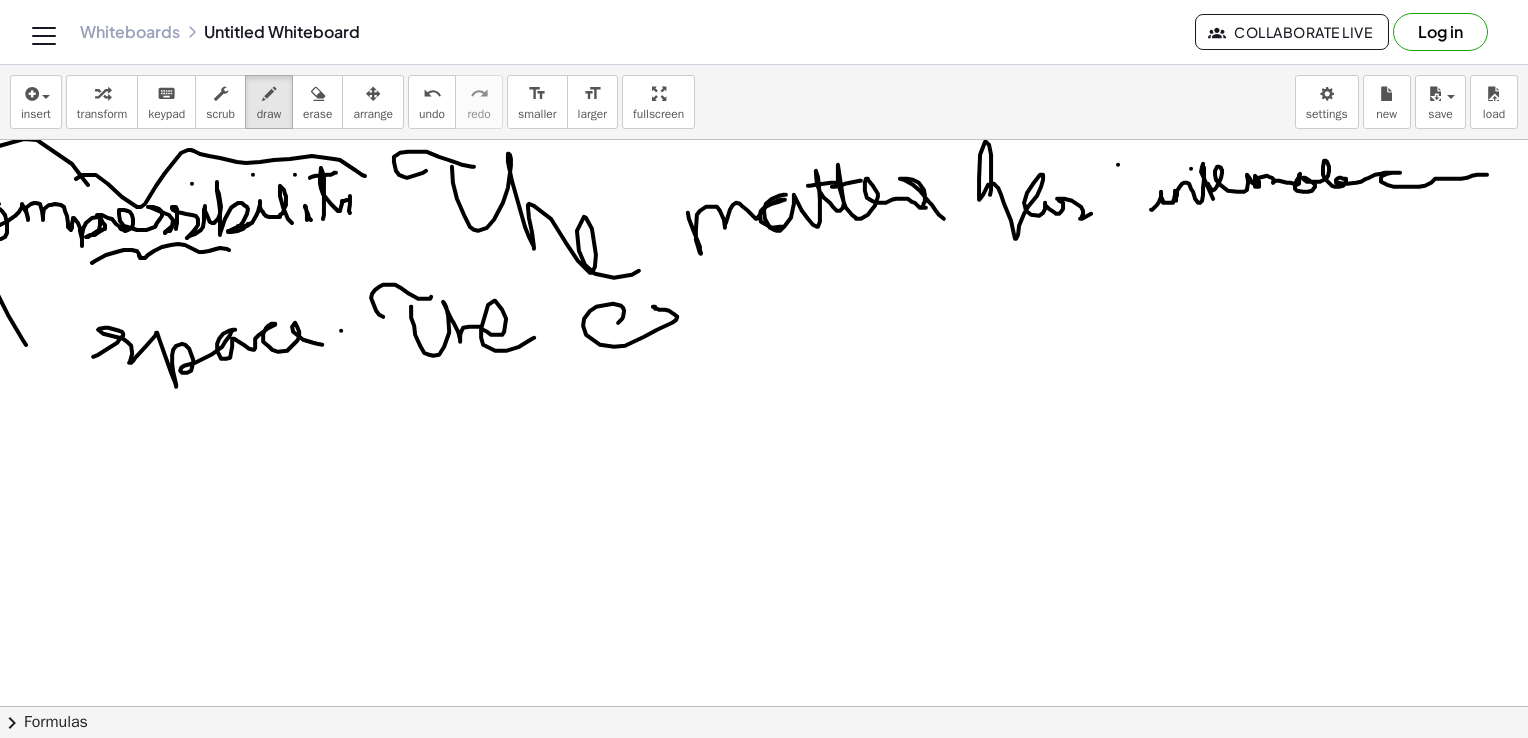 click at bounding box center [734, 897] 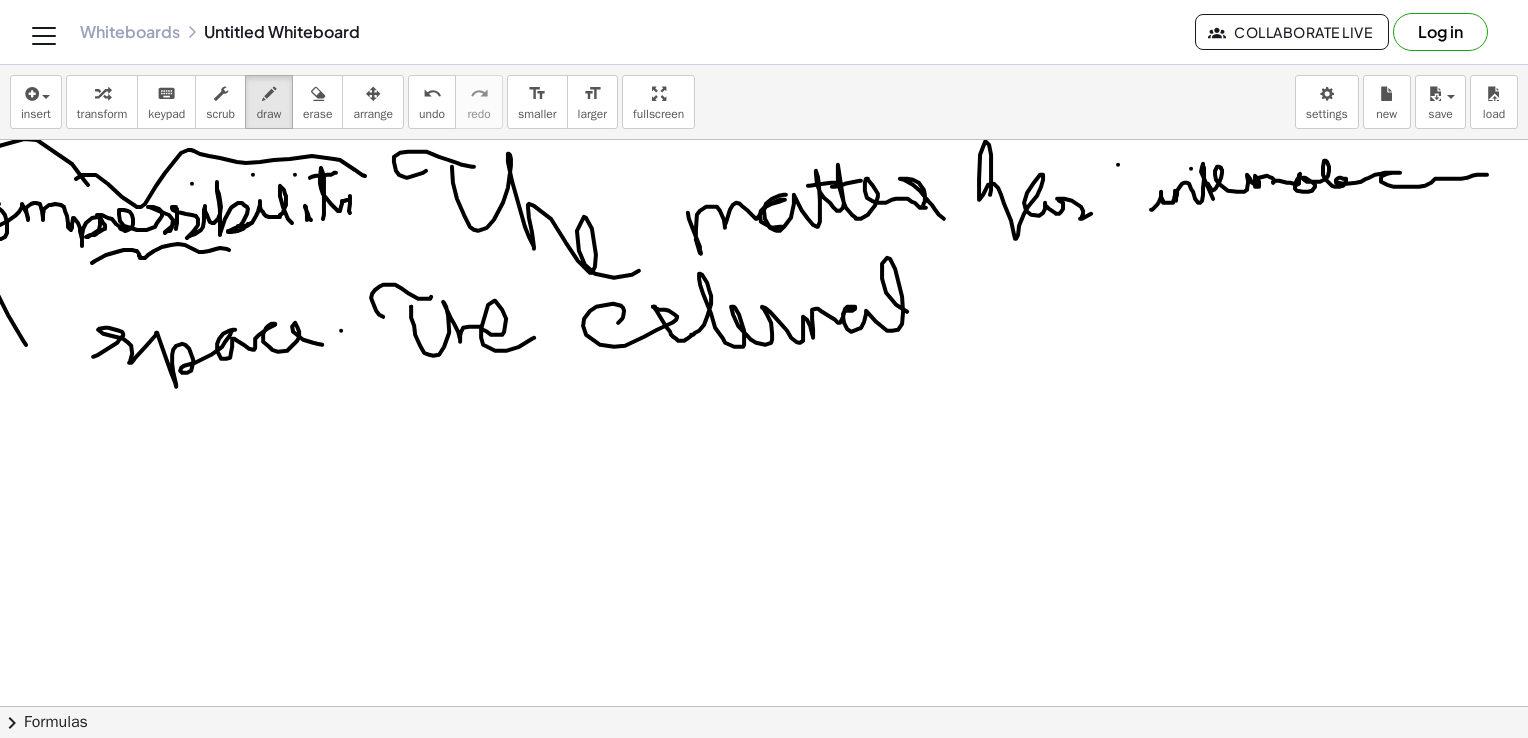 drag, startPoint x: 638, startPoint y: 306, endPoint x: 906, endPoint y: 318, distance: 268.26852 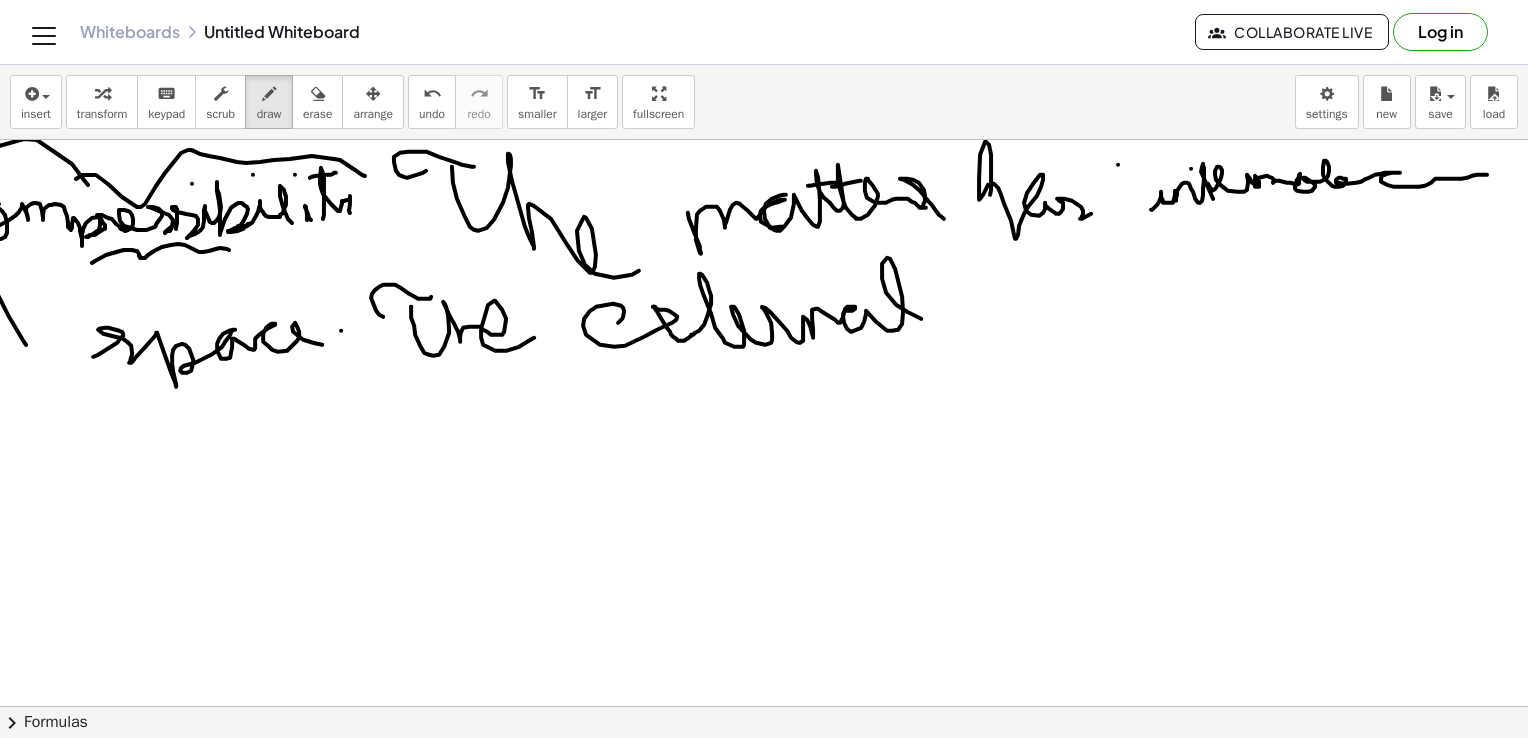click at bounding box center [734, 897] 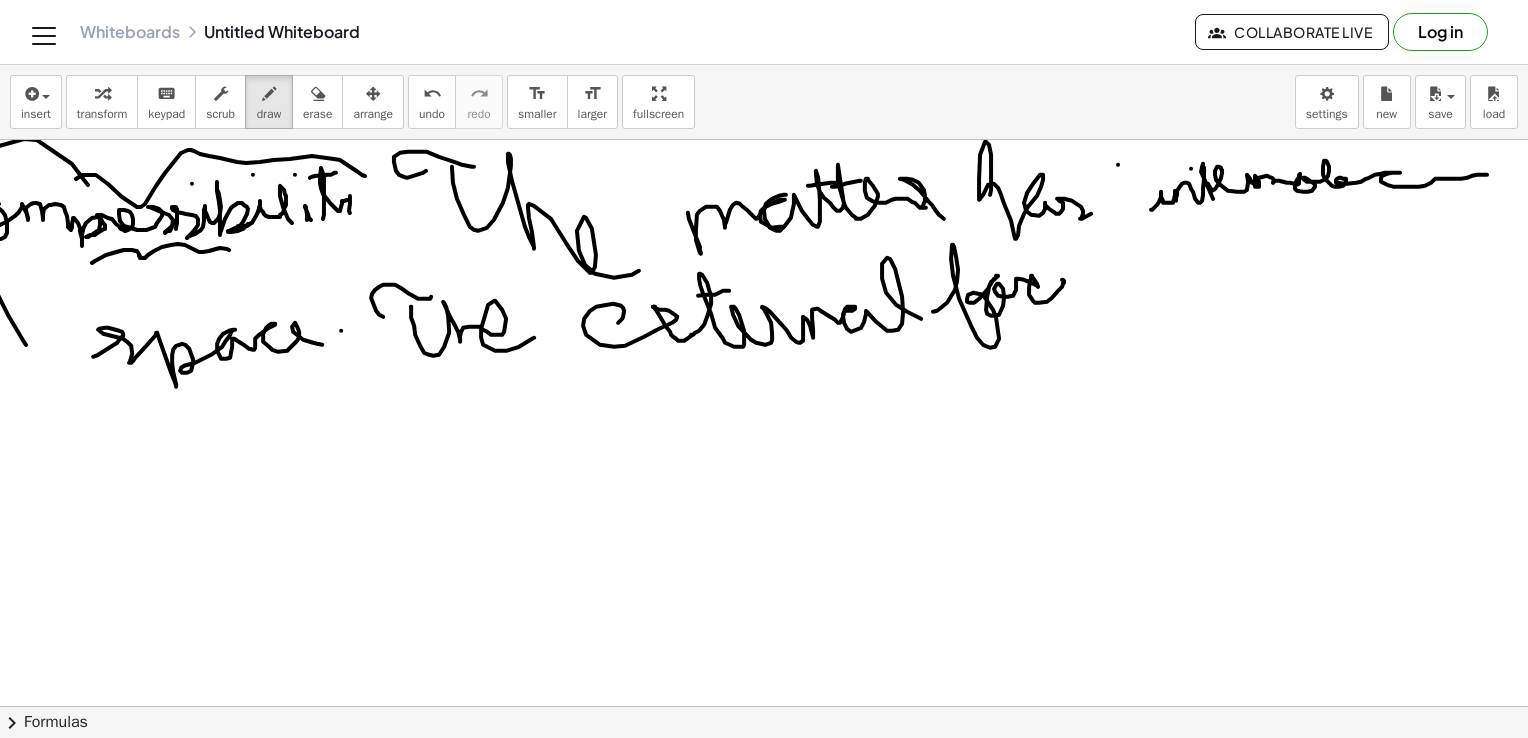 drag, startPoint x: 918, startPoint y: 311, endPoint x: 1108, endPoint y: 280, distance: 192.51234 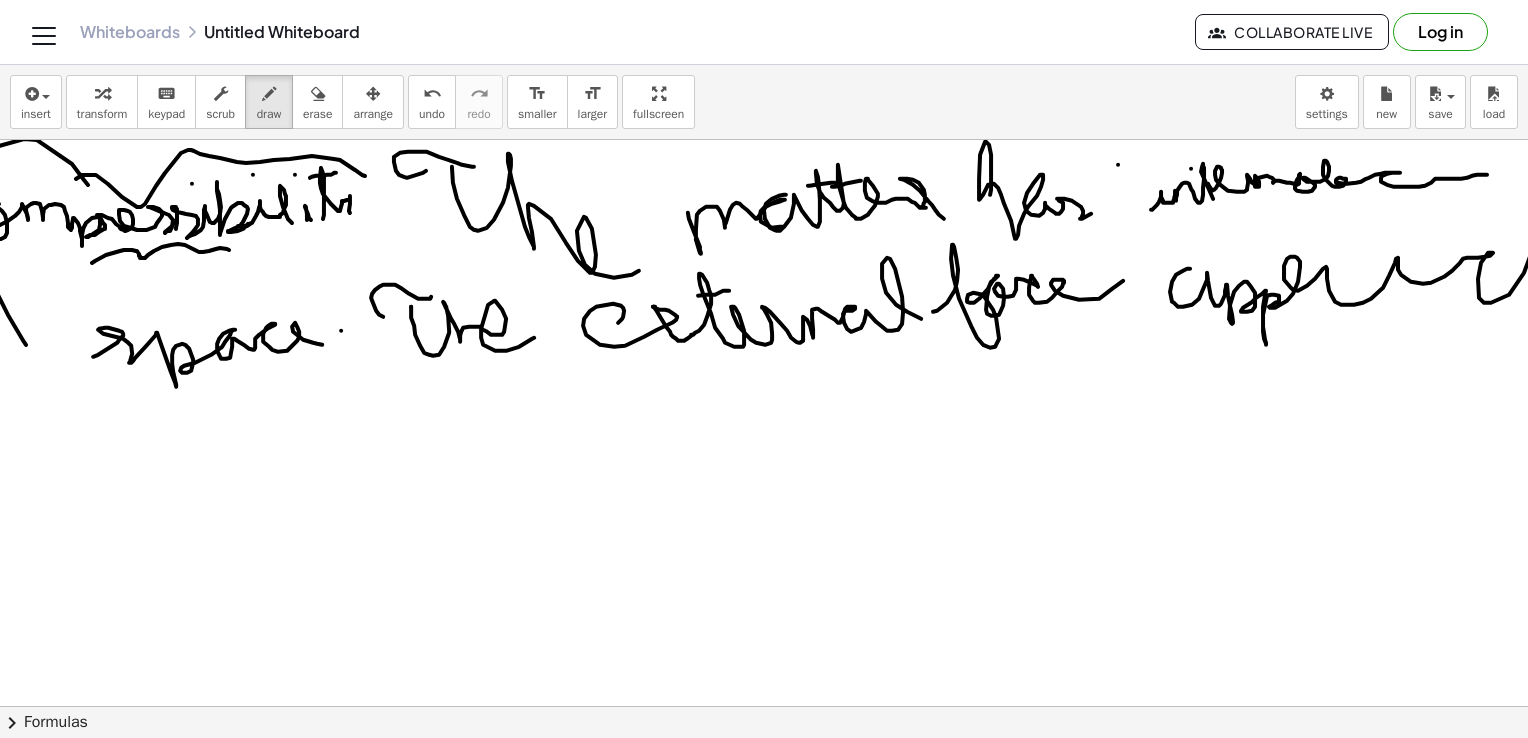 drag, startPoint x: 1175, startPoint y: 268, endPoint x: 1527, endPoint y: 352, distance: 361.88397 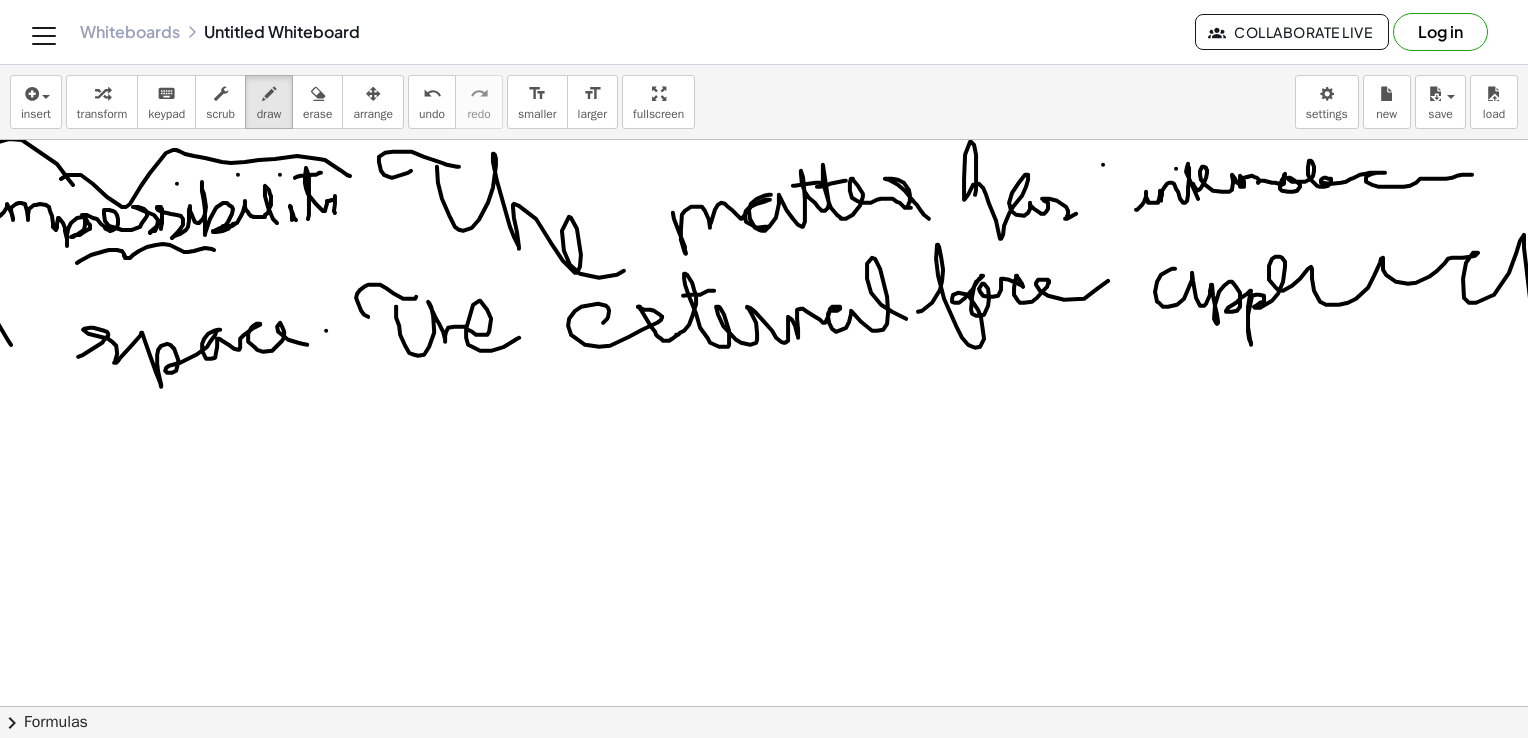 click at bounding box center [731, 897] 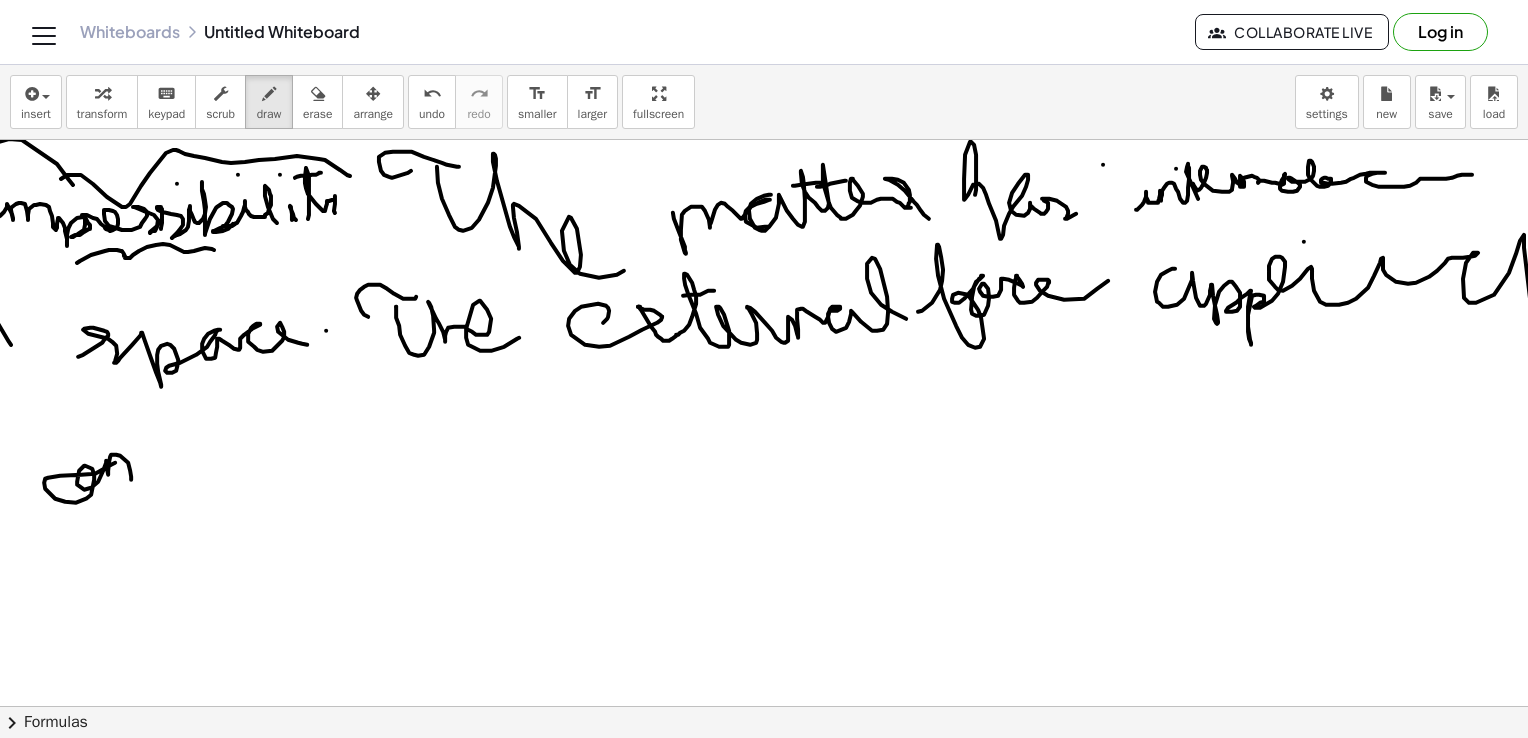 drag, startPoint x: 115, startPoint y: 462, endPoint x: 168, endPoint y: 471, distance: 53.75872 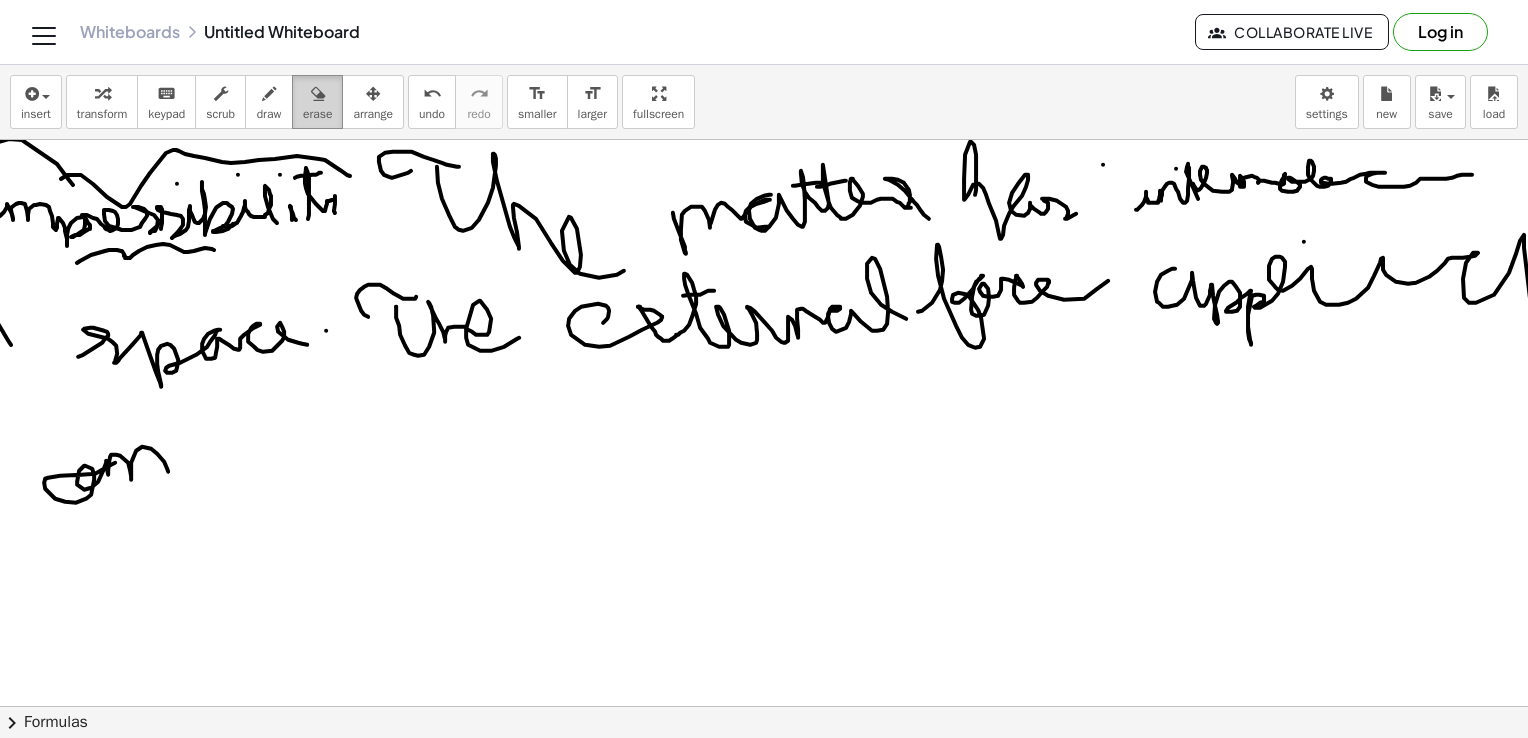 click at bounding box center [318, 94] 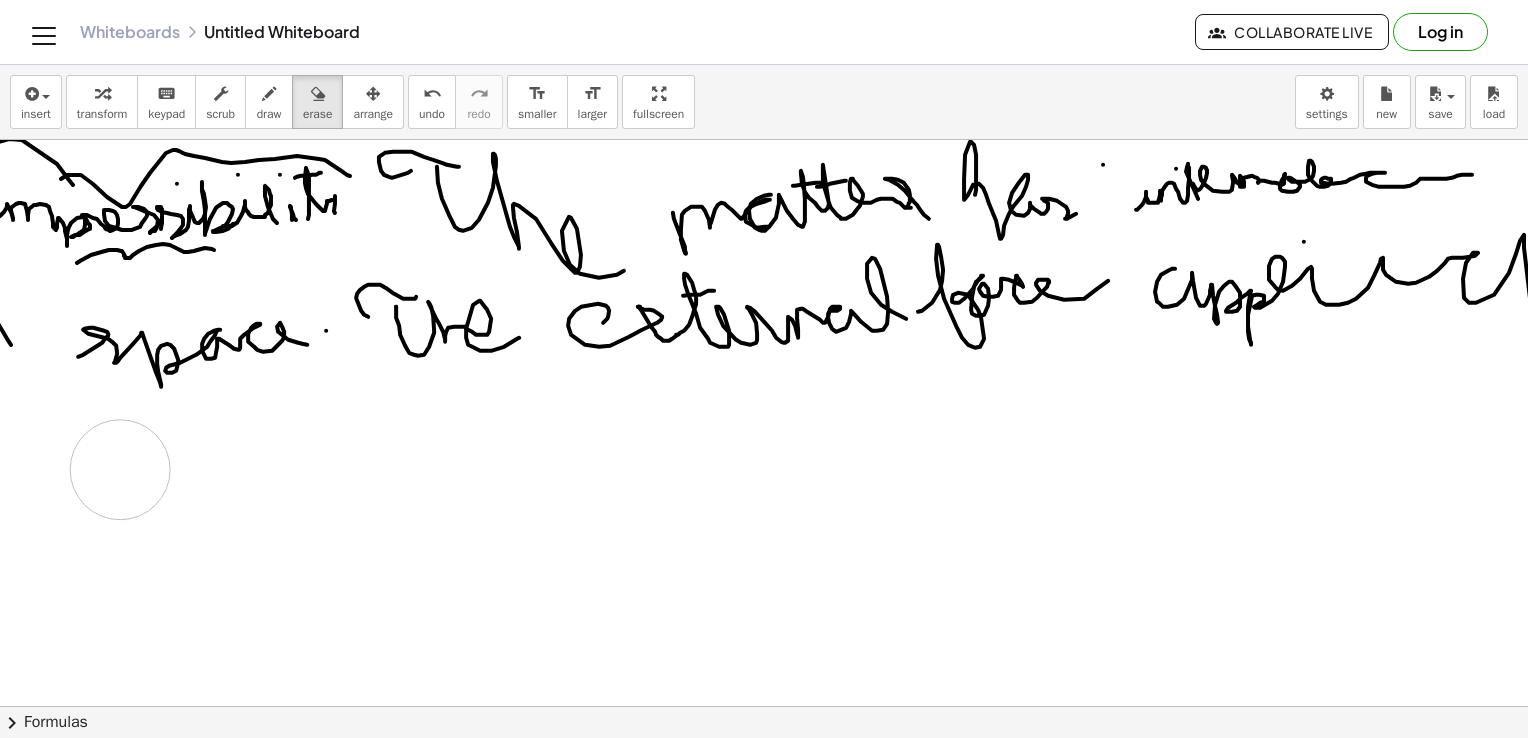 drag, startPoint x: 36, startPoint y: 475, endPoint x: 161, endPoint y: 514, distance: 130.94273 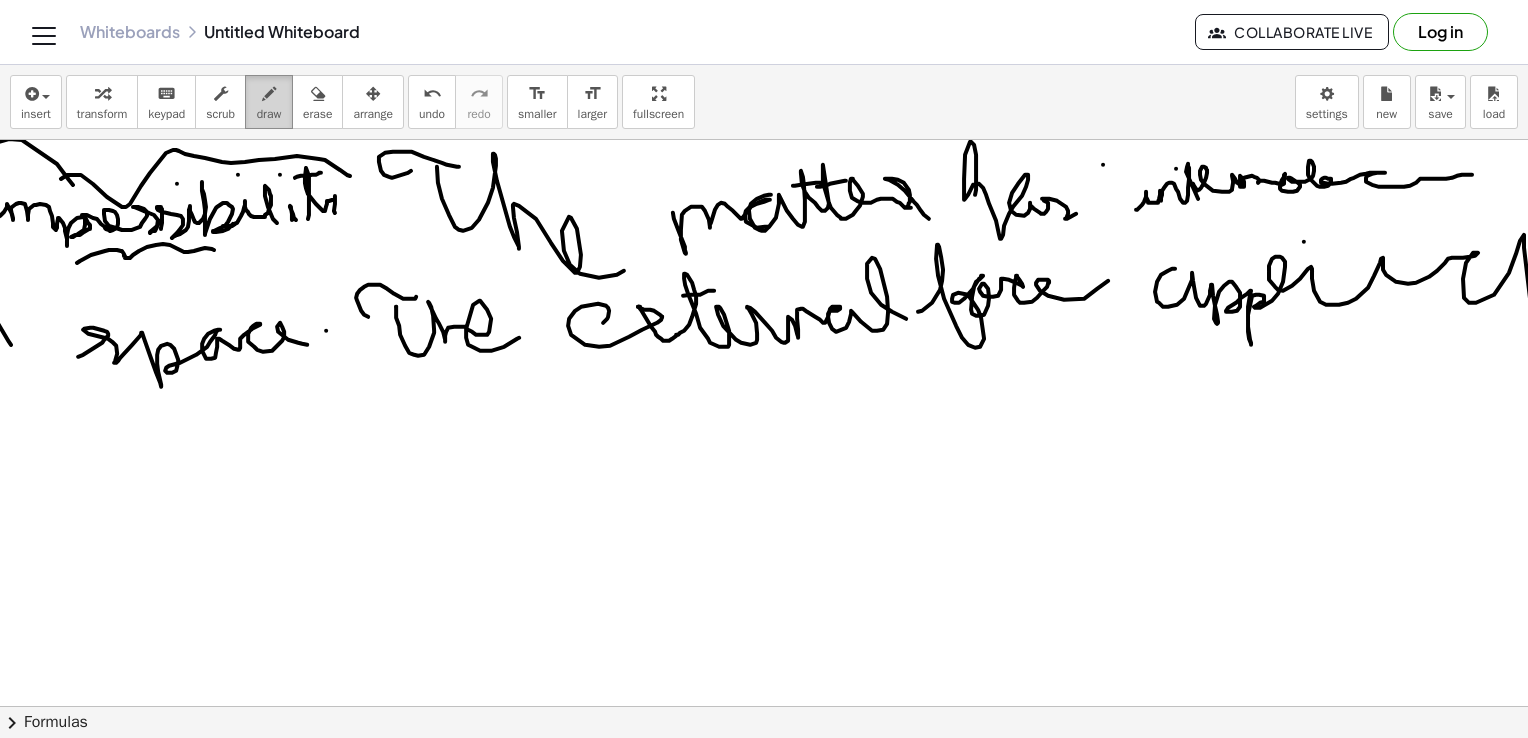 click on "draw" at bounding box center [269, 114] 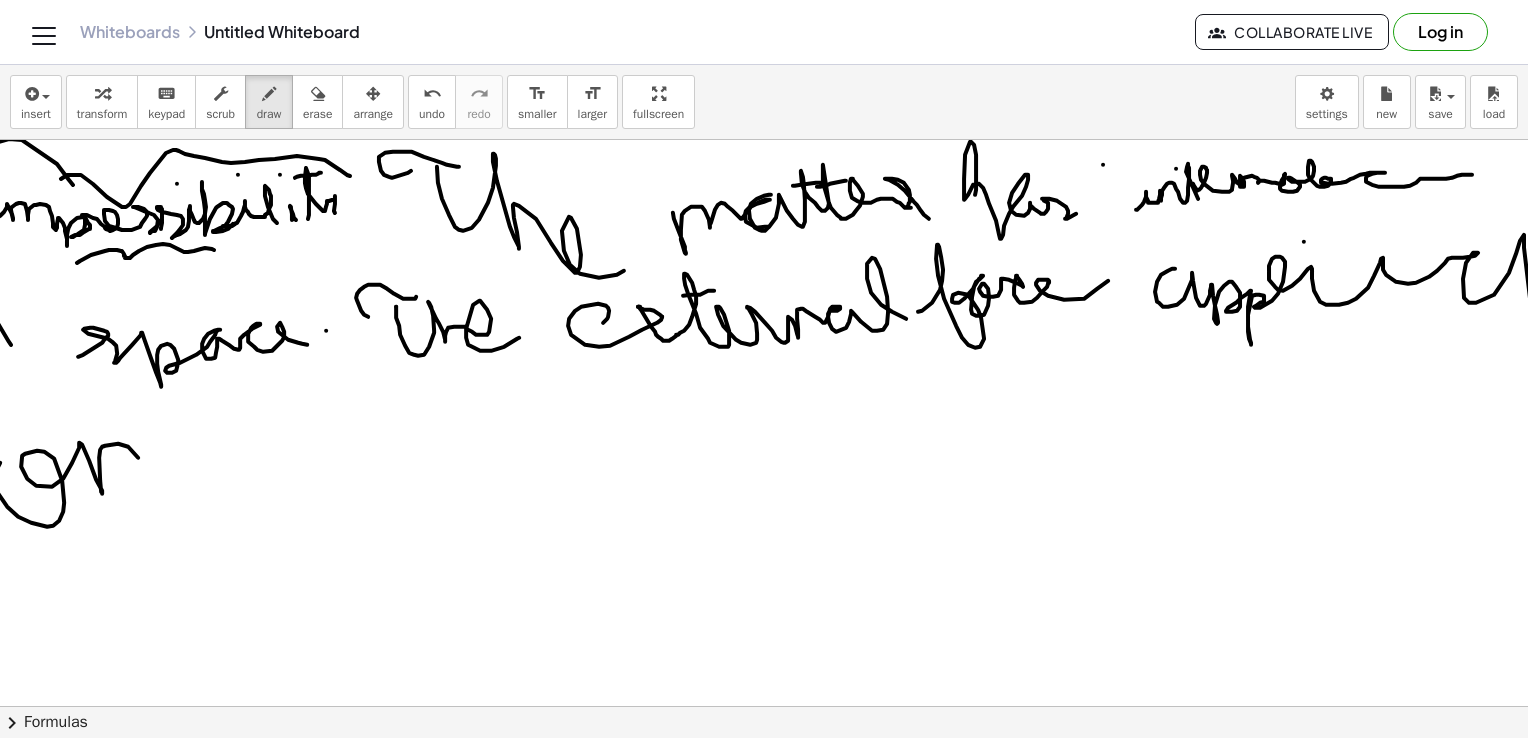 drag, startPoint x: 0, startPoint y: 462, endPoint x: 149, endPoint y: 502, distance: 154.27573 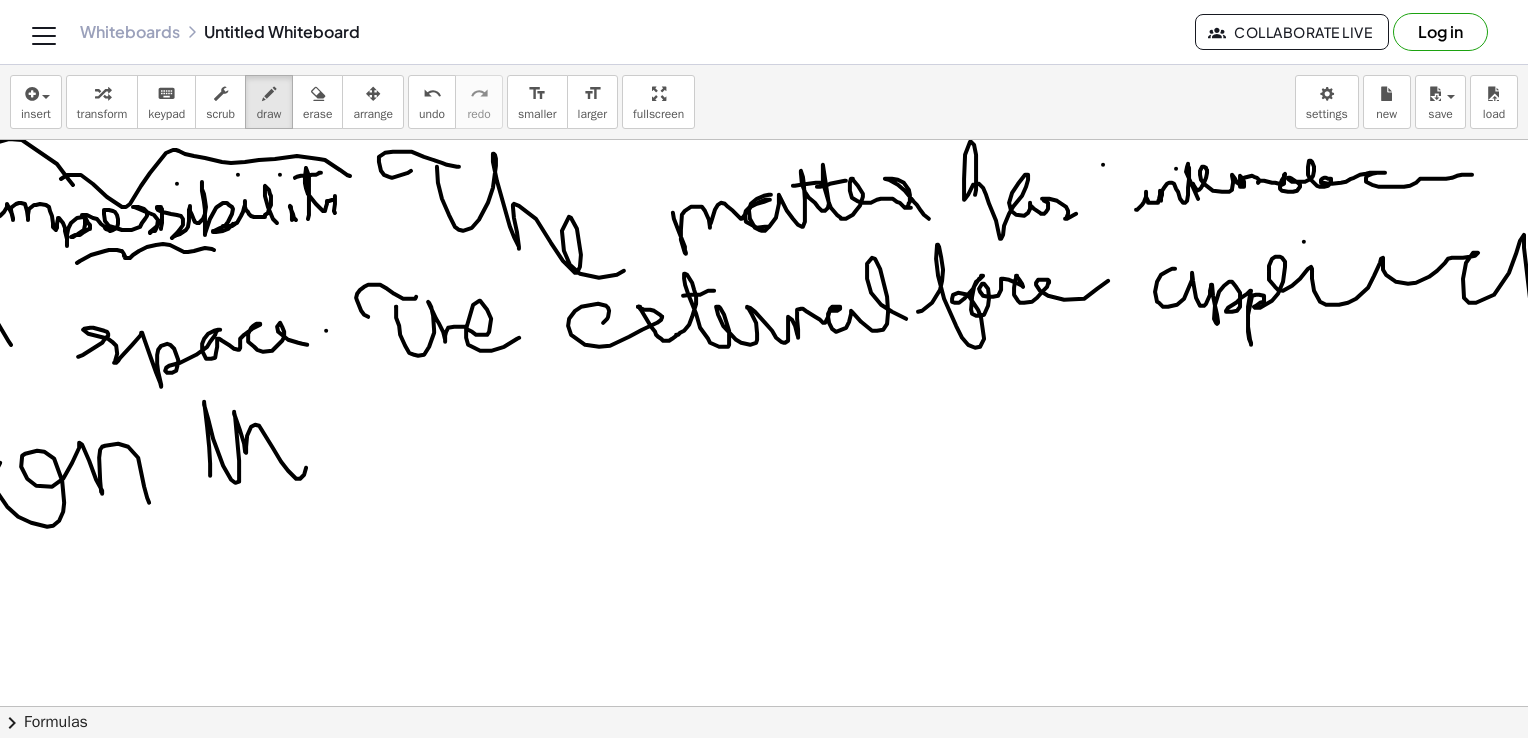 drag, startPoint x: 210, startPoint y: 475, endPoint x: 344, endPoint y: 470, distance: 134.09325 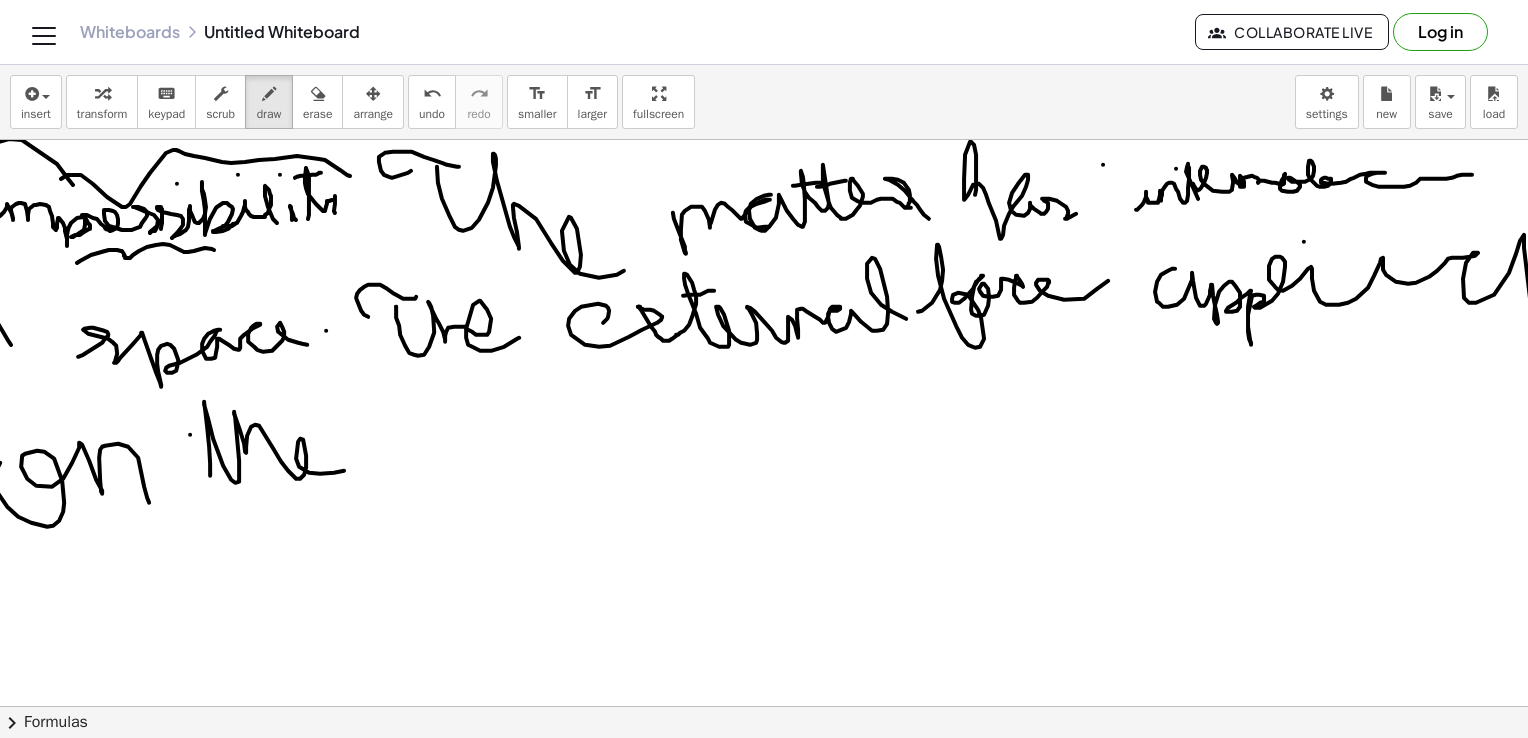 drag, startPoint x: 190, startPoint y: 434, endPoint x: 235, endPoint y: 428, distance: 45.39824 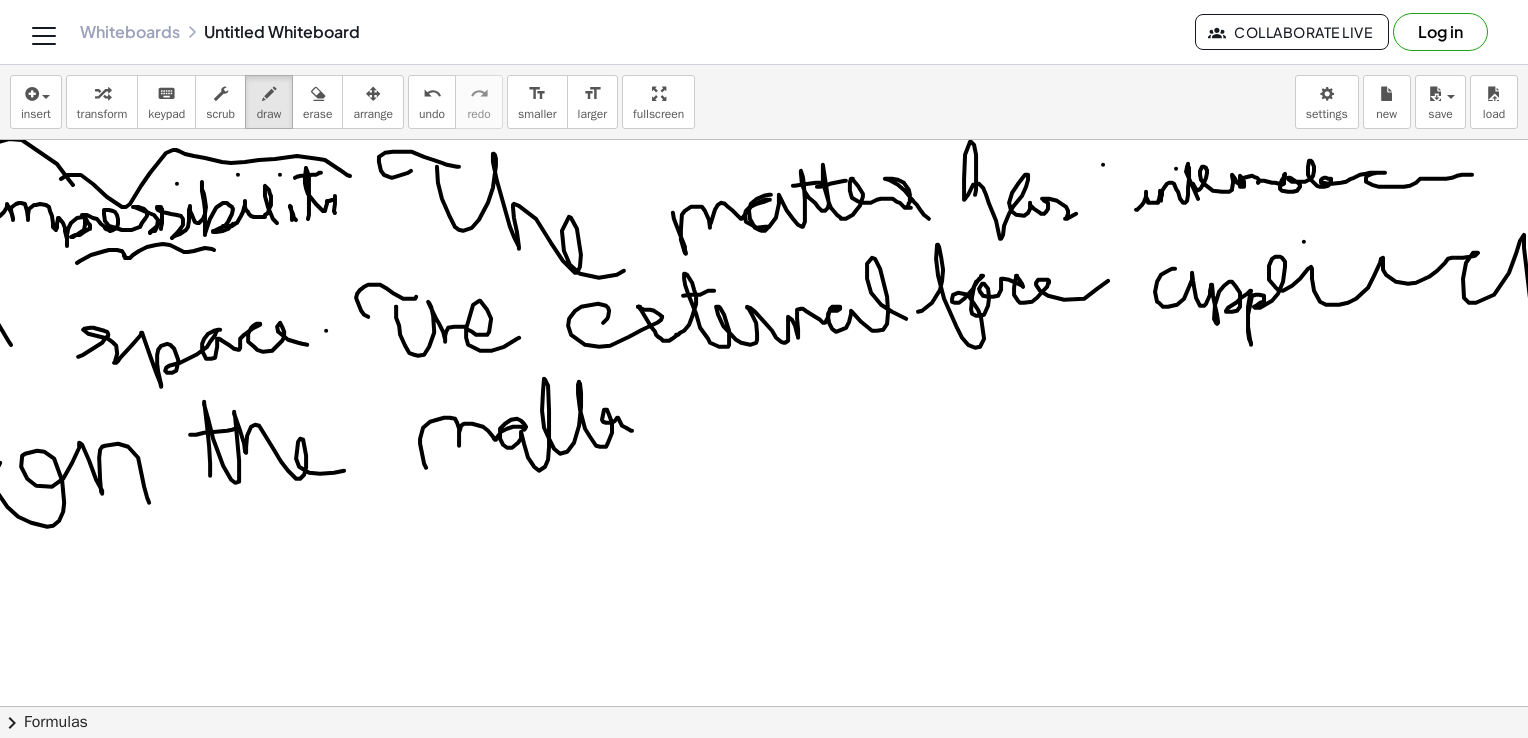 drag, startPoint x: 426, startPoint y: 467, endPoint x: 633, endPoint y: 430, distance: 210.28076 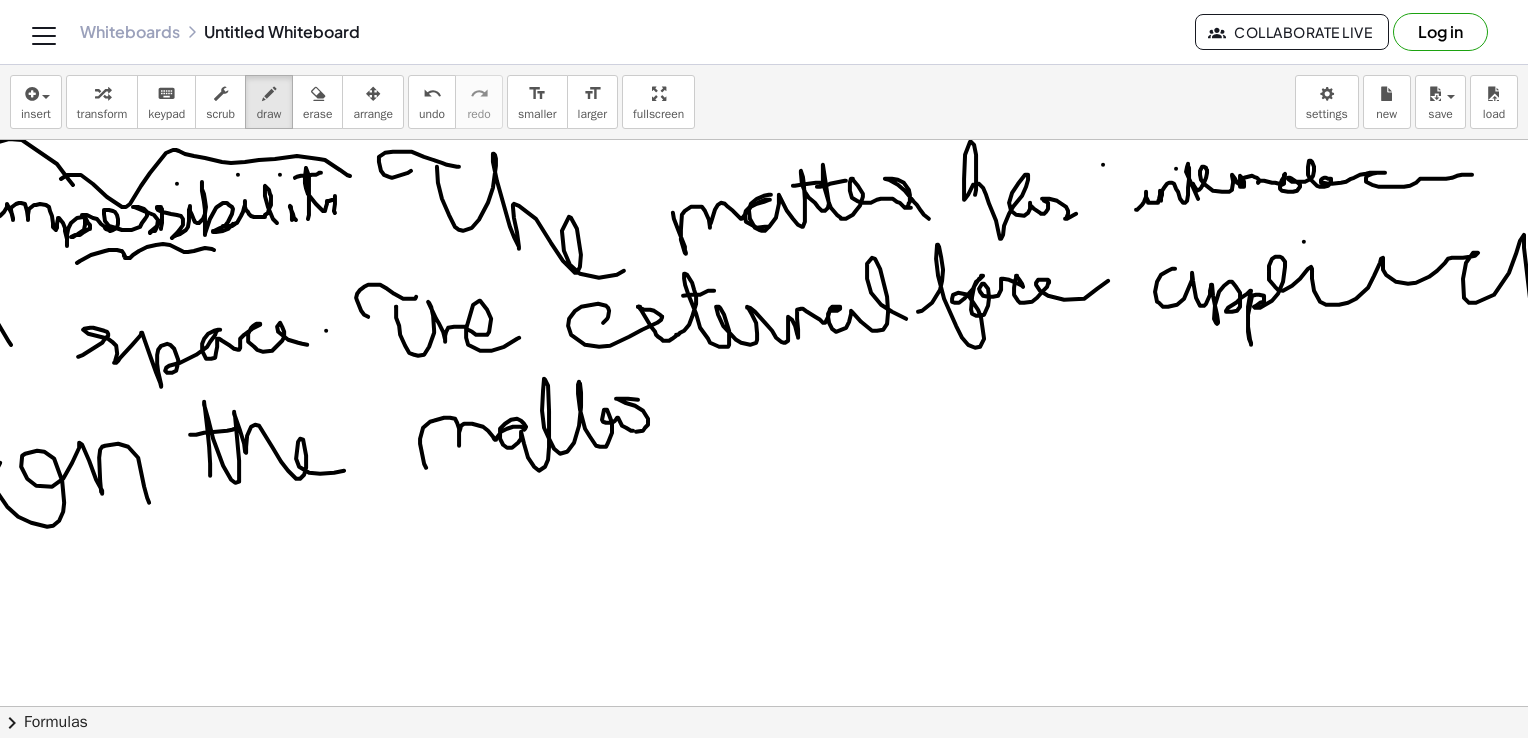 drag, startPoint x: 636, startPoint y: 431, endPoint x: 672, endPoint y: 434, distance: 36.124783 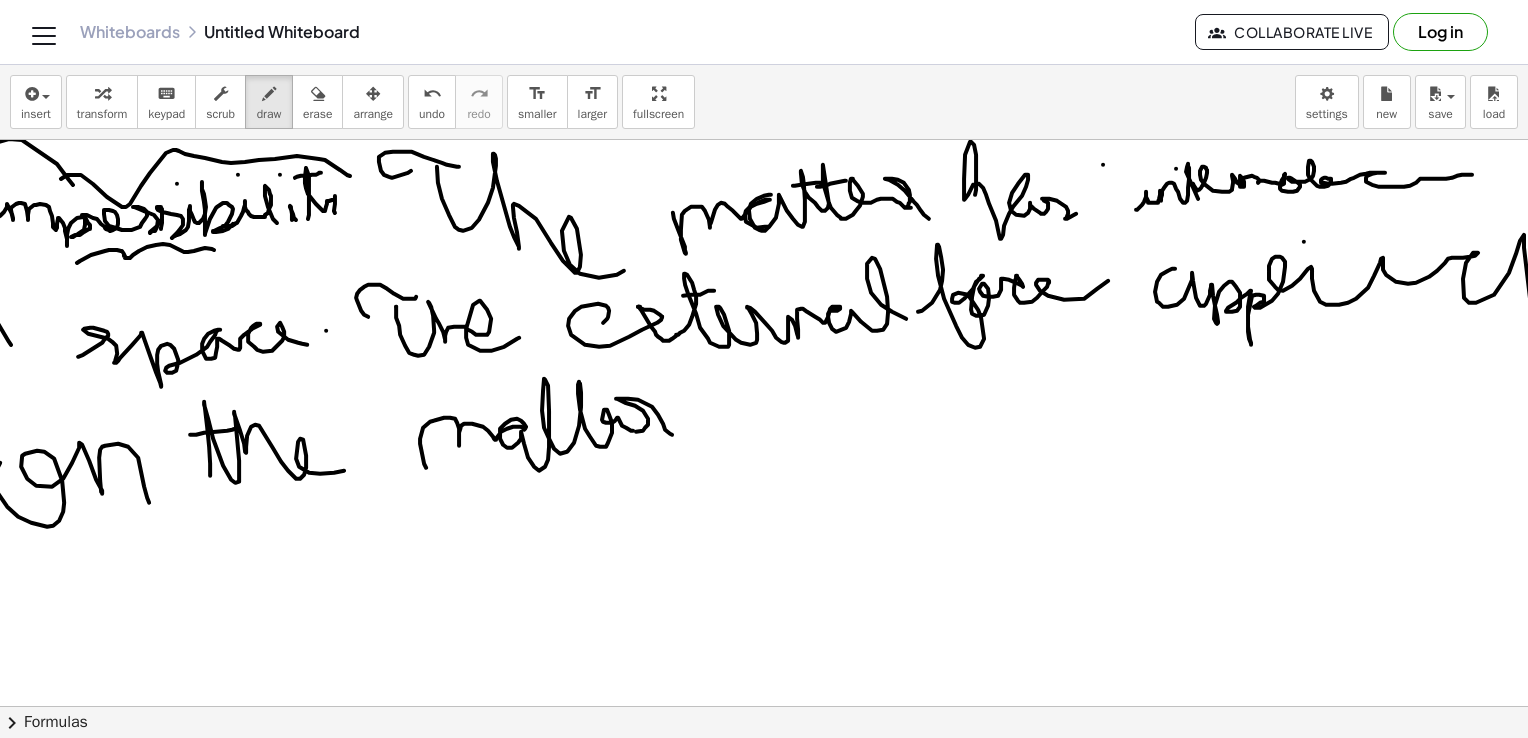 click at bounding box center [731, 897] 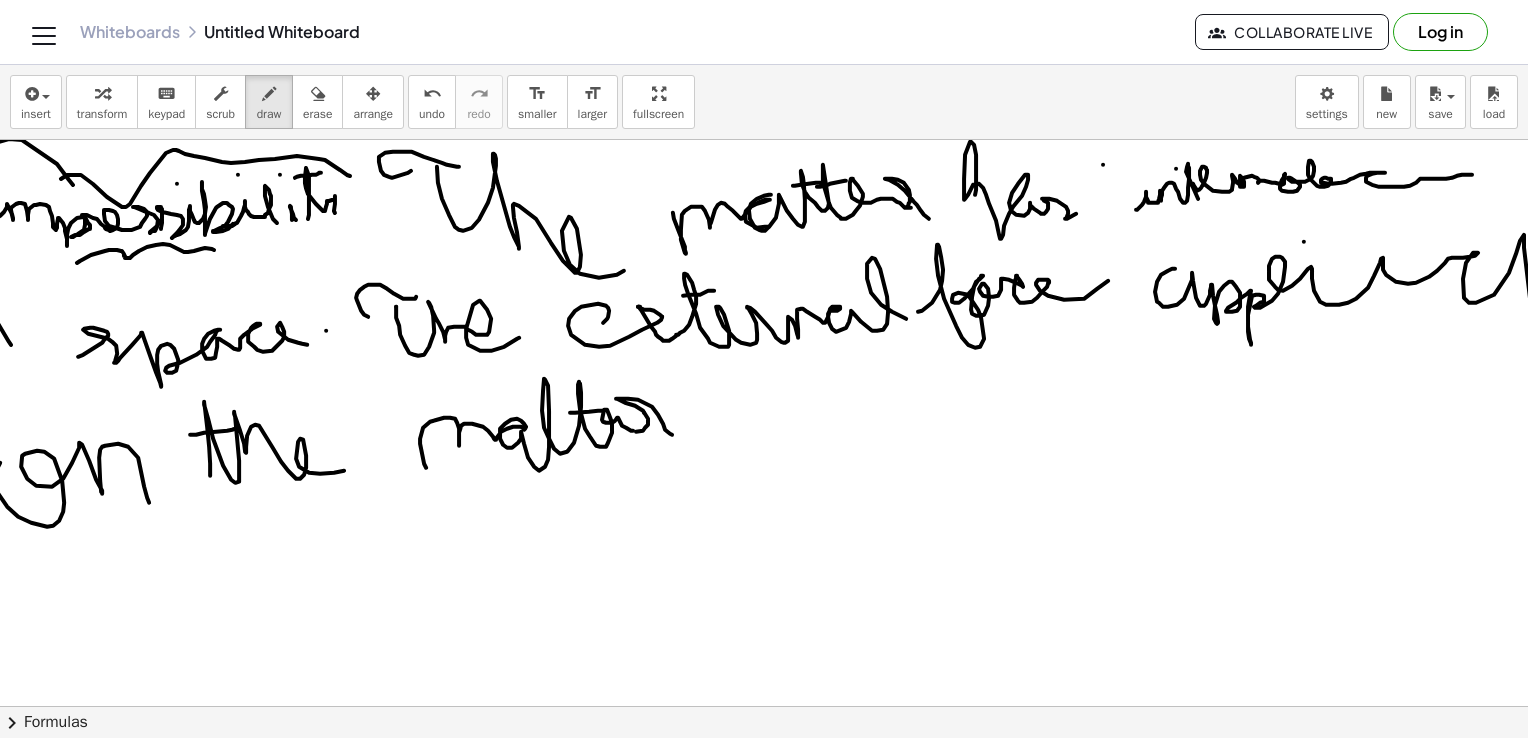 drag, startPoint x: 570, startPoint y: 412, endPoint x: 603, endPoint y: 410, distance: 33.06055 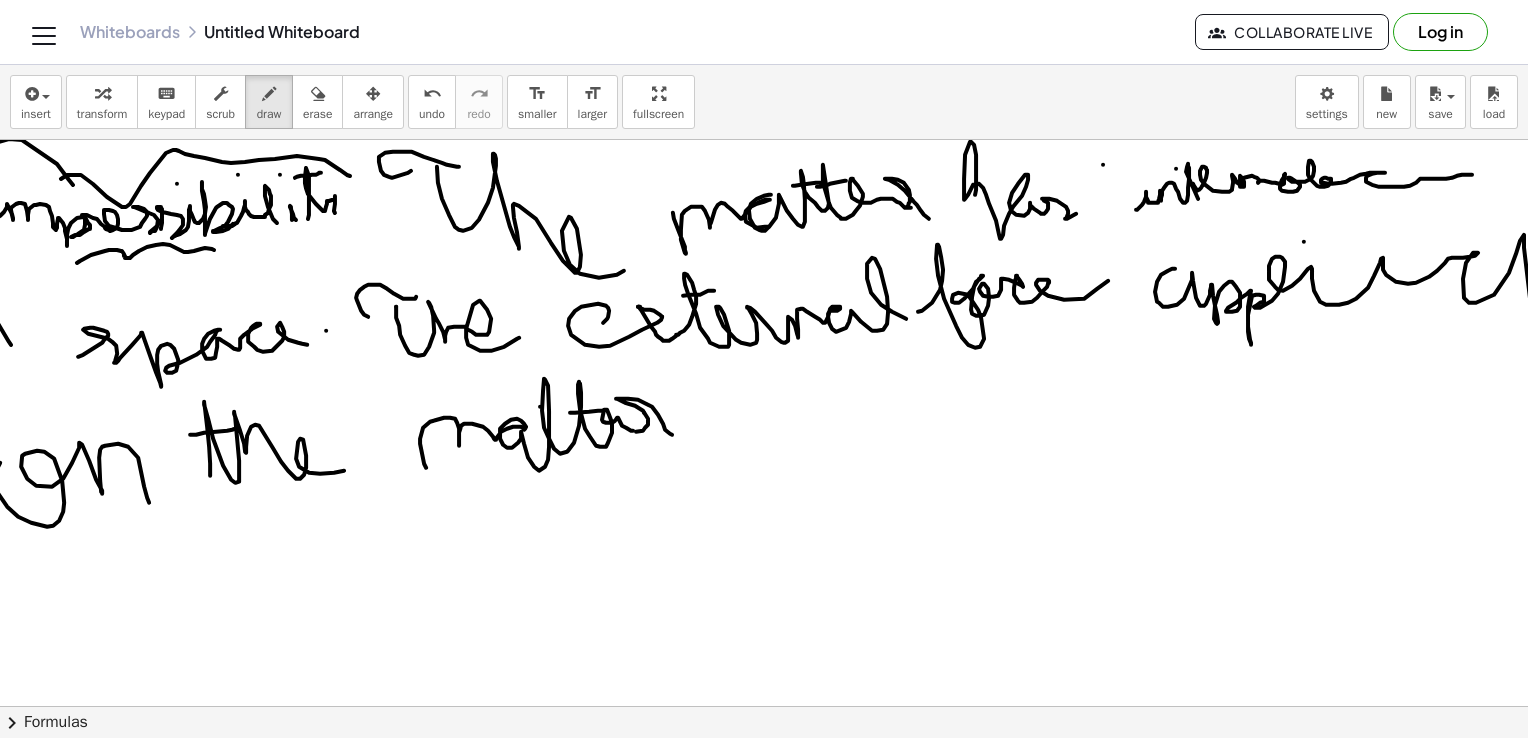 drag, startPoint x: 540, startPoint y: 406, endPoint x: 626, endPoint y: 410, distance: 86.09297 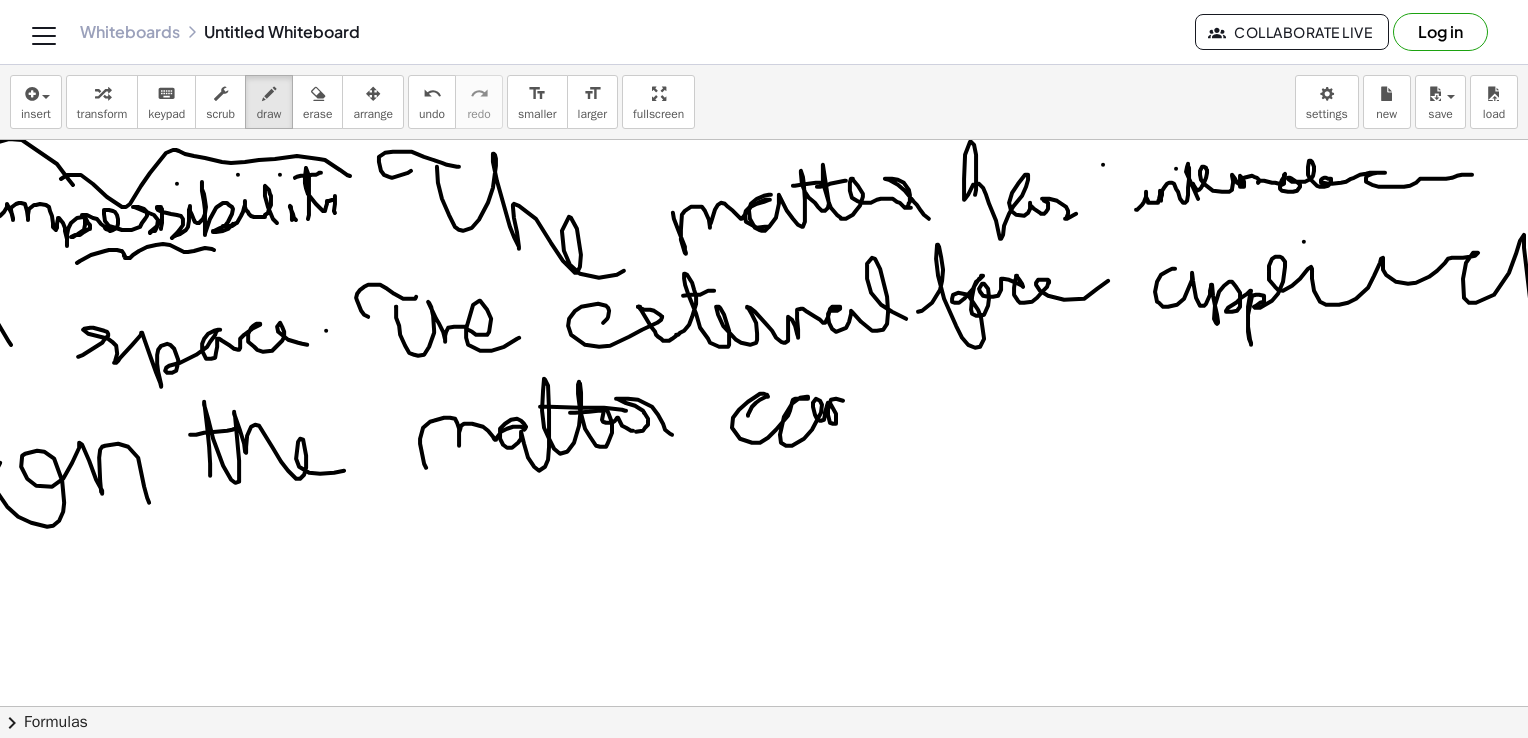 drag, startPoint x: 748, startPoint y: 415, endPoint x: 863, endPoint y: 438, distance: 117.27745 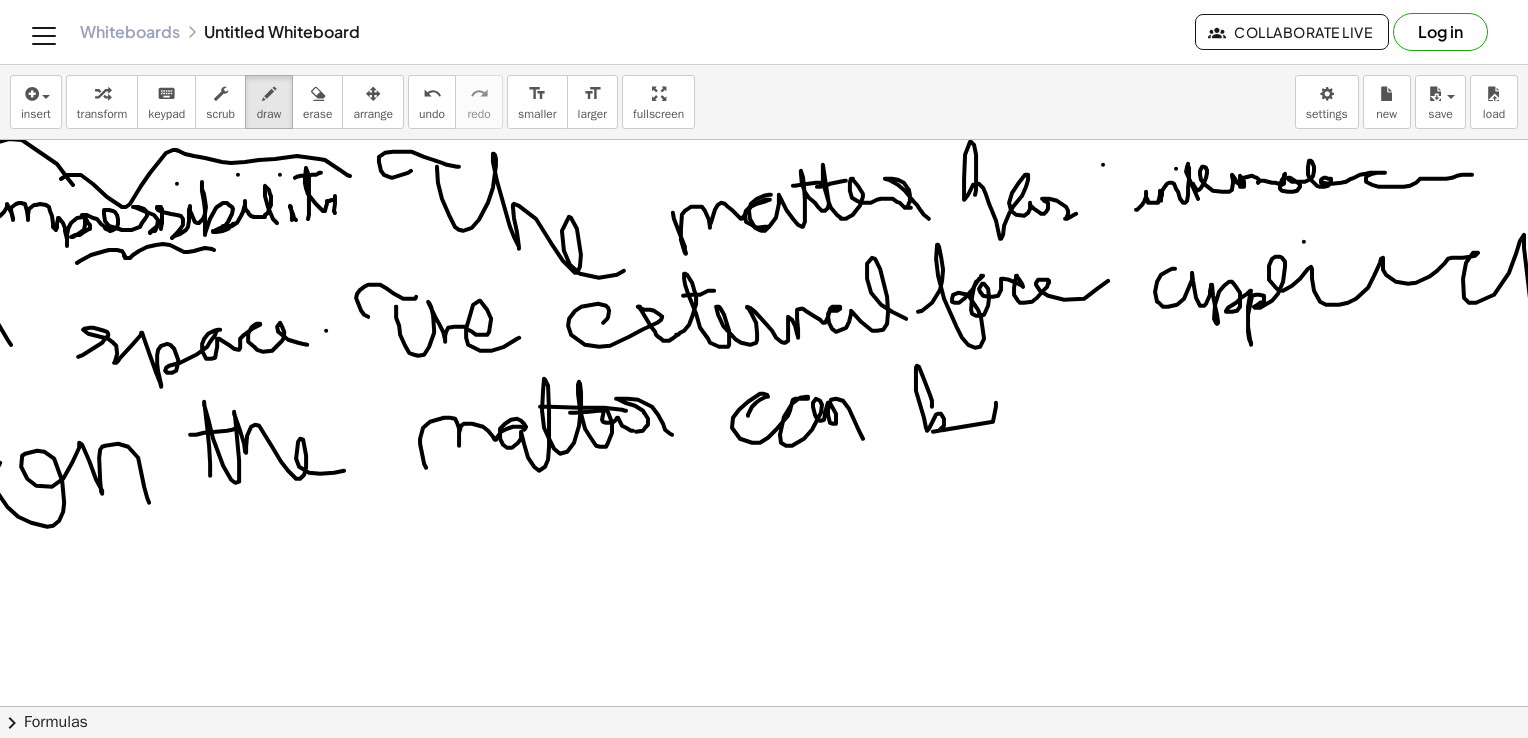 drag, startPoint x: 932, startPoint y: 406, endPoint x: 996, endPoint y: 402, distance: 64.12488 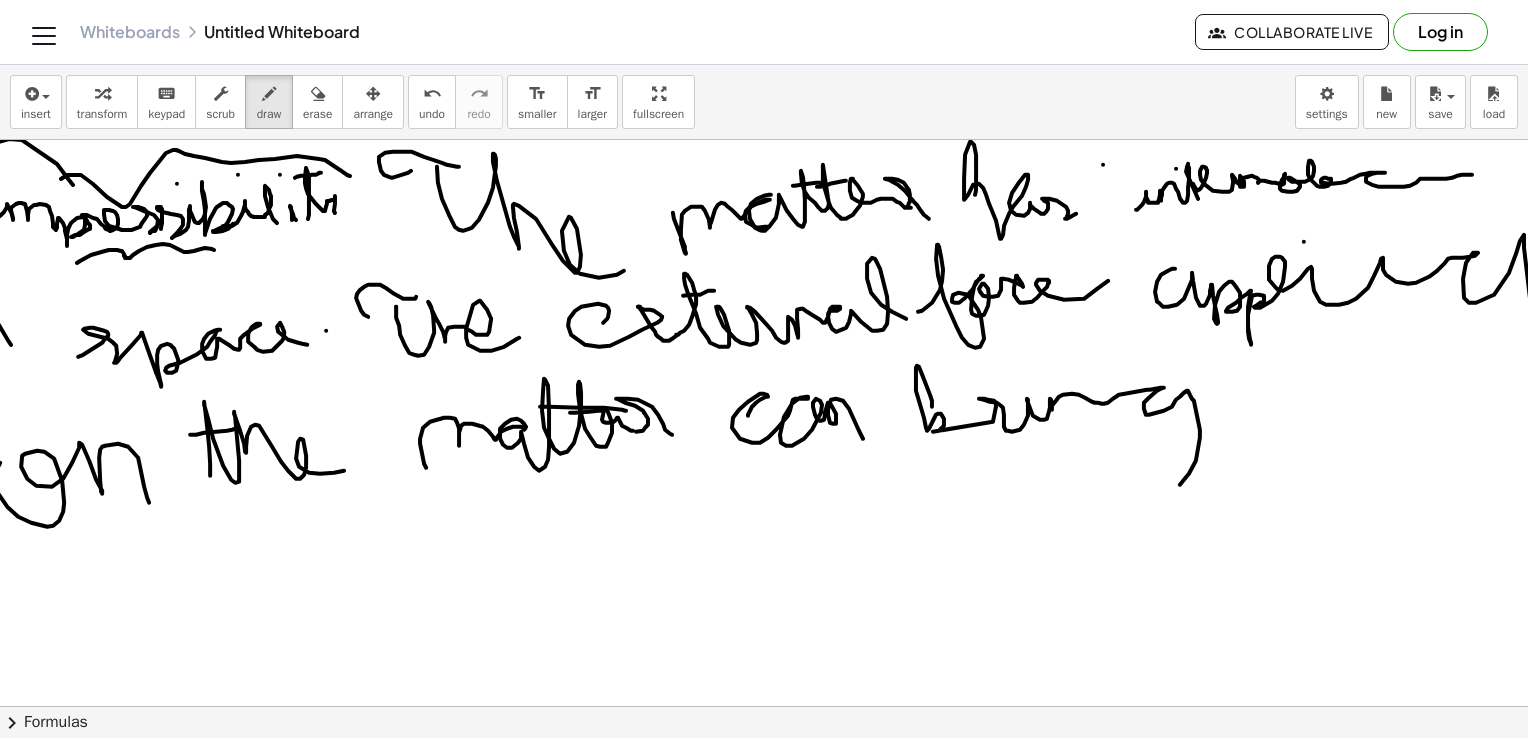 drag, startPoint x: 996, startPoint y: 402, endPoint x: 1232, endPoint y: 346, distance: 242.55309 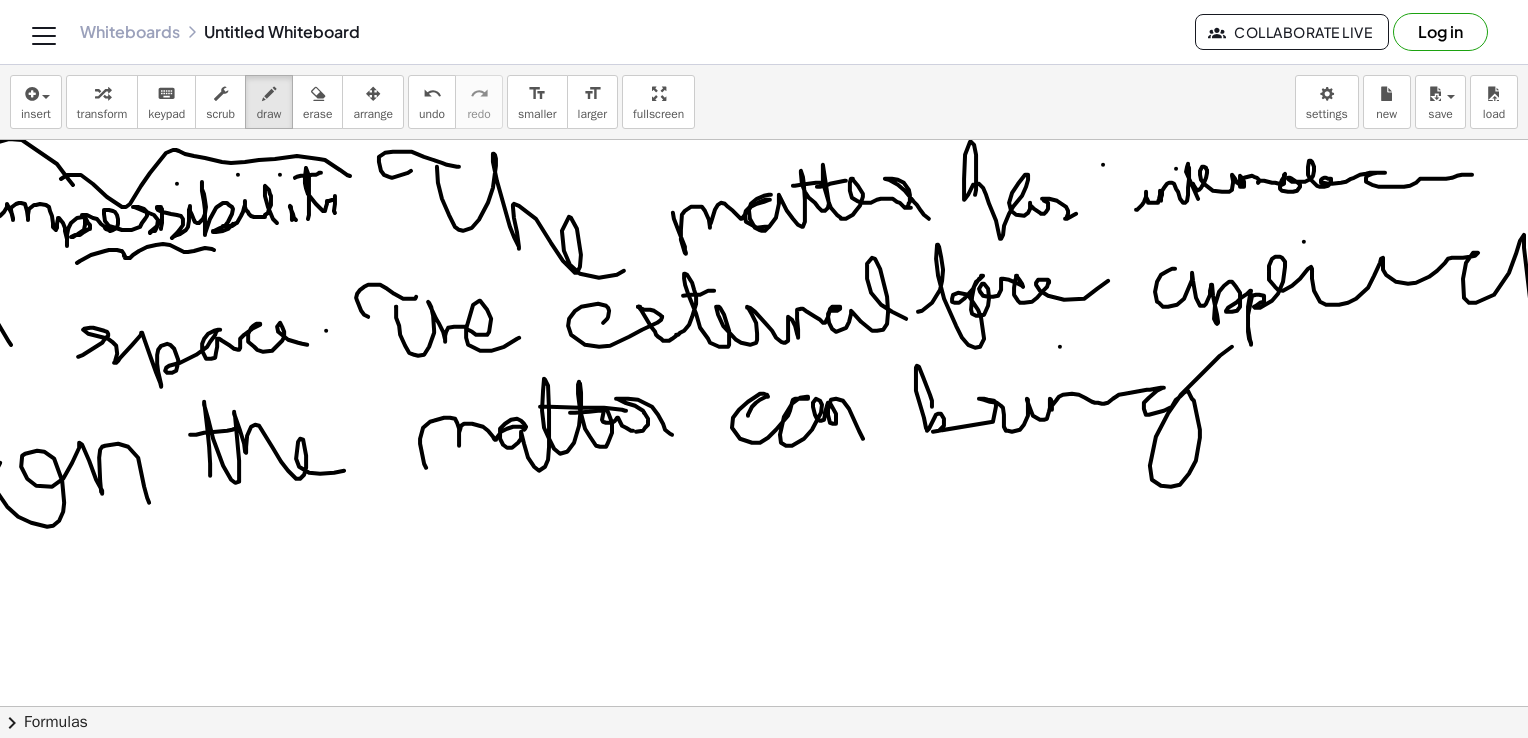 click at bounding box center [731, 897] 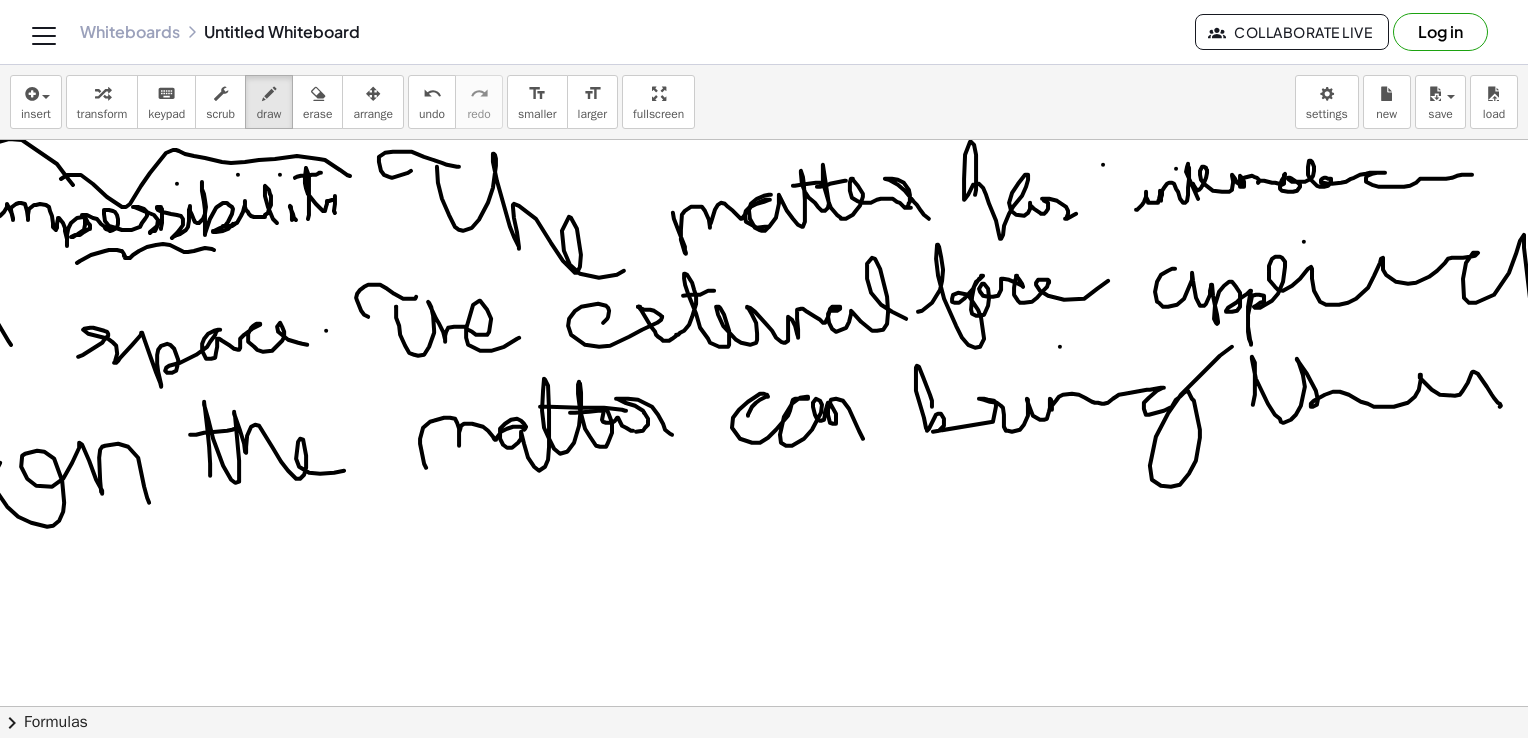 drag, startPoint x: 1253, startPoint y: 404, endPoint x: 1516, endPoint y: 398, distance: 263.06842 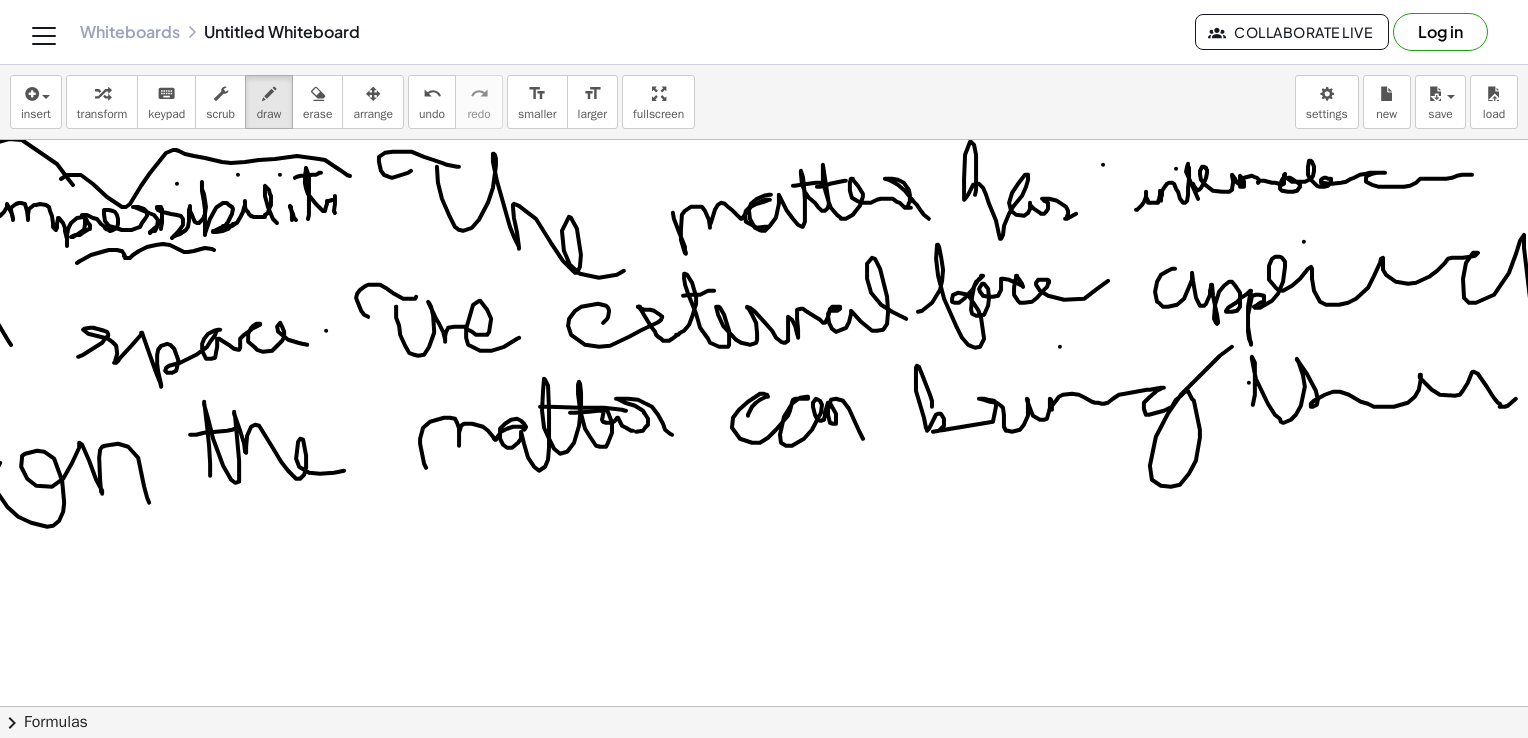 drag, startPoint x: 1249, startPoint y: 382, endPoint x: 1267, endPoint y: 382, distance: 18 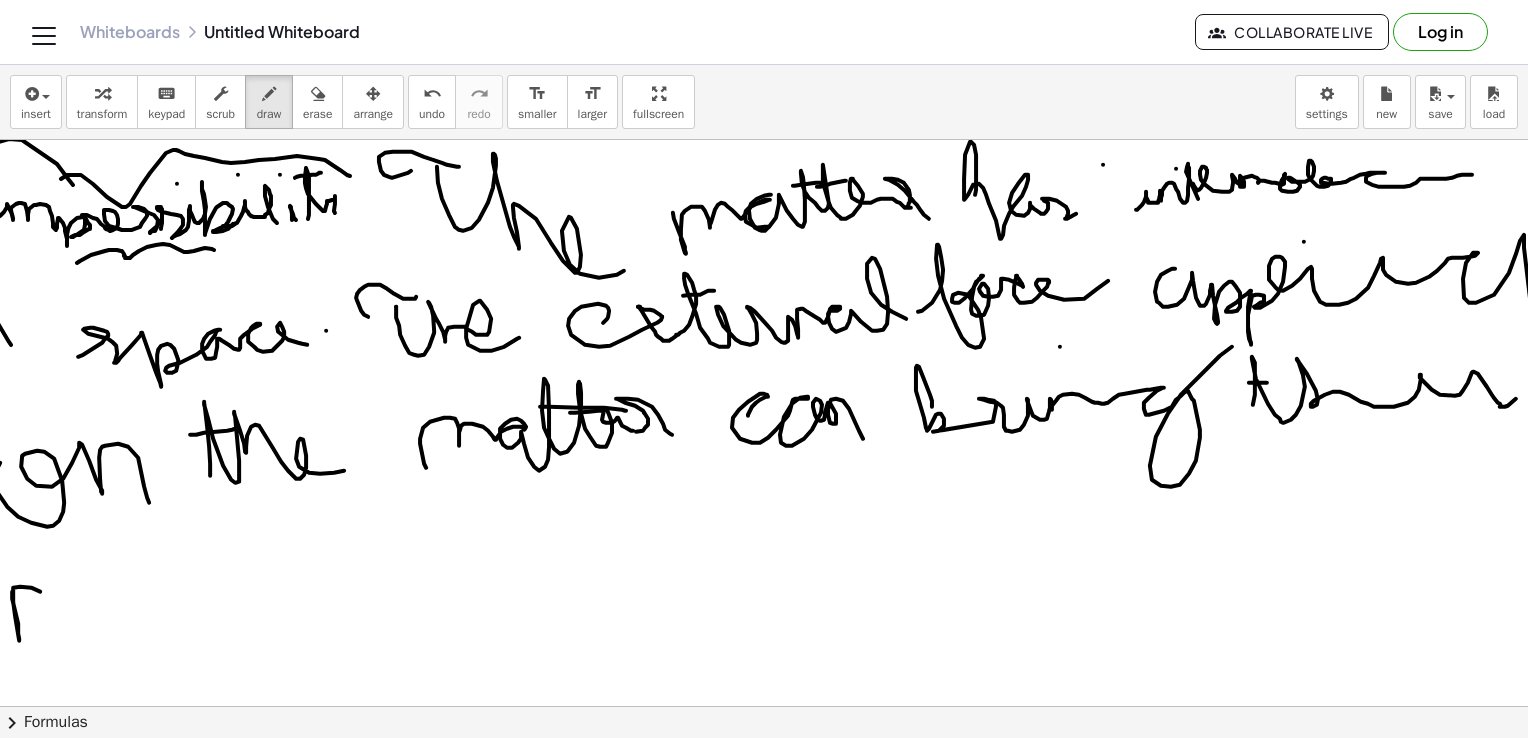 drag, startPoint x: 12, startPoint y: 591, endPoint x: 44, endPoint y: 590, distance: 32.01562 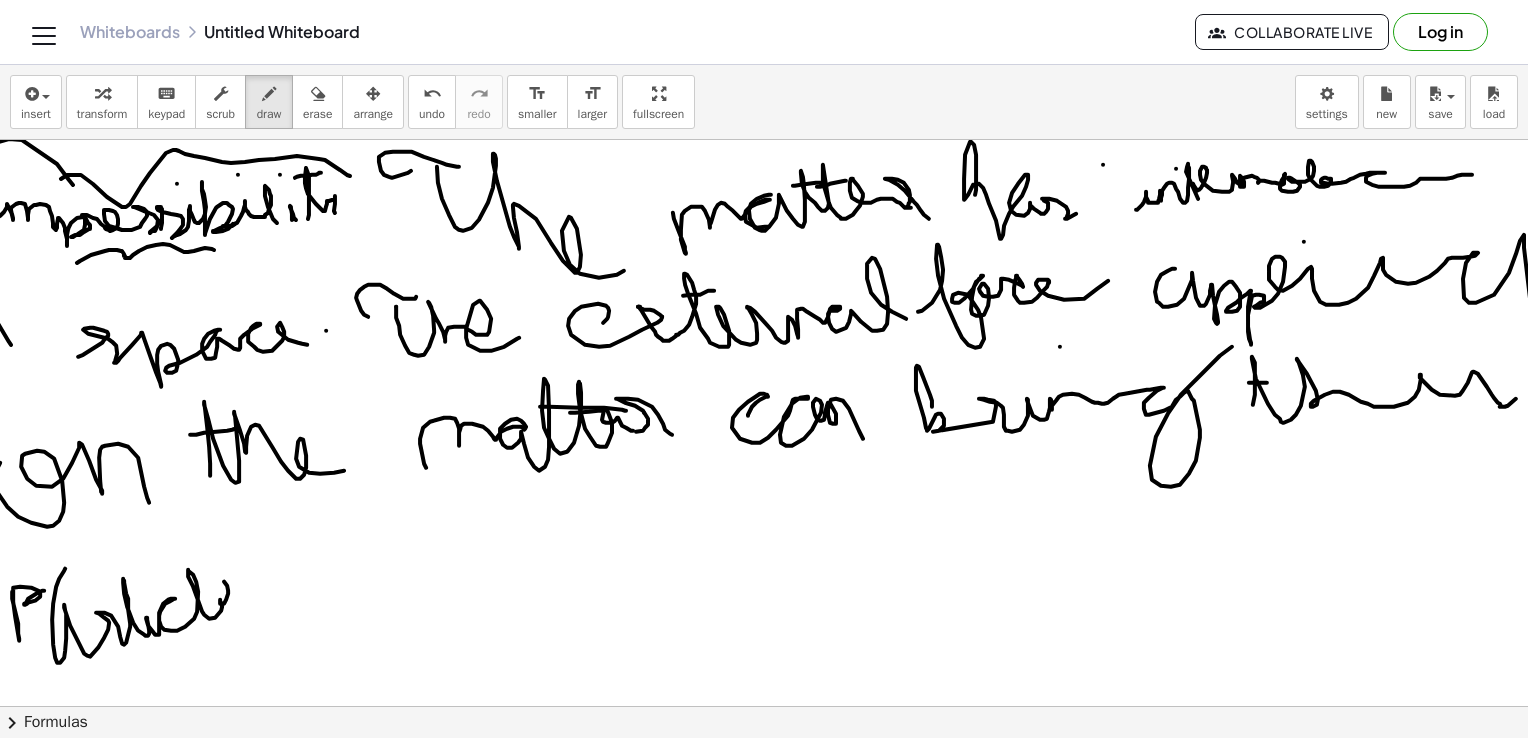 drag, startPoint x: 65, startPoint y: 568, endPoint x: 276, endPoint y: 598, distance: 213.12202 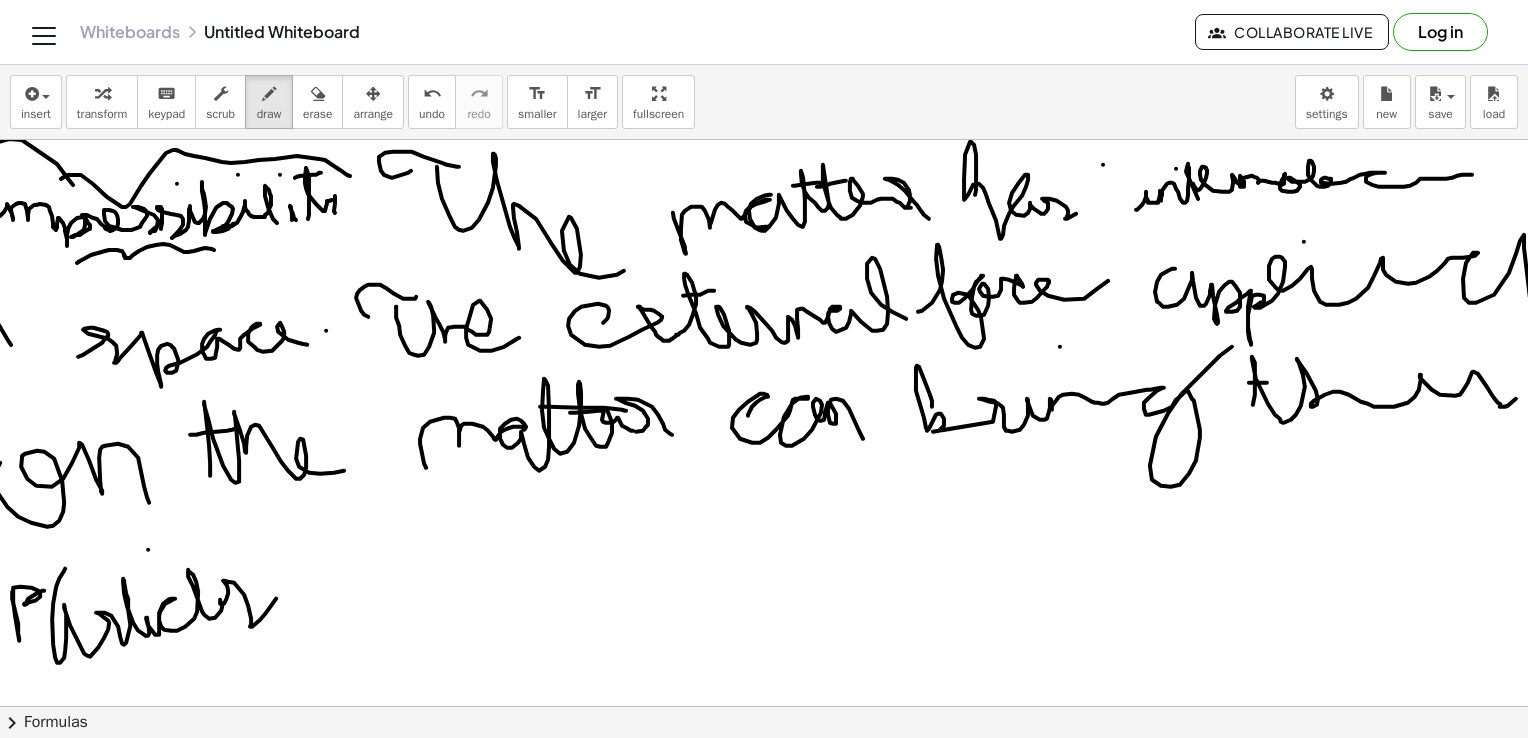 click at bounding box center (731, 897) 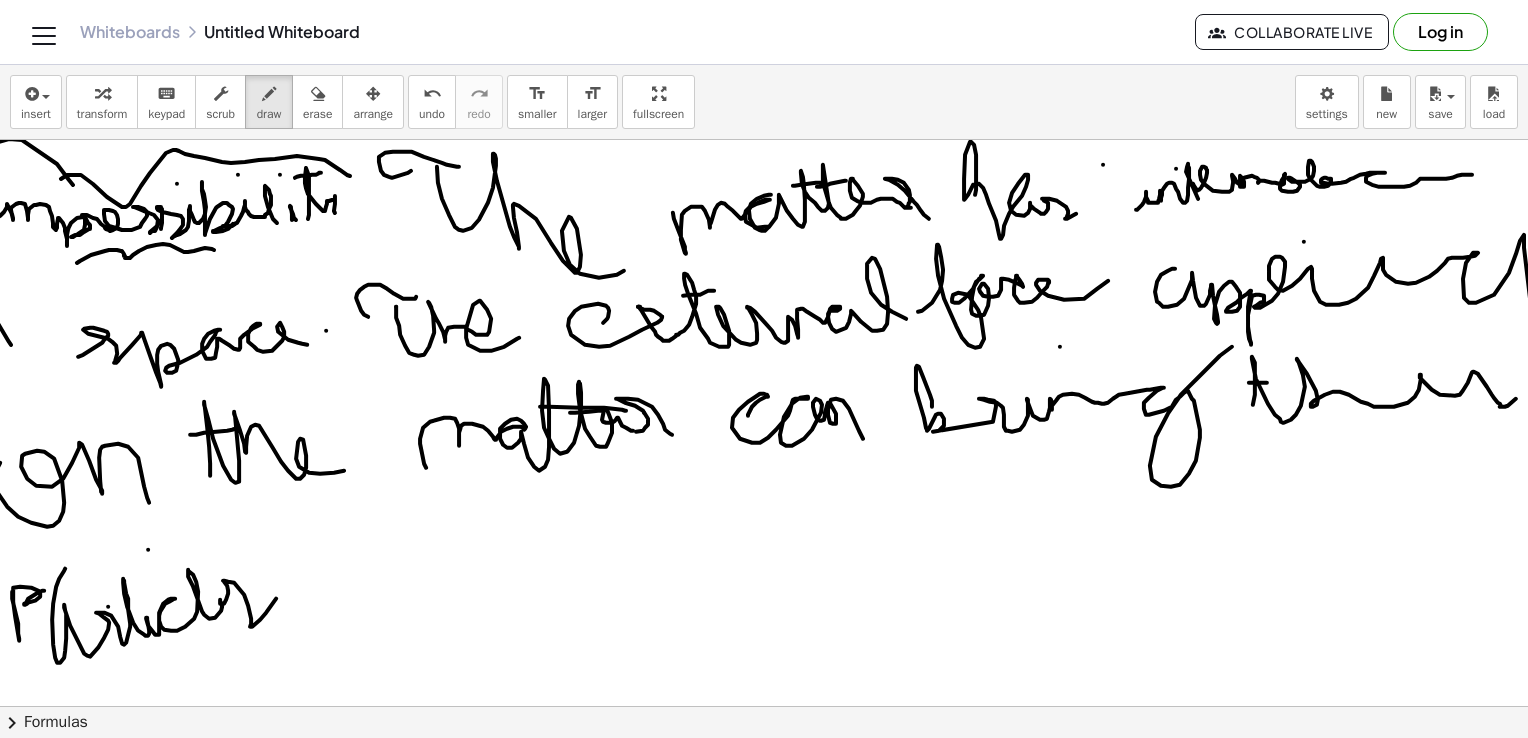 drag, startPoint x: 108, startPoint y: 606, endPoint x: 138, endPoint y: 602, distance: 30.265491 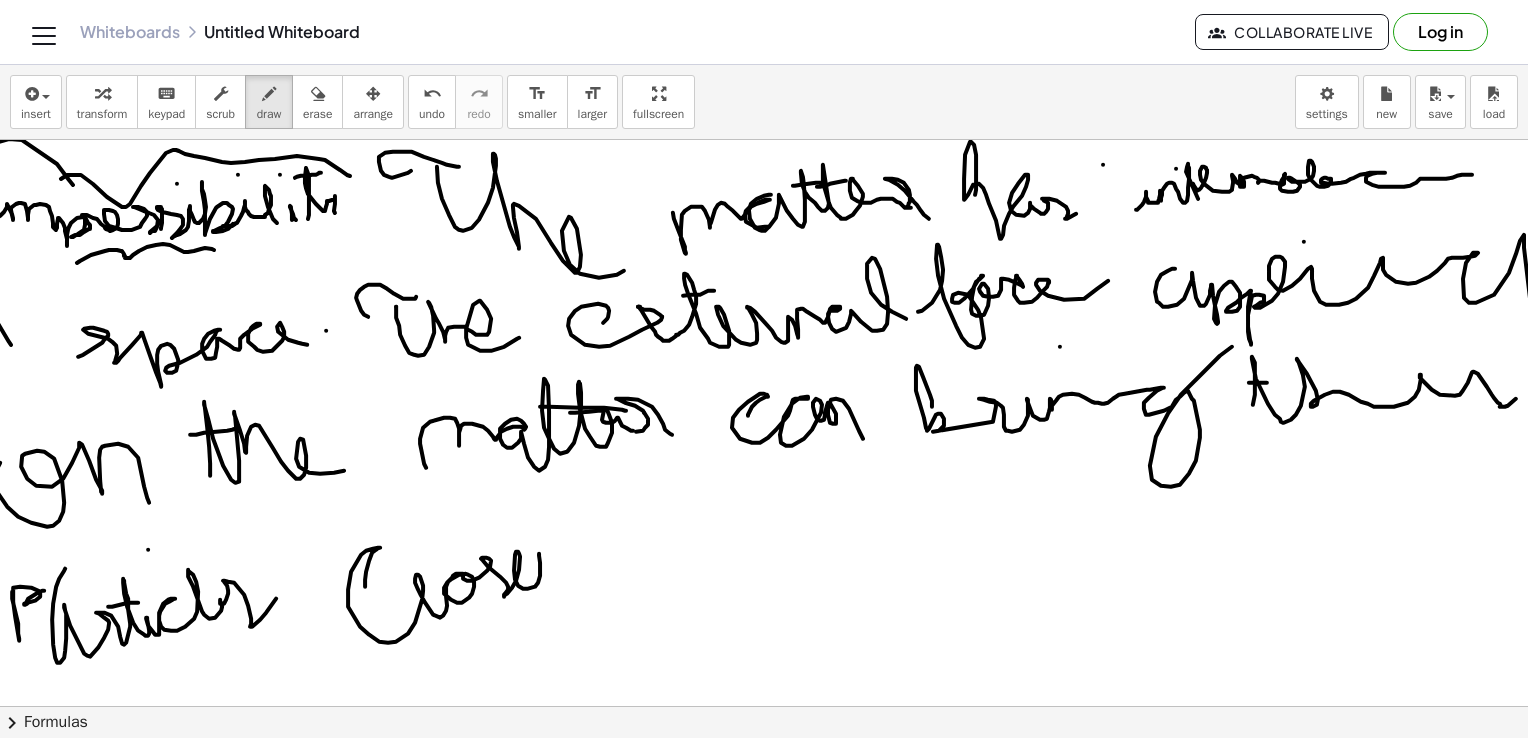 drag, startPoint x: 365, startPoint y: 586, endPoint x: 555, endPoint y: 571, distance: 190.59119 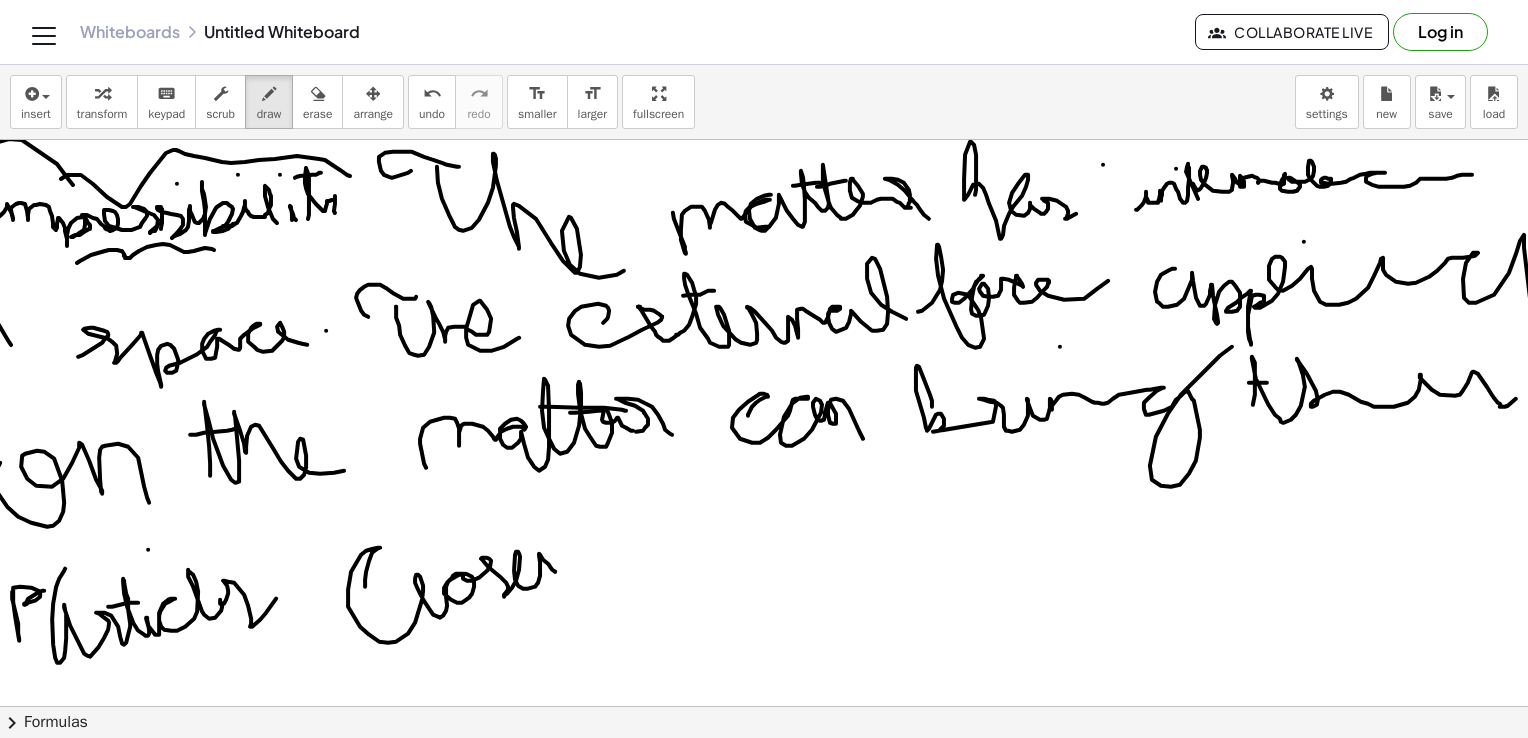 click at bounding box center (731, 897) 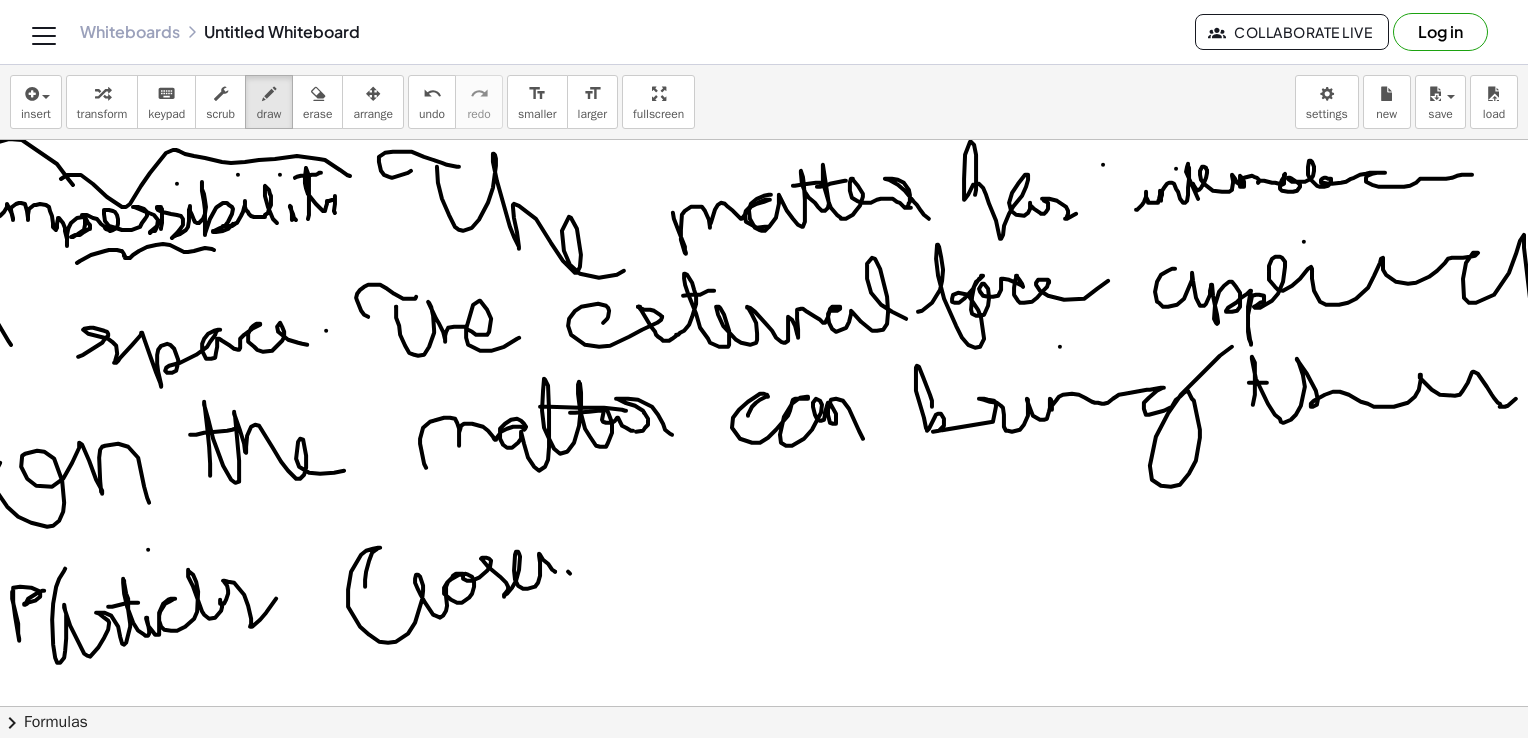 click at bounding box center (731, 897) 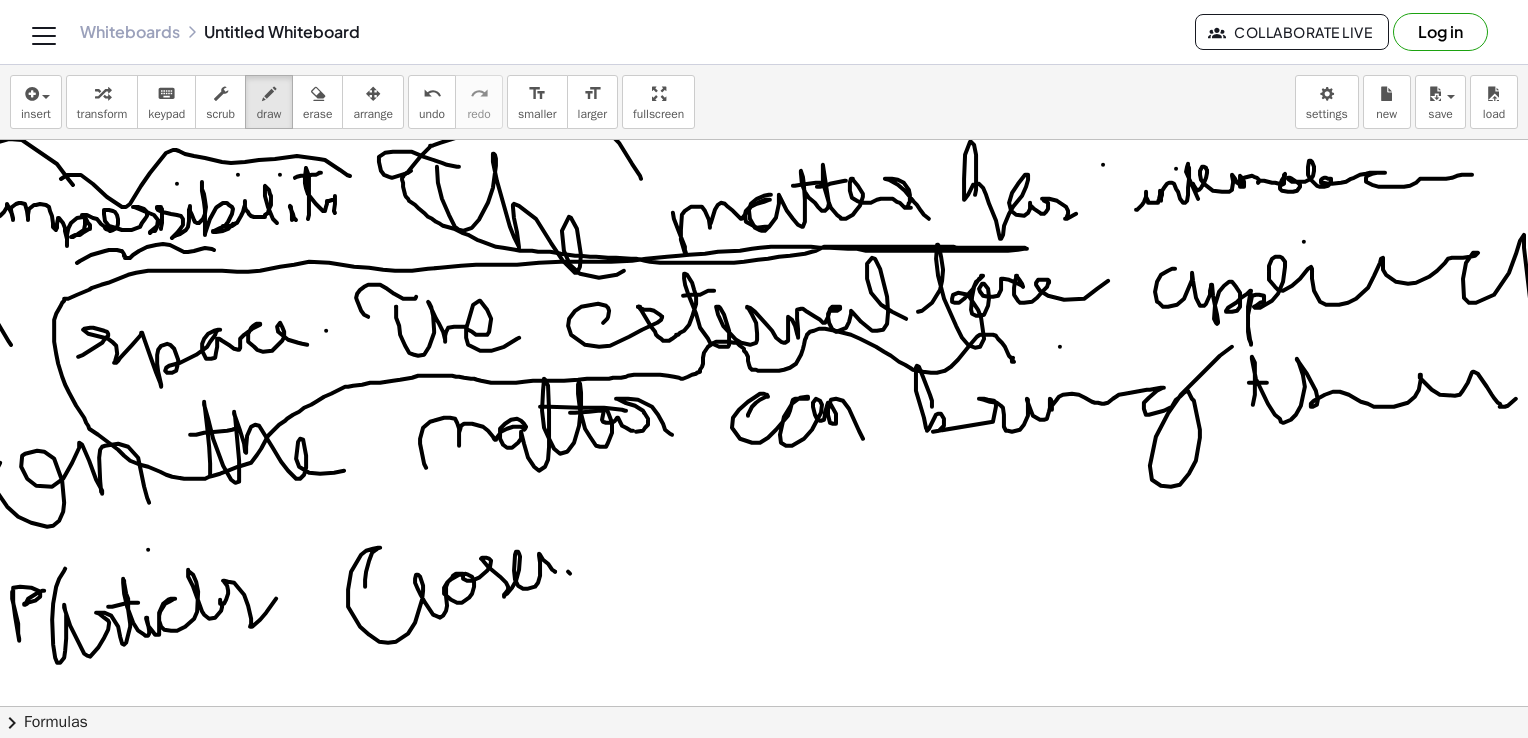 drag, startPoint x: 641, startPoint y: 178, endPoint x: 1018, endPoint y: 350, distance: 414.38266 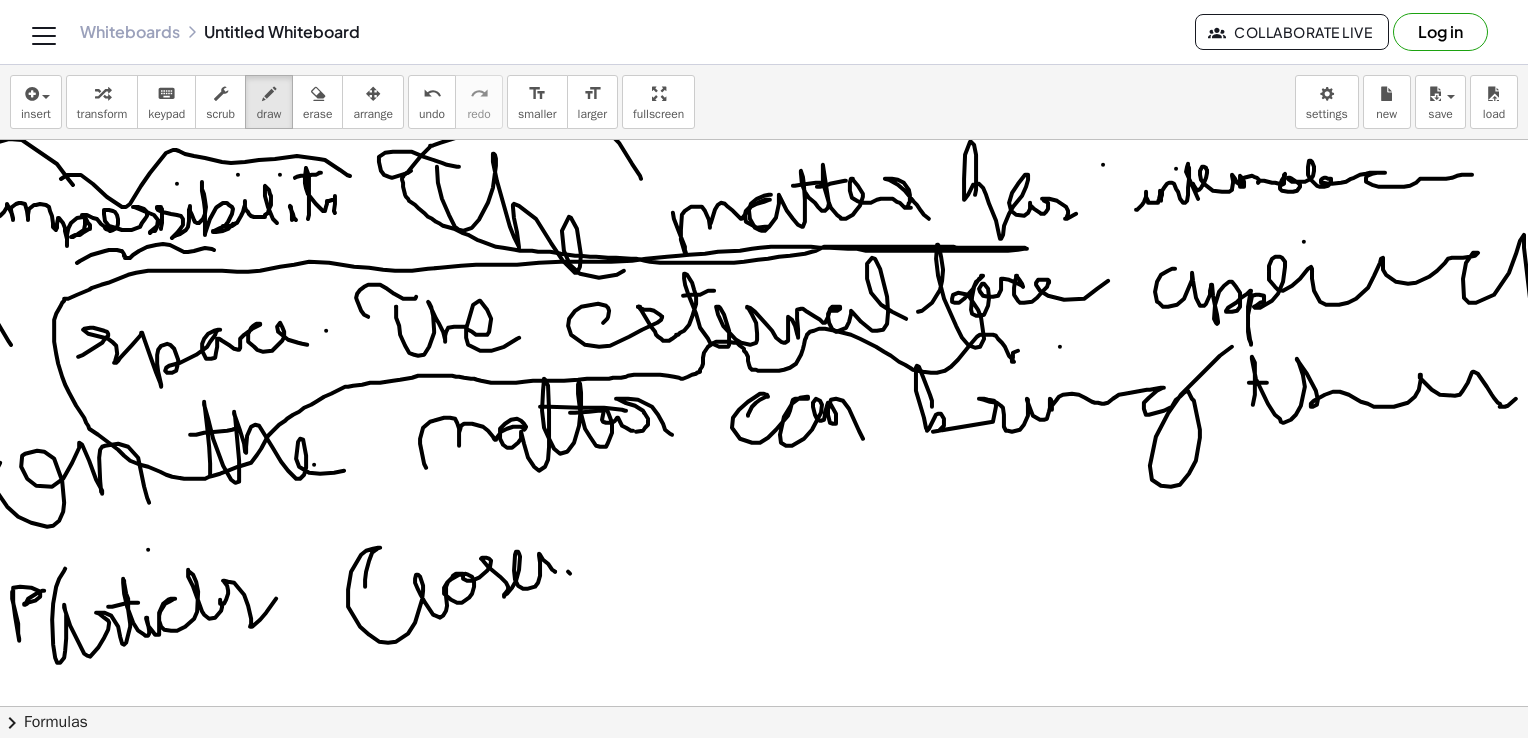 drag, startPoint x: 314, startPoint y: 464, endPoint x: 536, endPoint y: 464, distance: 222 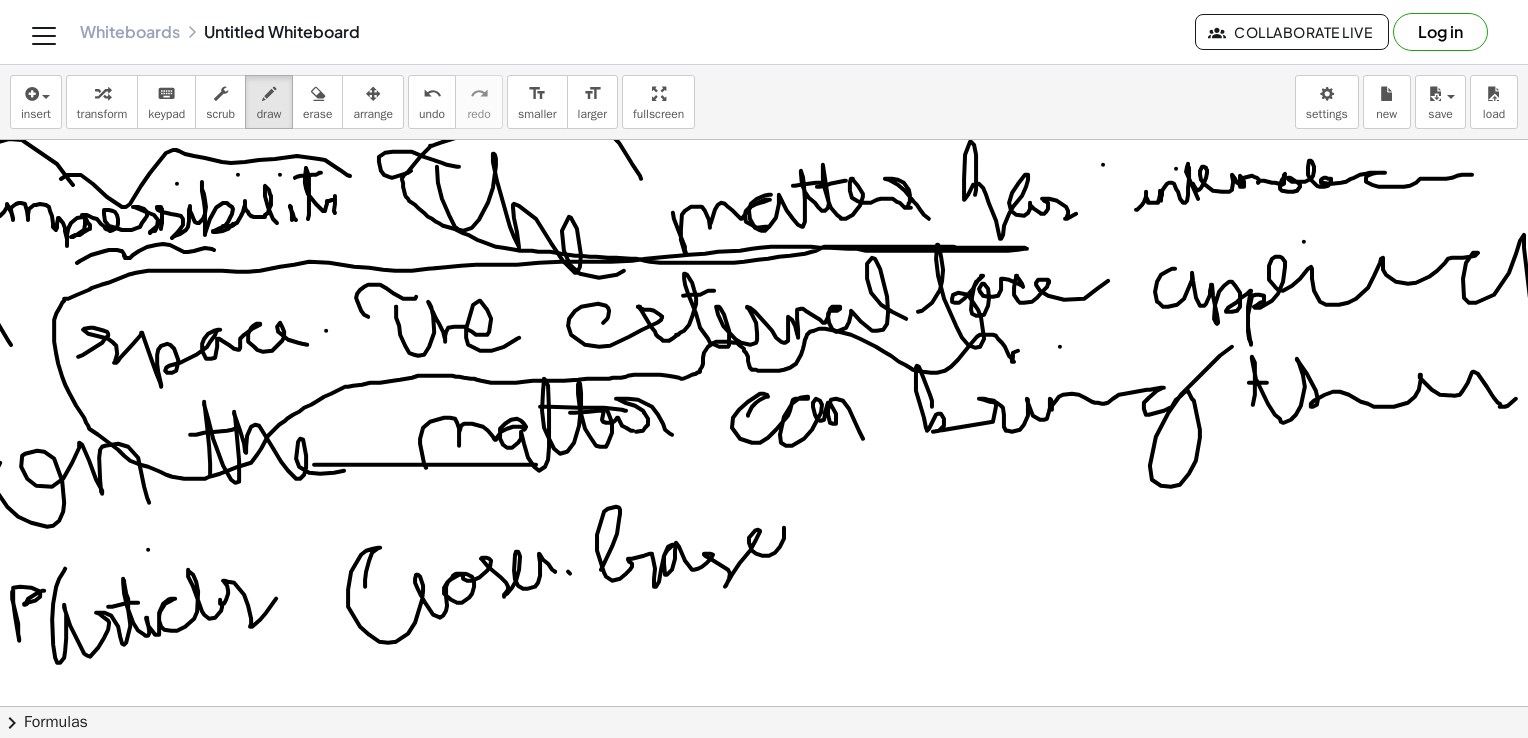 drag, startPoint x: 601, startPoint y: 569, endPoint x: 824, endPoint y: 554, distance: 223.50392 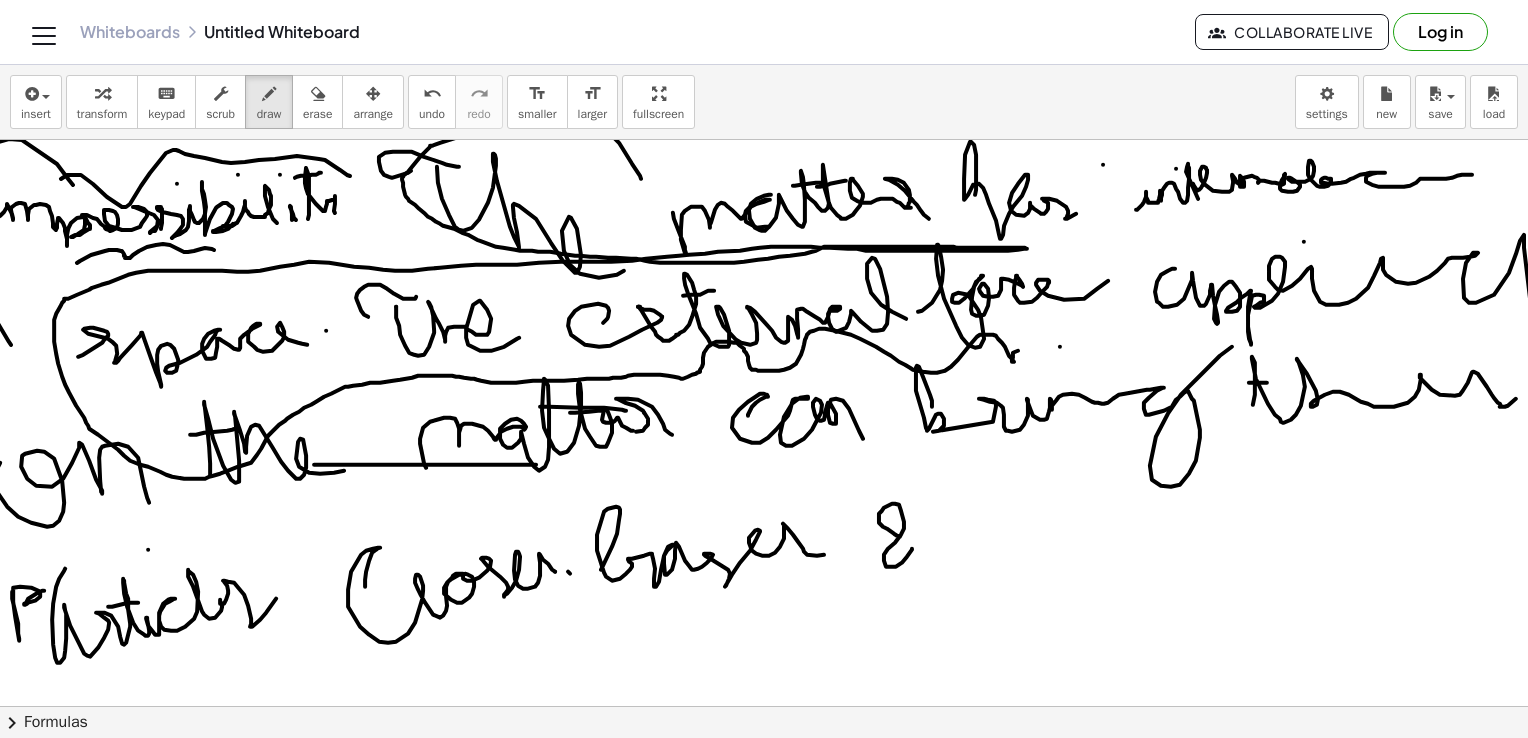 drag, startPoint x: 900, startPoint y: 536, endPoint x: 943, endPoint y: 562, distance: 50.24938 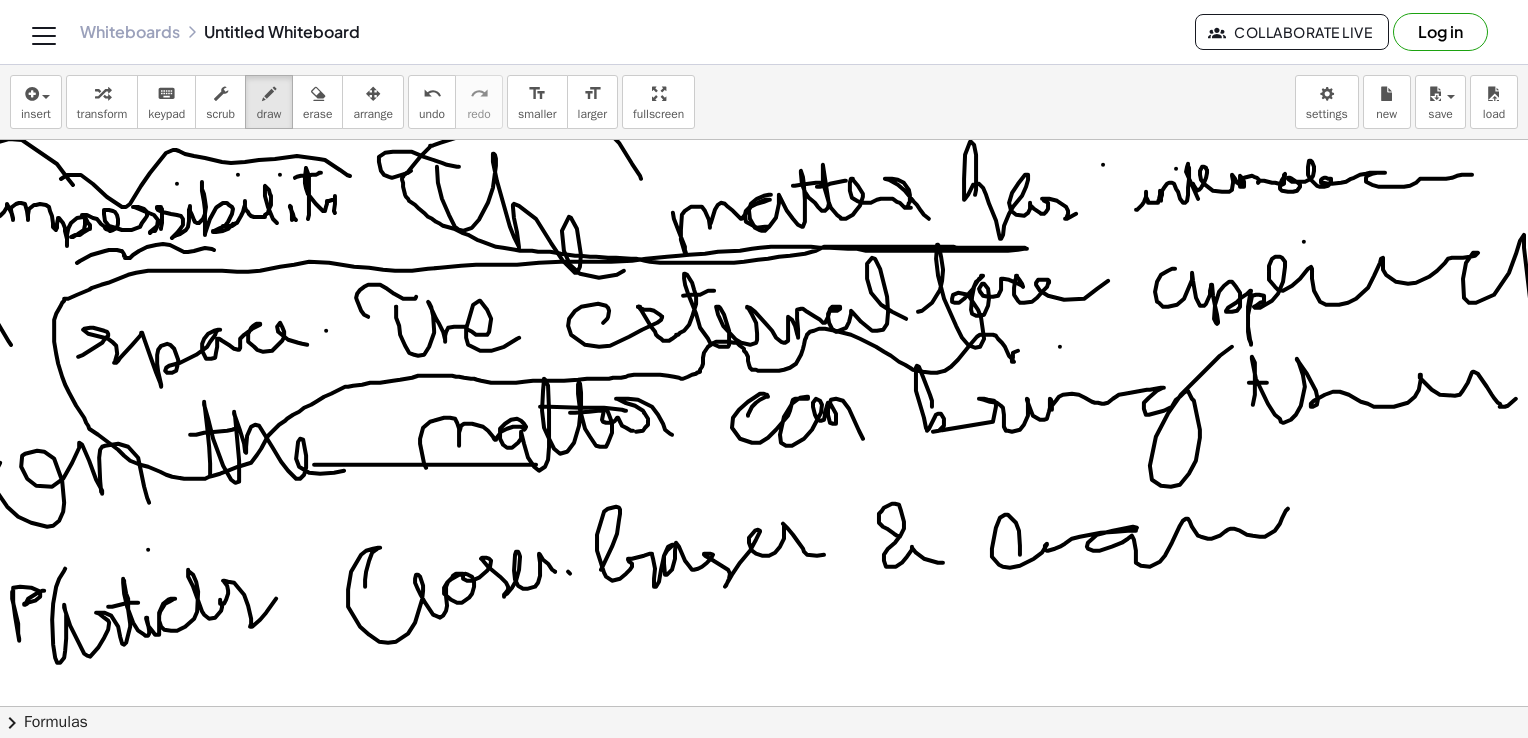 drag, startPoint x: 1020, startPoint y: 554, endPoint x: 1293, endPoint y: 507, distance: 277.01624 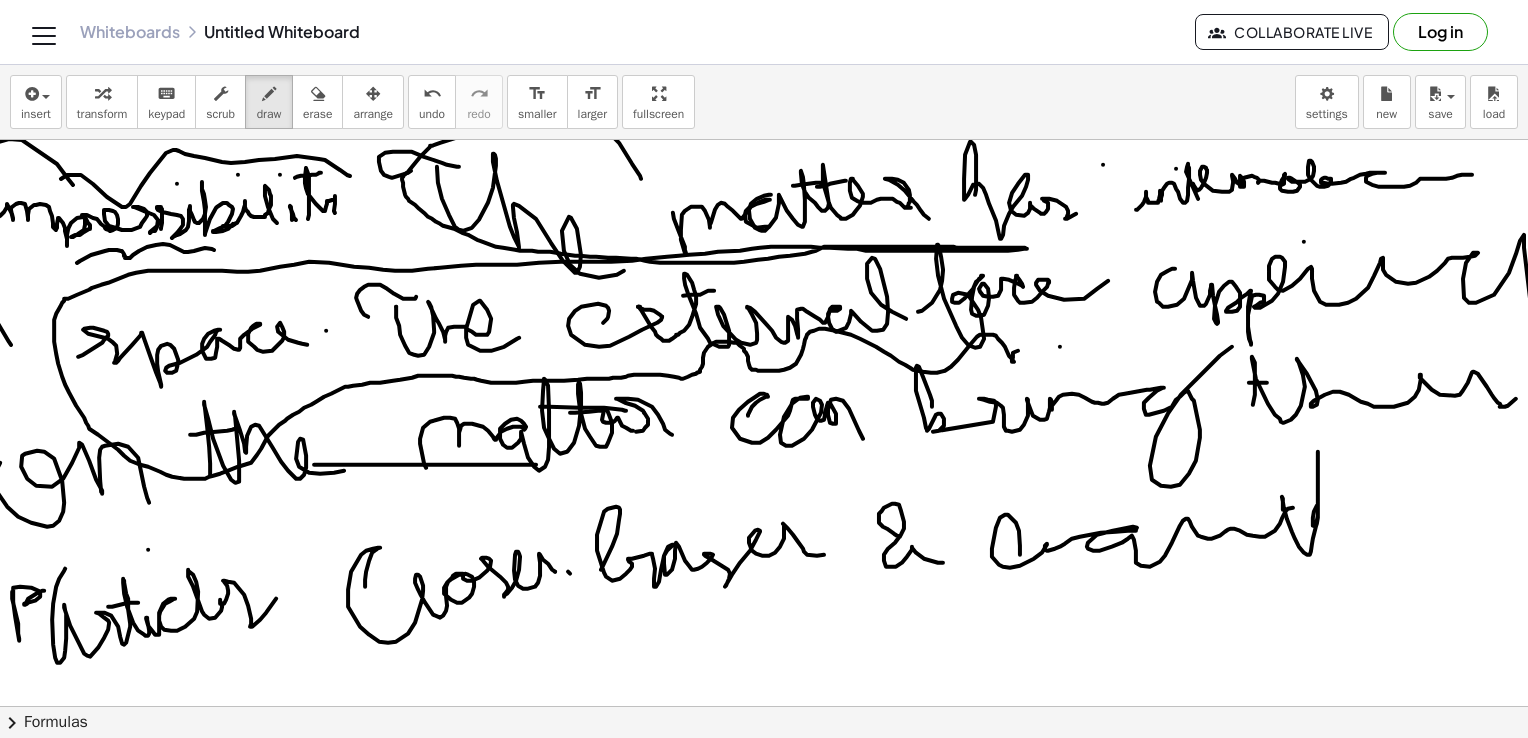 drag, startPoint x: 1283, startPoint y: 509, endPoint x: 1318, endPoint y: 517, distance: 35.902645 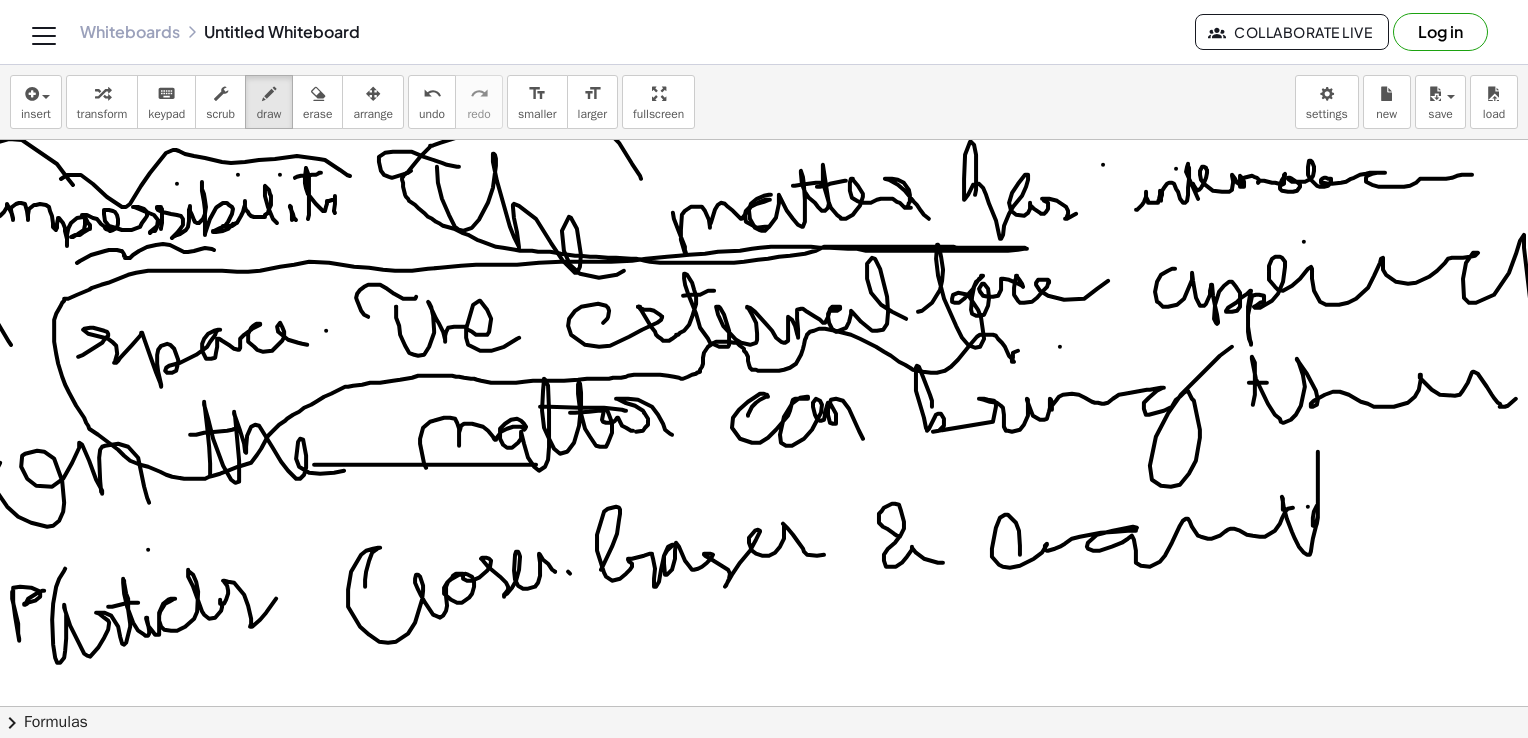 click at bounding box center [731, 897] 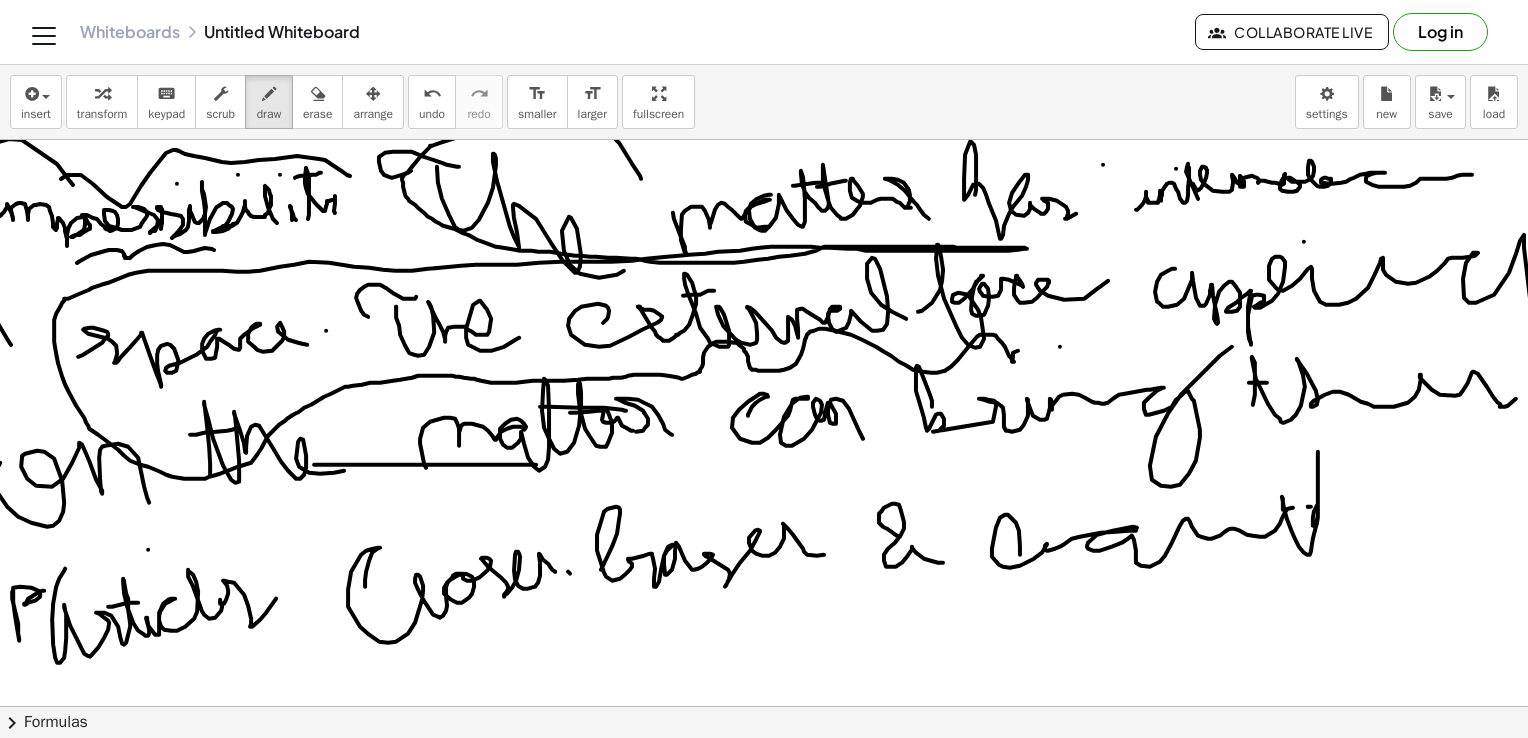 click at bounding box center [731, 897] 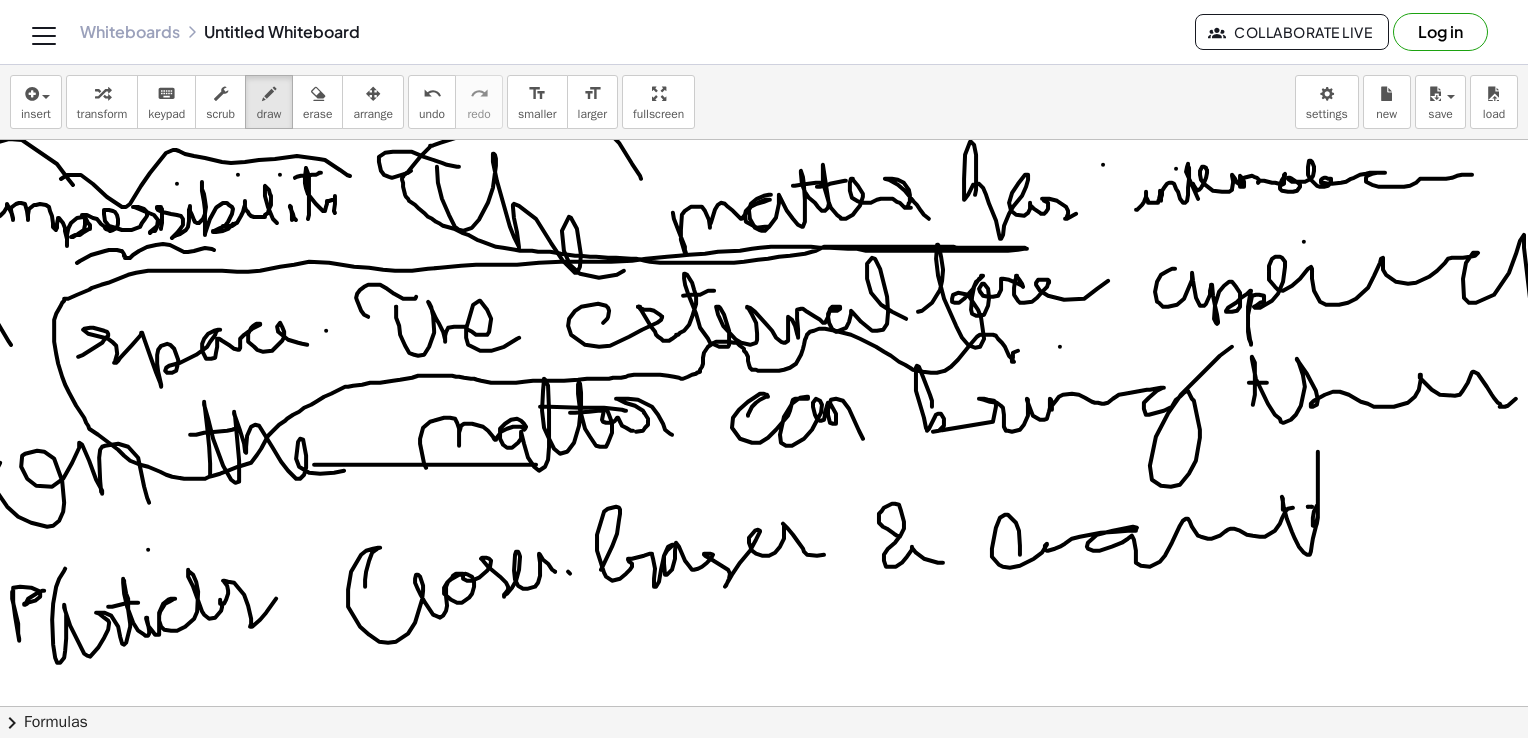 click at bounding box center (731, 897) 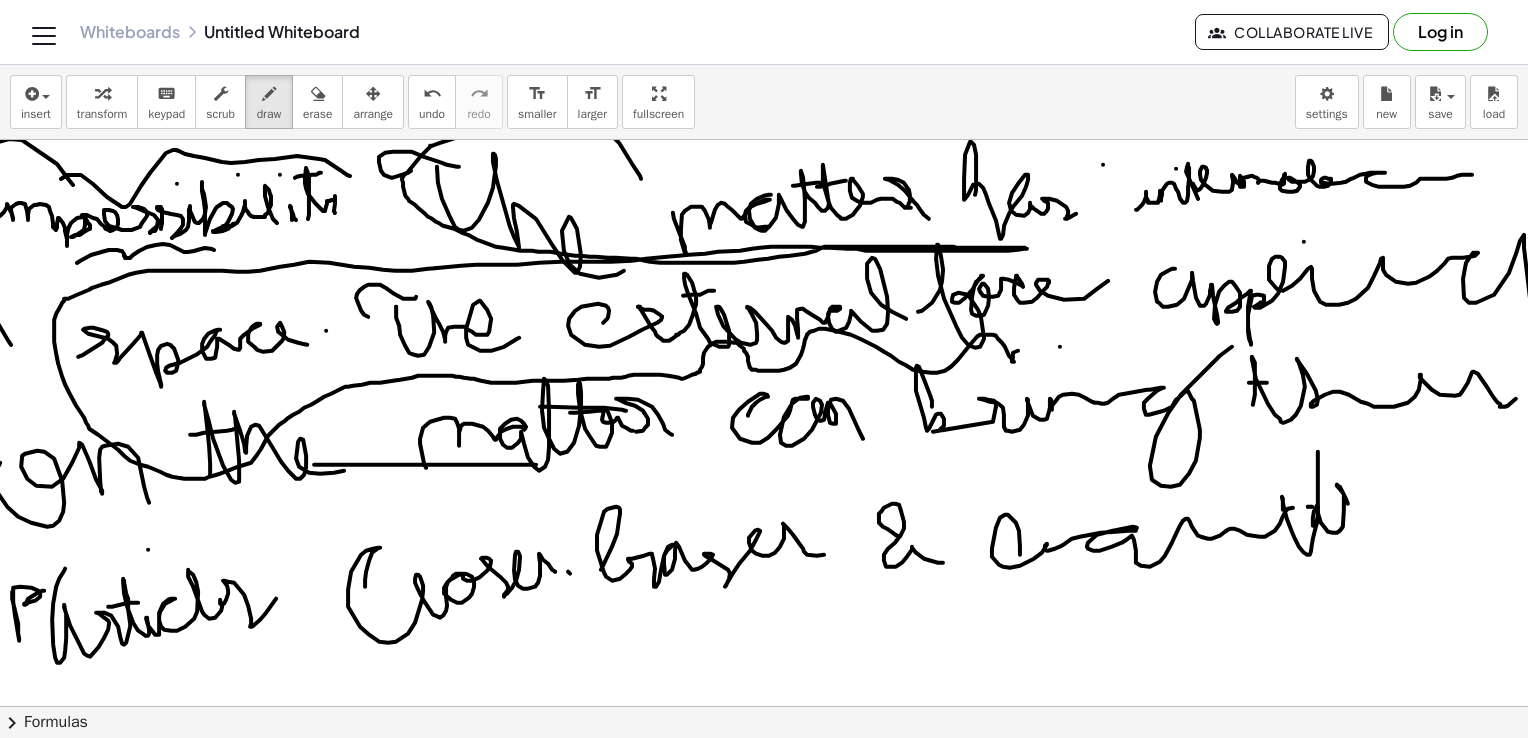 drag, startPoint x: 1318, startPoint y: 506, endPoint x: 1361, endPoint y: 530, distance: 49.24429 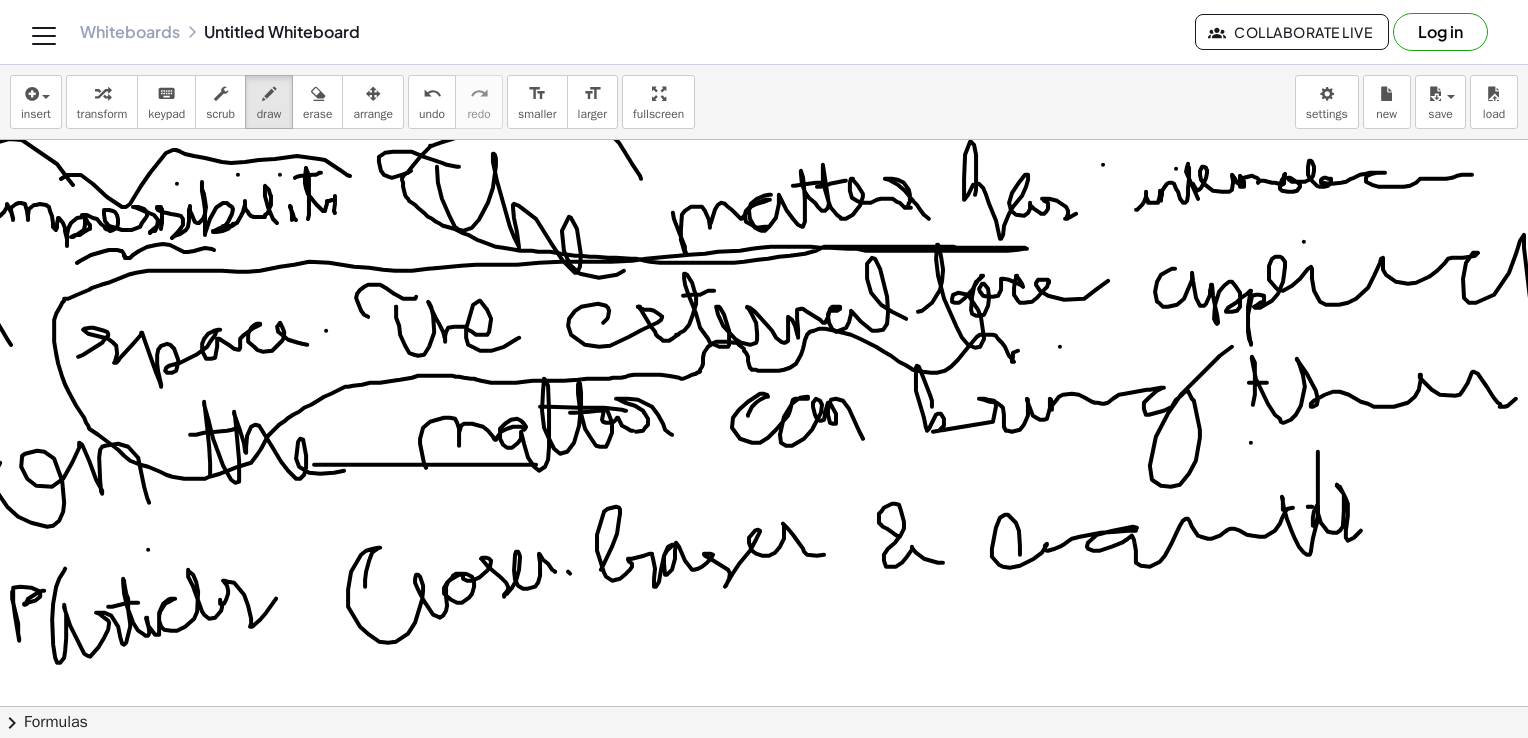 click at bounding box center (731, 897) 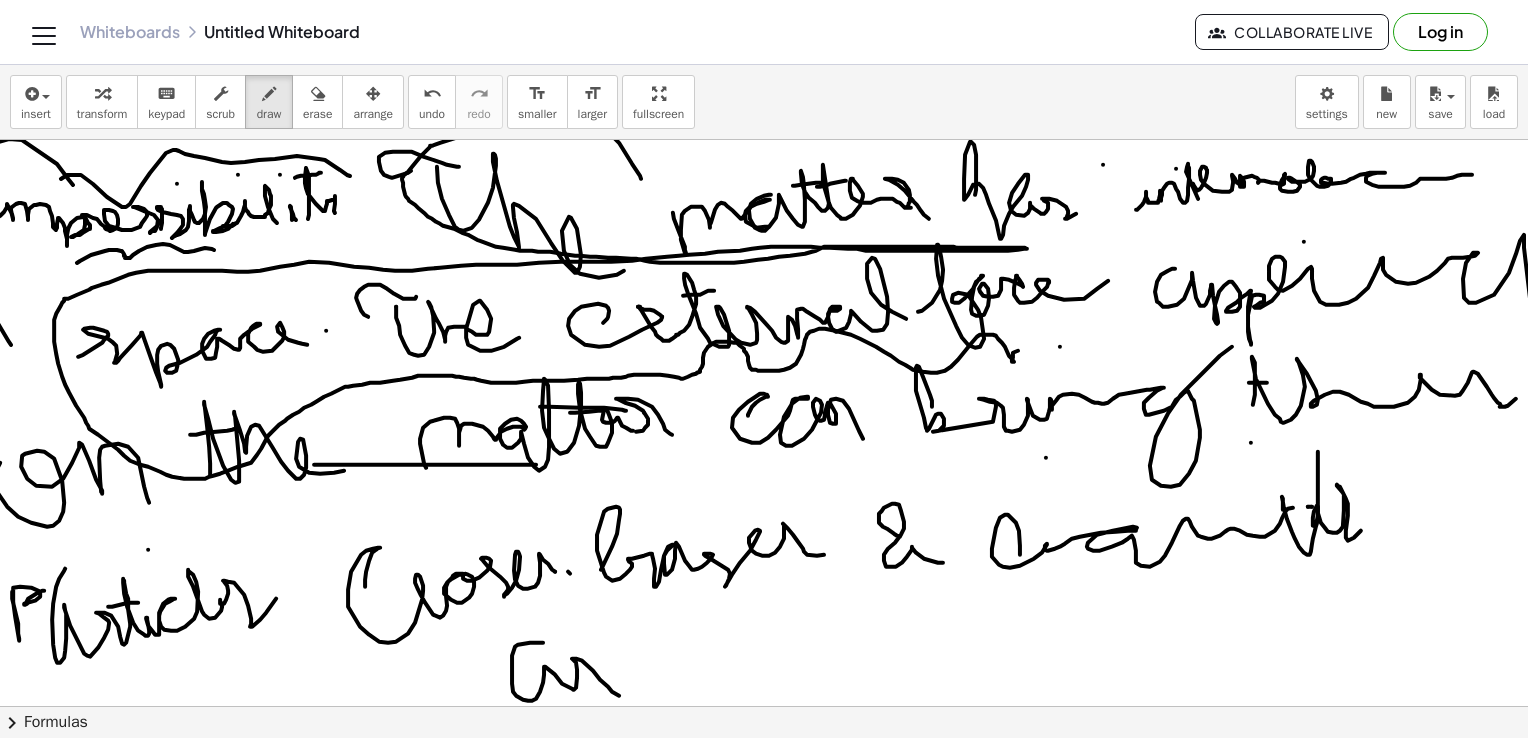 drag, startPoint x: 543, startPoint y: 642, endPoint x: 688, endPoint y: 680, distance: 149.89664 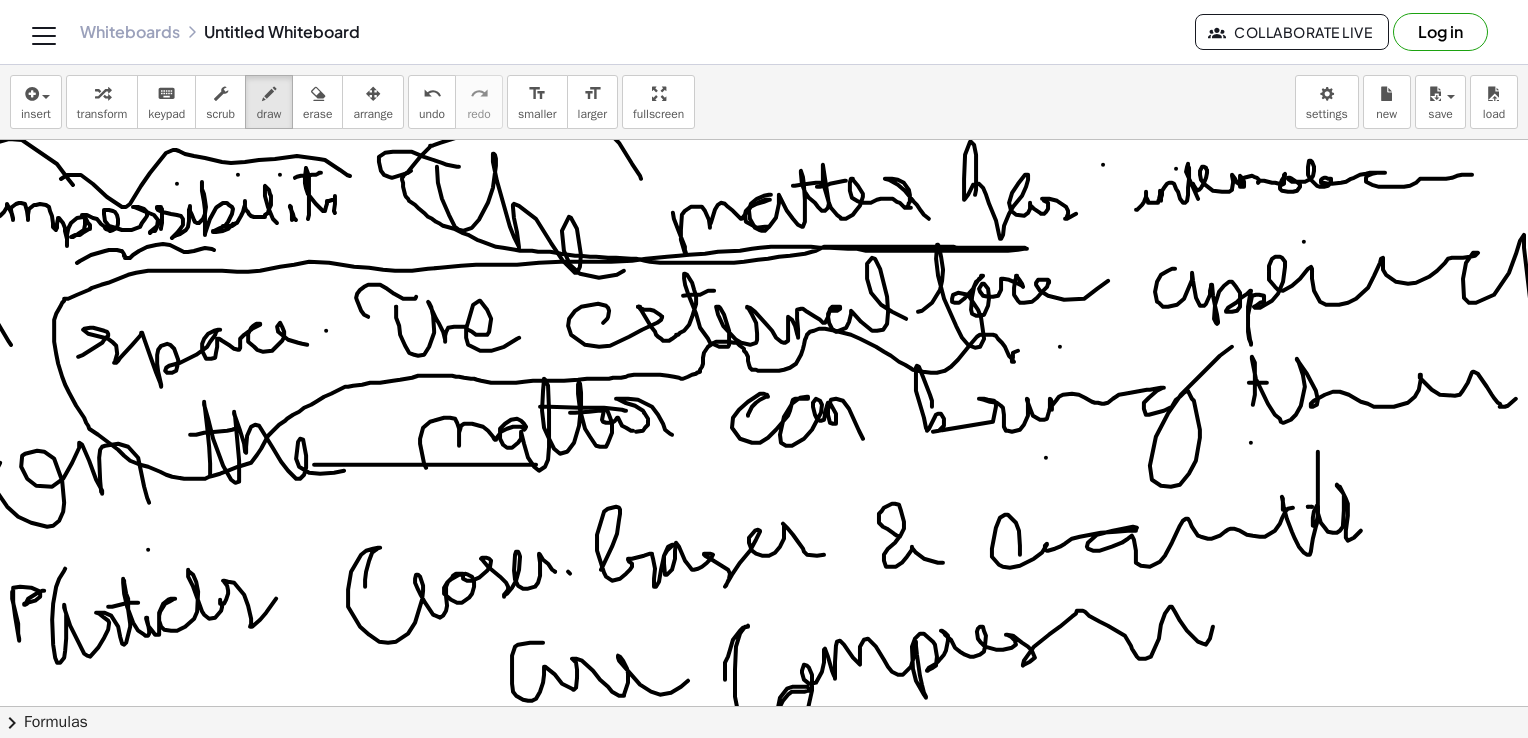 drag, startPoint x: 725, startPoint y: 679, endPoint x: 1235, endPoint y: 665, distance: 510.1921 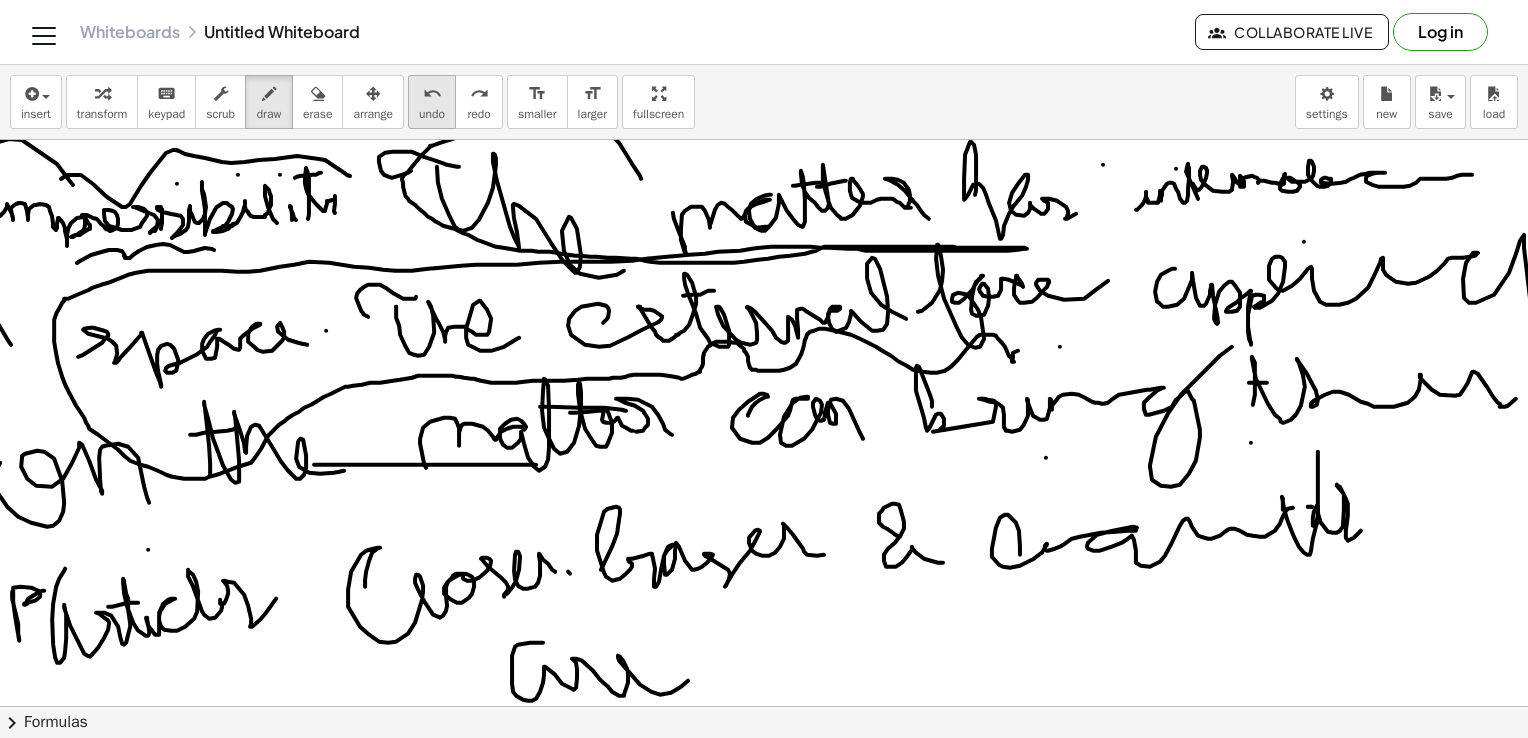 click on "undo" at bounding box center [432, 114] 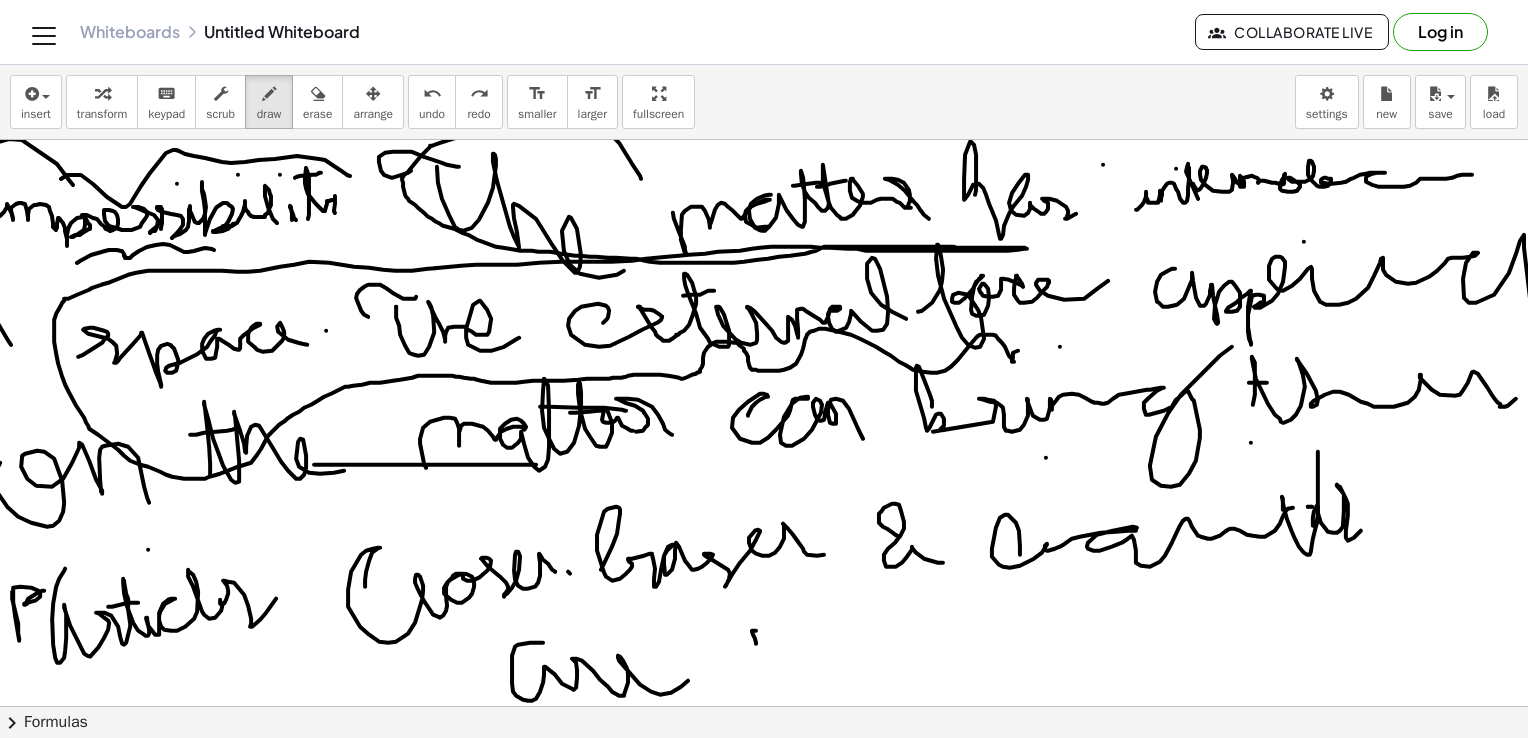 drag, startPoint x: 756, startPoint y: 630, endPoint x: 777, endPoint y: 646, distance: 26.400757 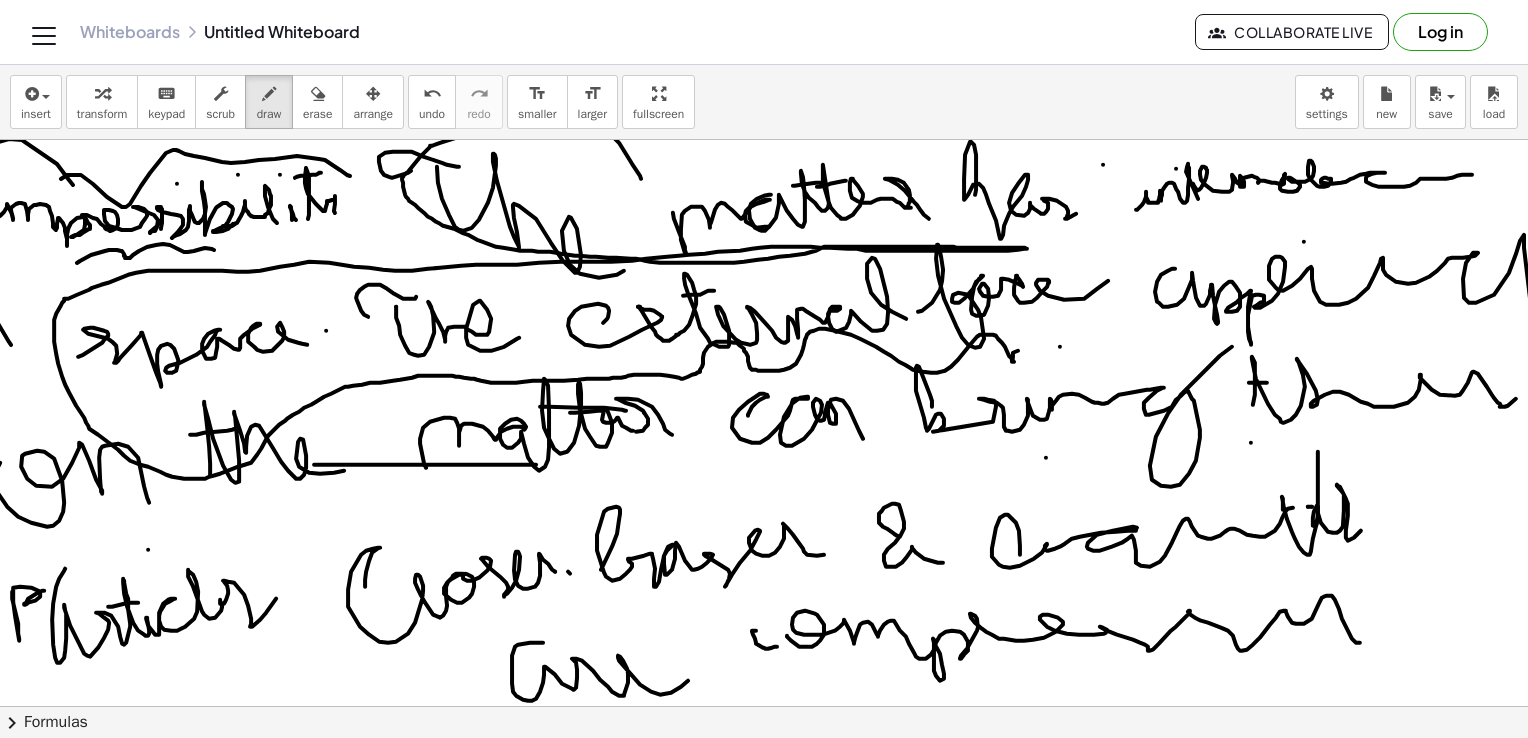 drag, startPoint x: 787, startPoint y: 635, endPoint x: 1365, endPoint y: 642, distance: 578.04236 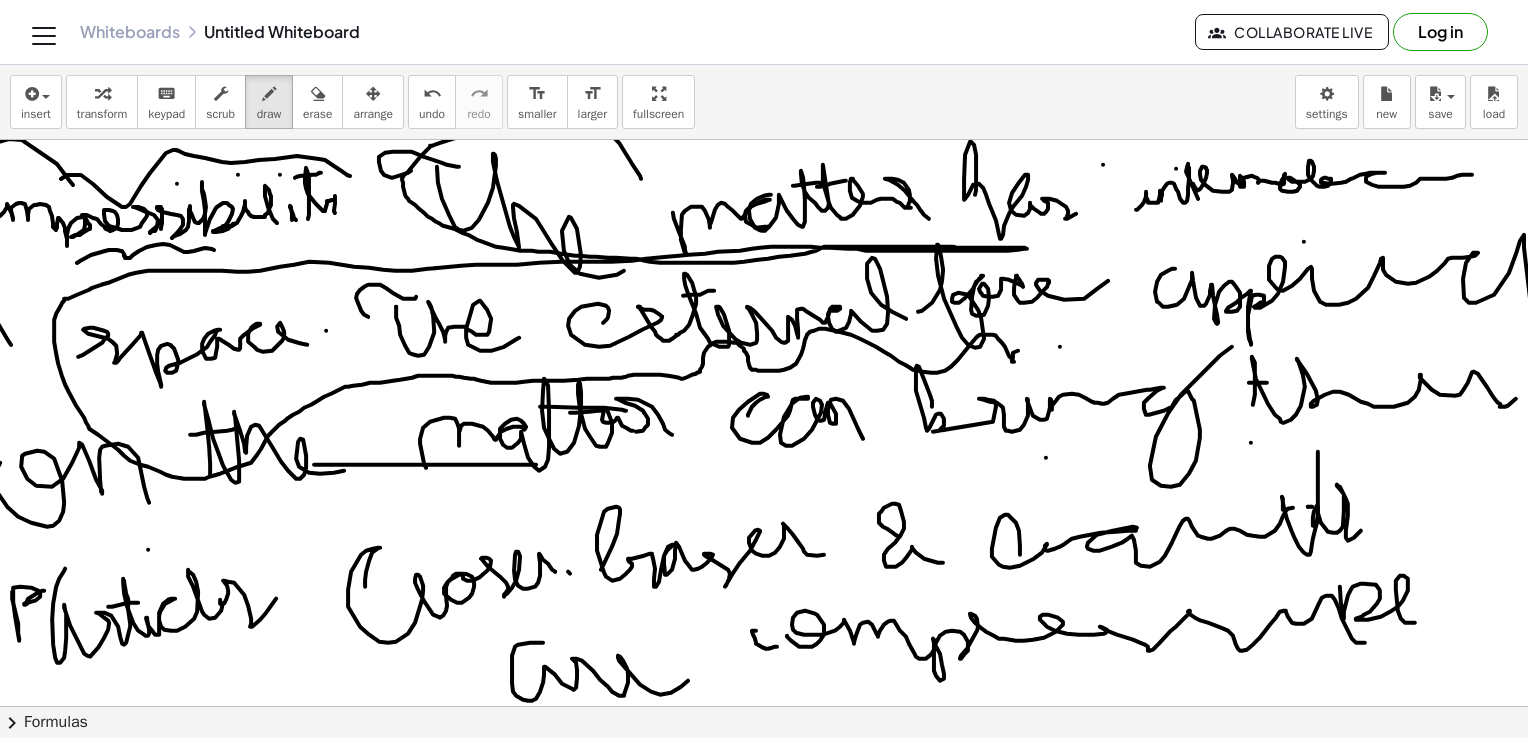 drag, startPoint x: 1340, startPoint y: 586, endPoint x: 1444, endPoint y: 631, distance: 113.31814 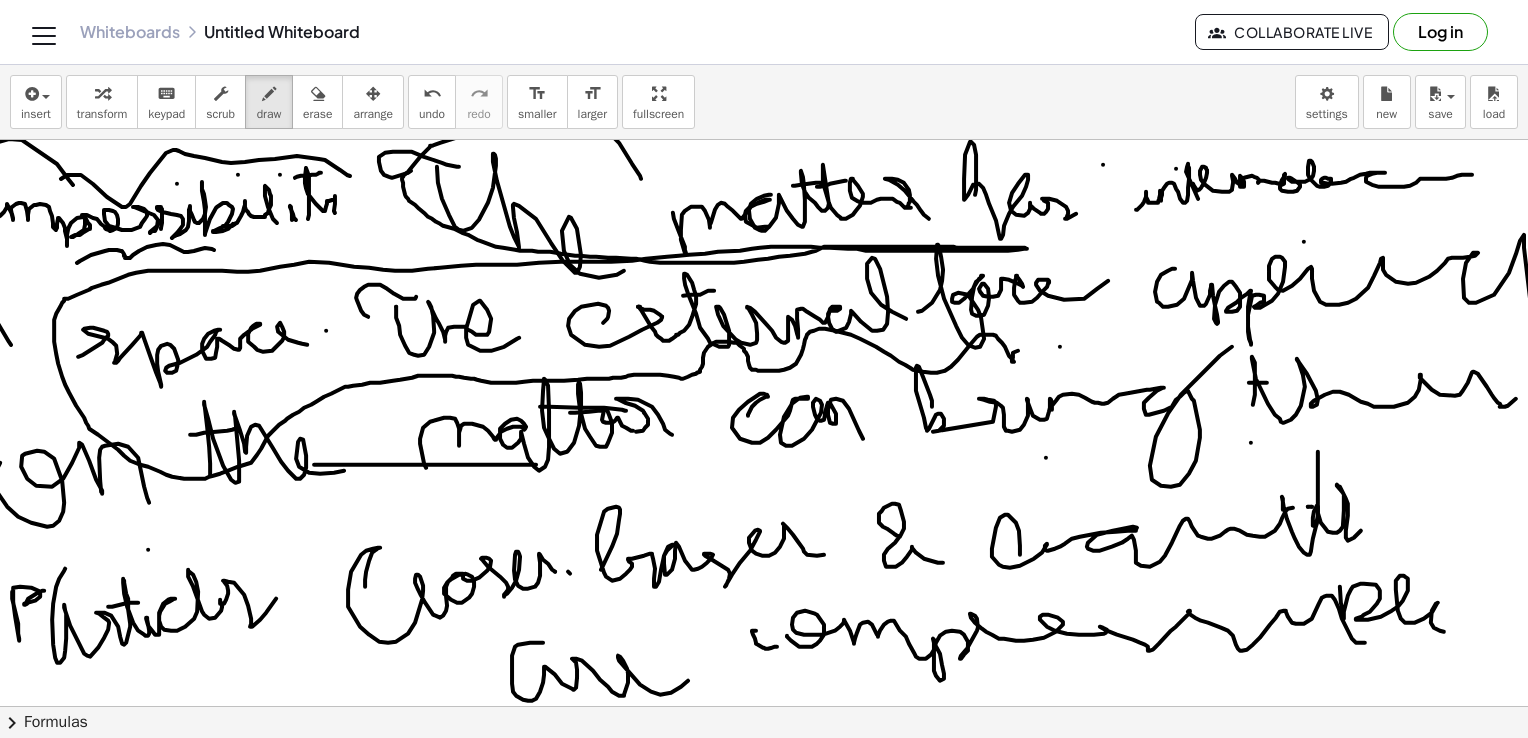 click at bounding box center [731, 897] 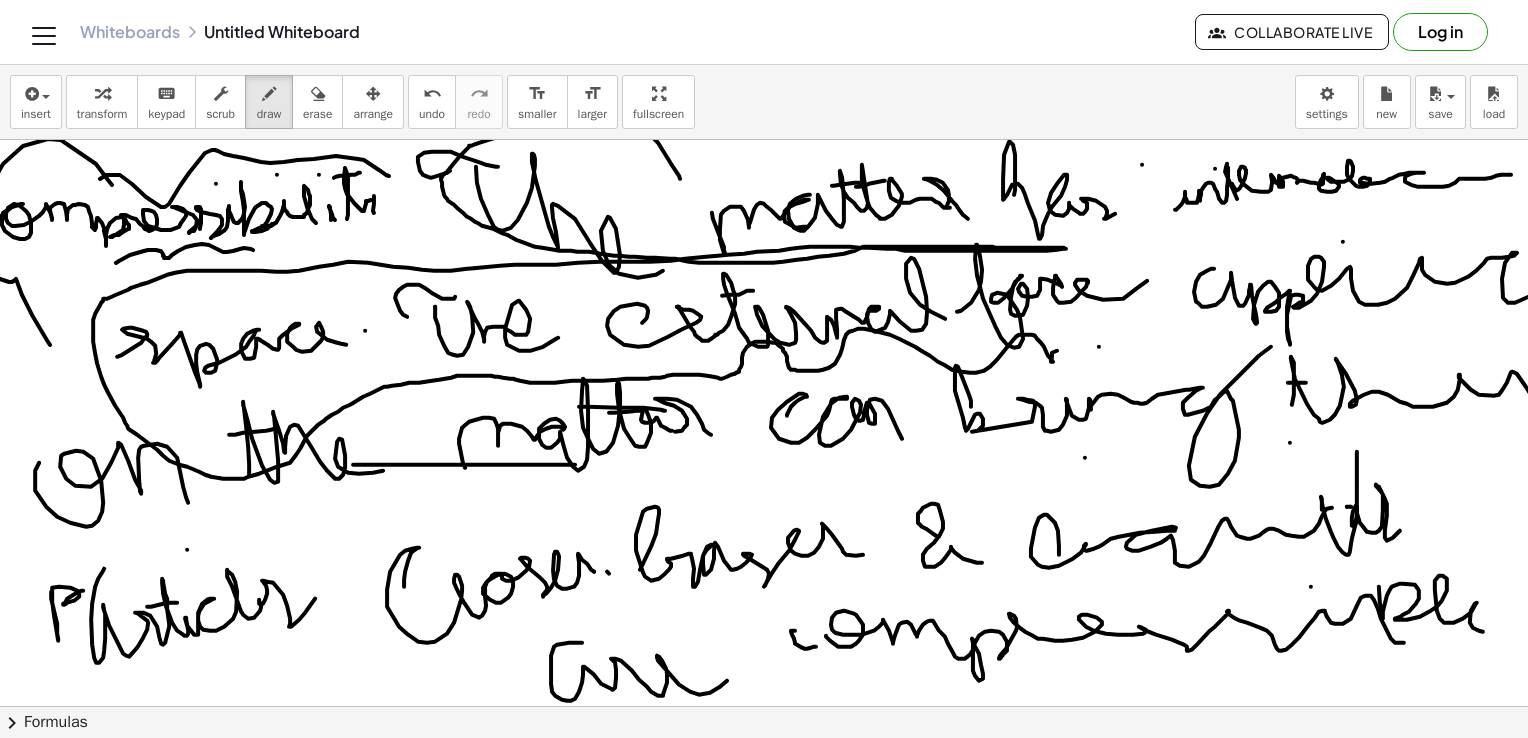 scroll, scrollTop: 0, scrollLeft: 11, axis: horizontal 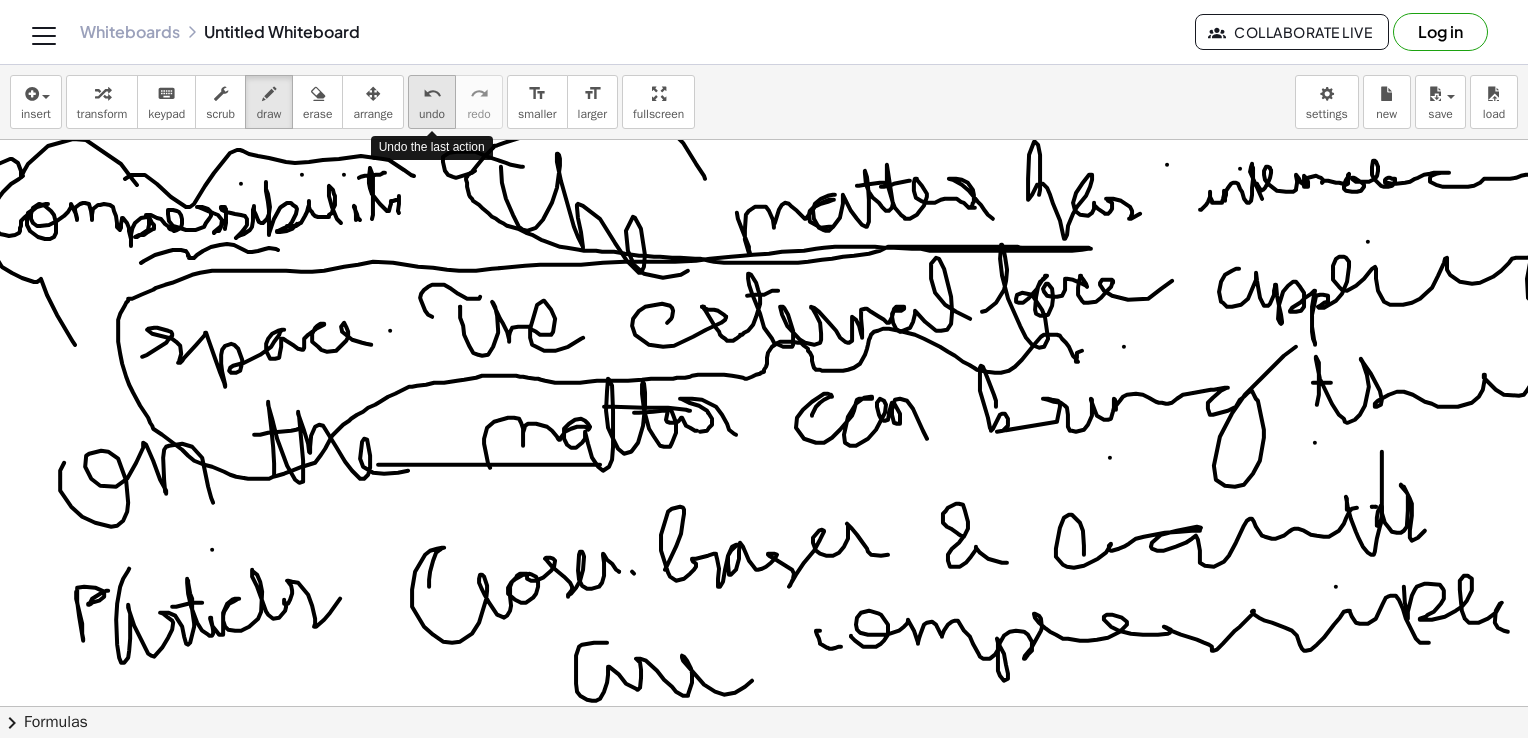 click on "undo" at bounding box center [432, 94] 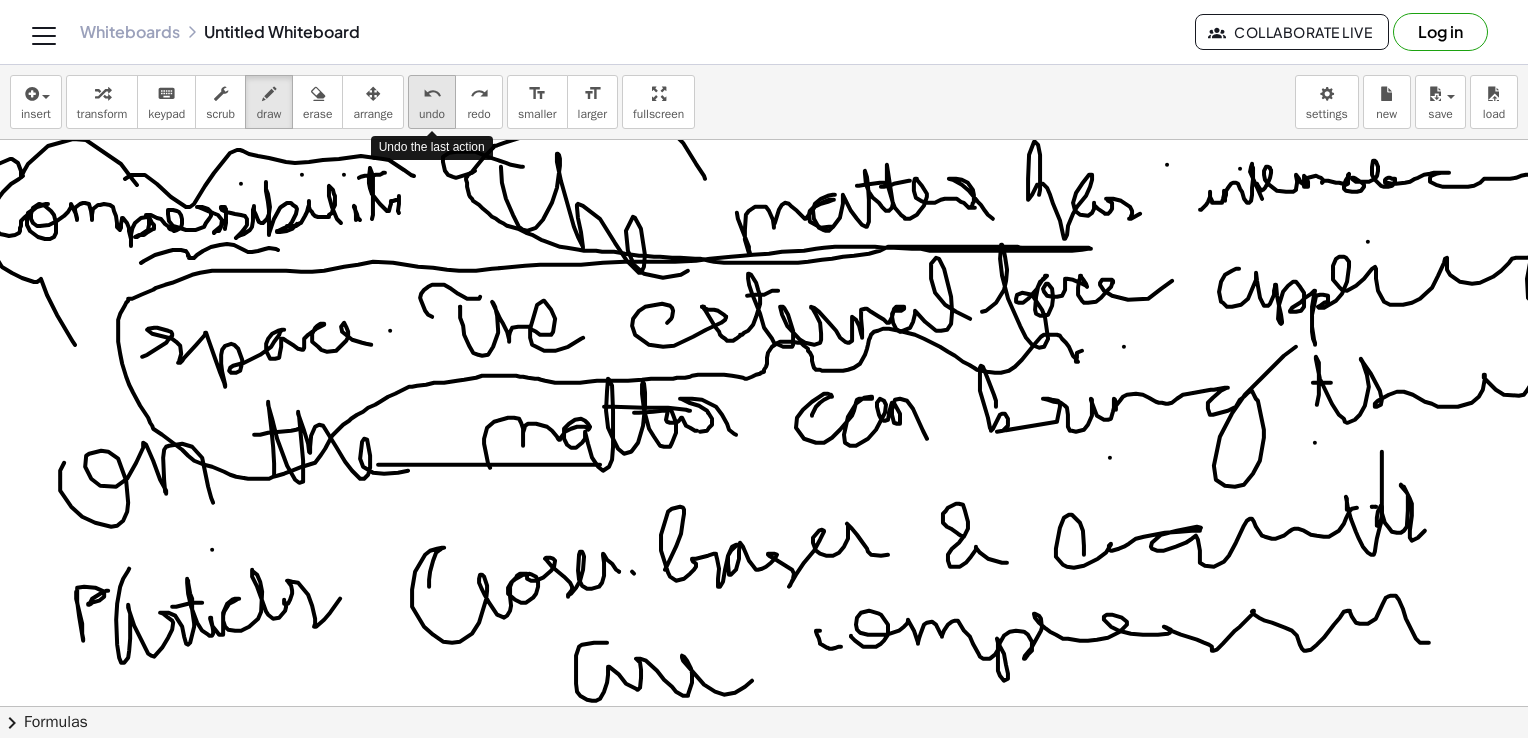 click on "undo" at bounding box center (432, 94) 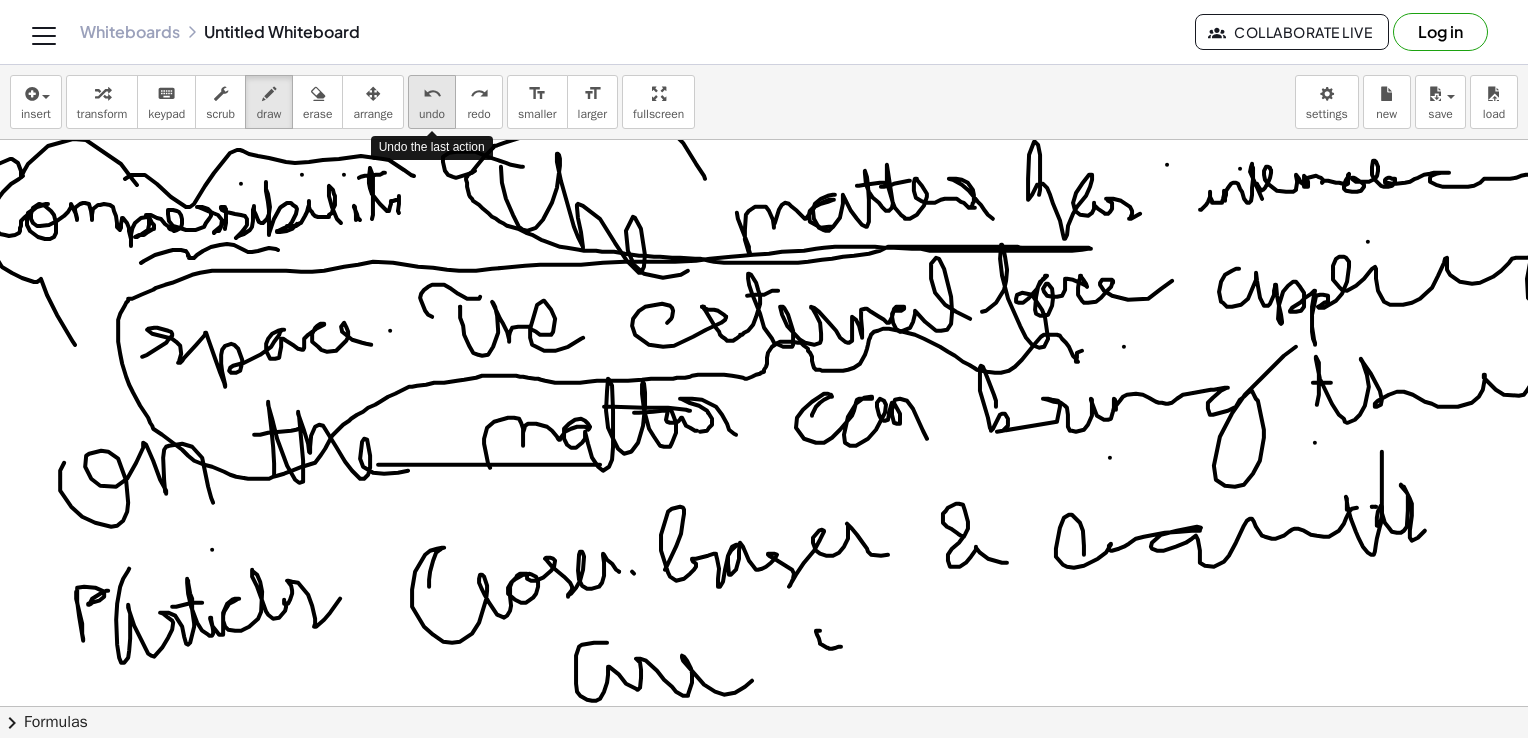 click on "undo" at bounding box center (432, 94) 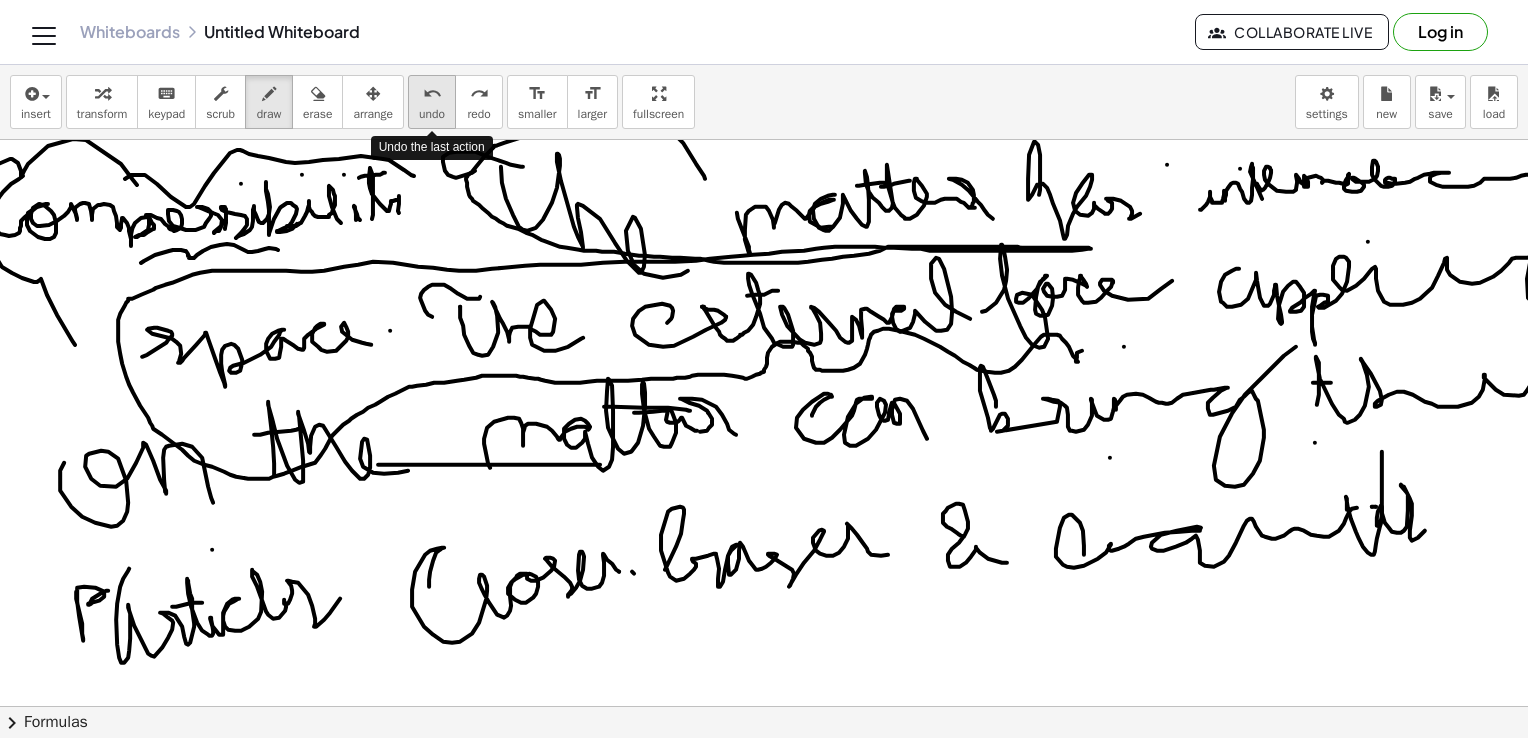 click on "undo" at bounding box center (432, 94) 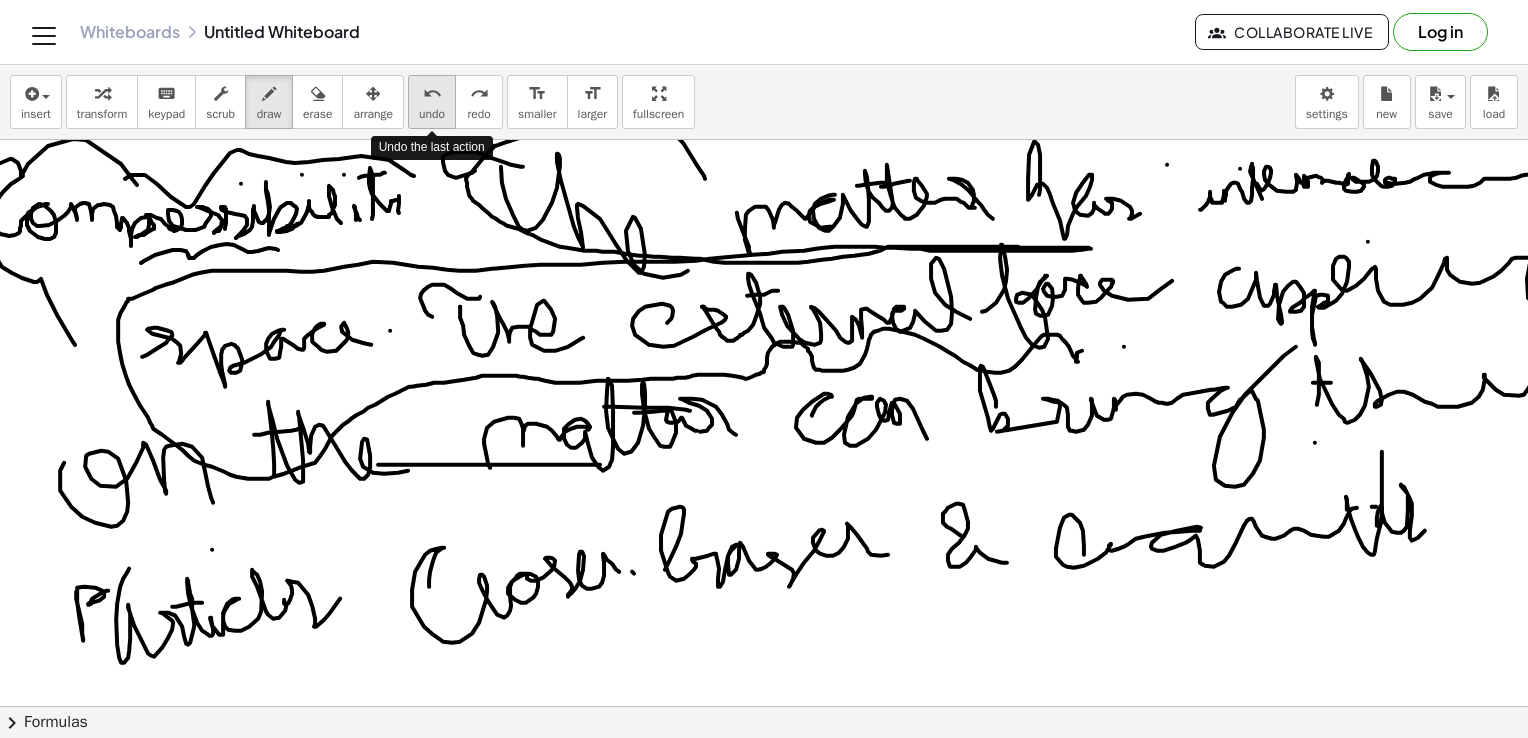 click on "undo" at bounding box center (432, 94) 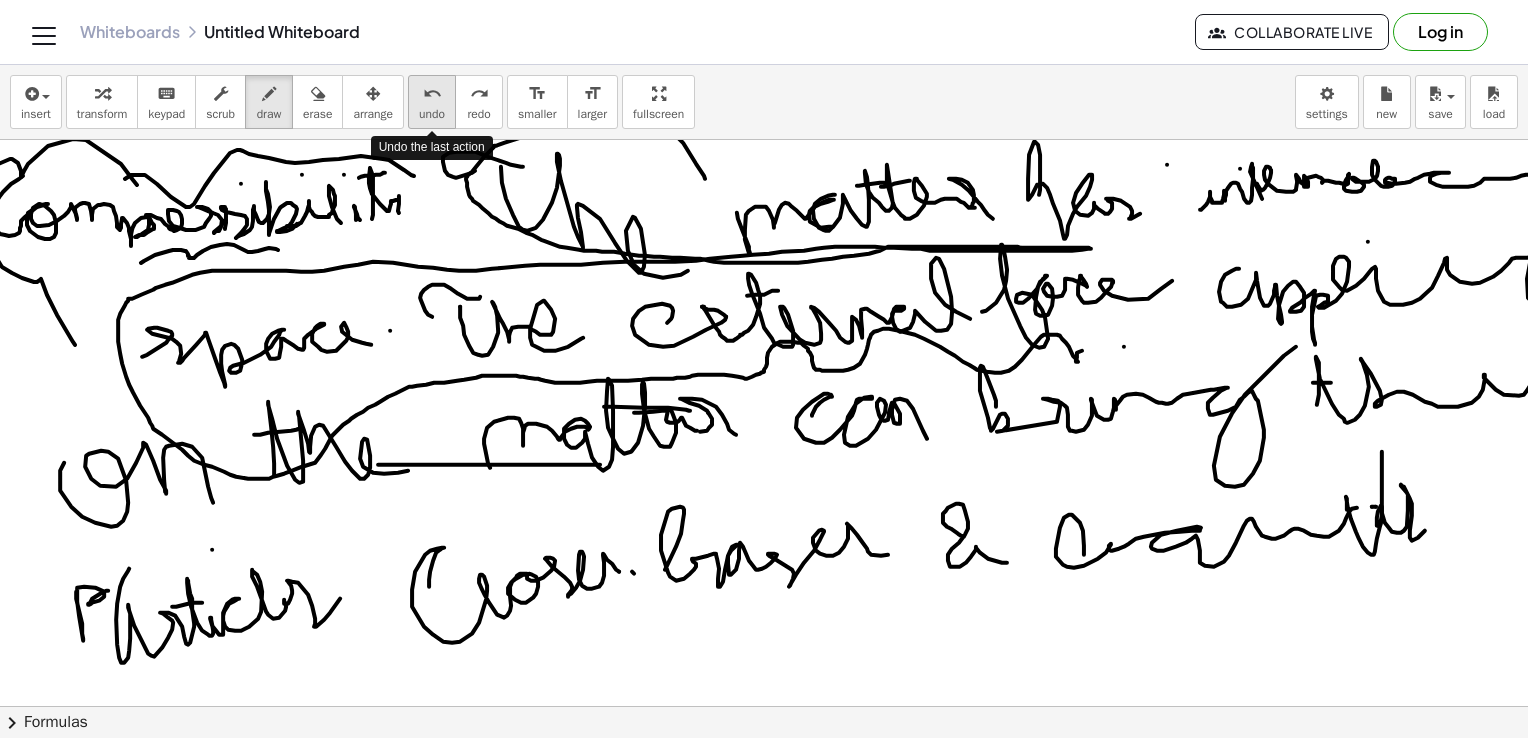 click on "undo" at bounding box center (432, 94) 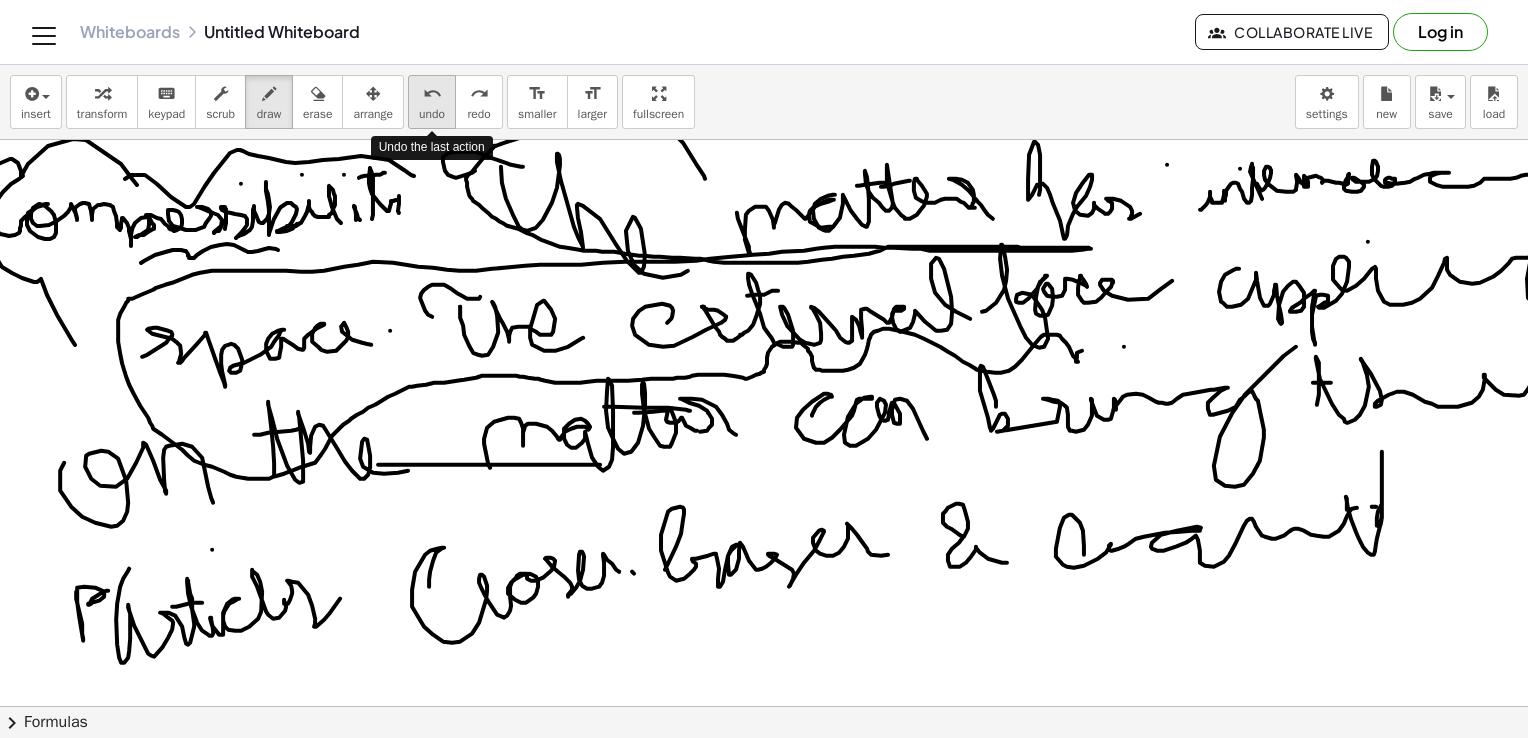 click on "undo" at bounding box center (432, 94) 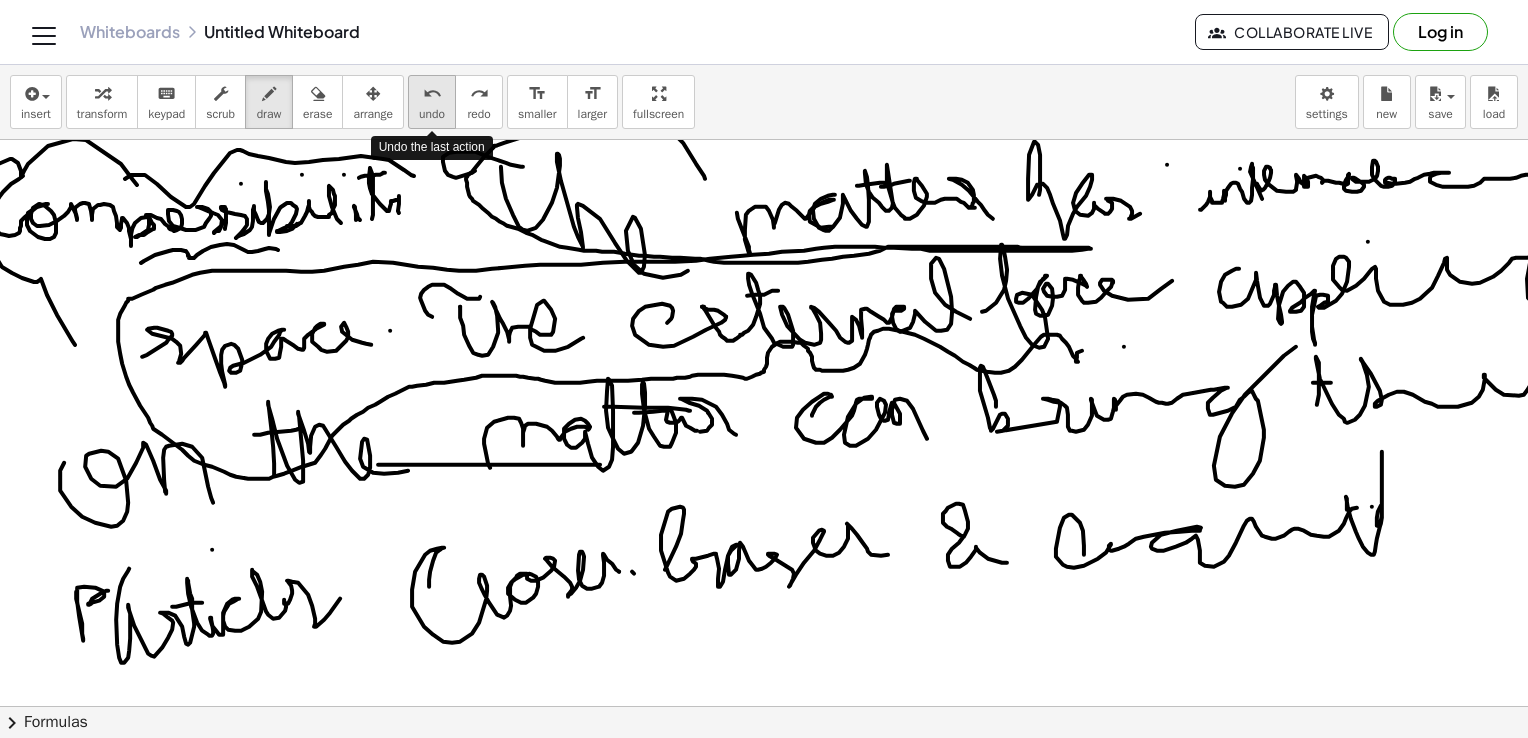click on "undo" at bounding box center [432, 94] 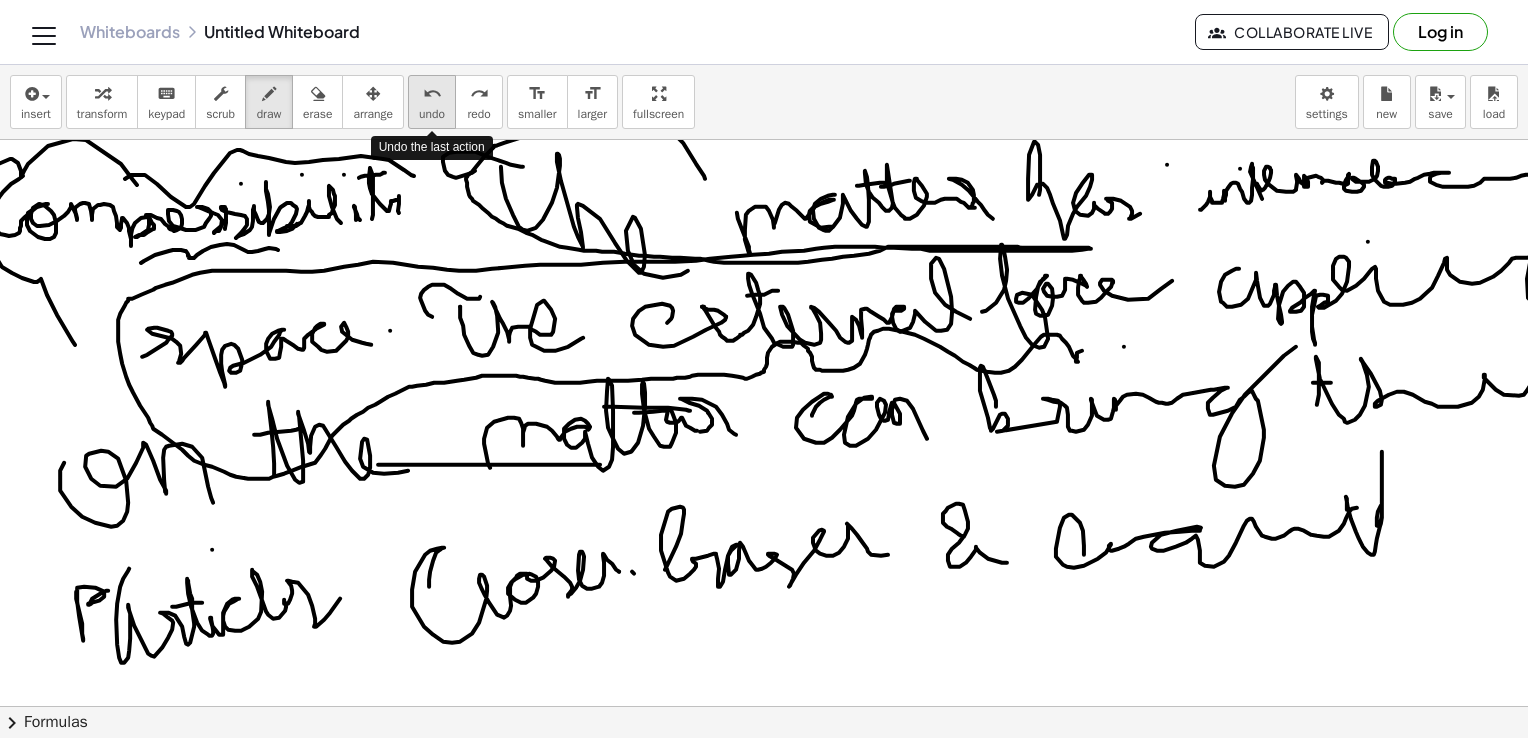click on "undo" at bounding box center (432, 94) 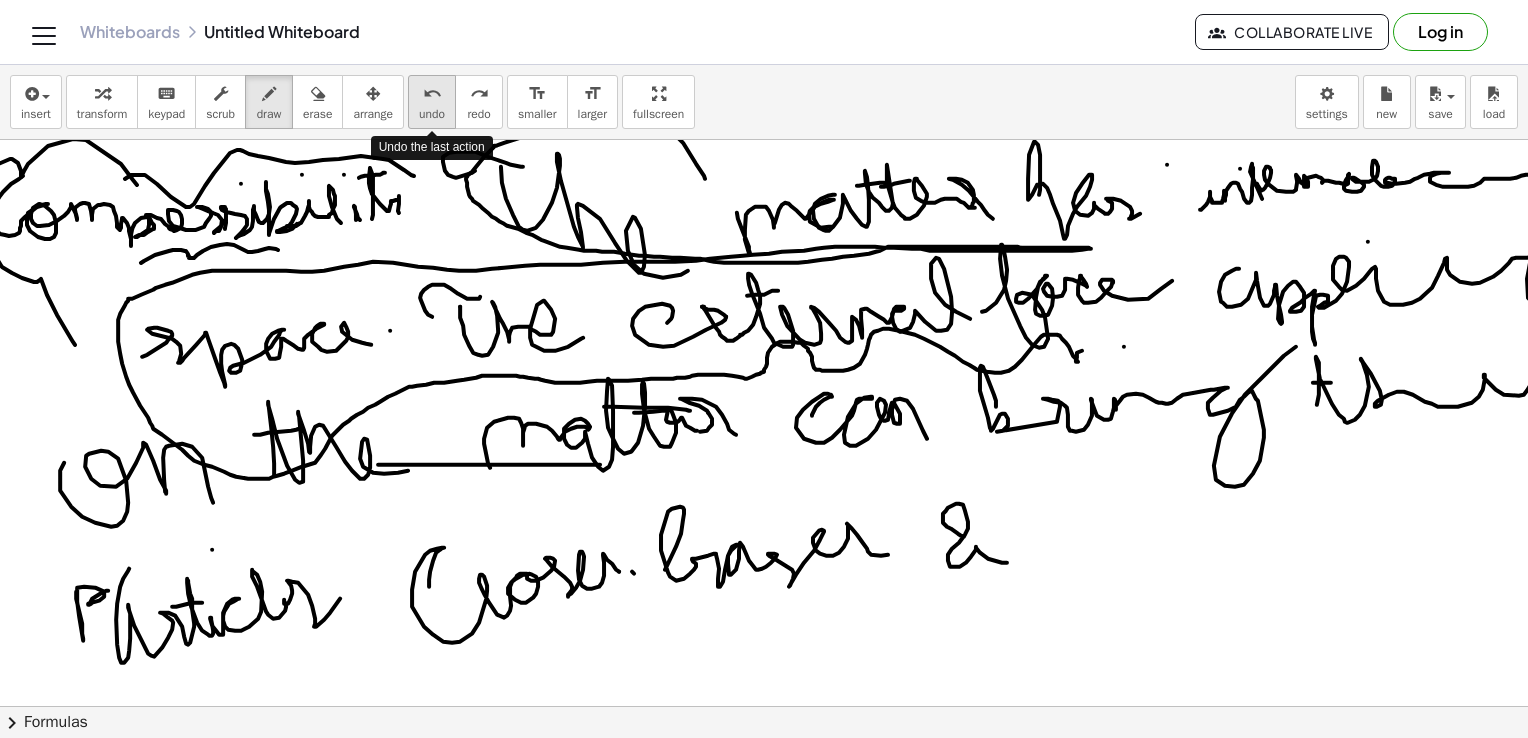 click on "undo" at bounding box center (432, 94) 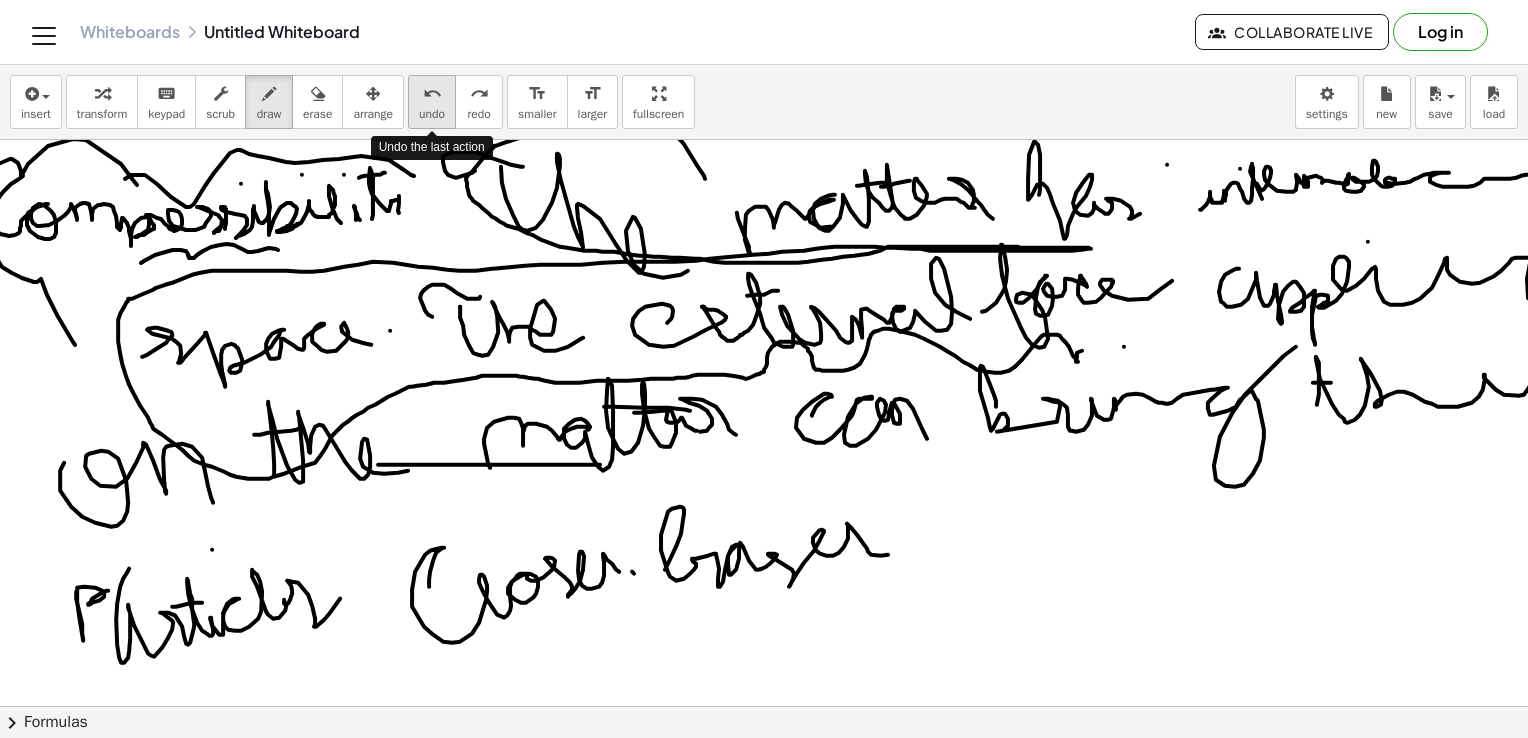 click on "undo" at bounding box center [432, 94] 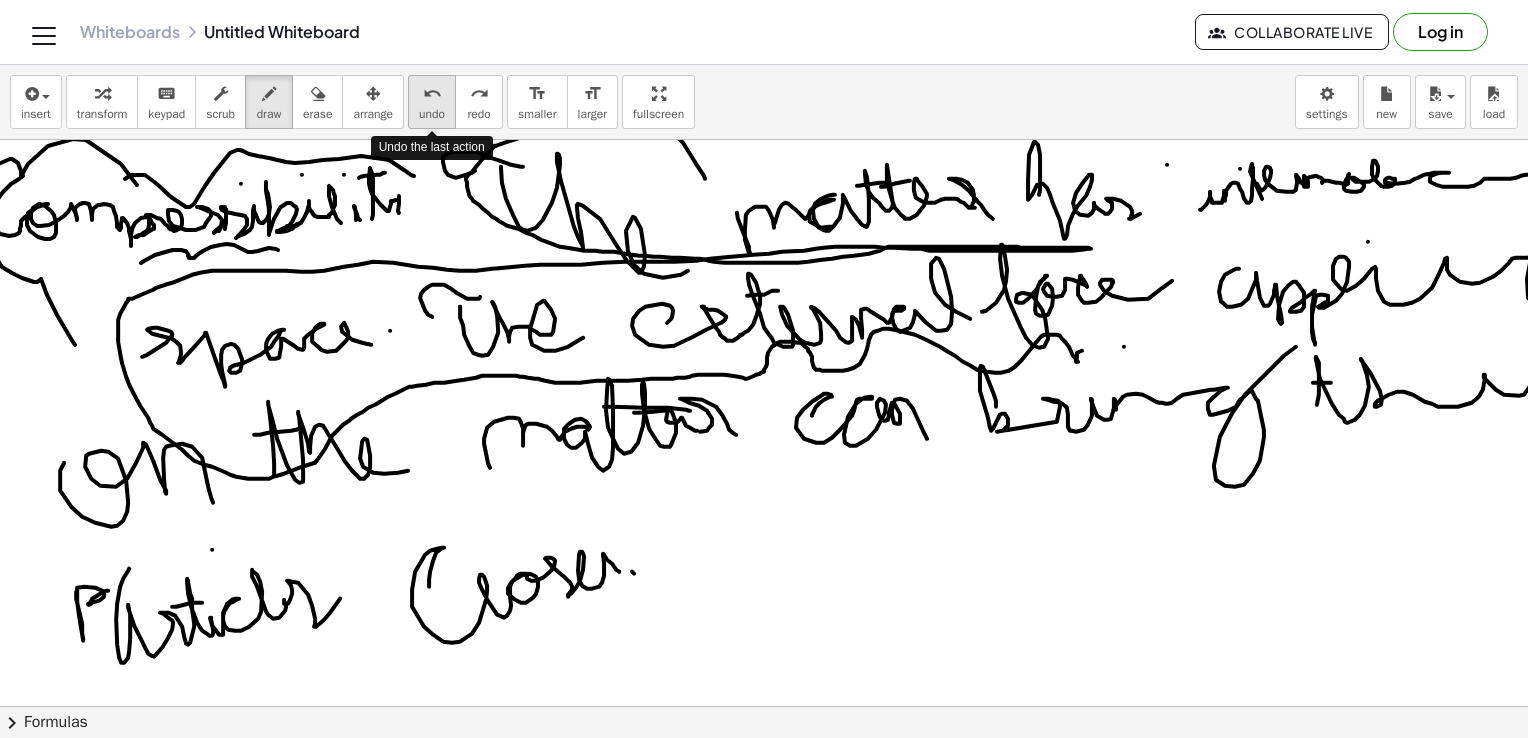 click on "undo" at bounding box center (432, 94) 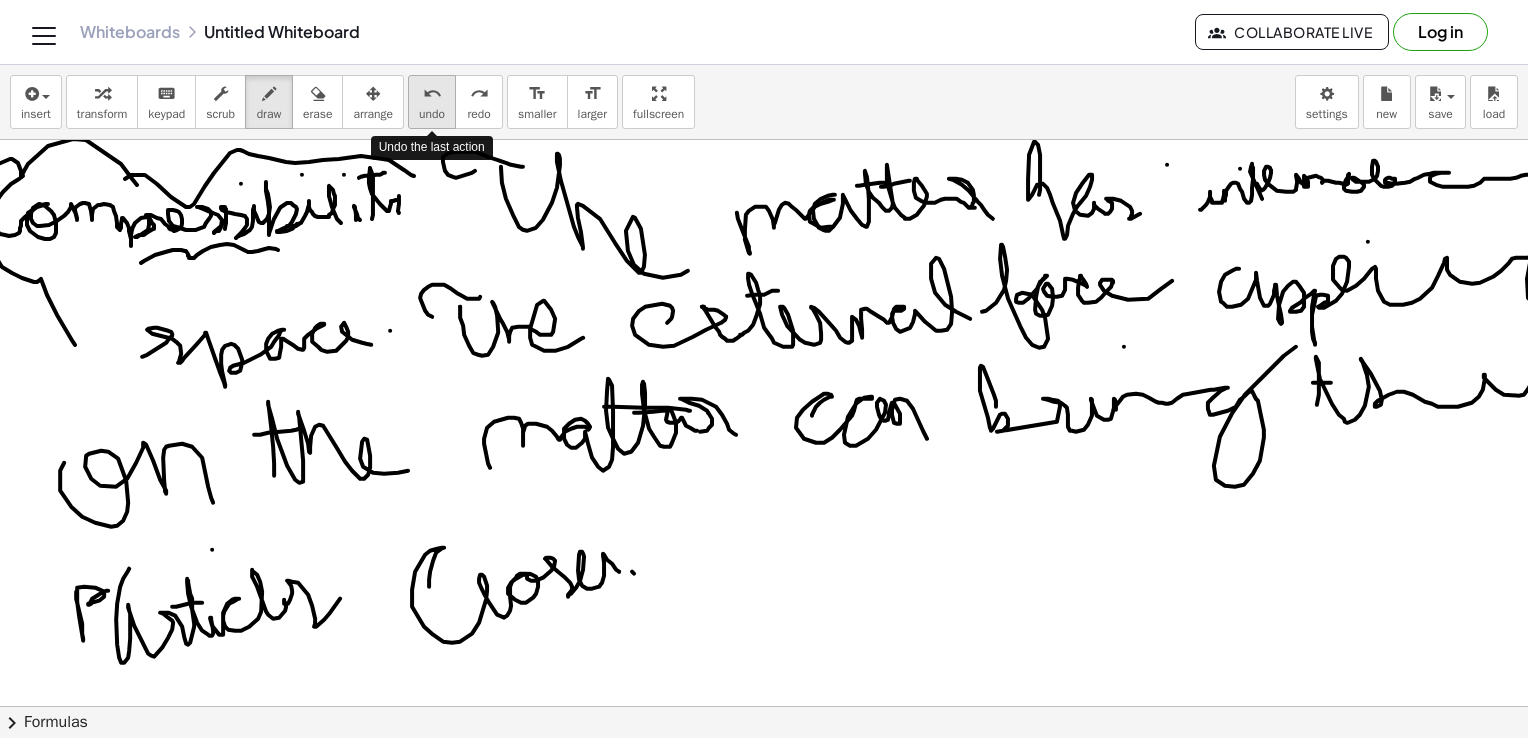 click on "undo" at bounding box center (432, 94) 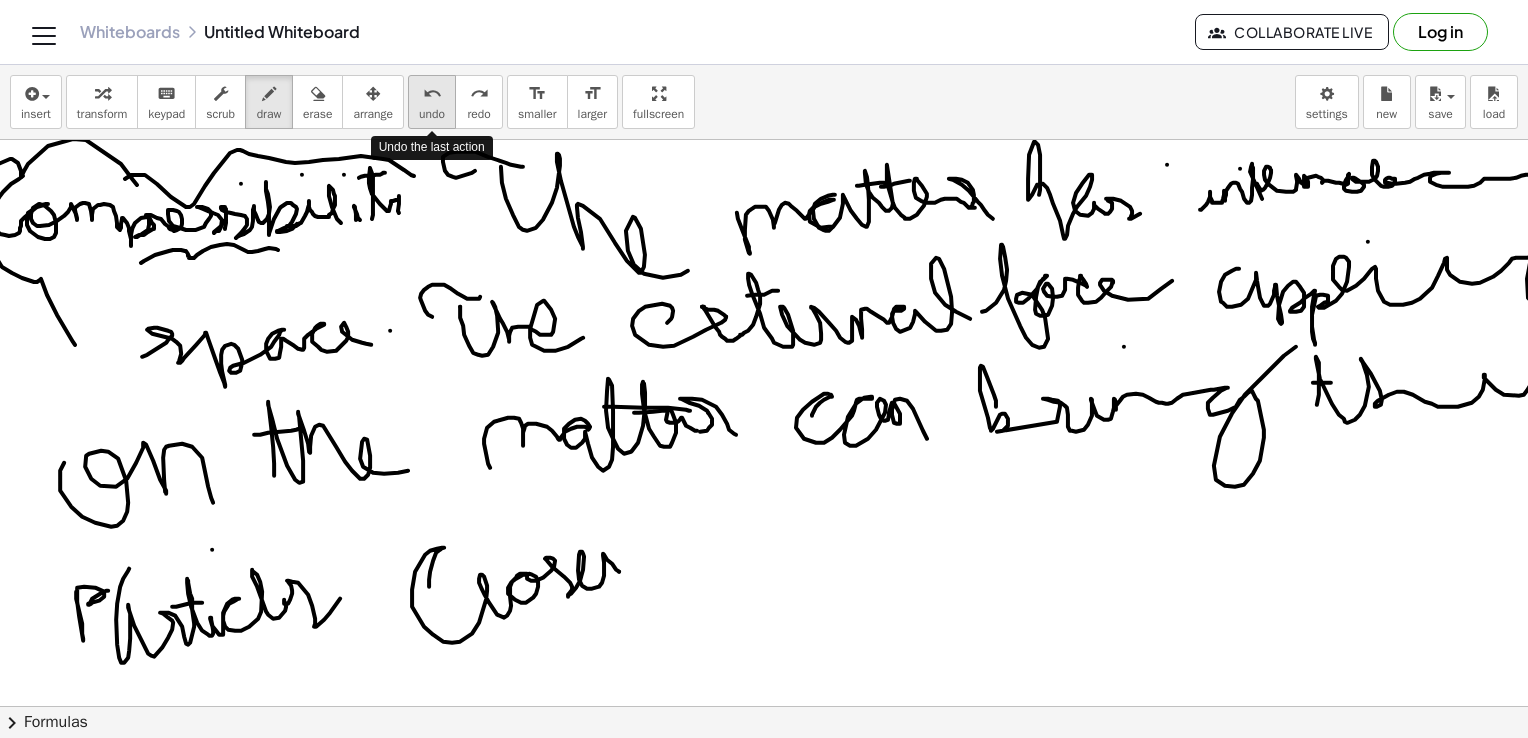 click on "undo" at bounding box center (432, 94) 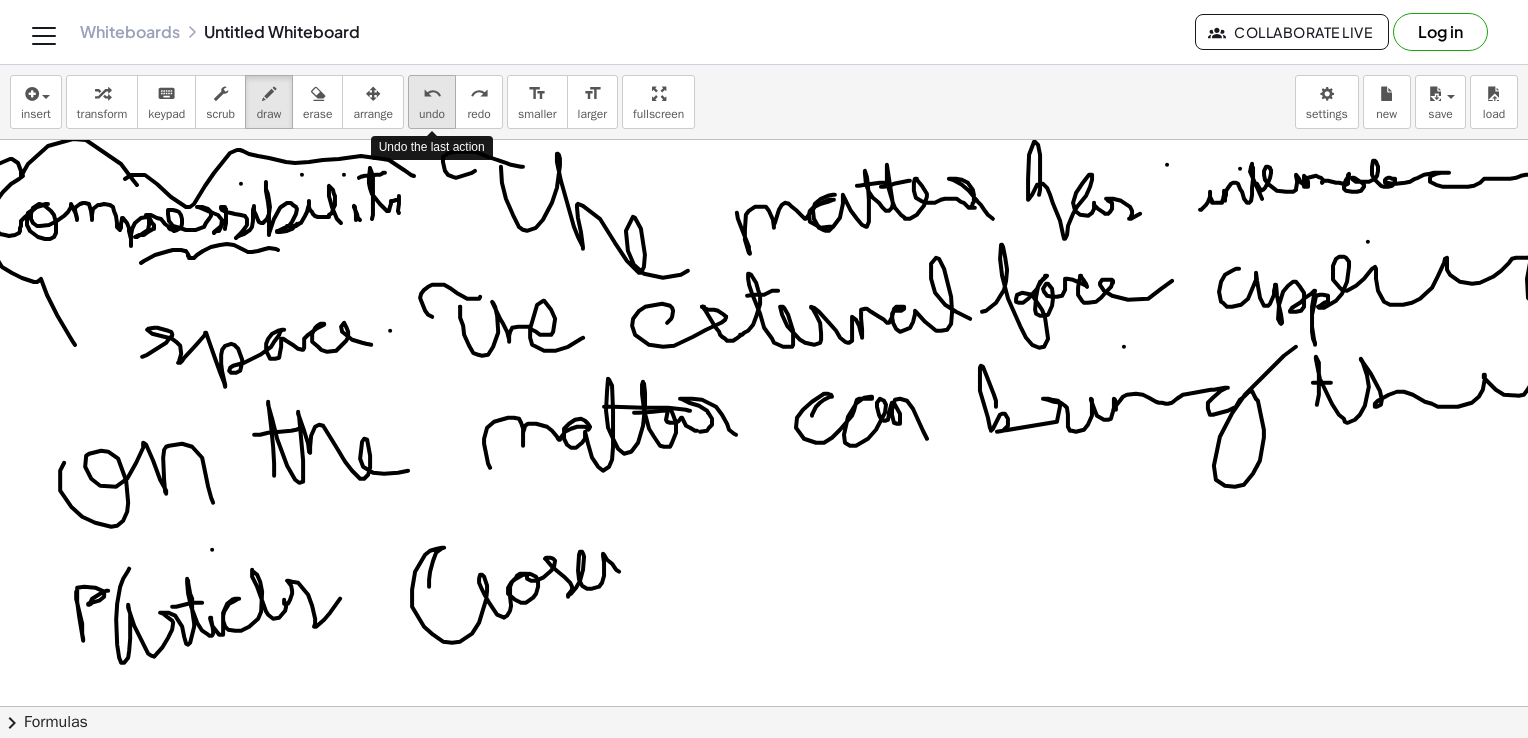 click on "undo" at bounding box center [432, 94] 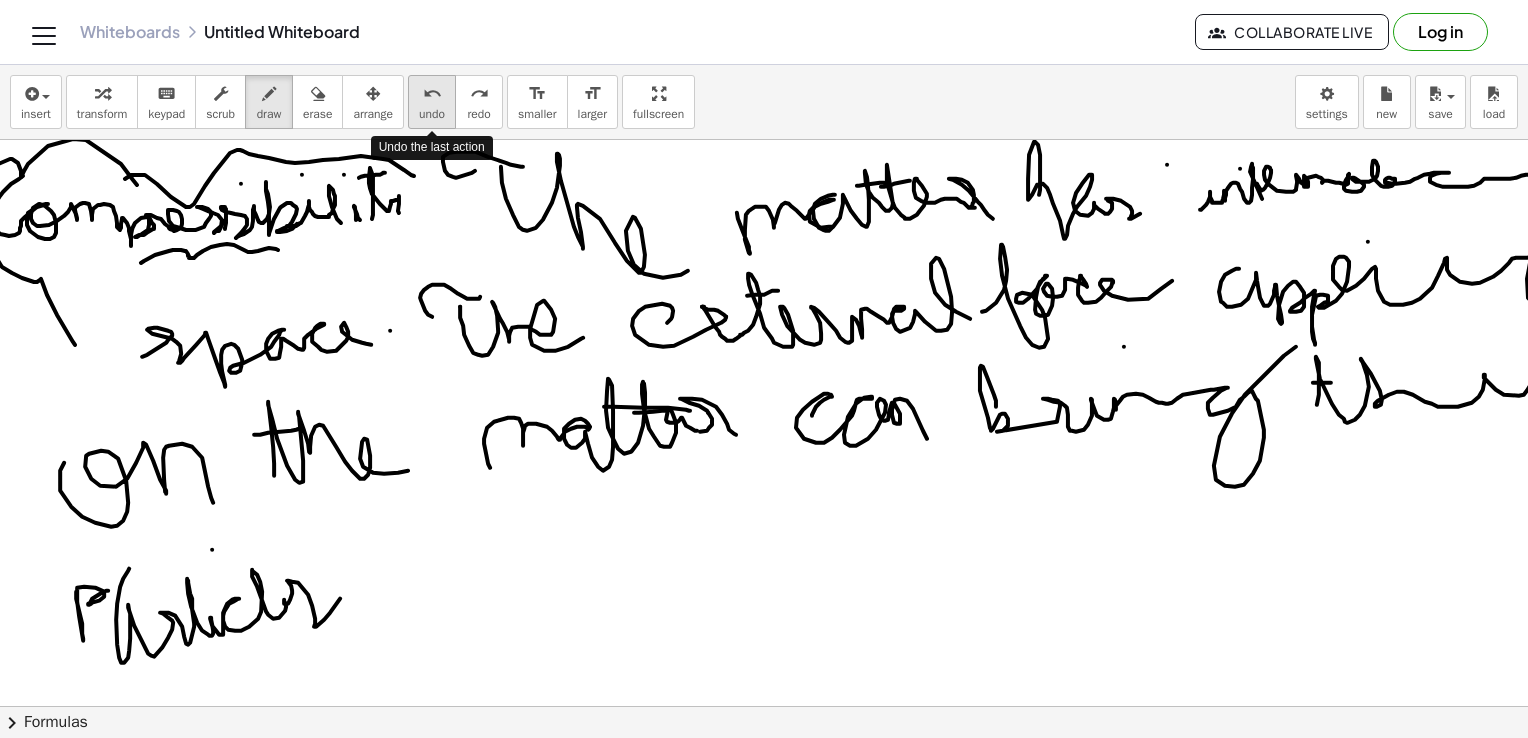 click on "undo" at bounding box center (432, 94) 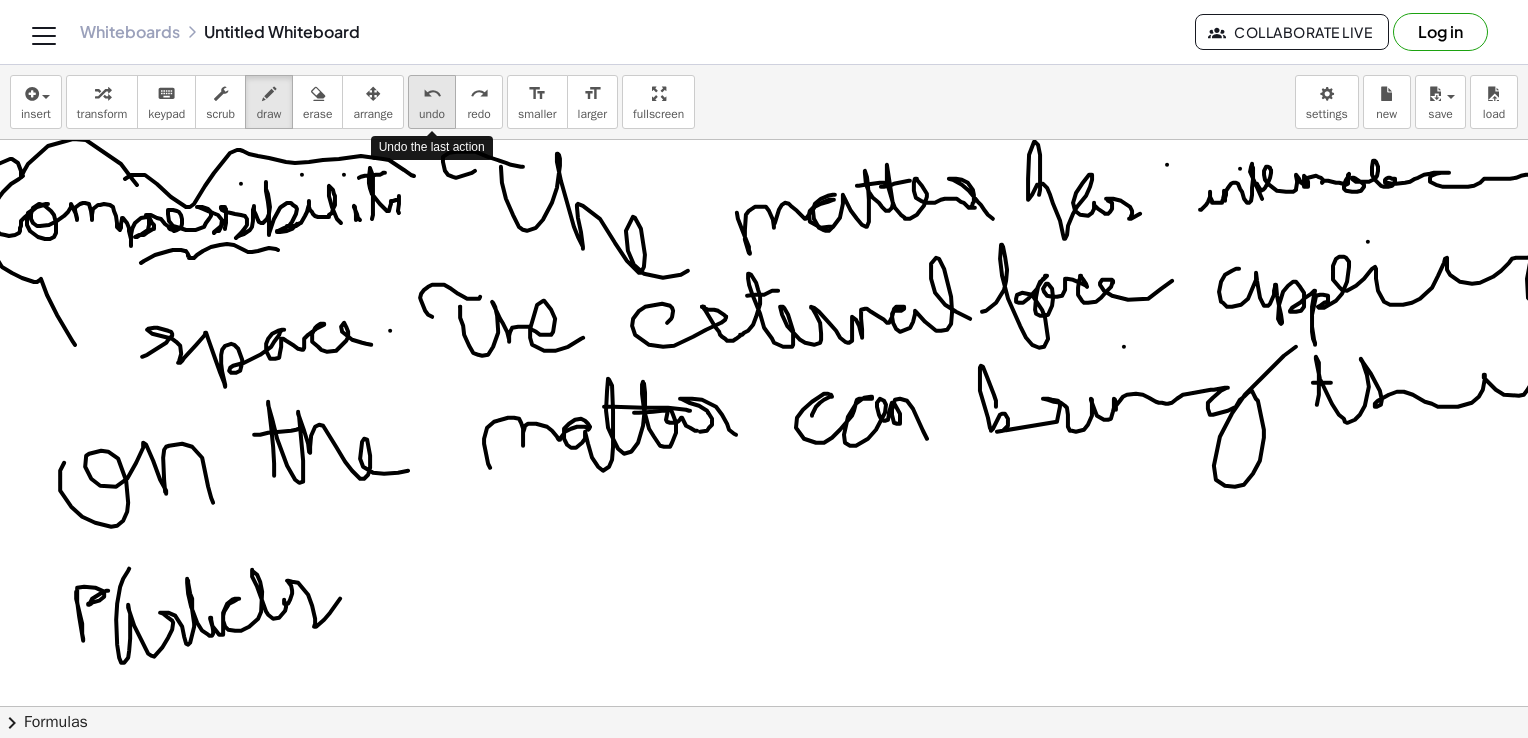 click on "undo" at bounding box center (432, 94) 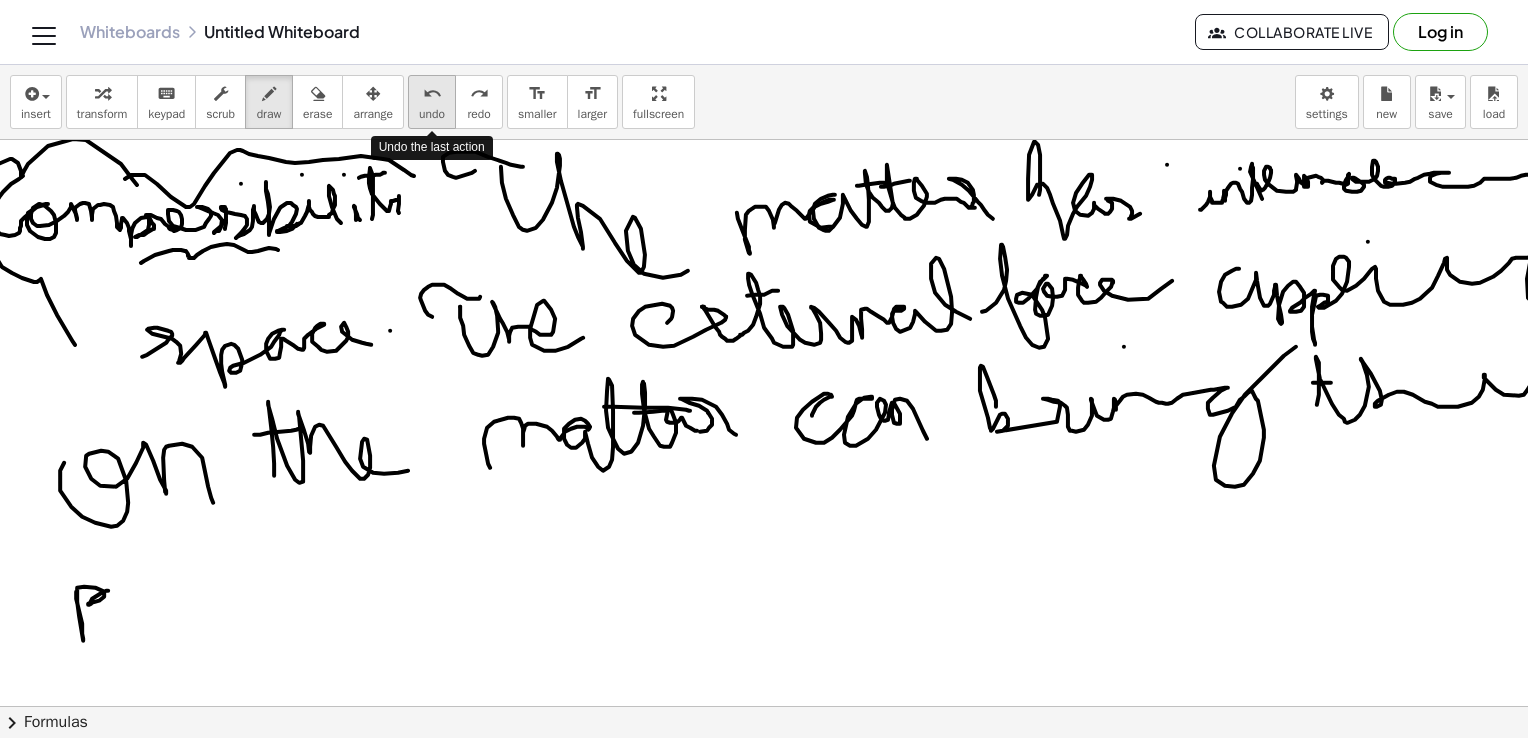 click on "undo" at bounding box center [432, 94] 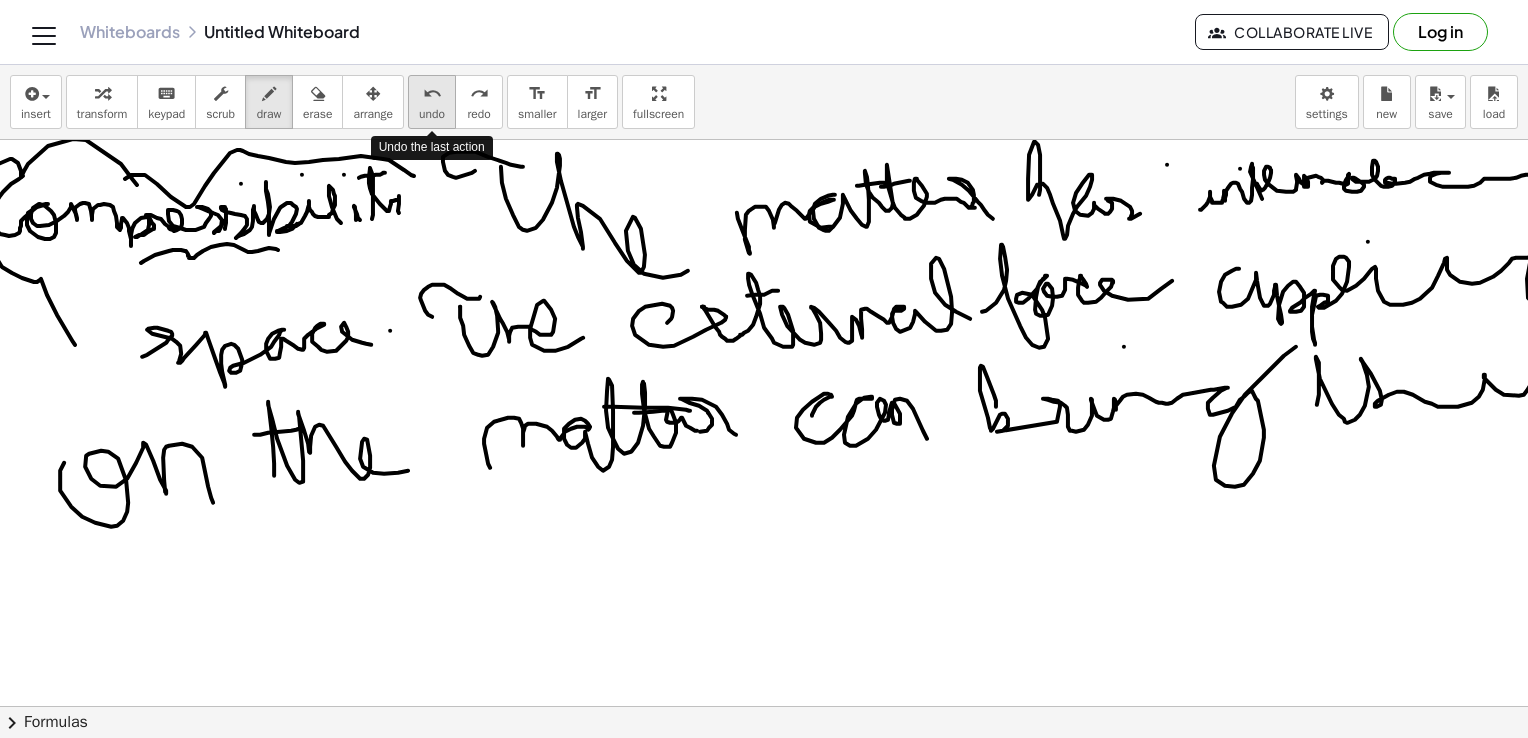 click on "undo" at bounding box center [432, 94] 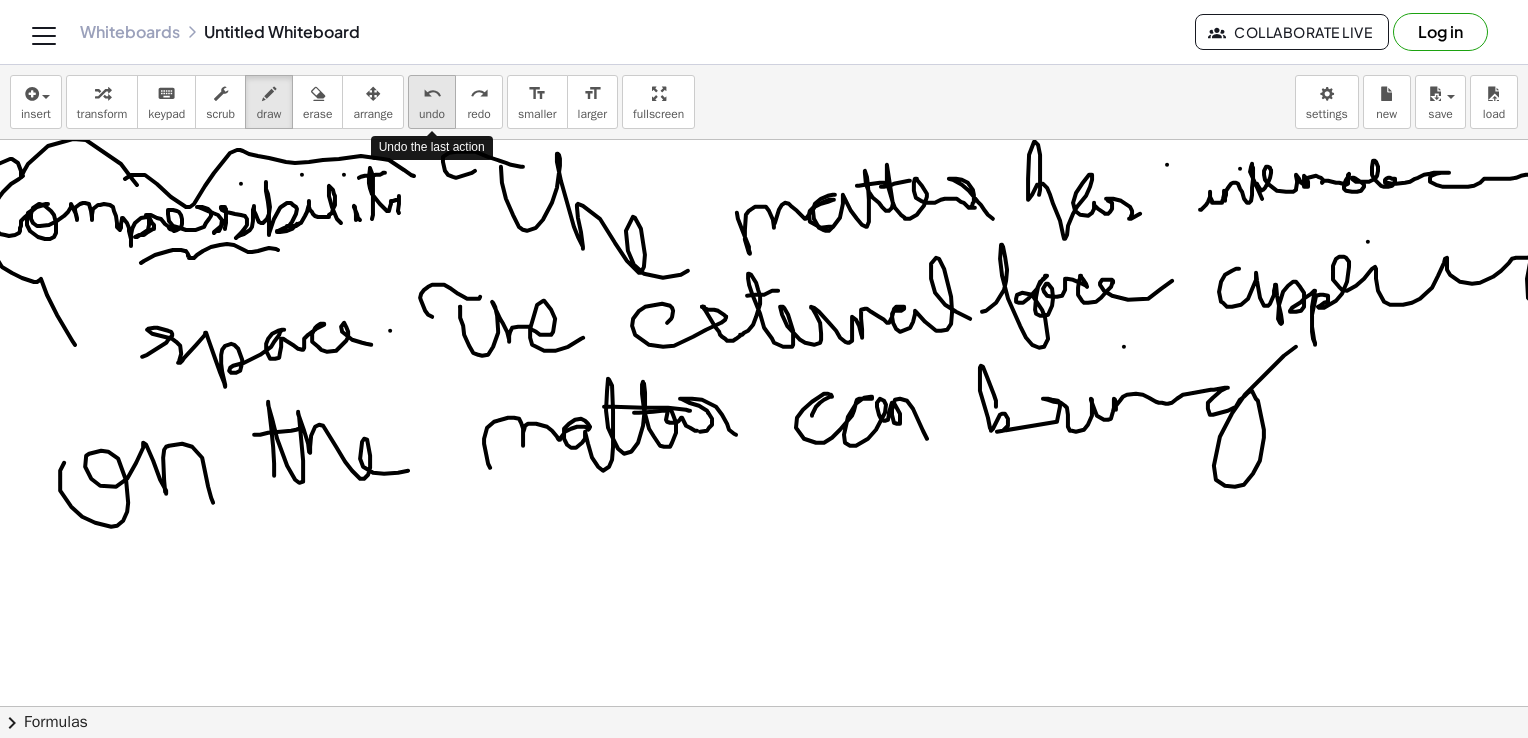 click on "undo" at bounding box center (432, 94) 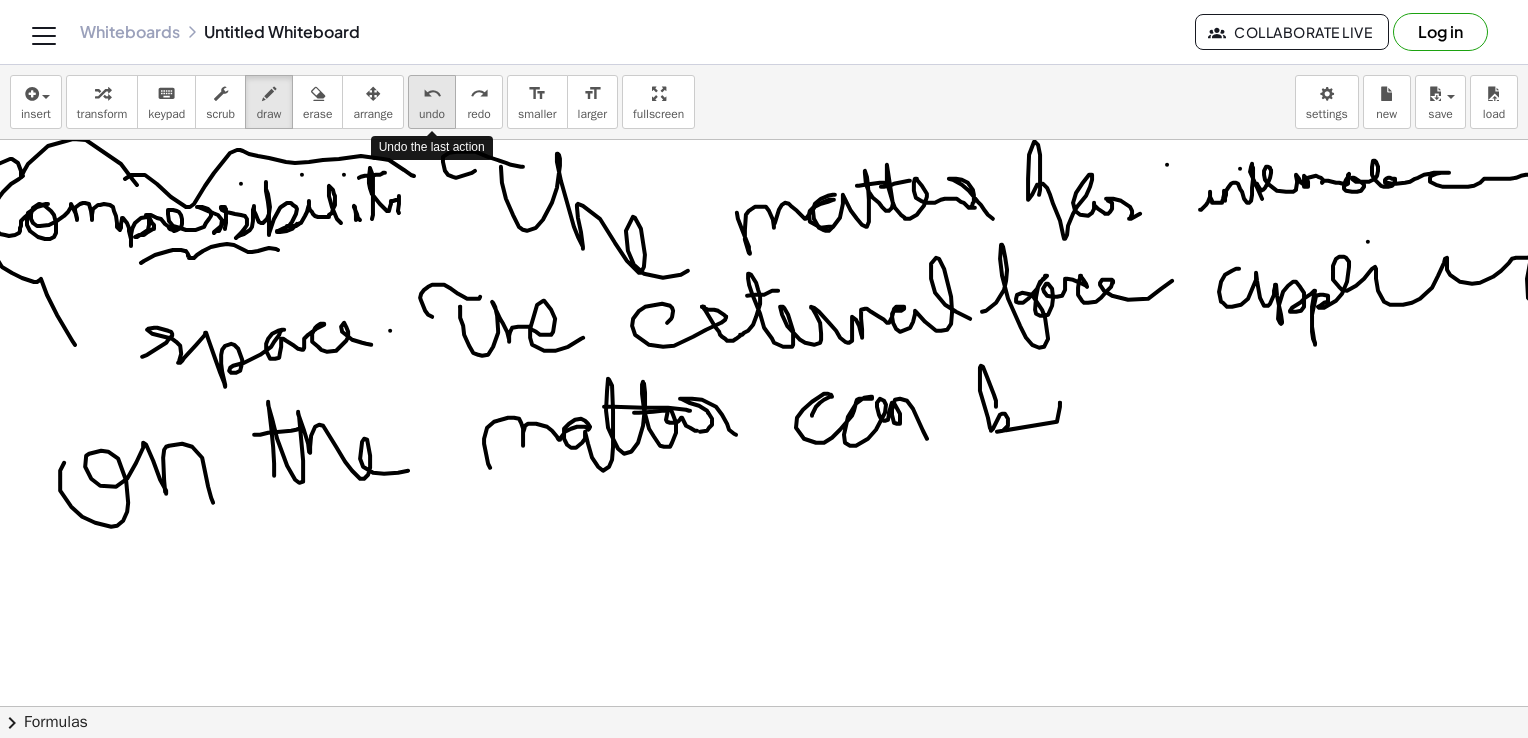 click on "undo" at bounding box center (432, 94) 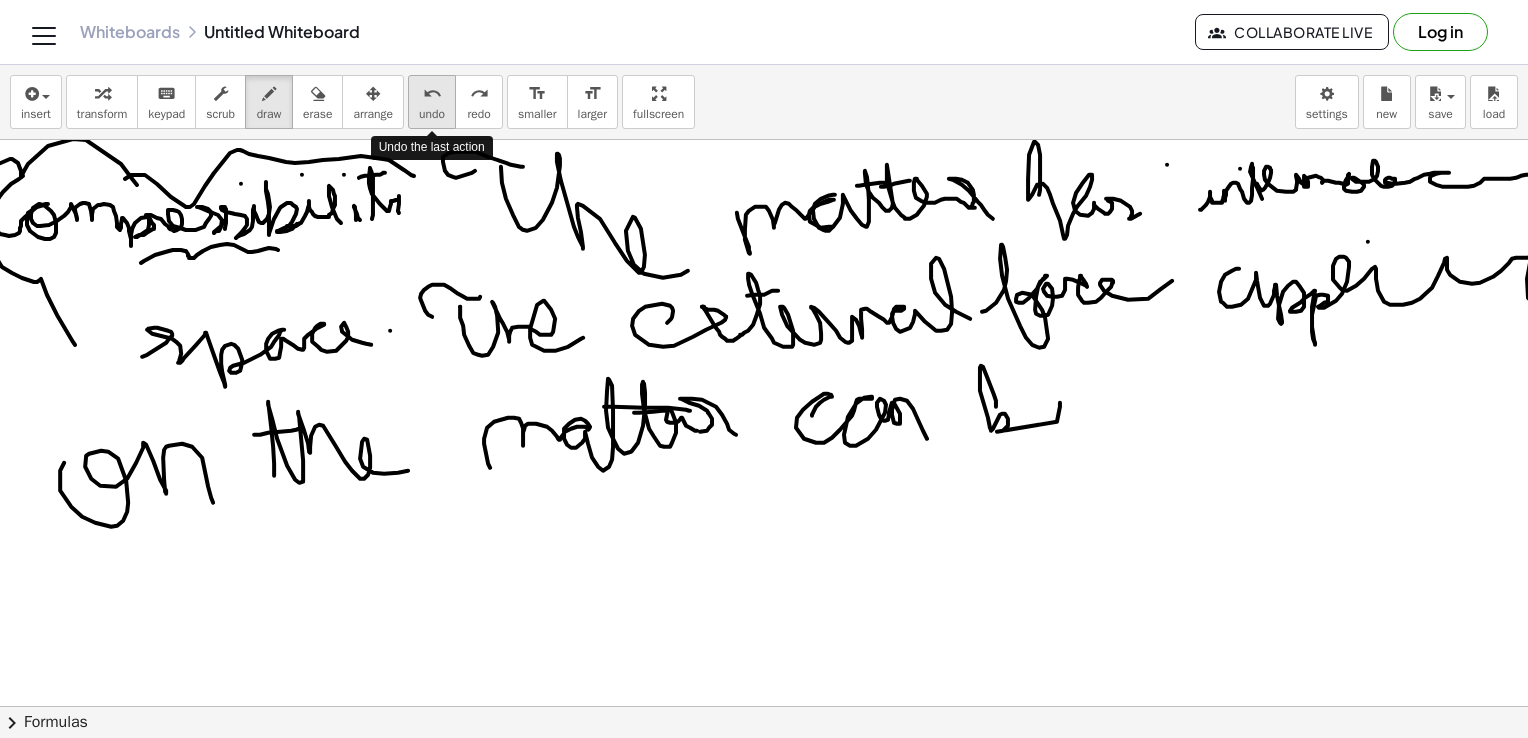 click on "undo" at bounding box center [432, 94] 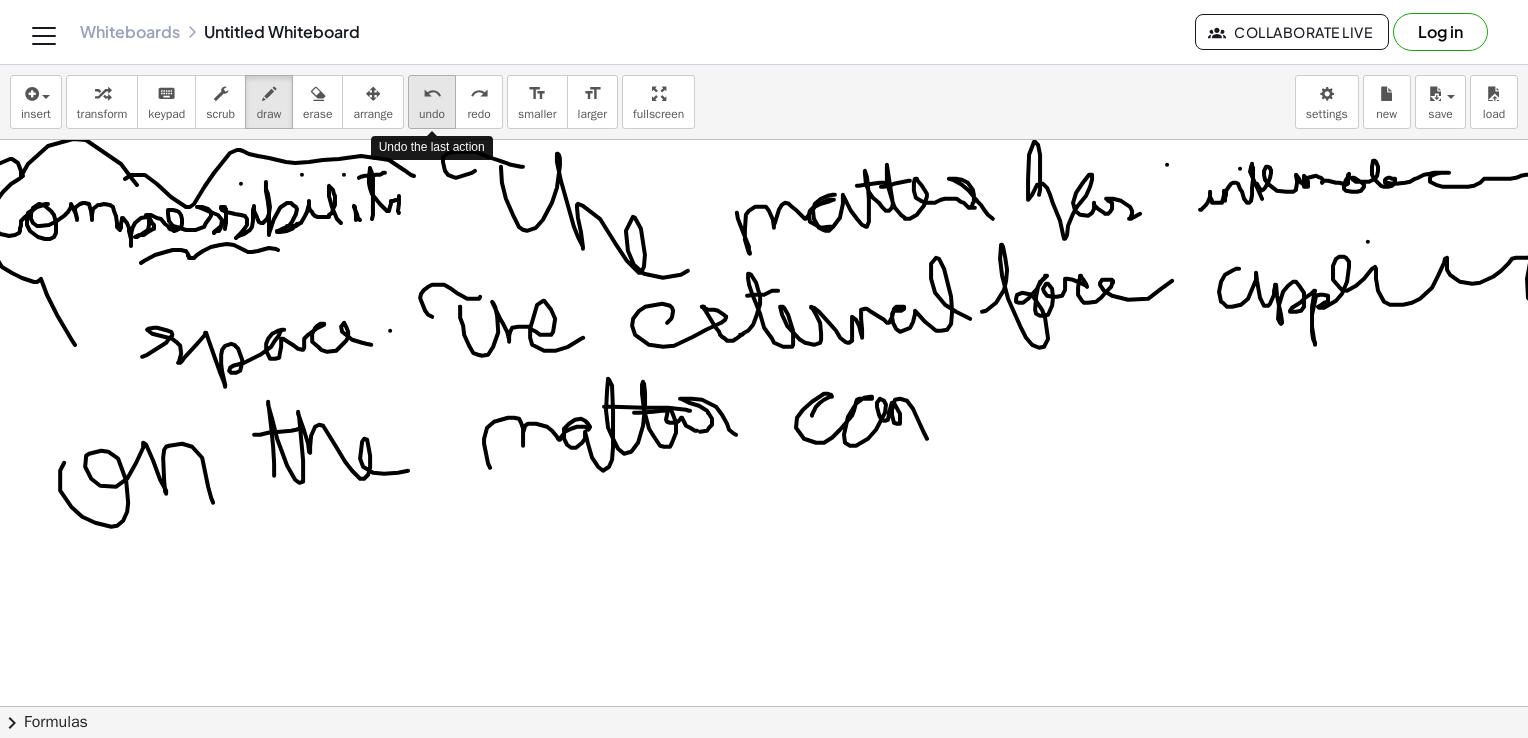 click on "undo" at bounding box center (432, 94) 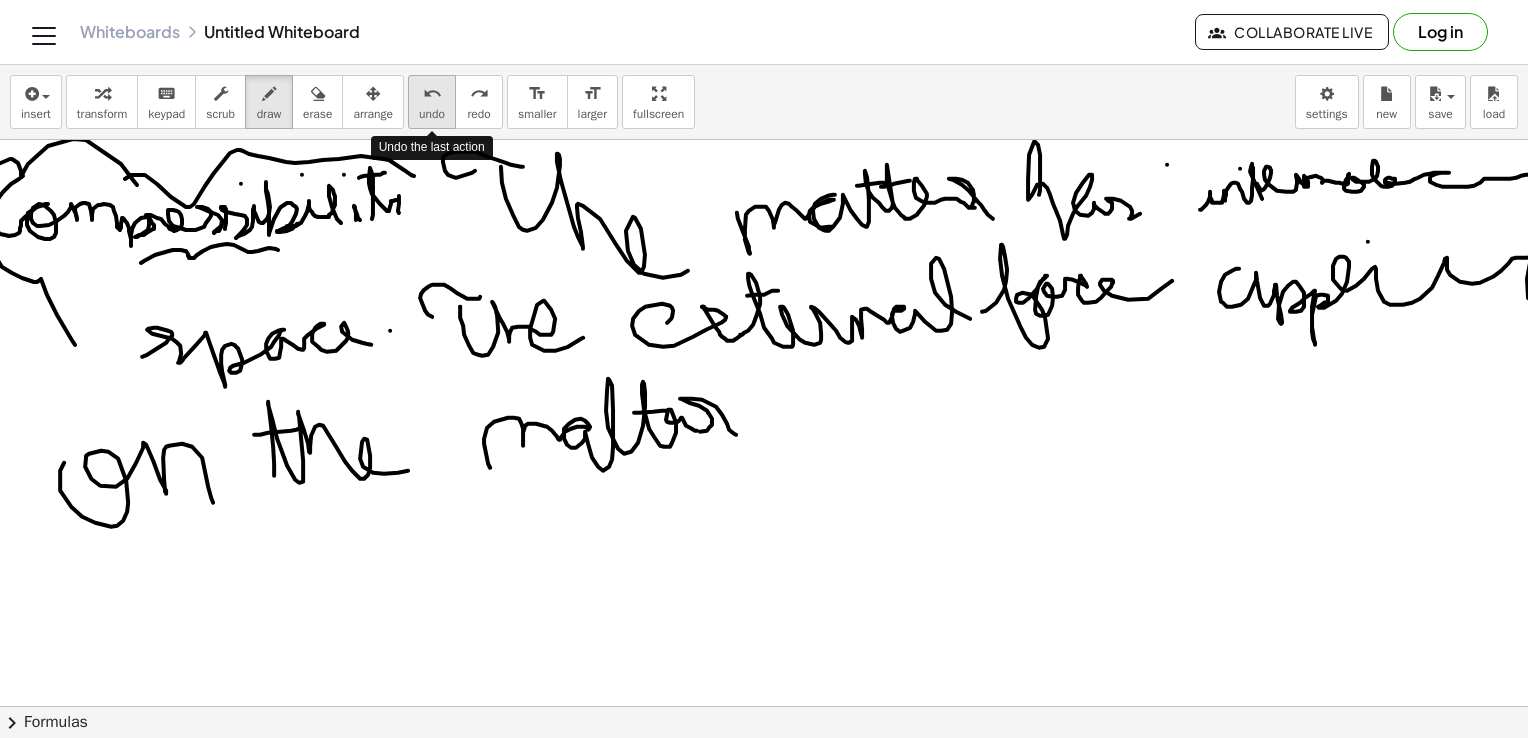 click on "undo" at bounding box center [432, 94] 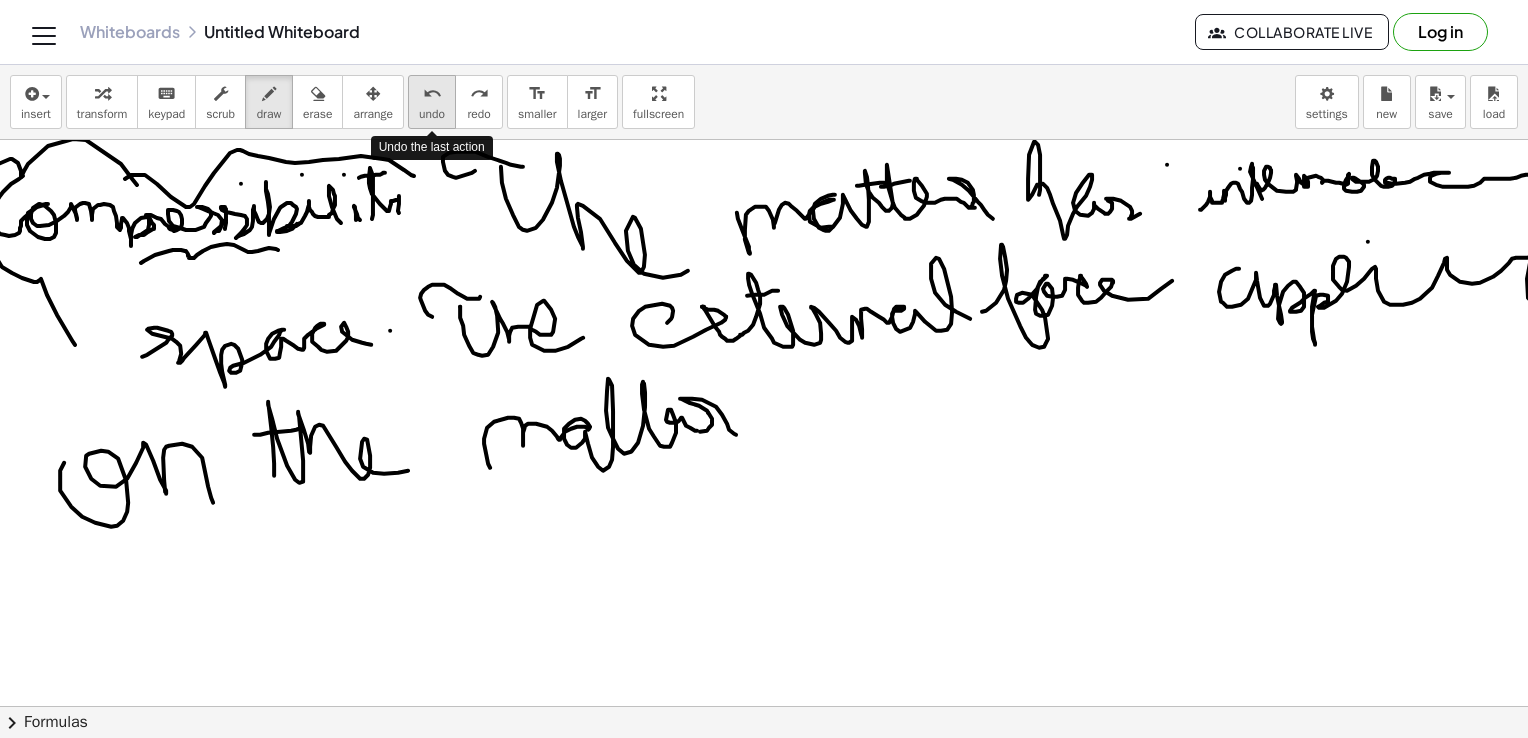 click on "undo" at bounding box center [432, 94] 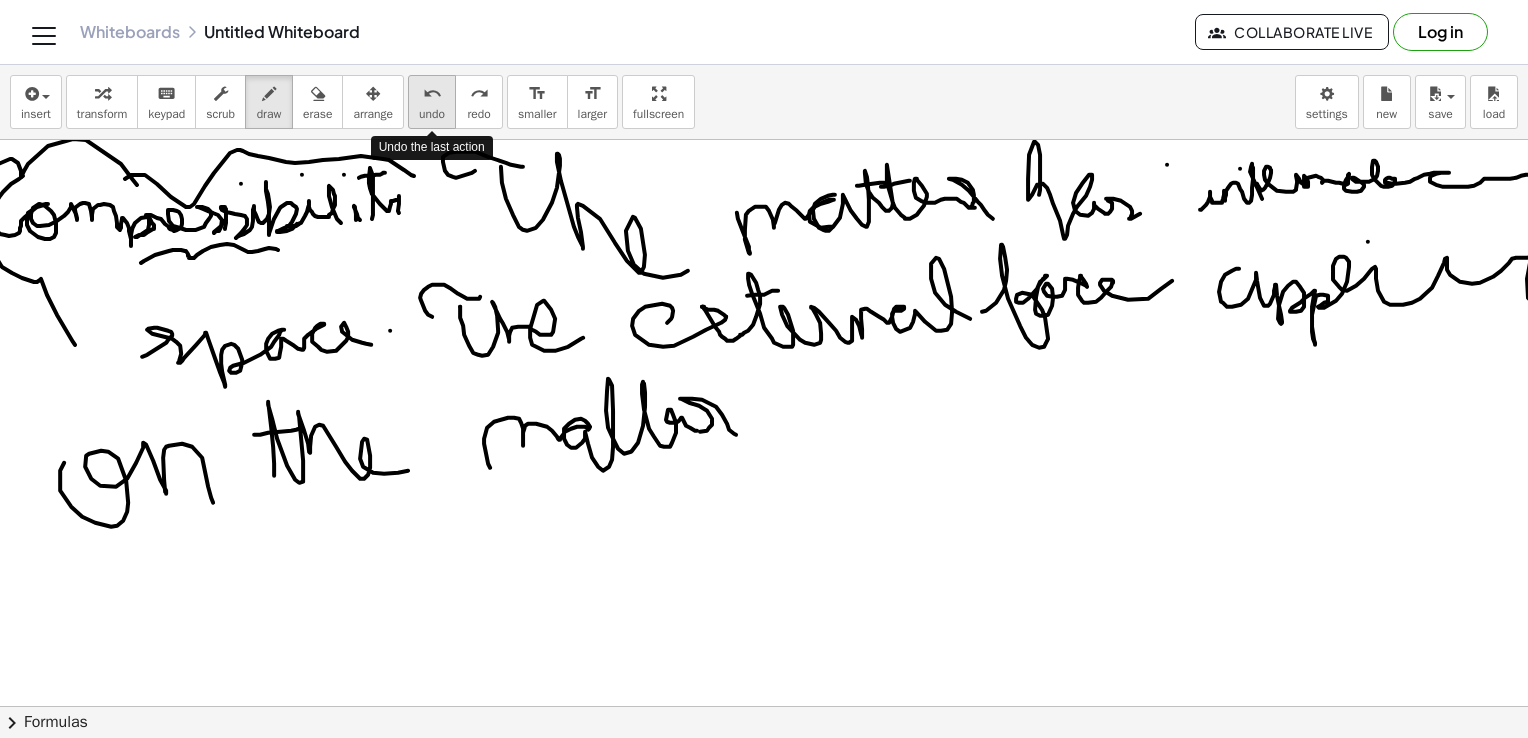 click on "undo" at bounding box center [432, 94] 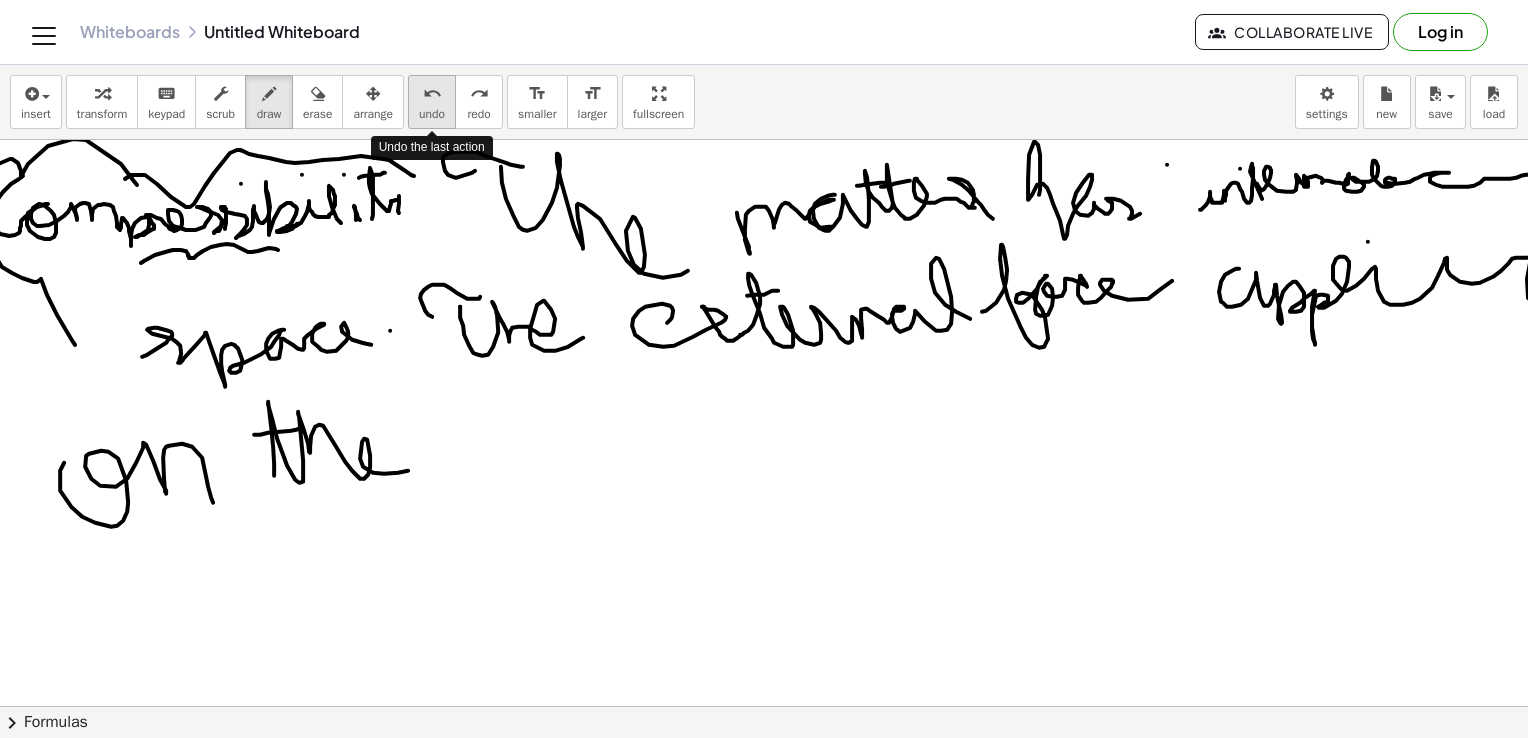 click on "undo" at bounding box center [432, 94] 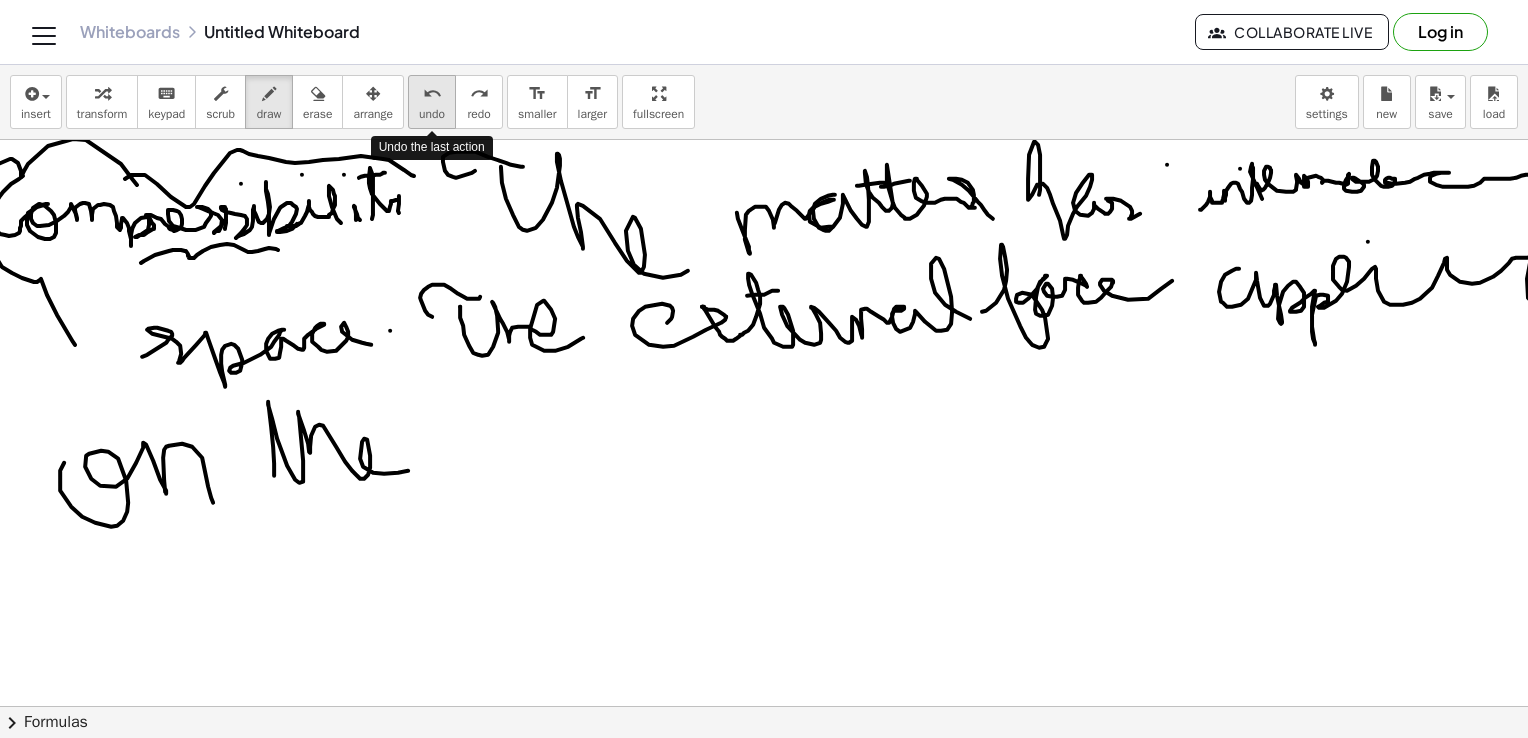 click on "undo" at bounding box center [432, 94] 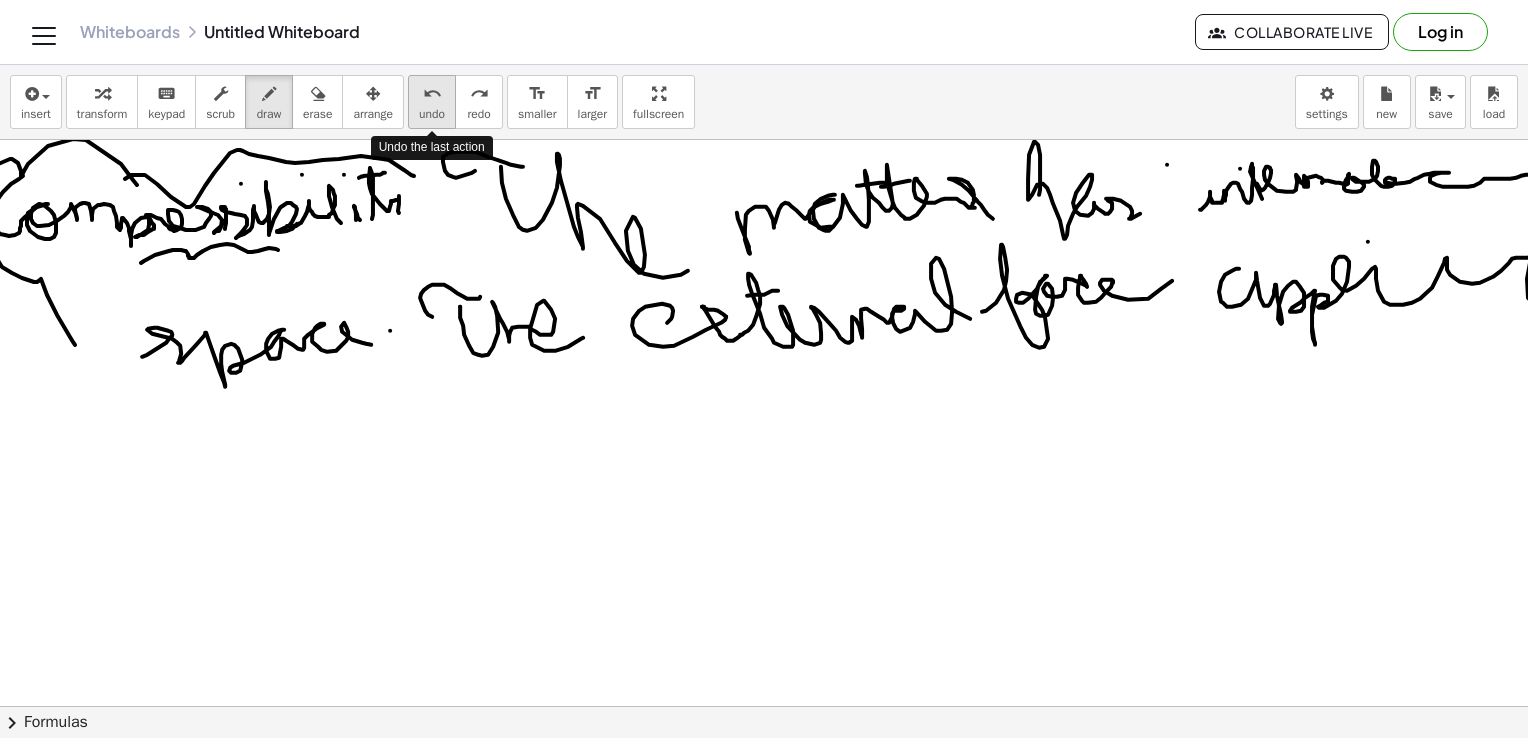 click on "undo" at bounding box center [432, 94] 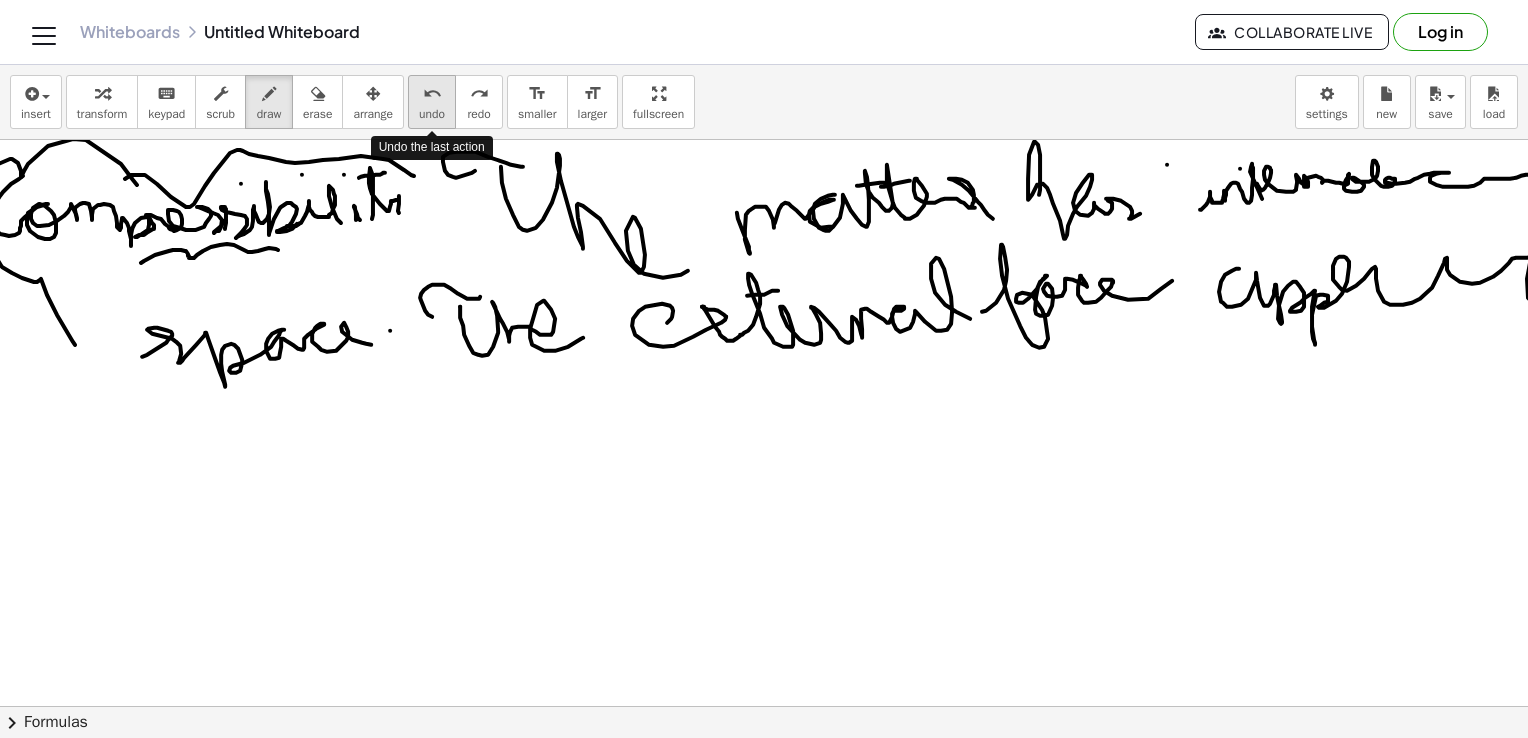 click on "undo" at bounding box center [432, 94] 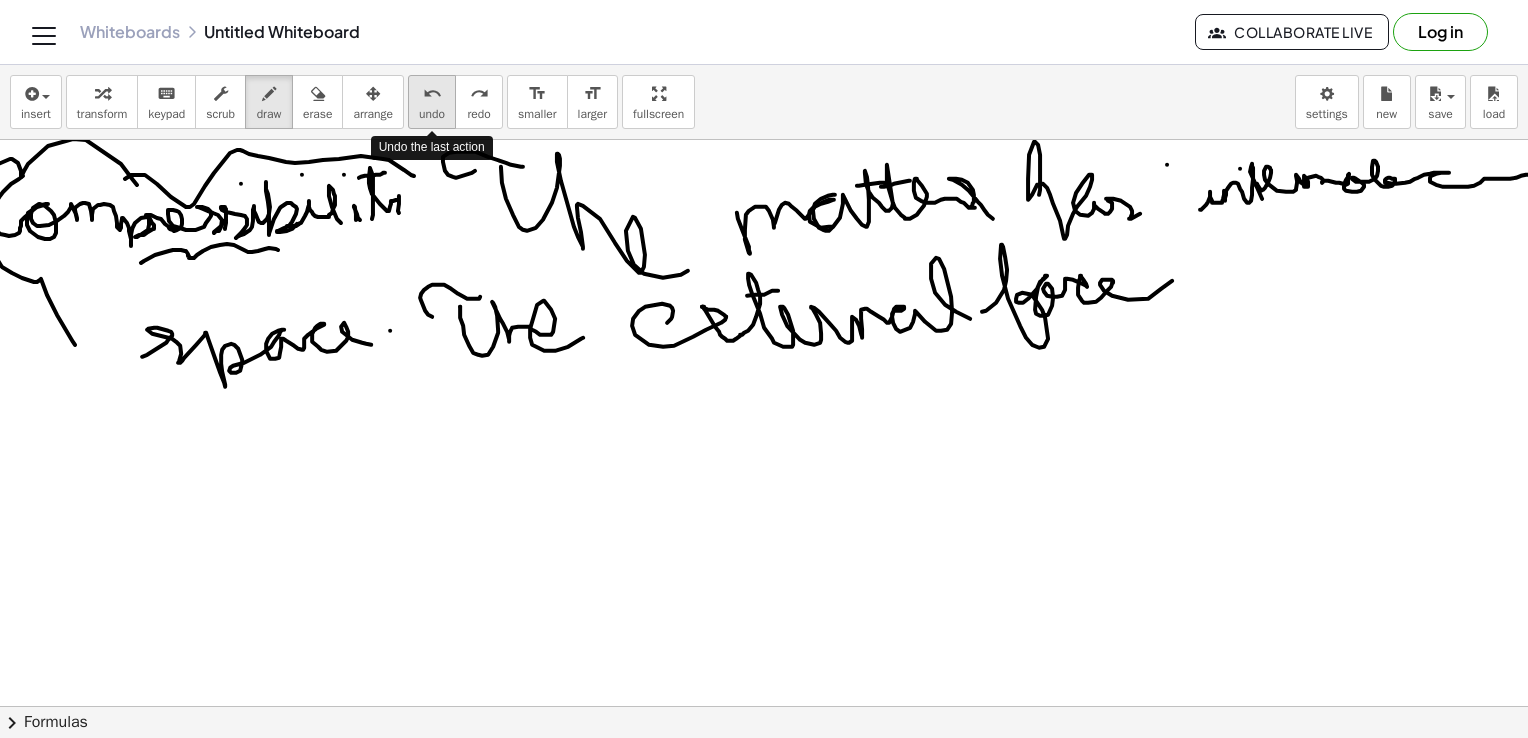 click on "undo" at bounding box center [432, 94] 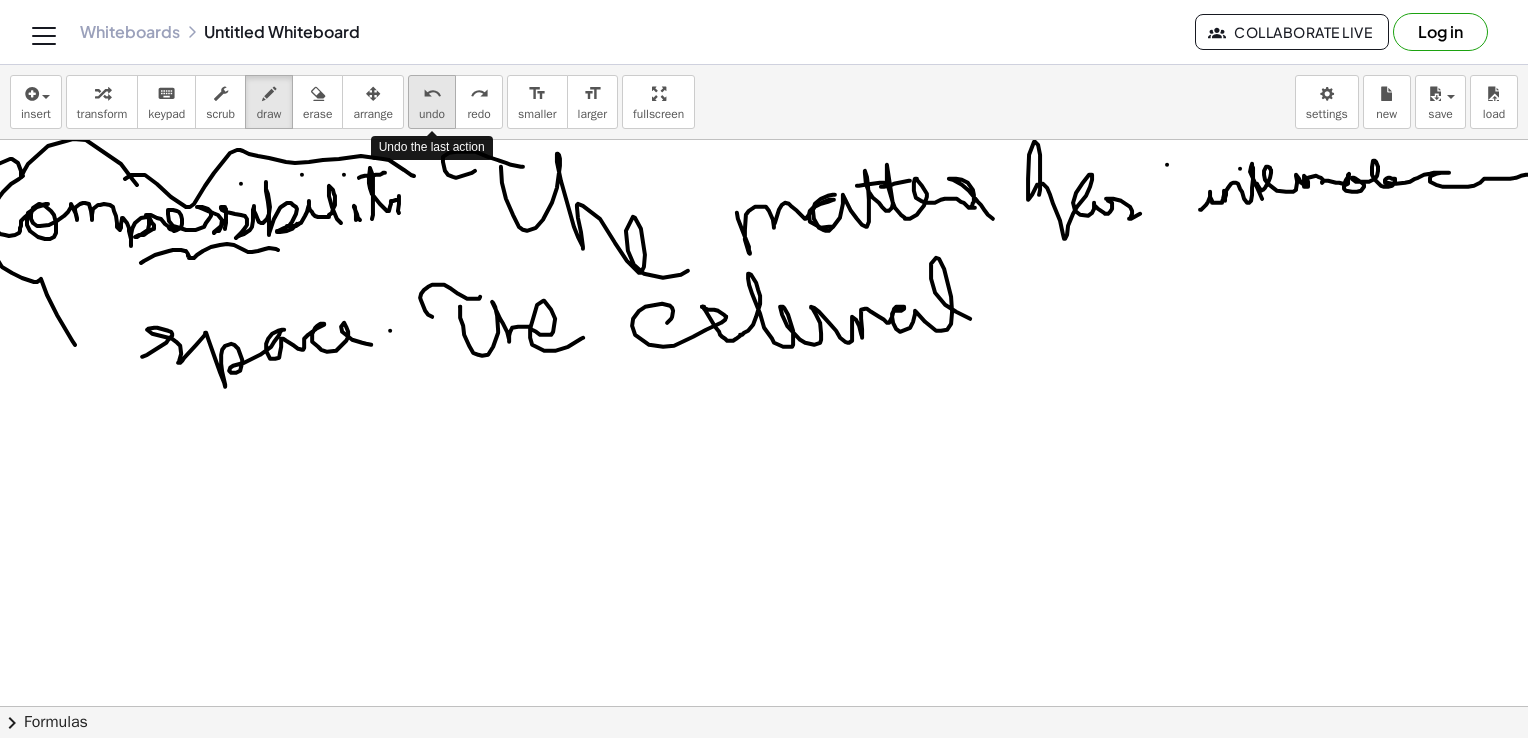 click on "undo" at bounding box center [432, 94] 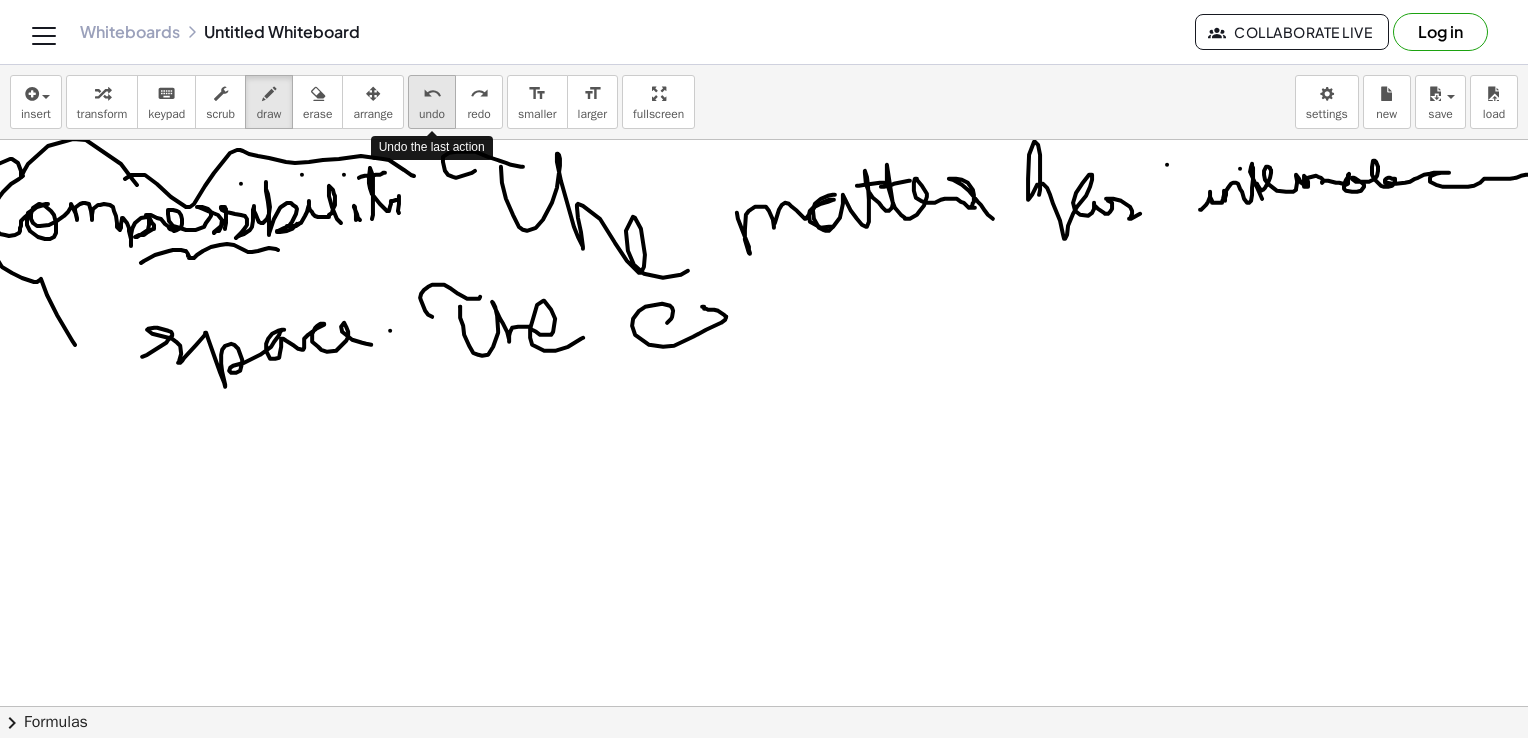click on "undo" at bounding box center [432, 94] 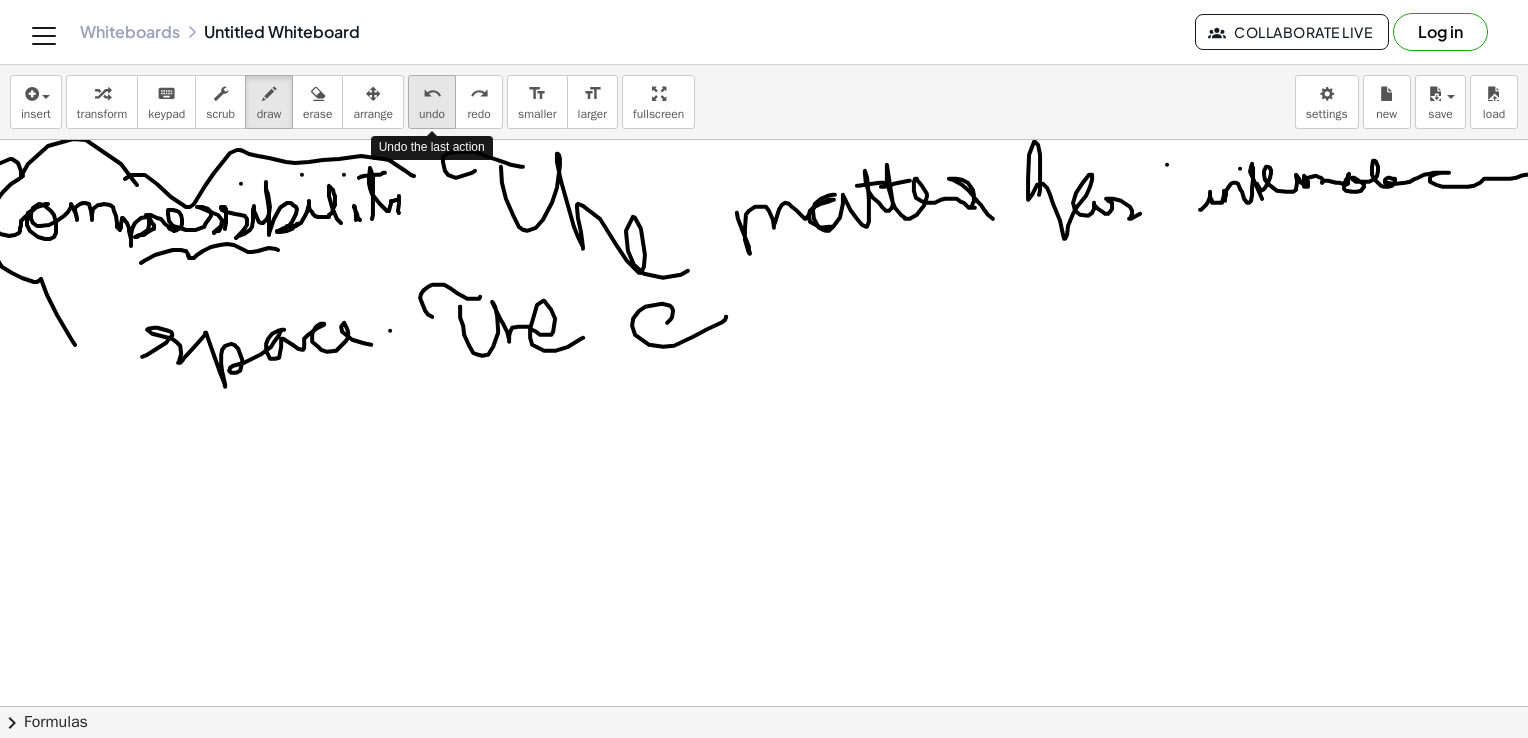 click on "undo" at bounding box center [432, 94] 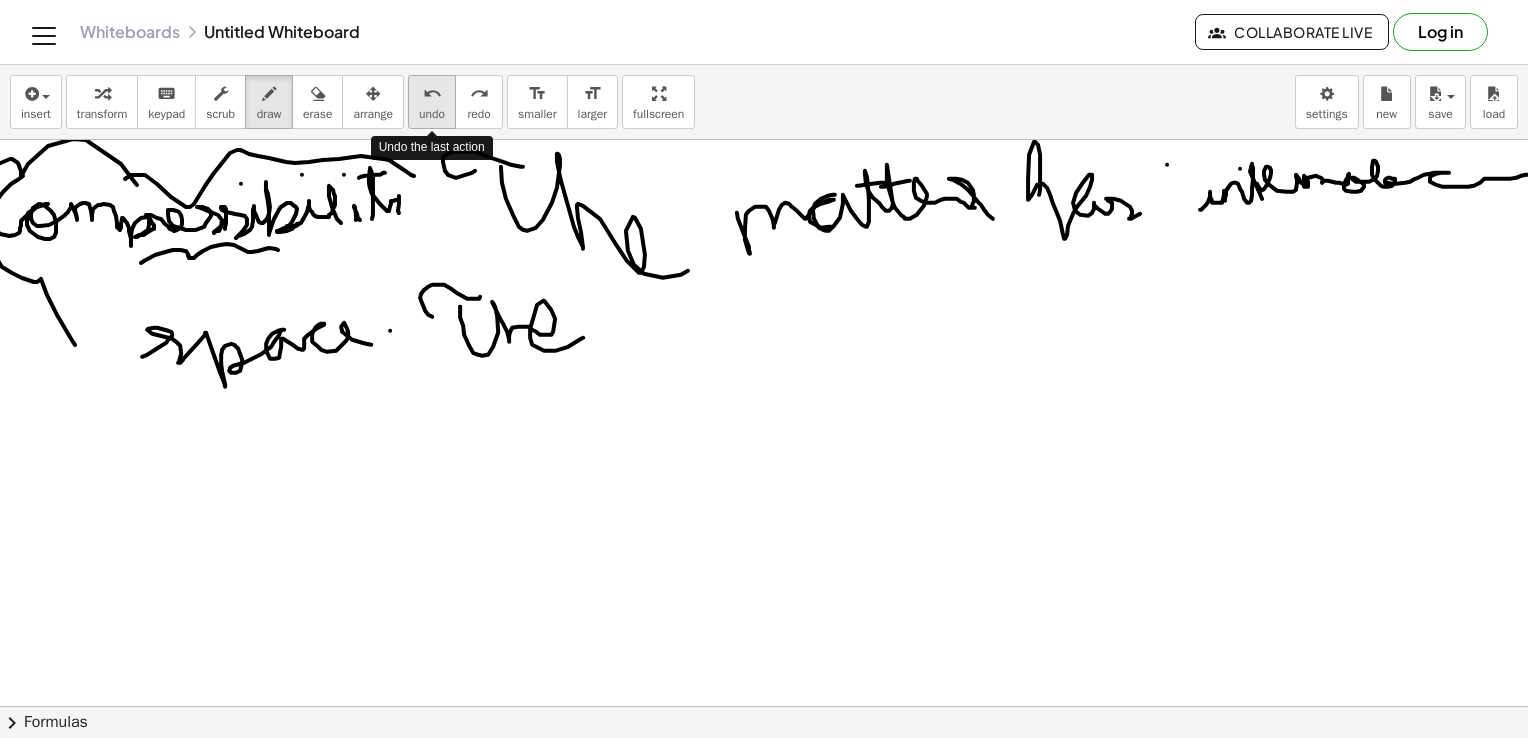 click on "undo" at bounding box center [432, 94] 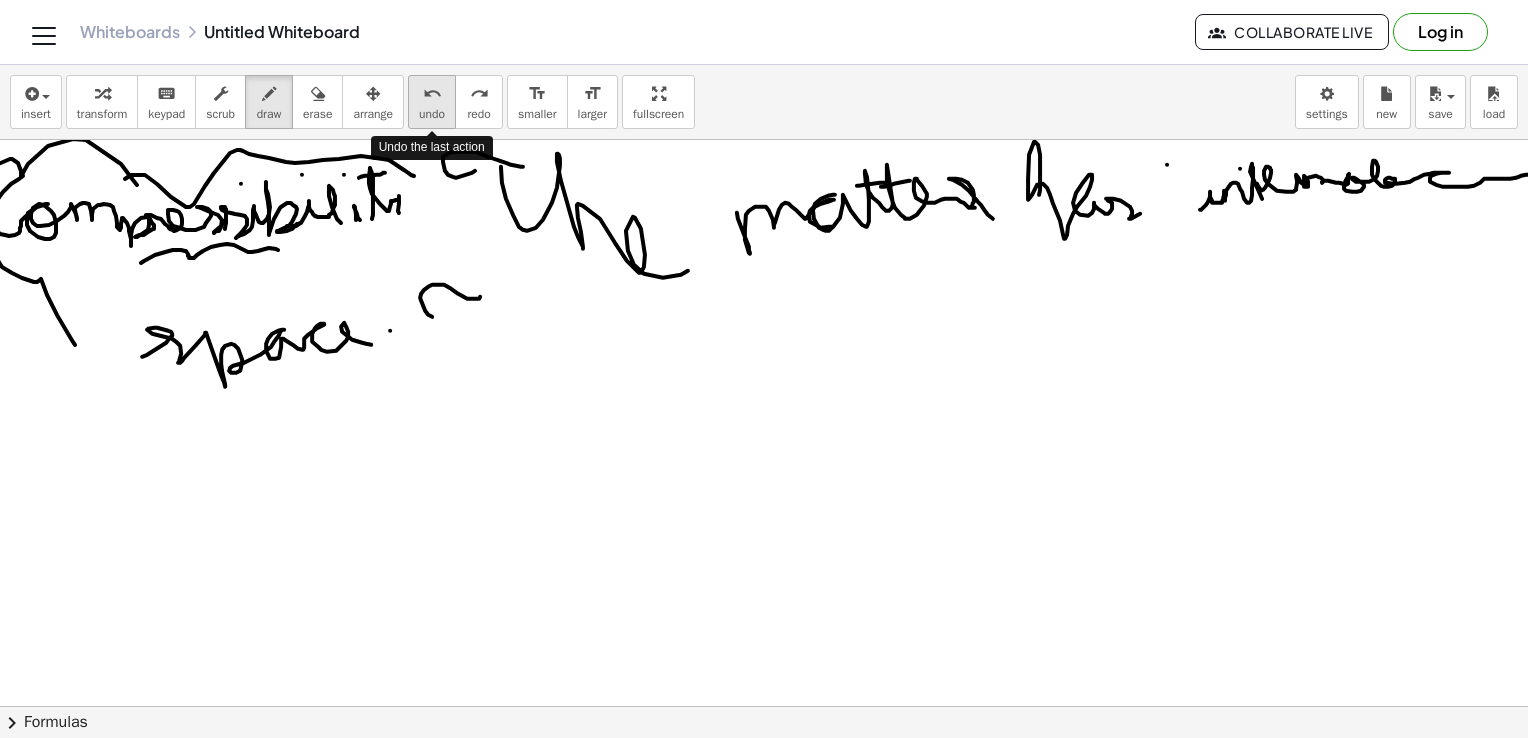 click on "undo" at bounding box center (432, 94) 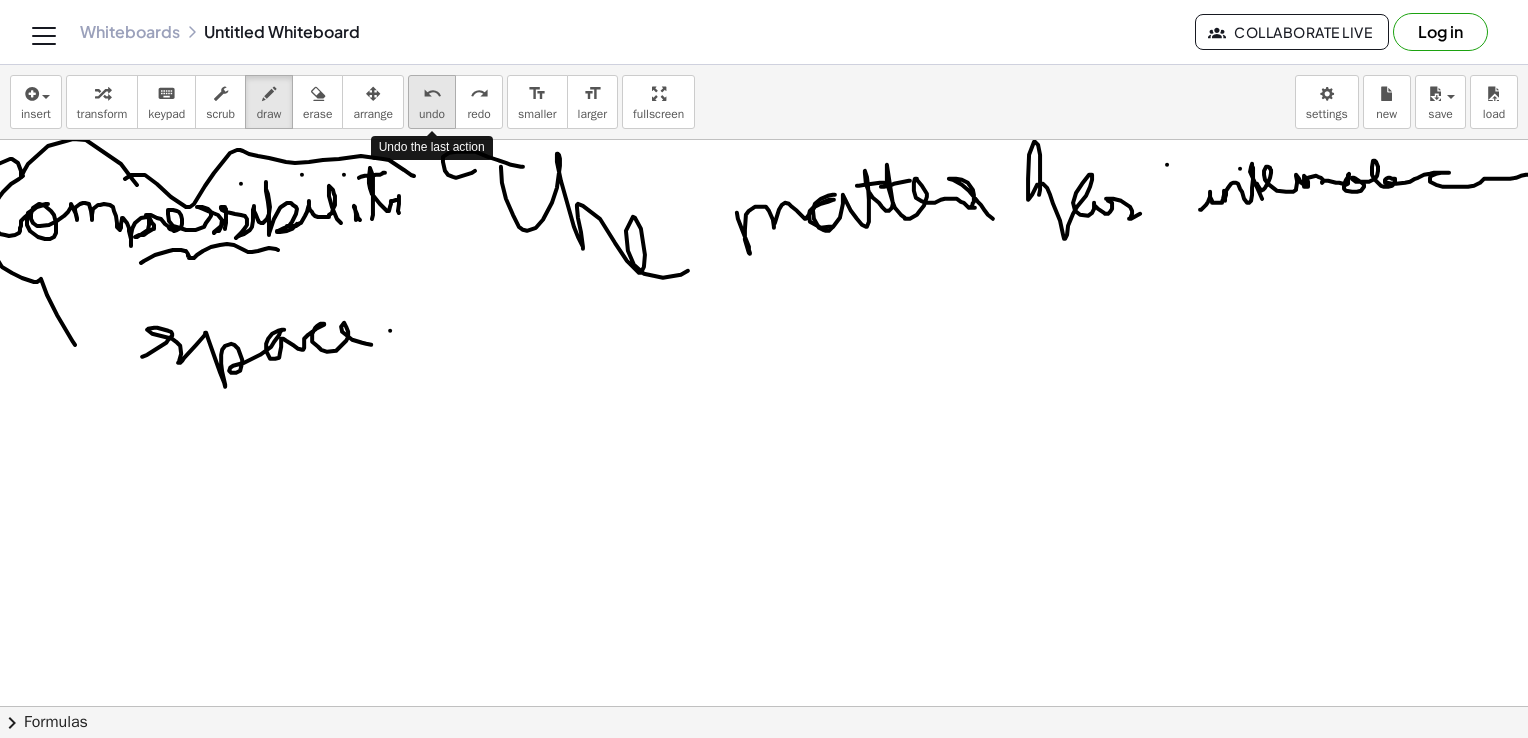click on "undo" at bounding box center [432, 94] 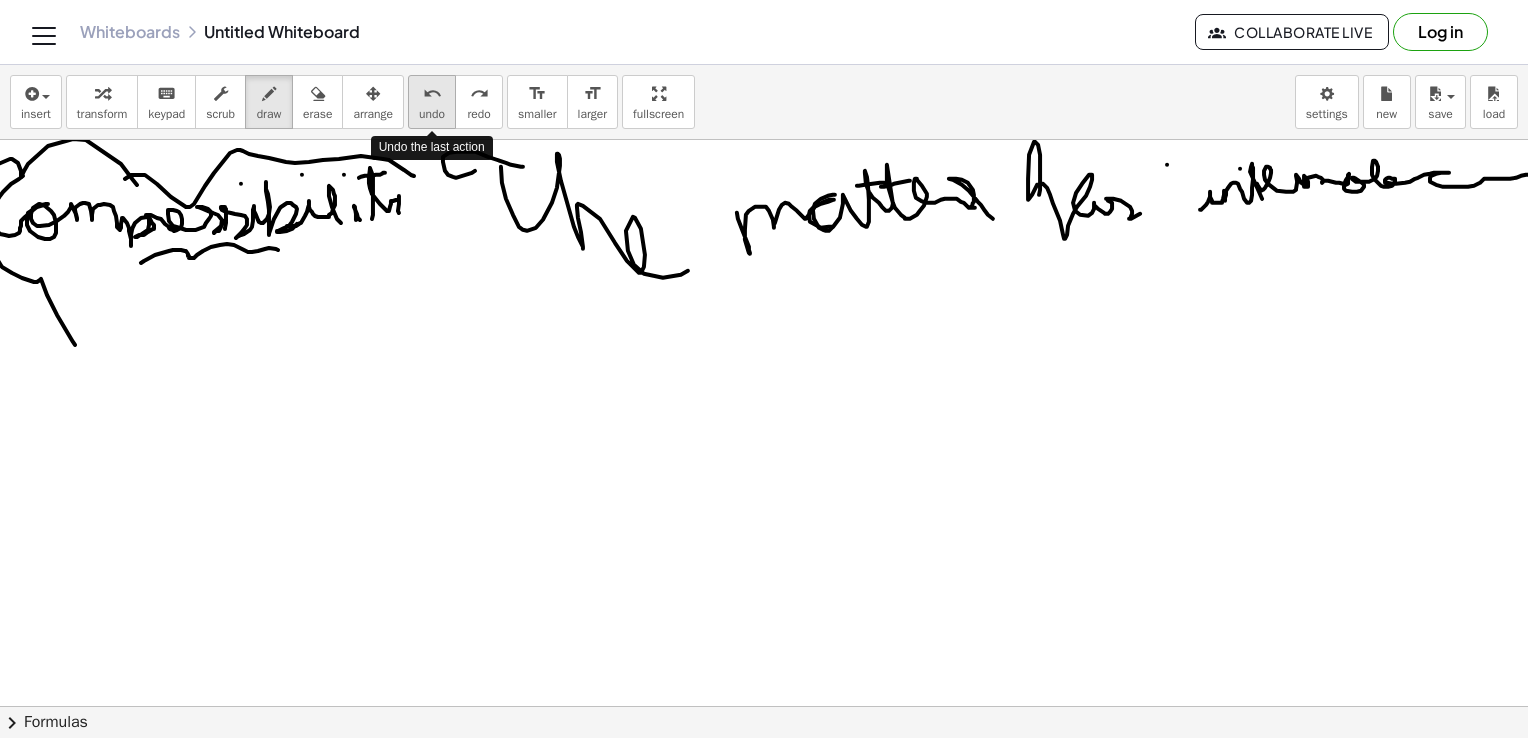 click on "undo" at bounding box center (432, 94) 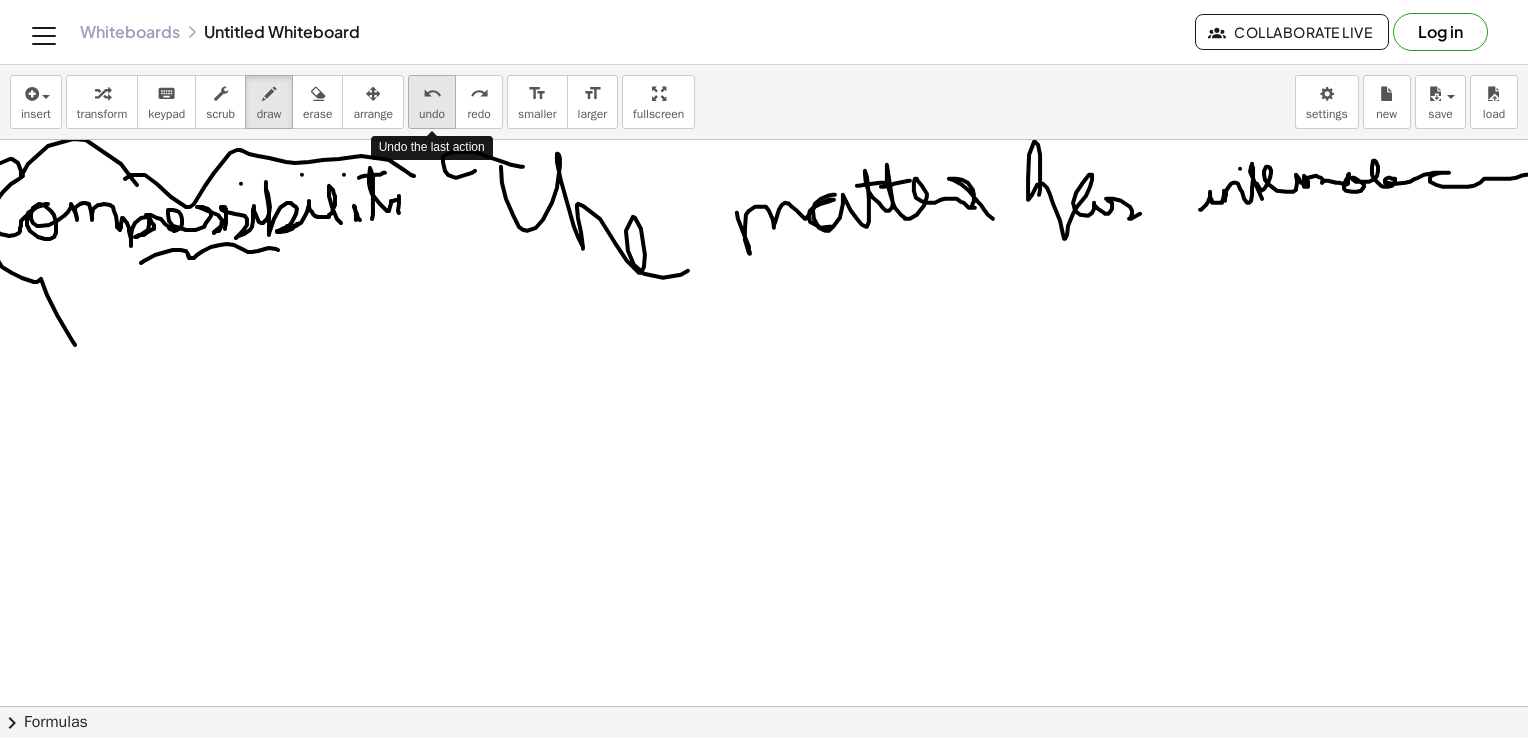 click on "undo" at bounding box center [432, 94] 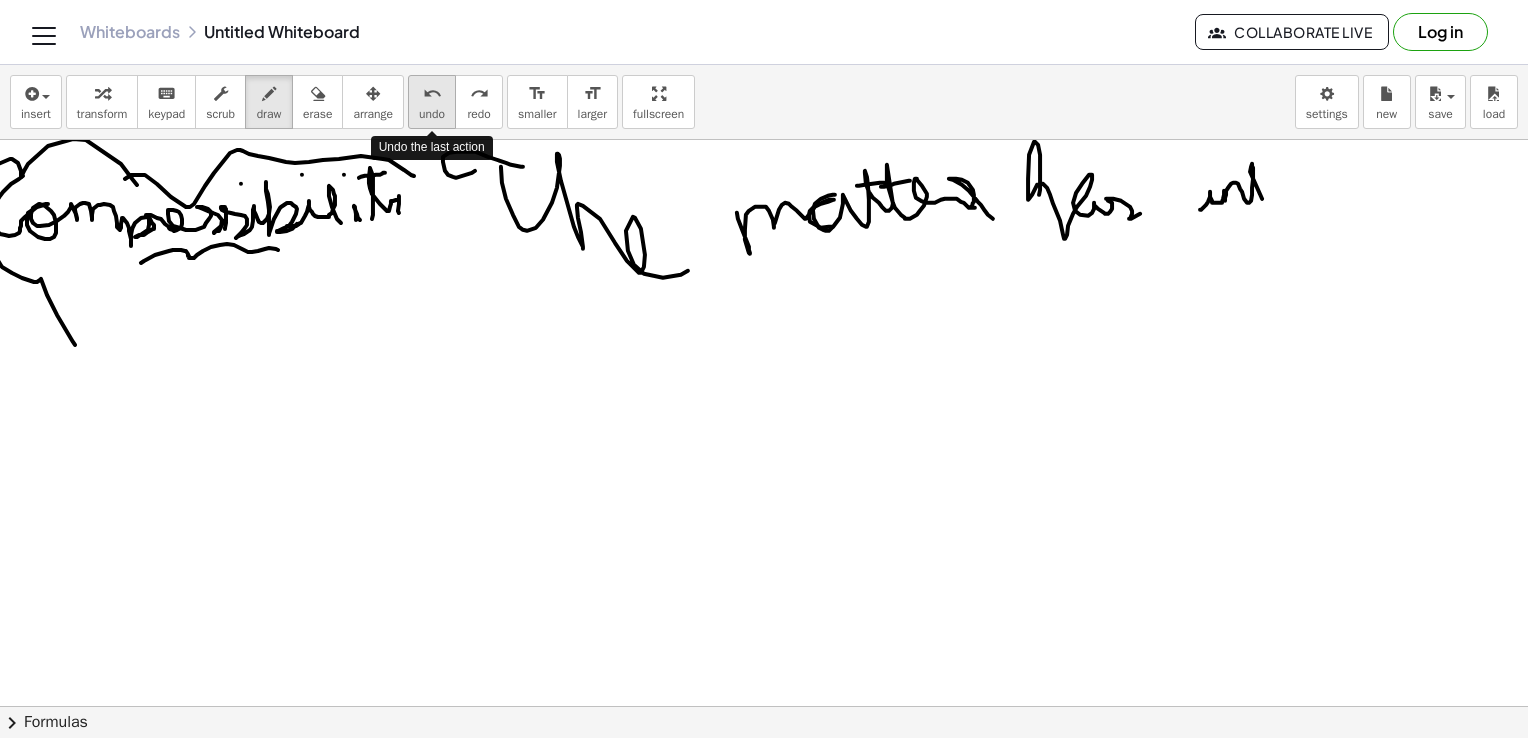 click on "undo" at bounding box center (432, 94) 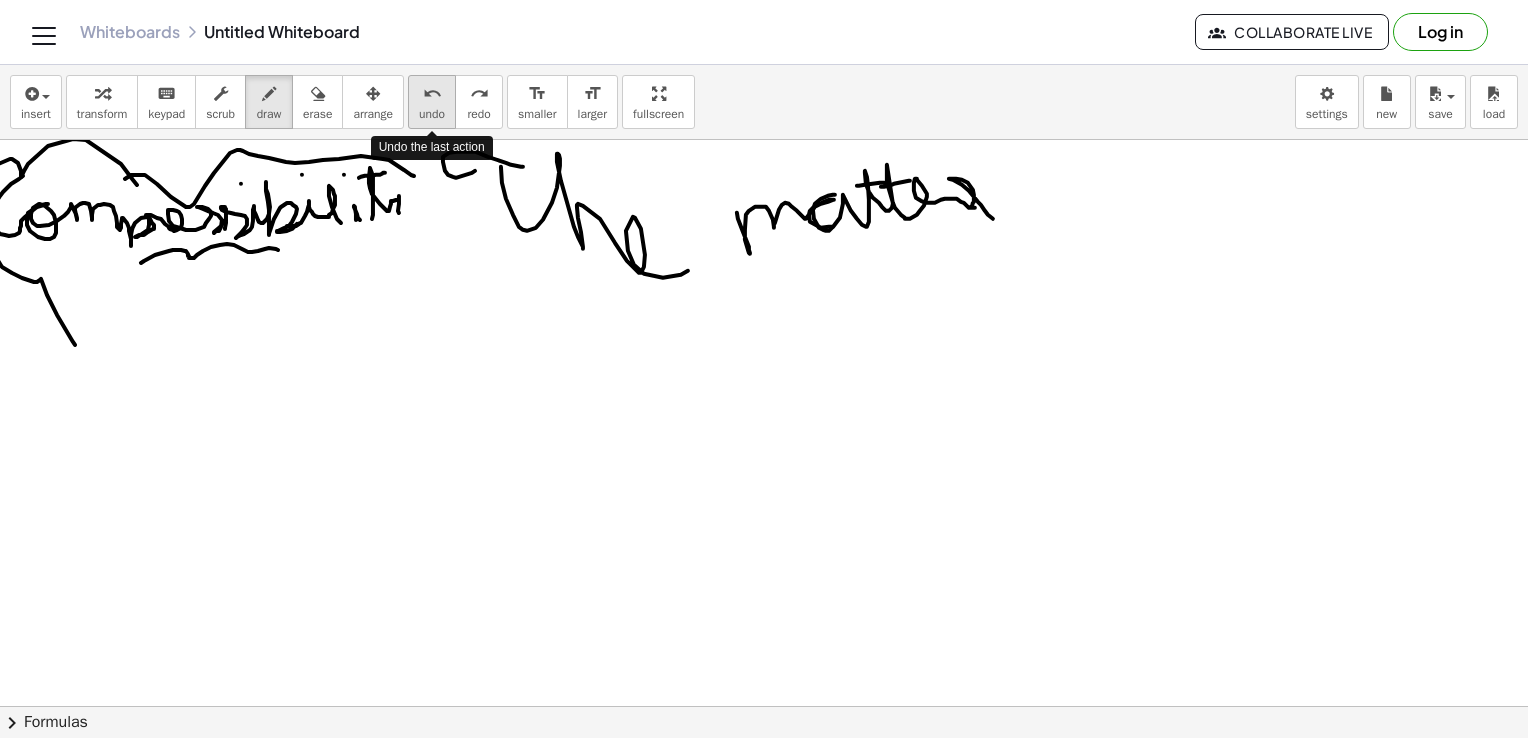 click on "undo" at bounding box center [432, 94] 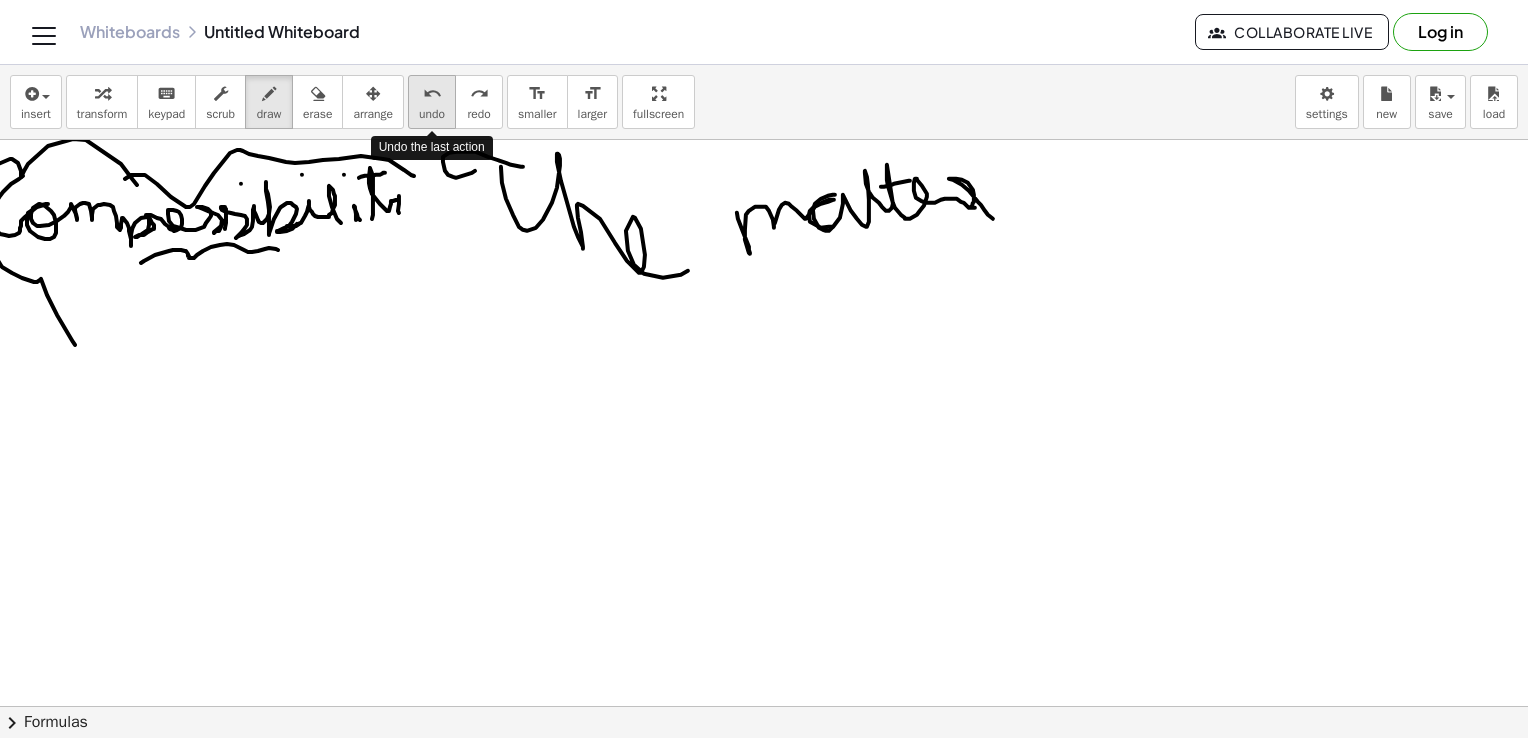 click on "undo" at bounding box center [432, 94] 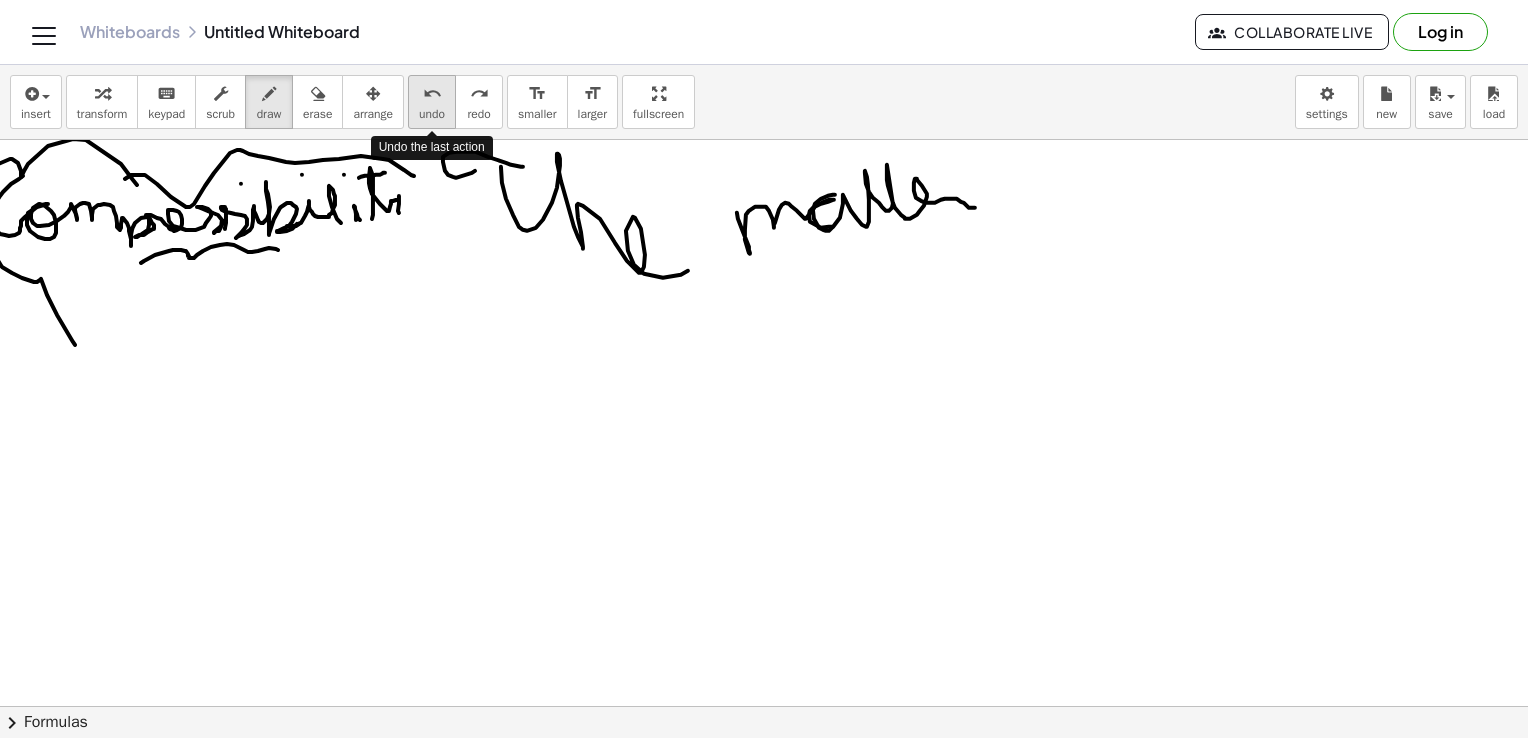 click on "undo" at bounding box center [432, 94] 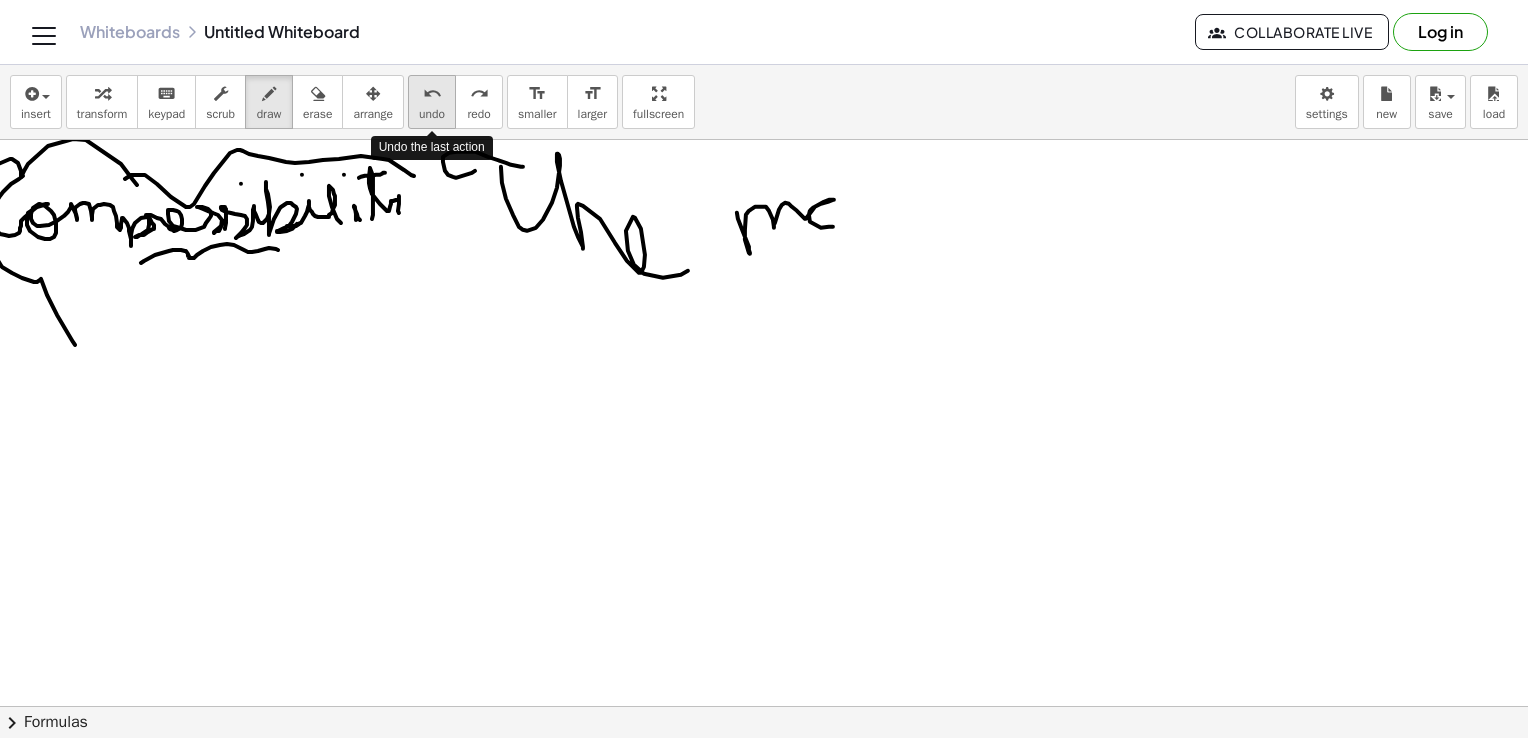 click on "undo" at bounding box center [432, 94] 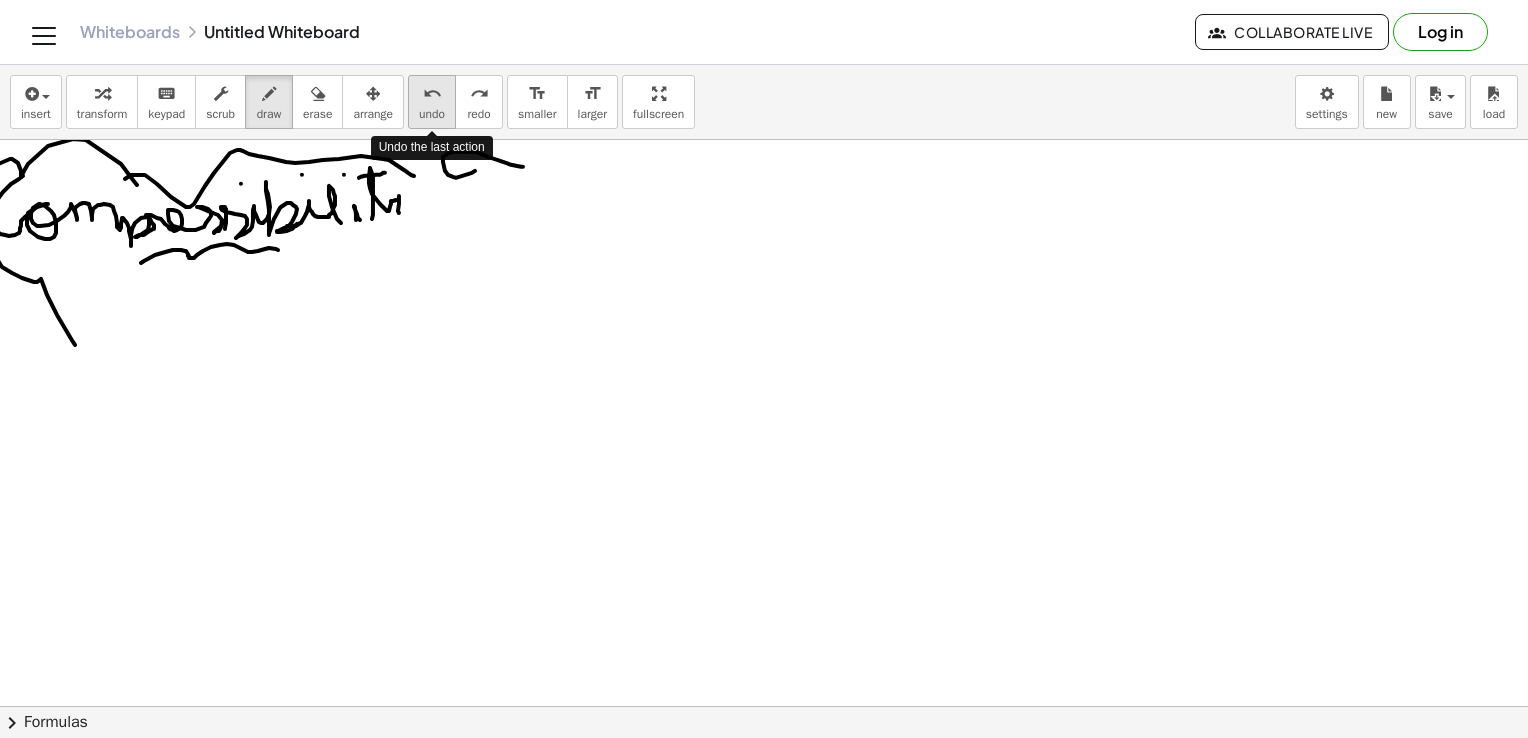 click on "undo" at bounding box center [432, 94] 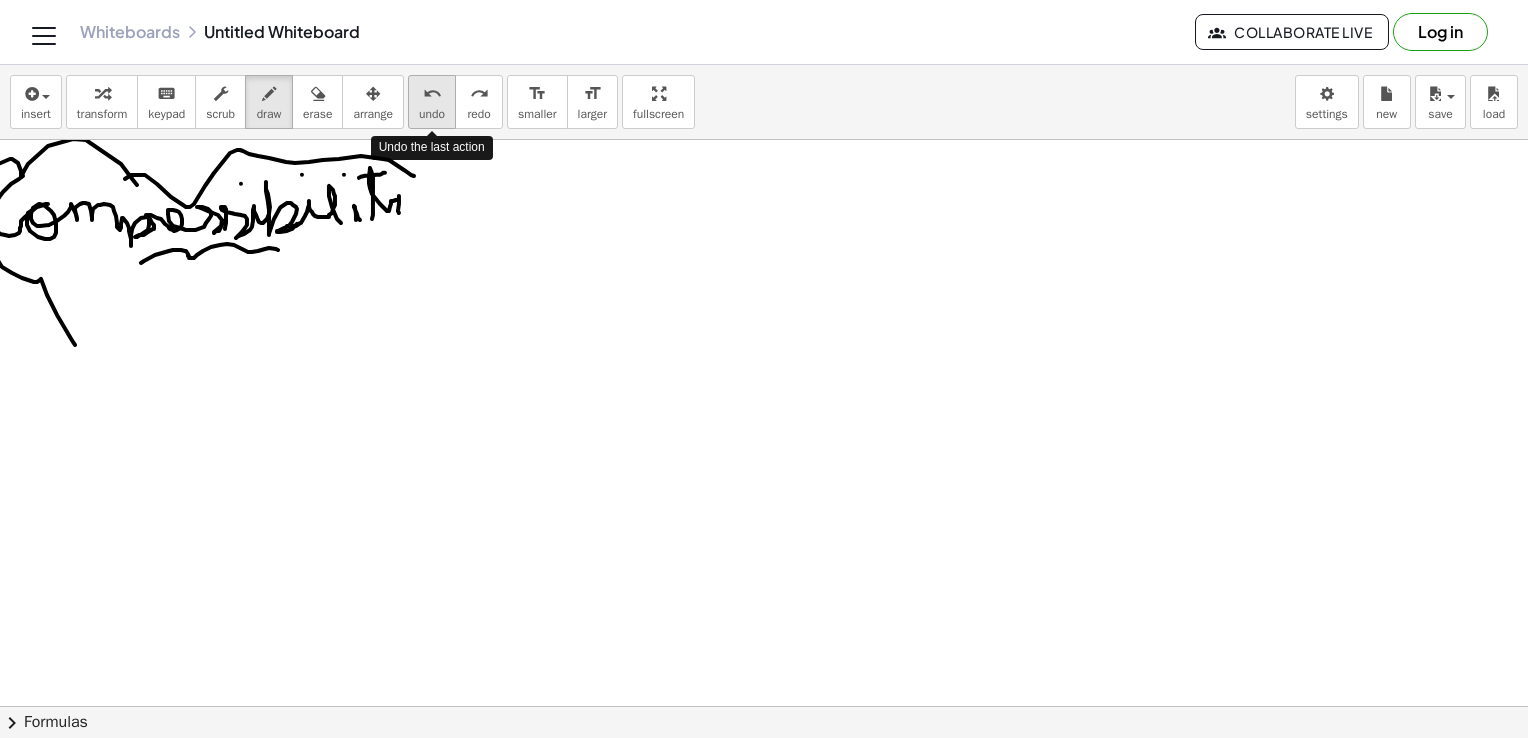 click on "undo" at bounding box center [432, 94] 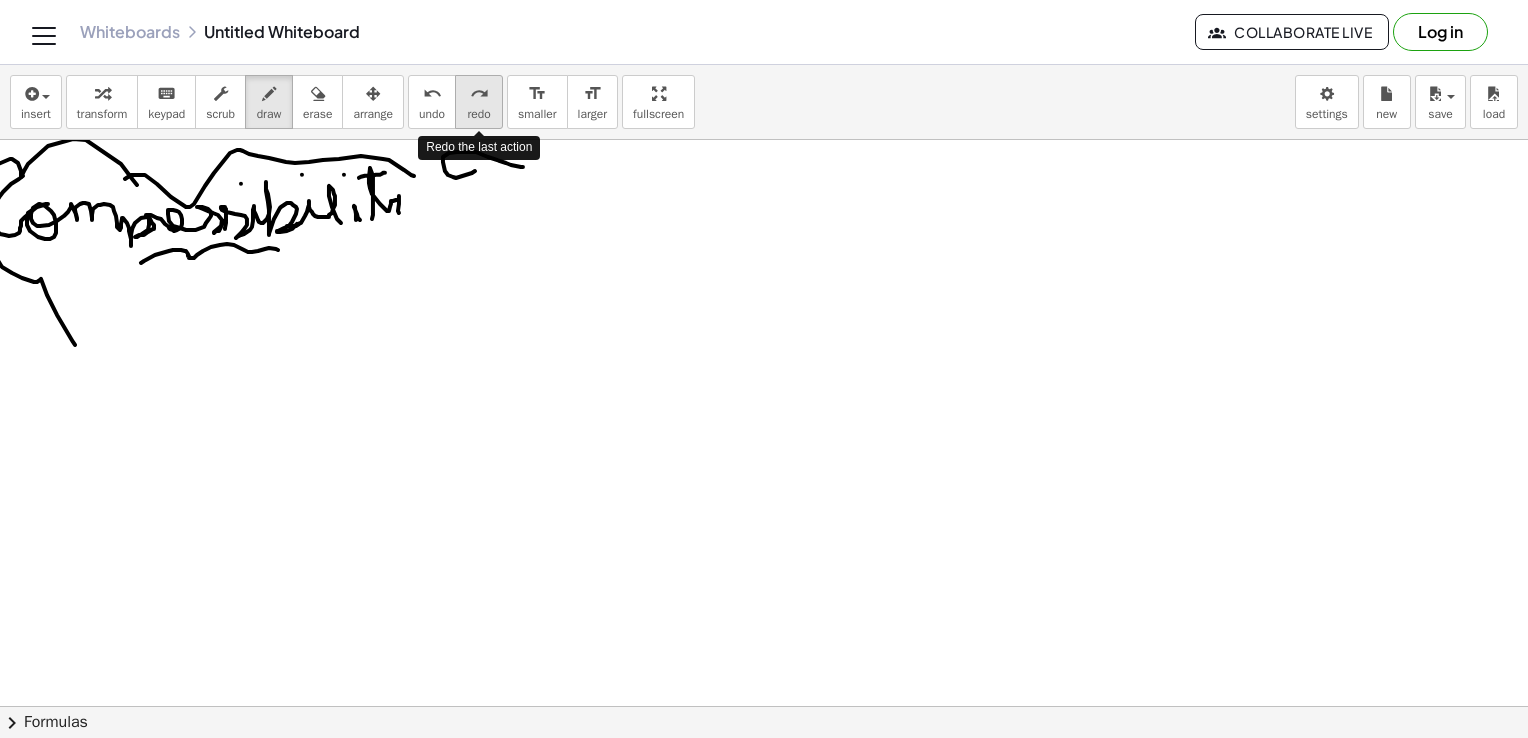 click on "redo" at bounding box center (478, 114) 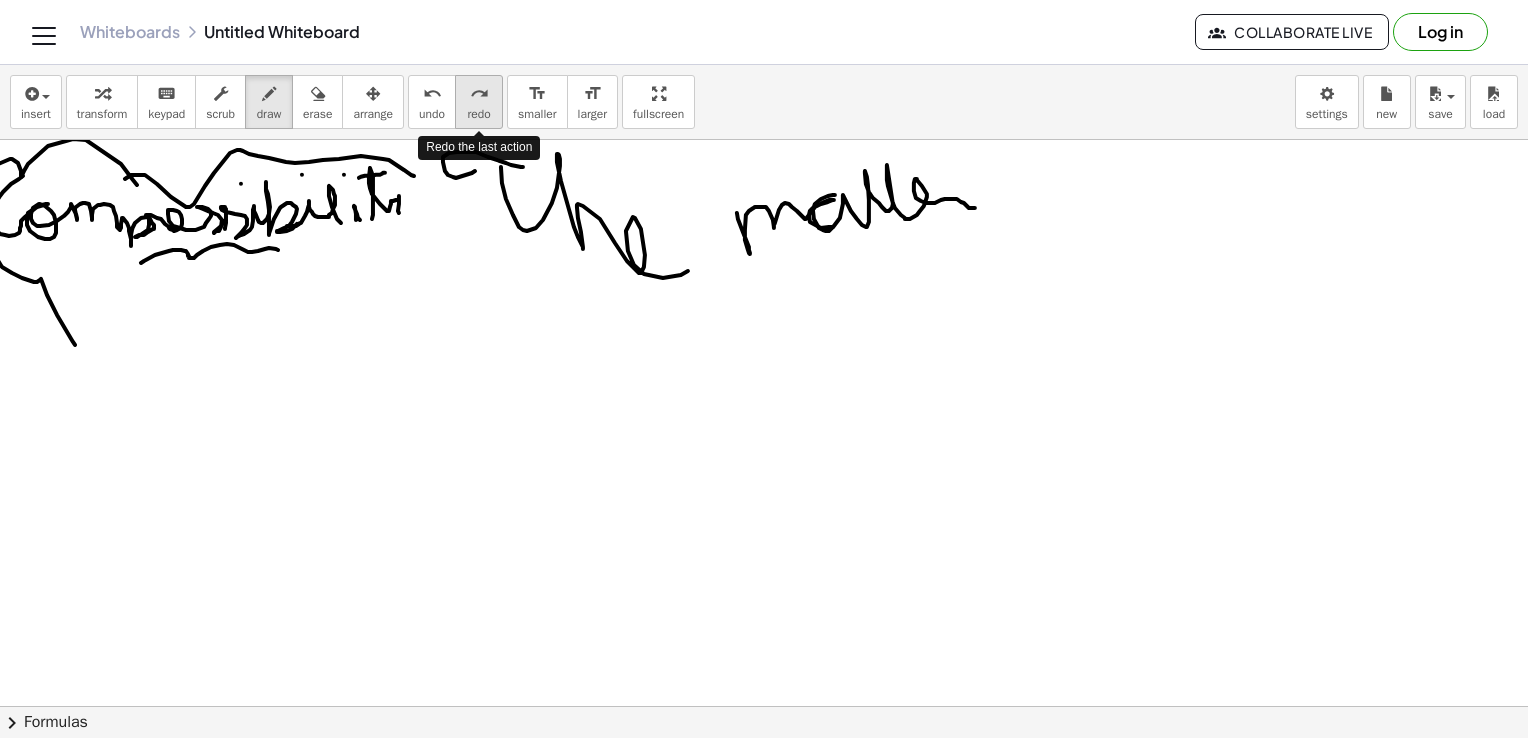 click on "redo" at bounding box center (478, 114) 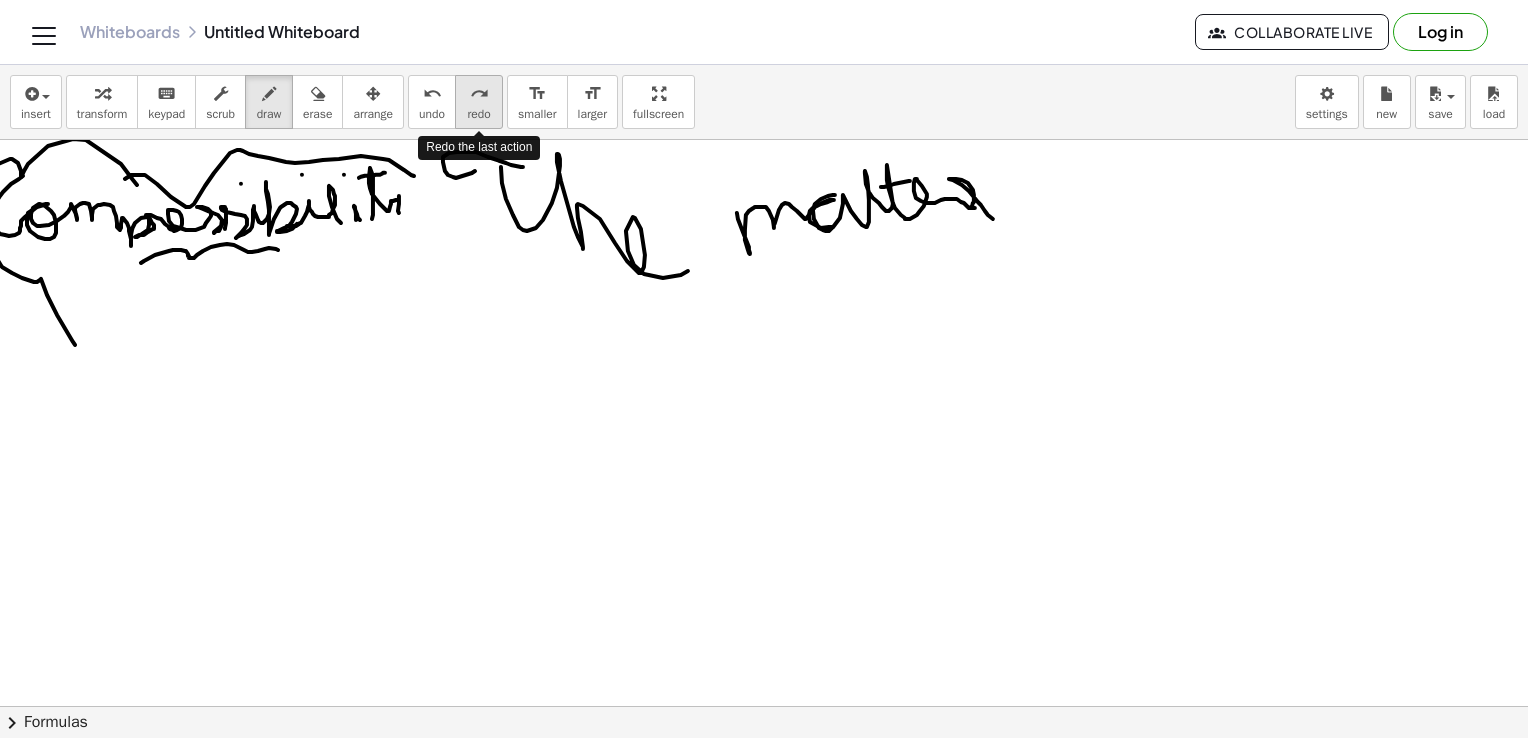 click on "redo" at bounding box center [478, 114] 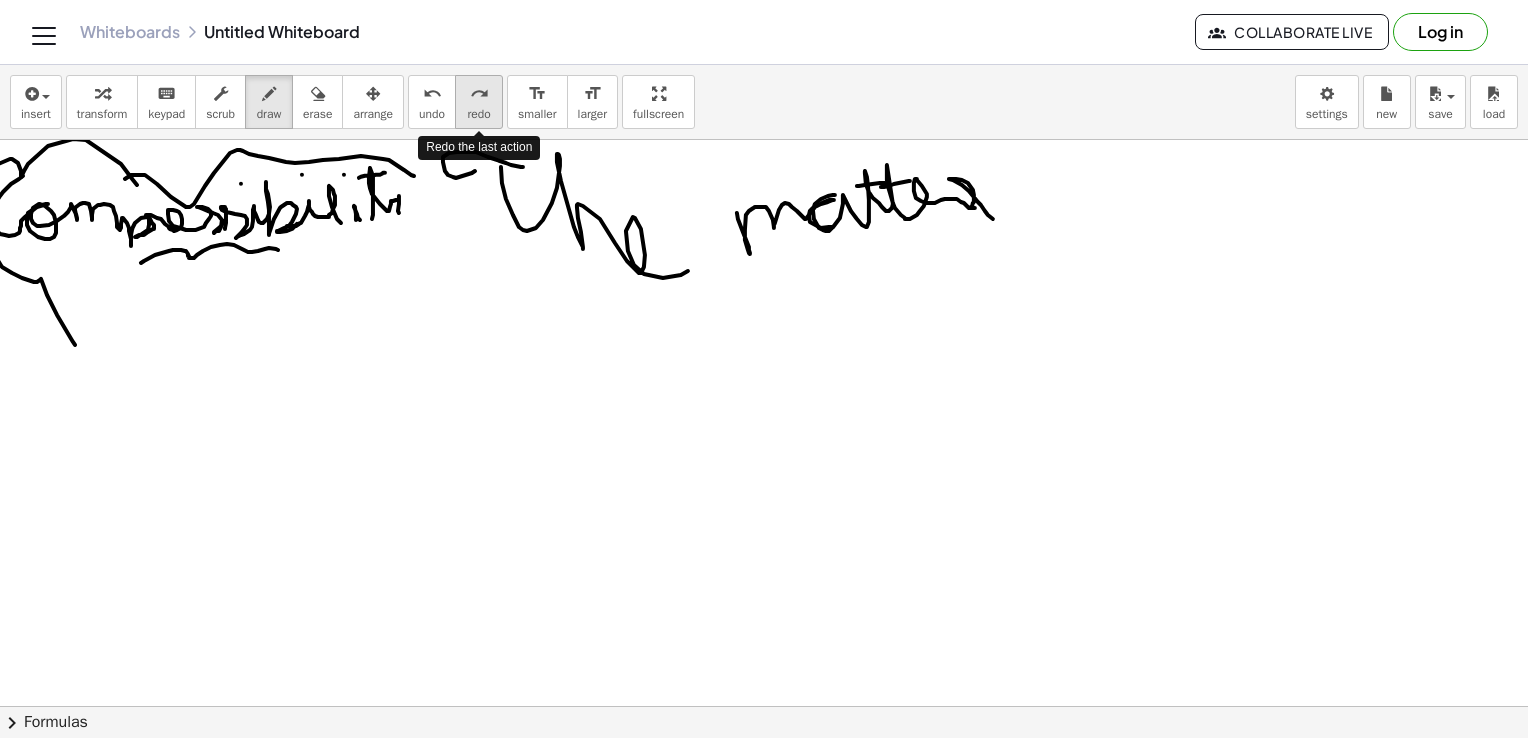 click on "redo" at bounding box center [478, 114] 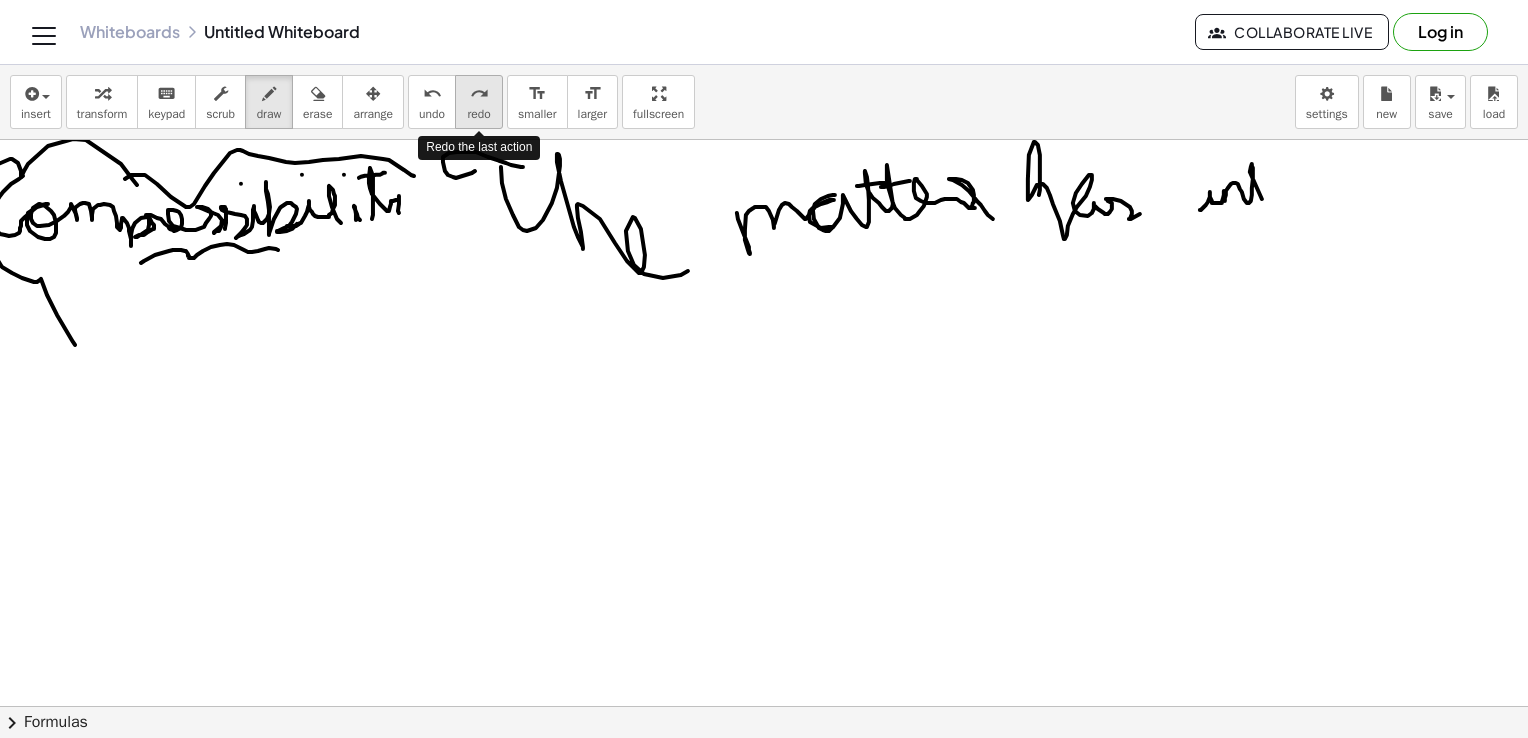 click on "redo" at bounding box center [478, 114] 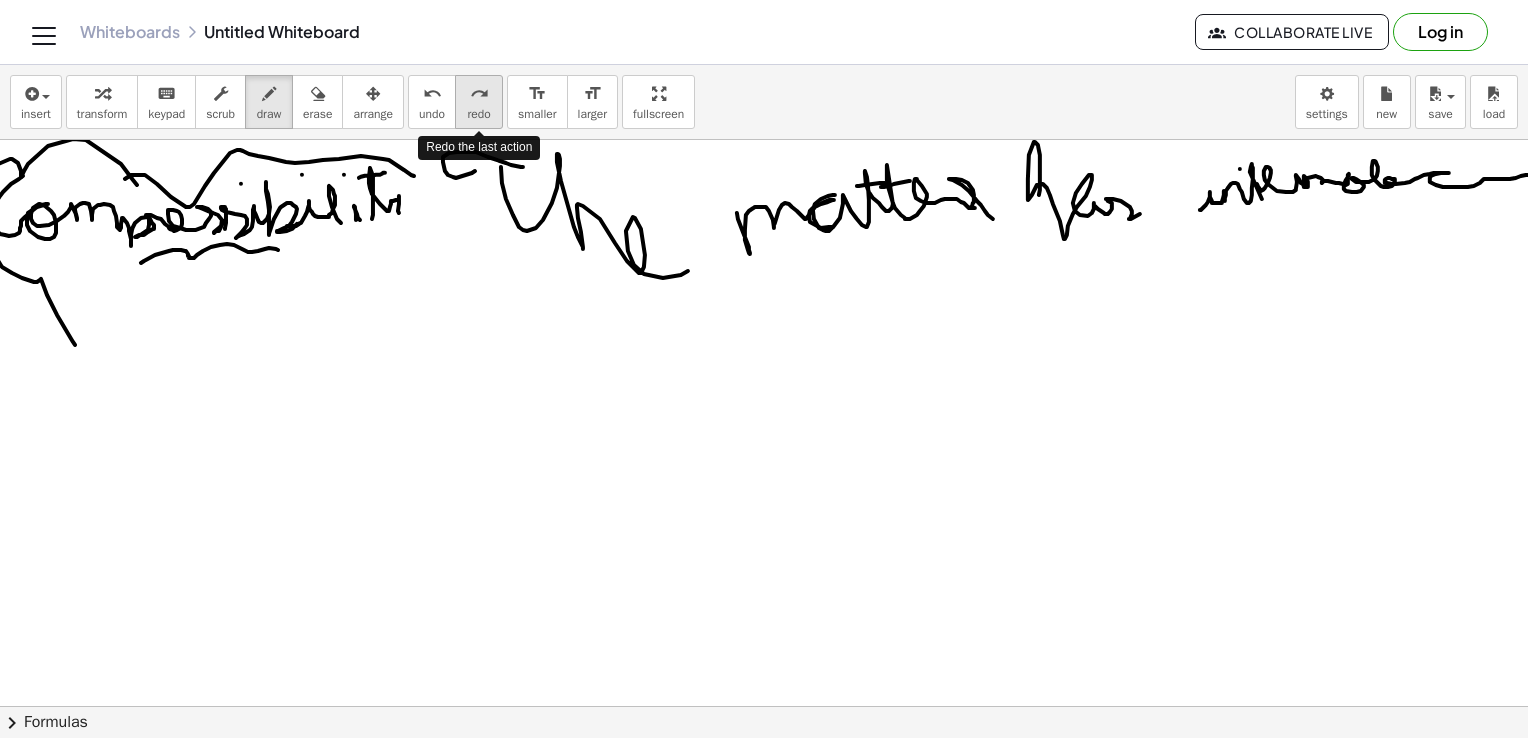 click on "redo" at bounding box center (478, 114) 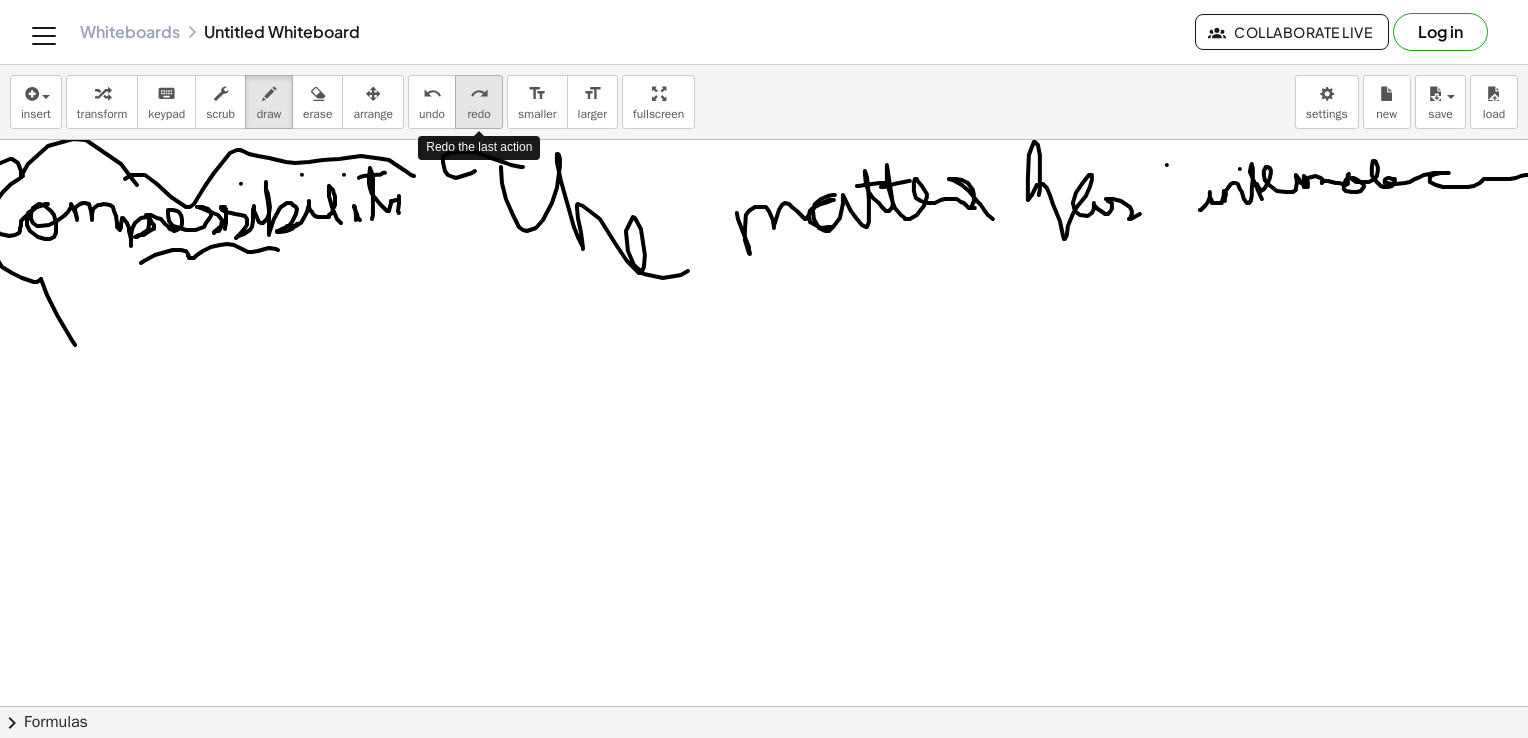 click on "redo" at bounding box center [478, 114] 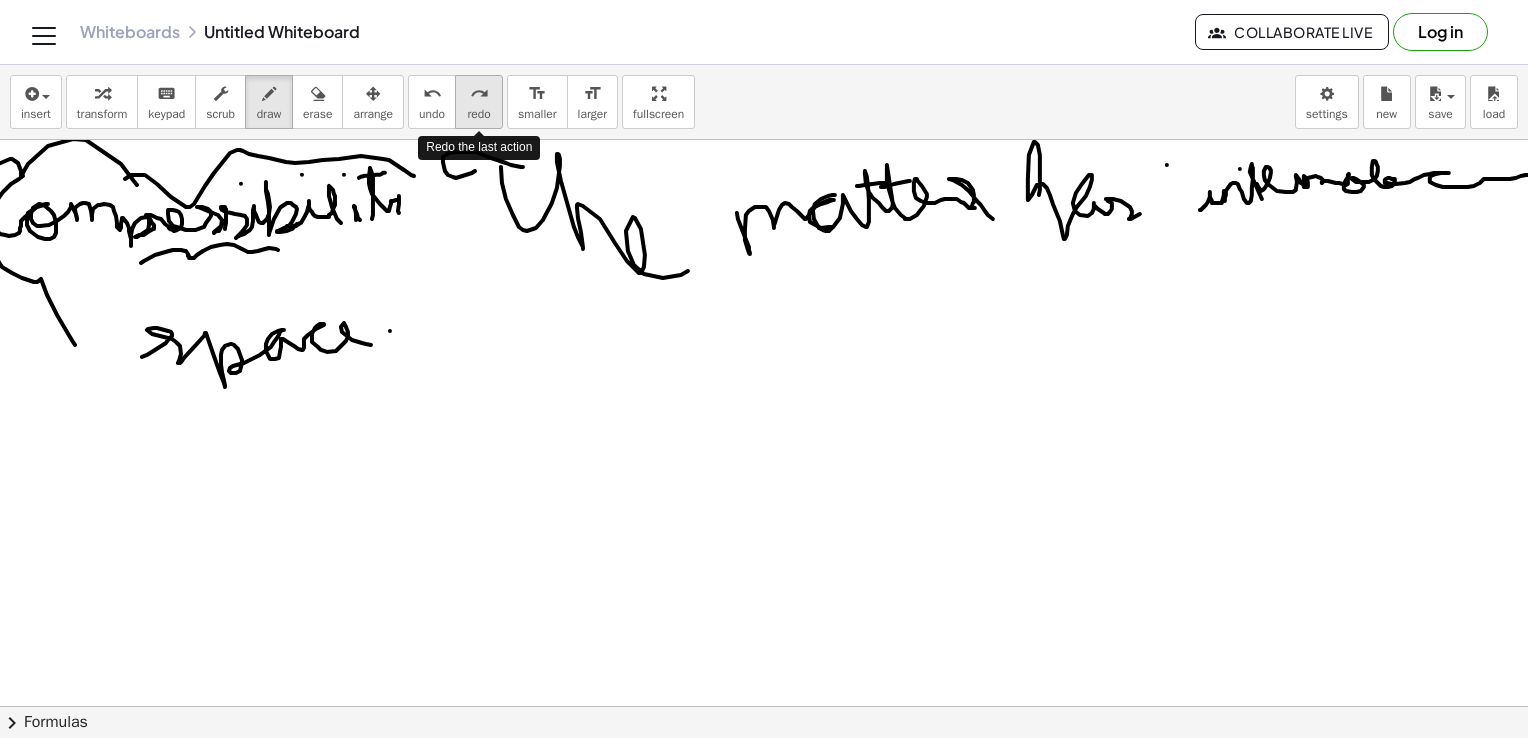click on "redo" at bounding box center (478, 114) 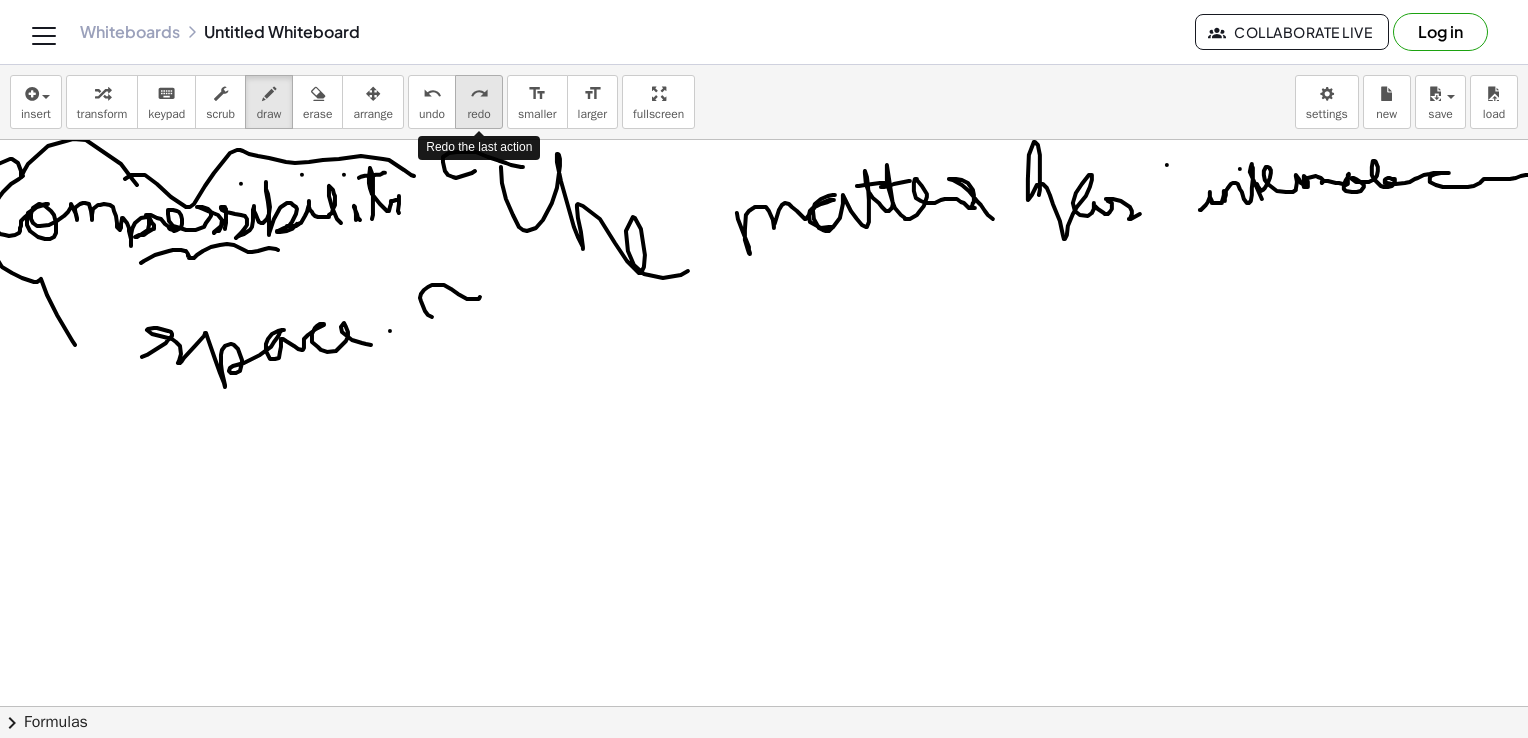 click on "redo" at bounding box center [478, 114] 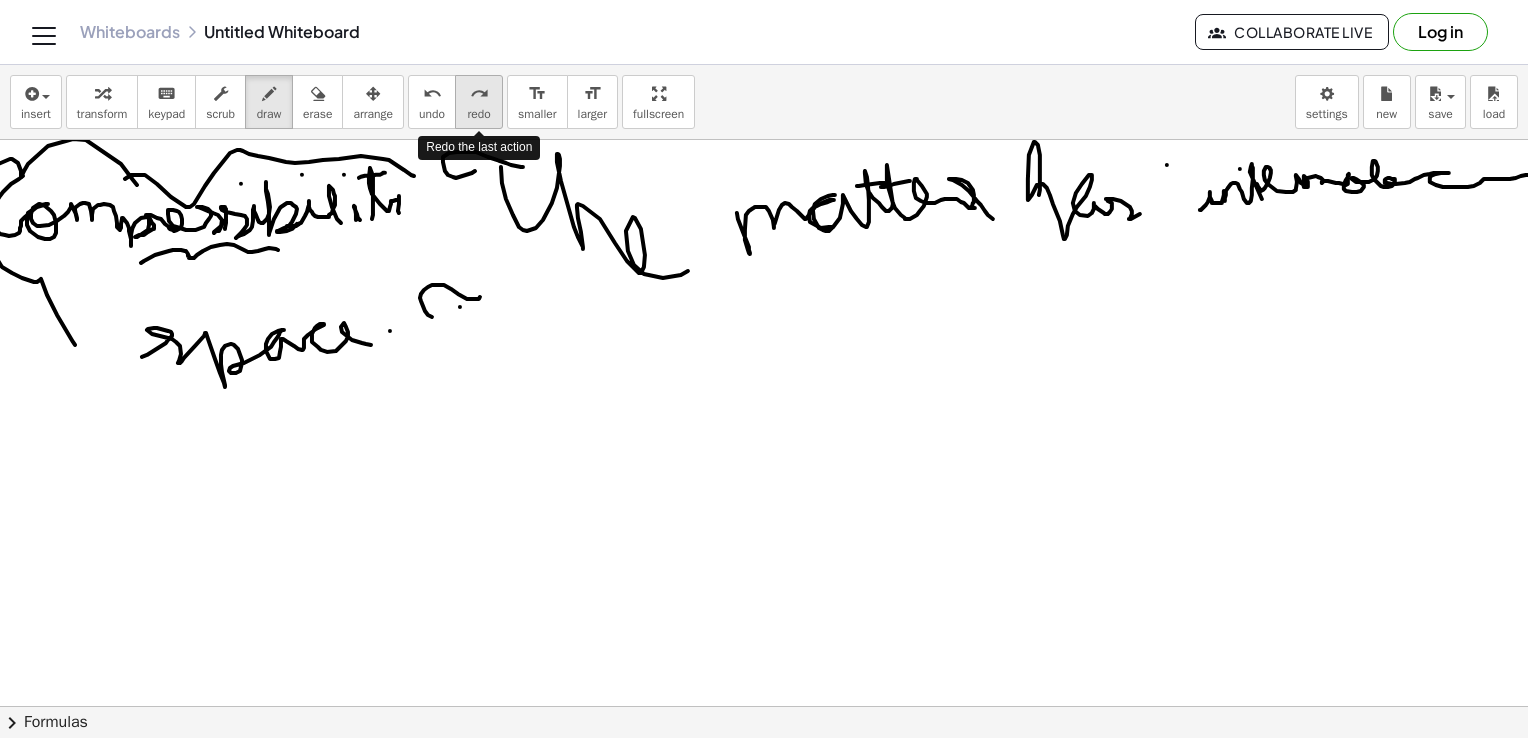 click on "redo" at bounding box center (478, 114) 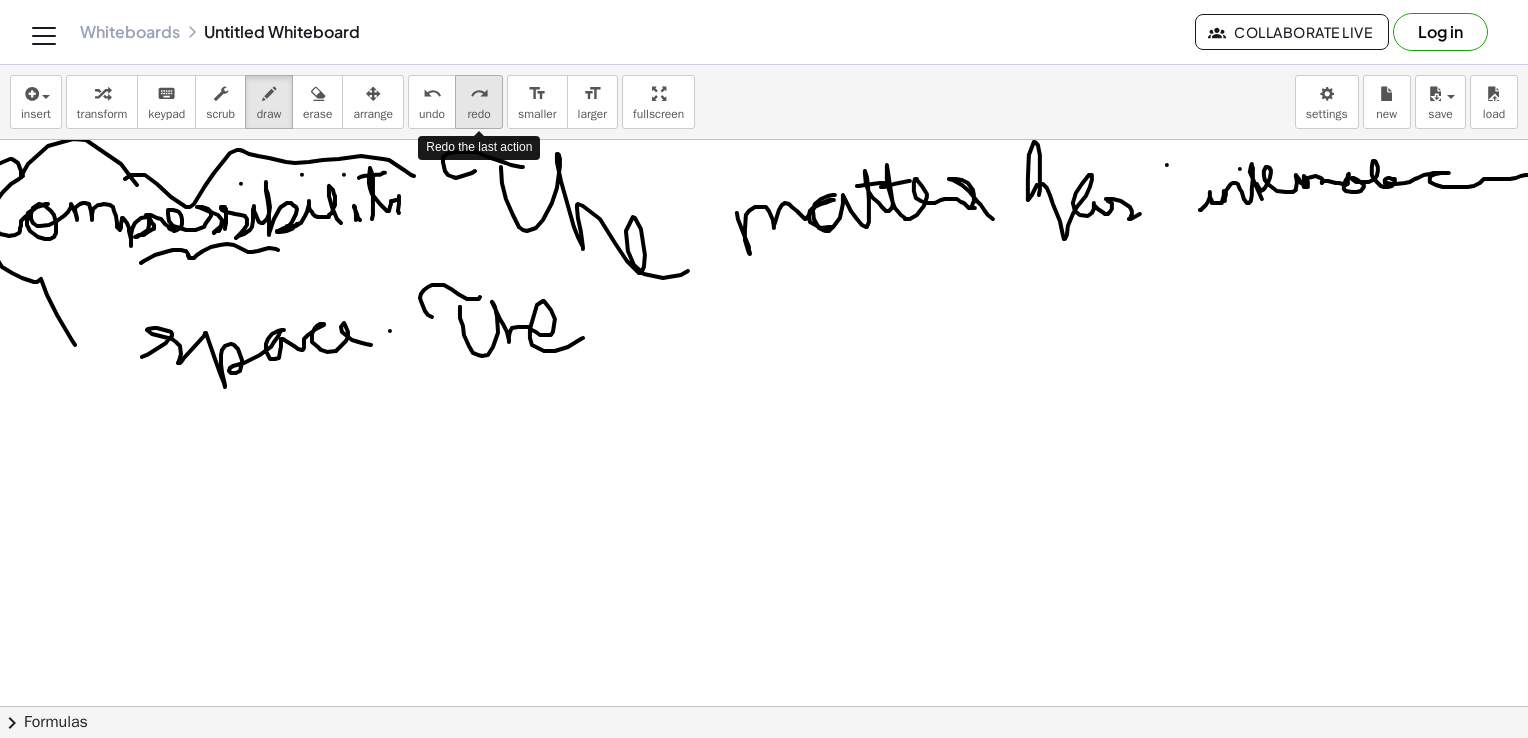 click on "redo" at bounding box center [478, 114] 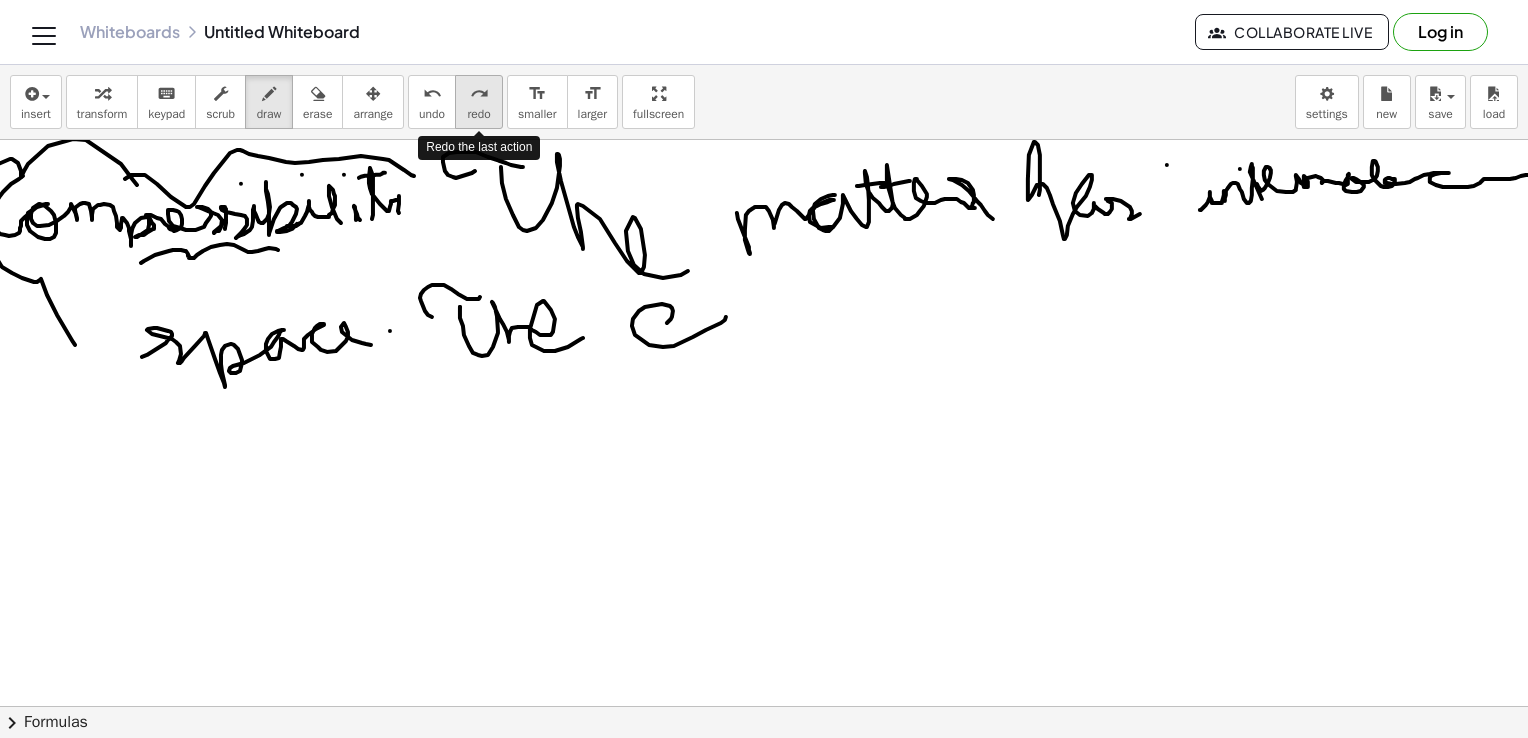 click on "redo" at bounding box center [478, 114] 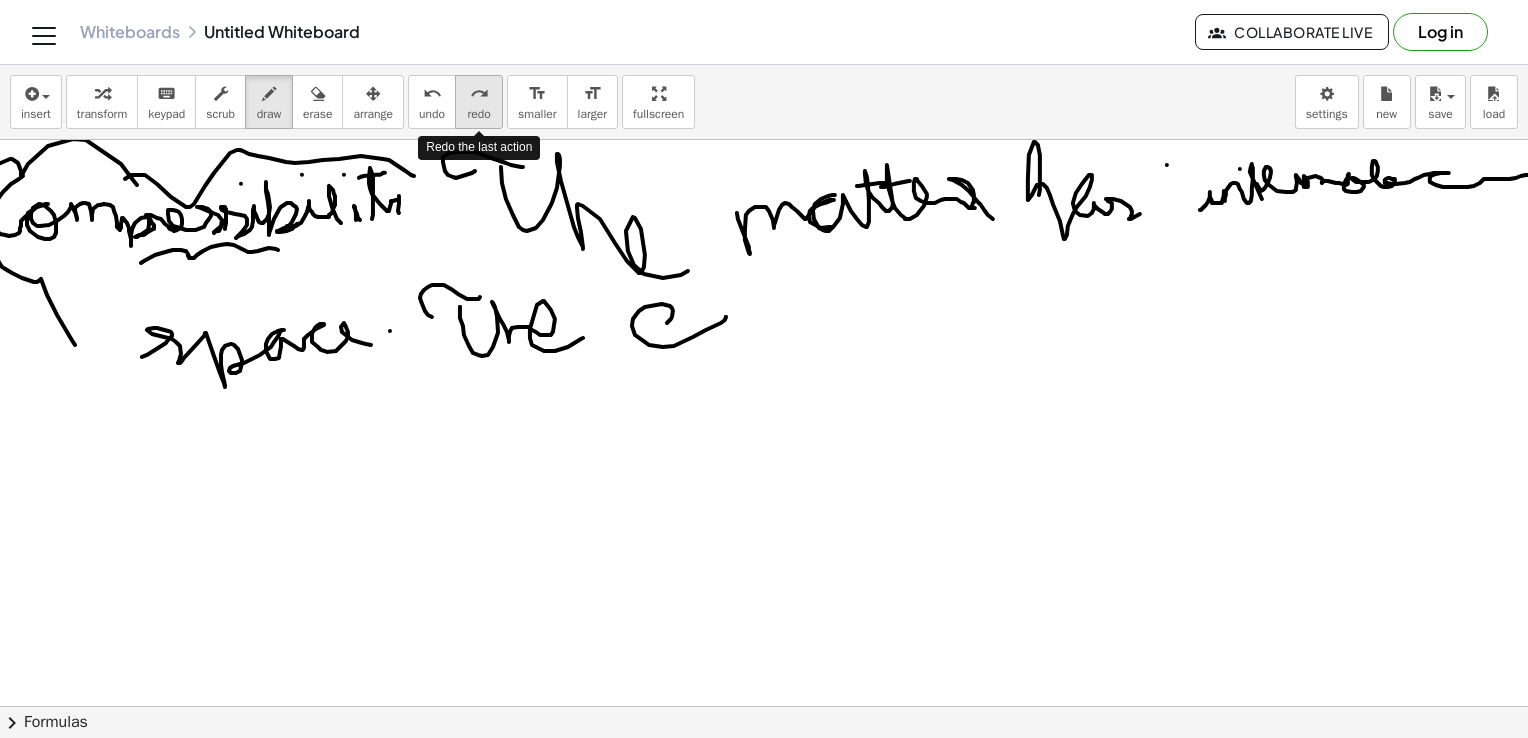 click on "redo" at bounding box center (478, 114) 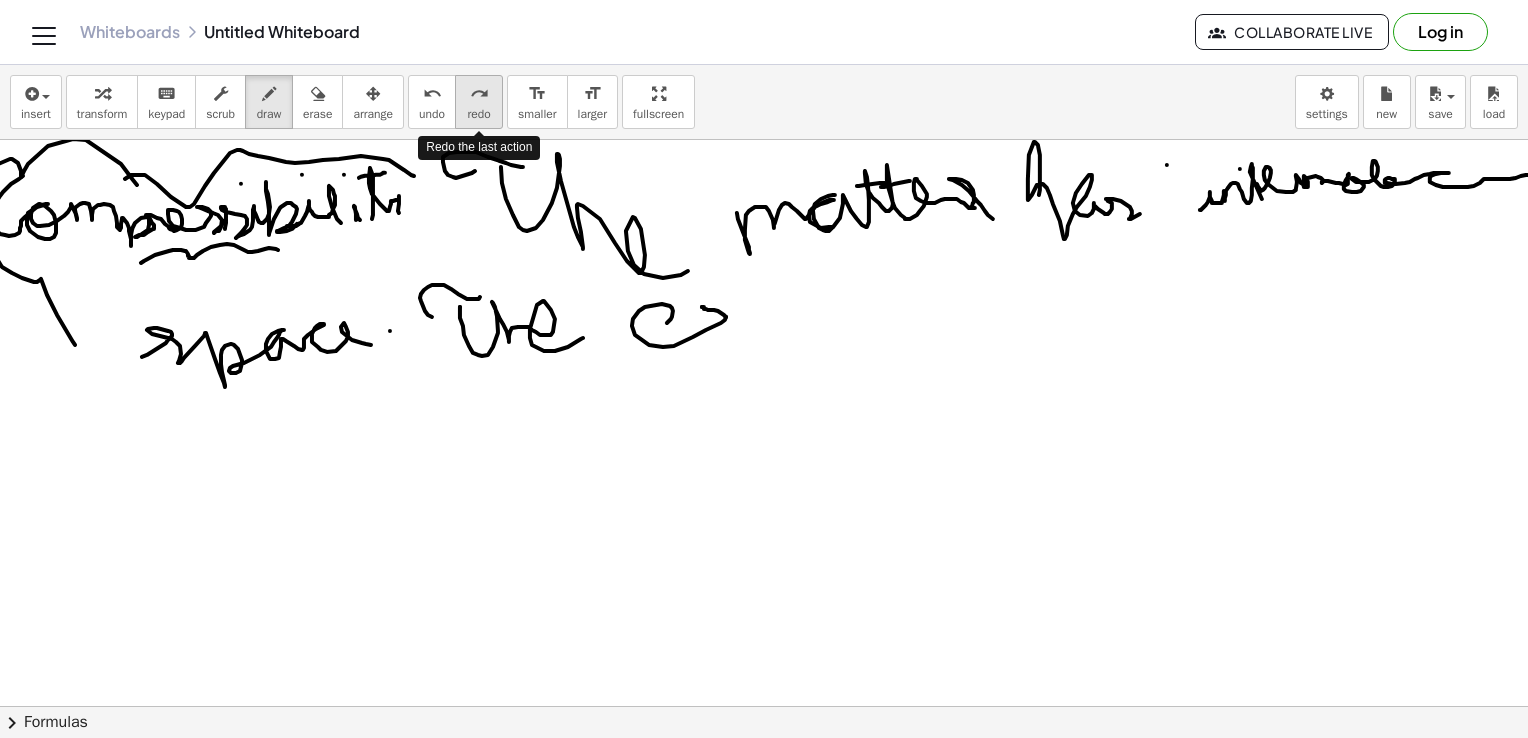 click on "redo" at bounding box center (478, 114) 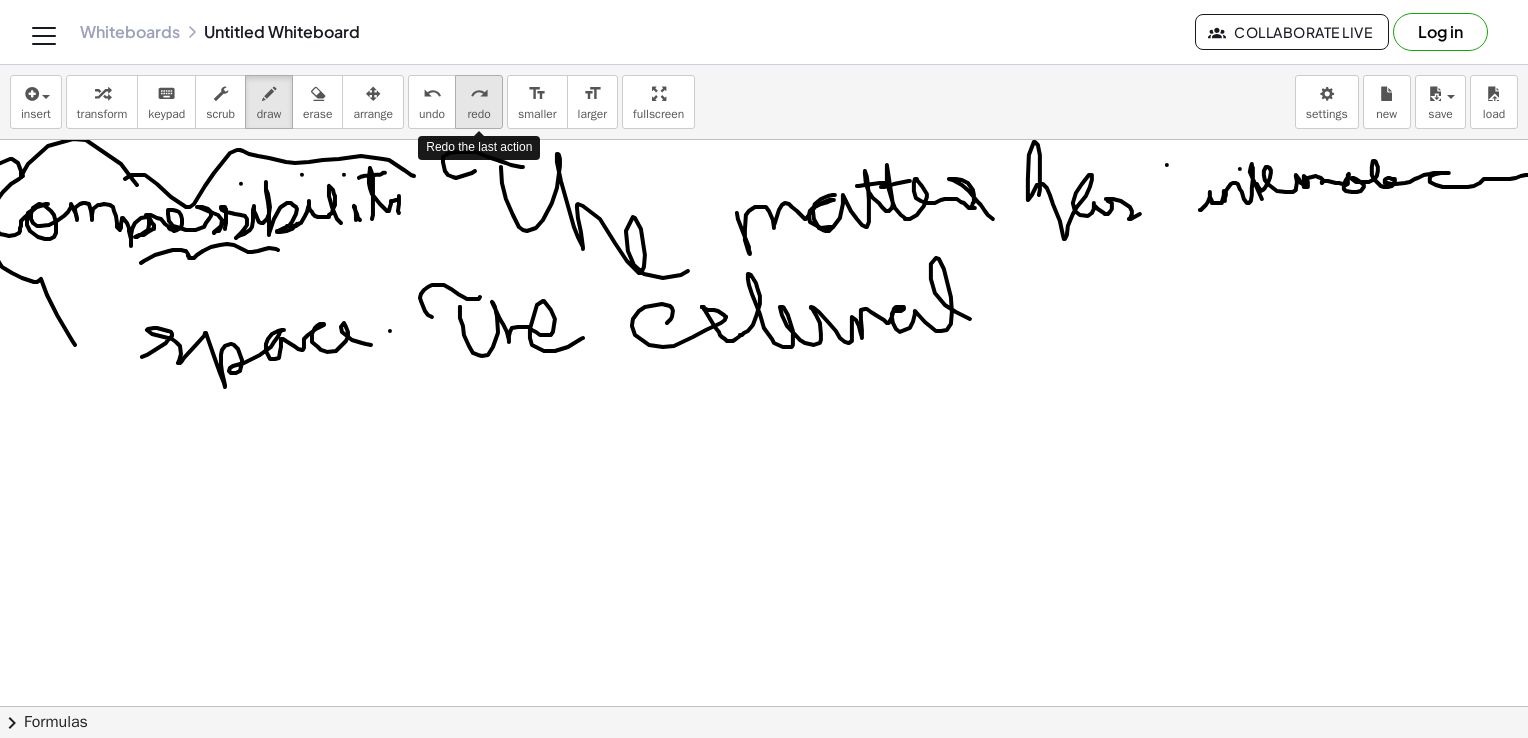 click on "redo" at bounding box center (478, 114) 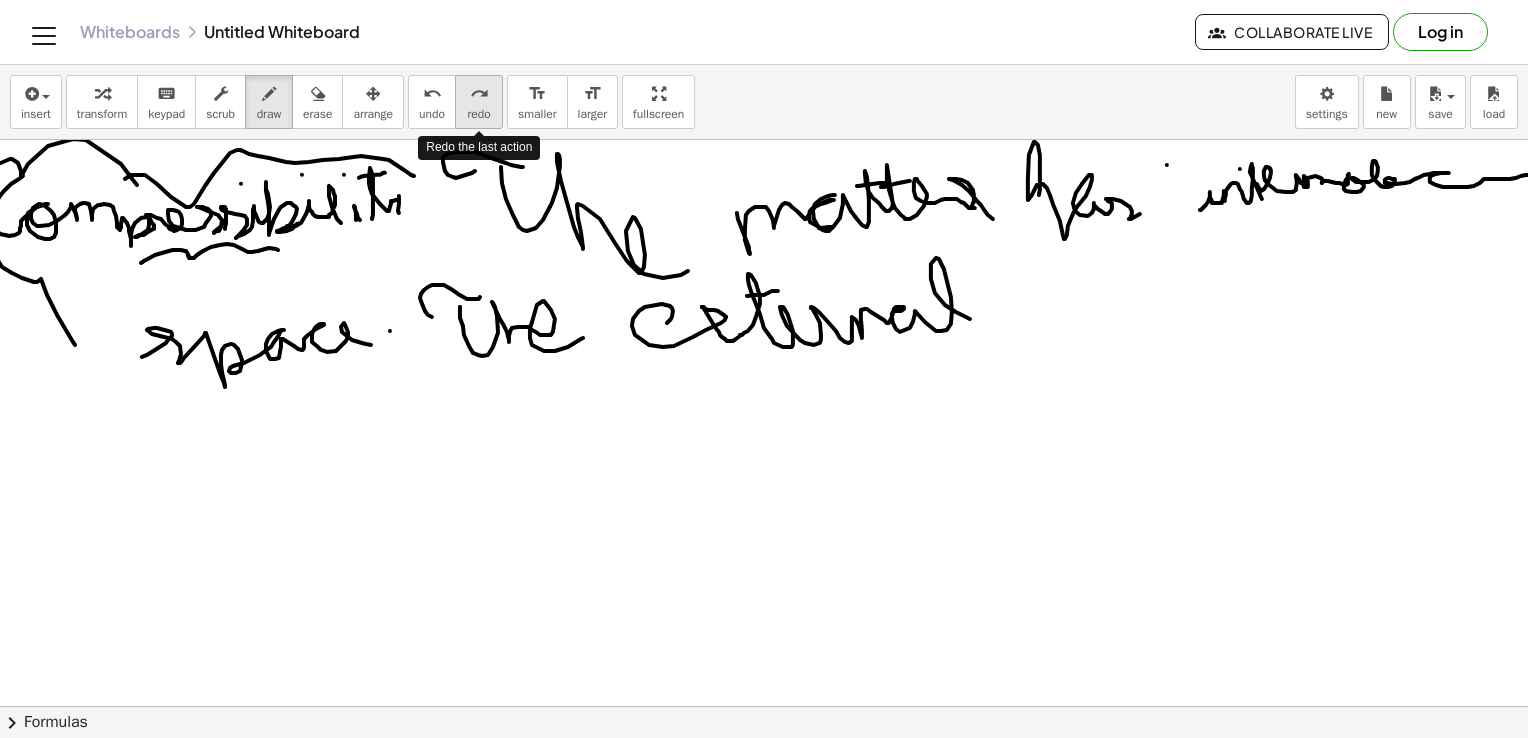 click on "redo" at bounding box center (478, 114) 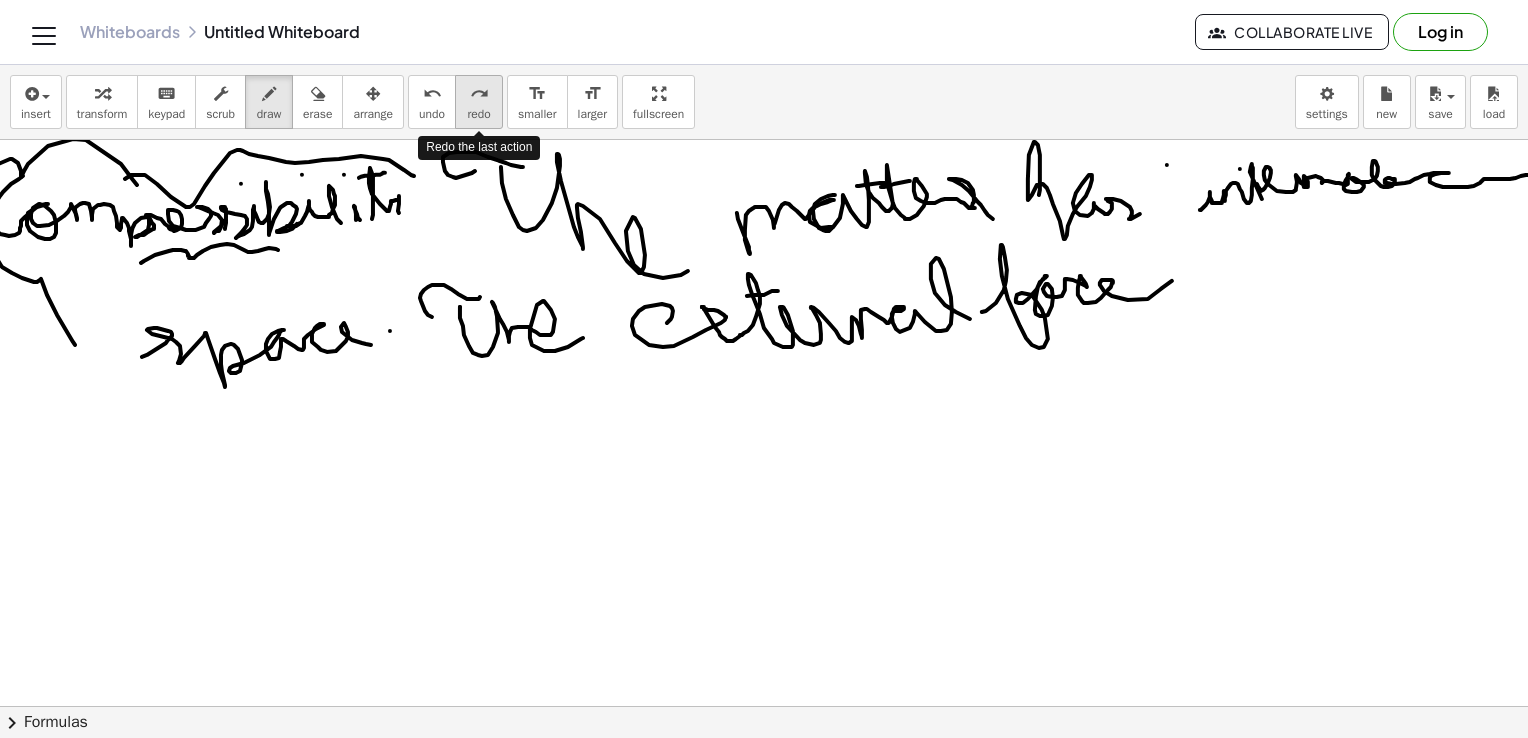 click on "redo" at bounding box center [478, 114] 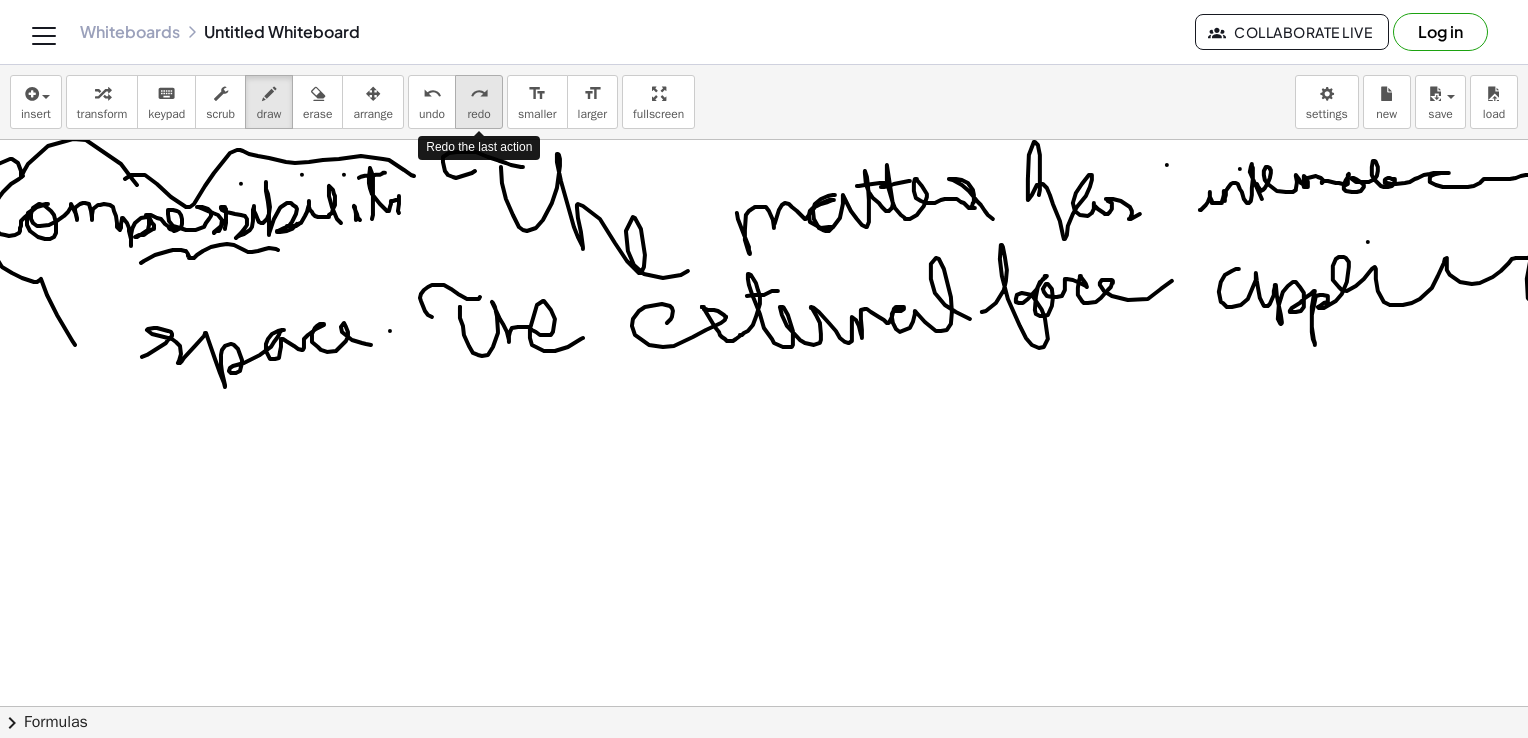 click on "redo" at bounding box center (478, 114) 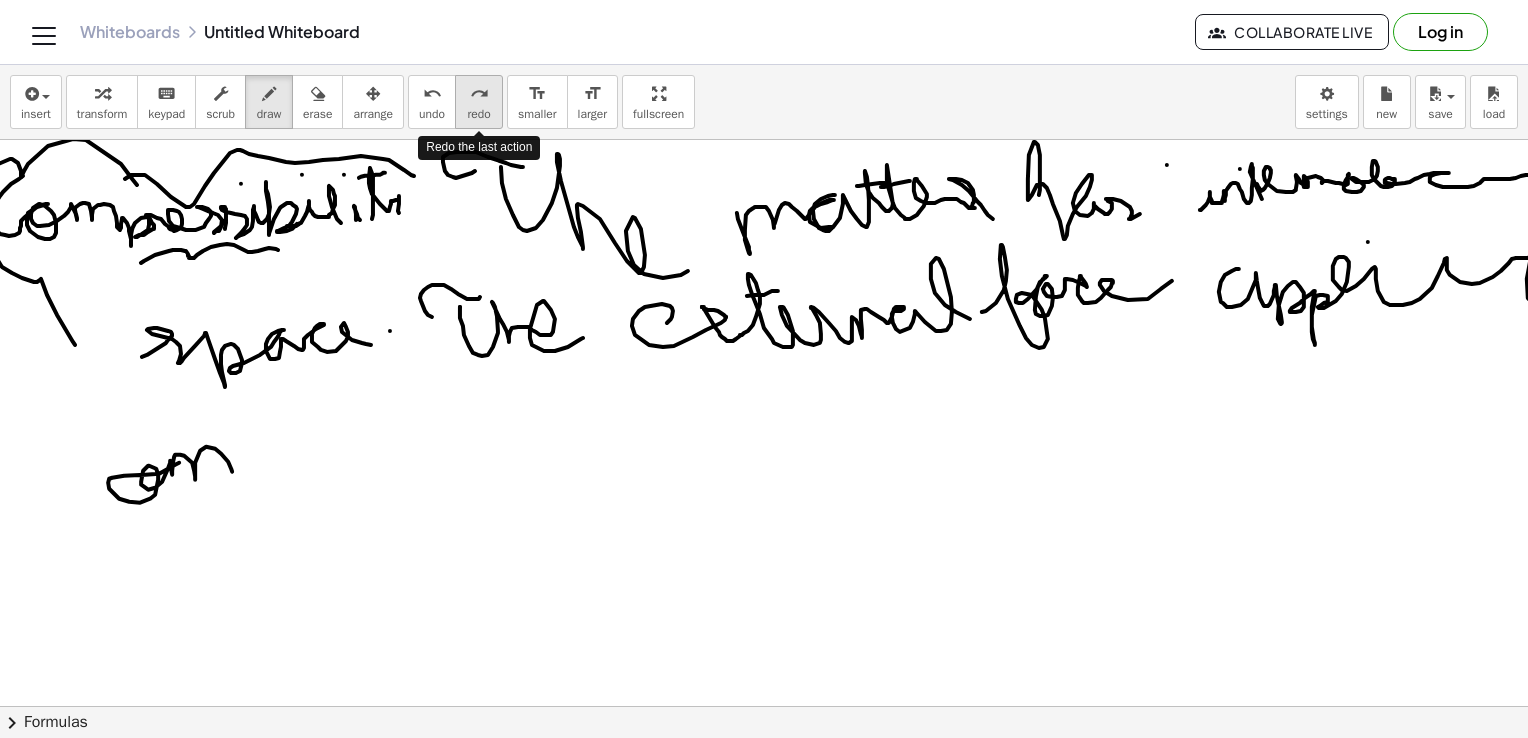 click on "redo" at bounding box center (478, 114) 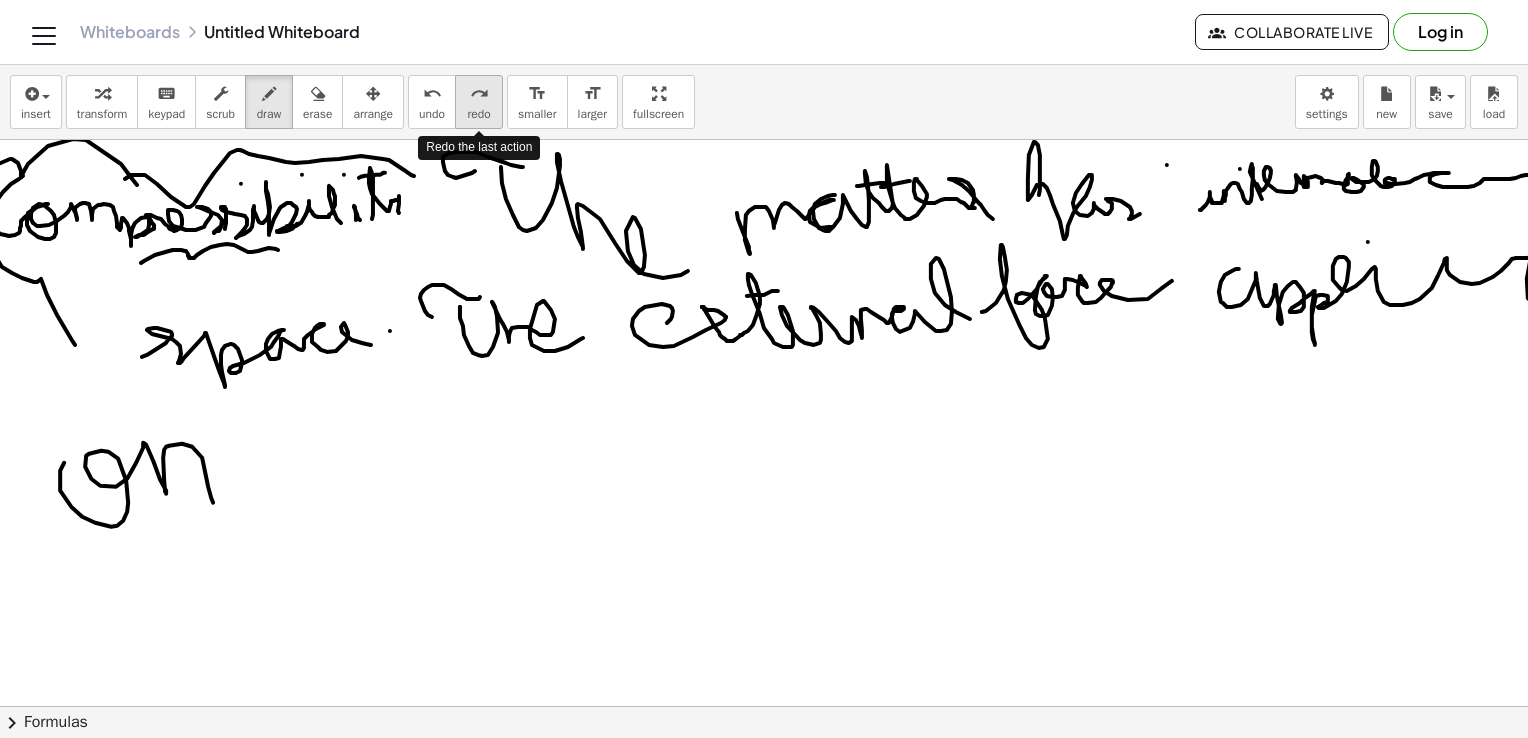 click on "redo" at bounding box center [478, 114] 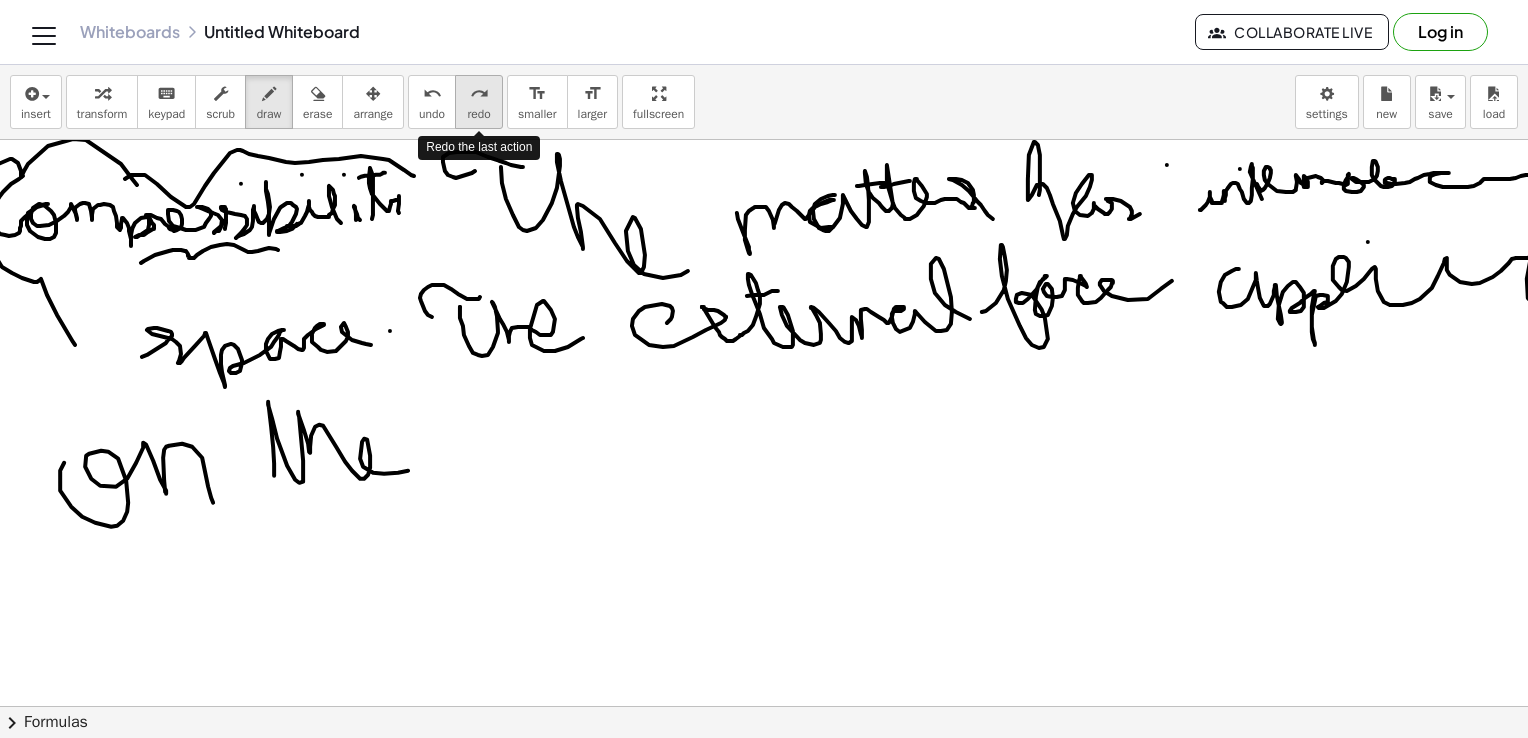 click on "redo" at bounding box center (478, 114) 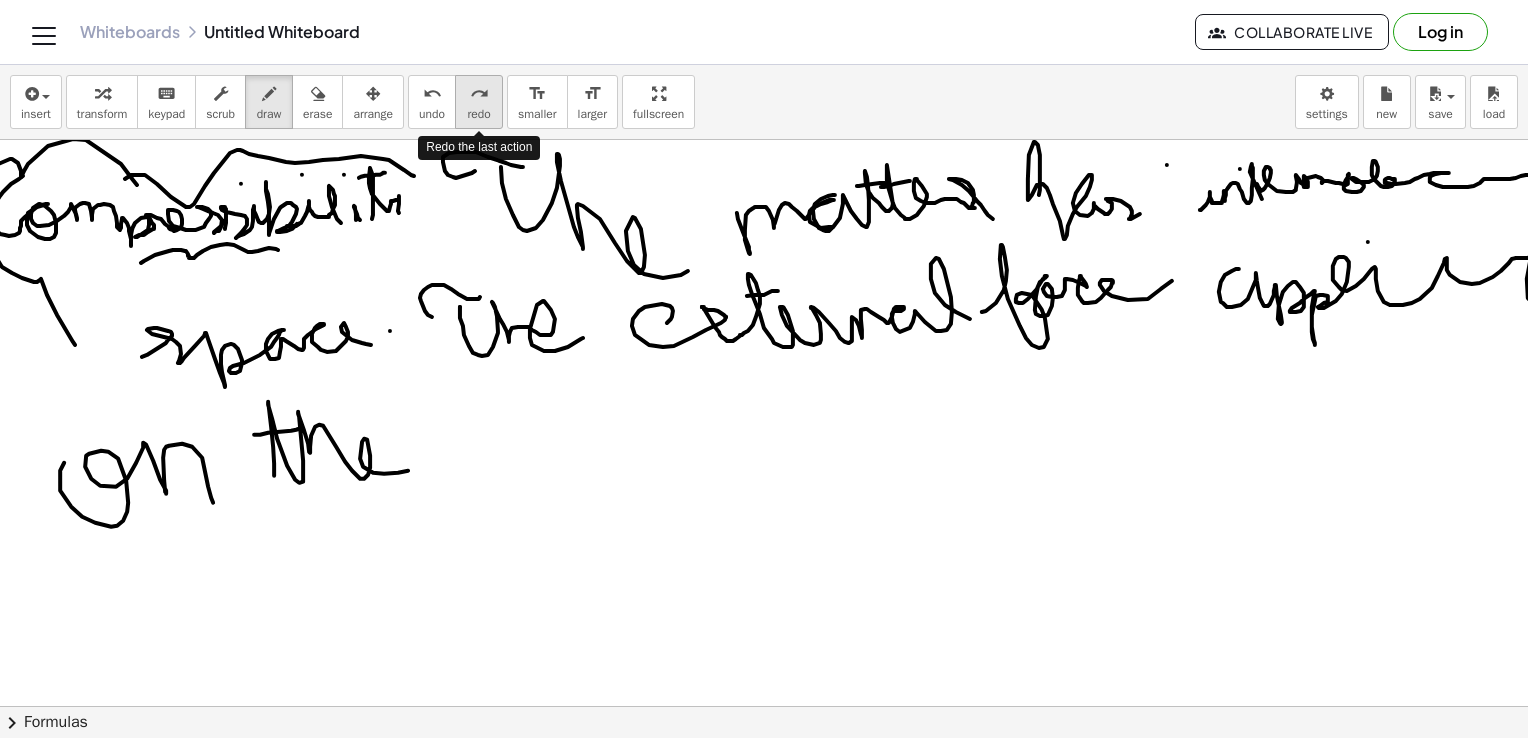 click on "redo" at bounding box center [478, 114] 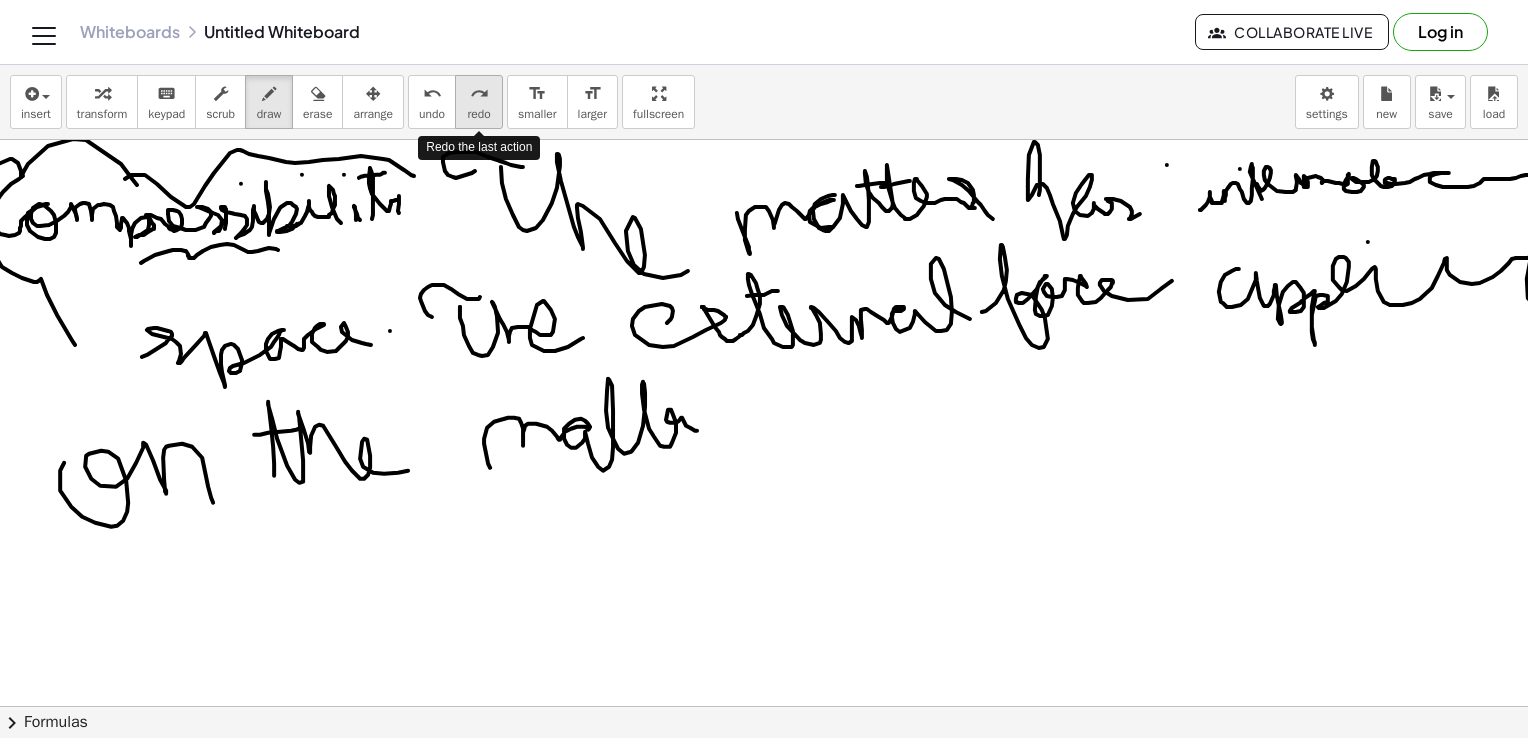 click on "redo" at bounding box center (478, 114) 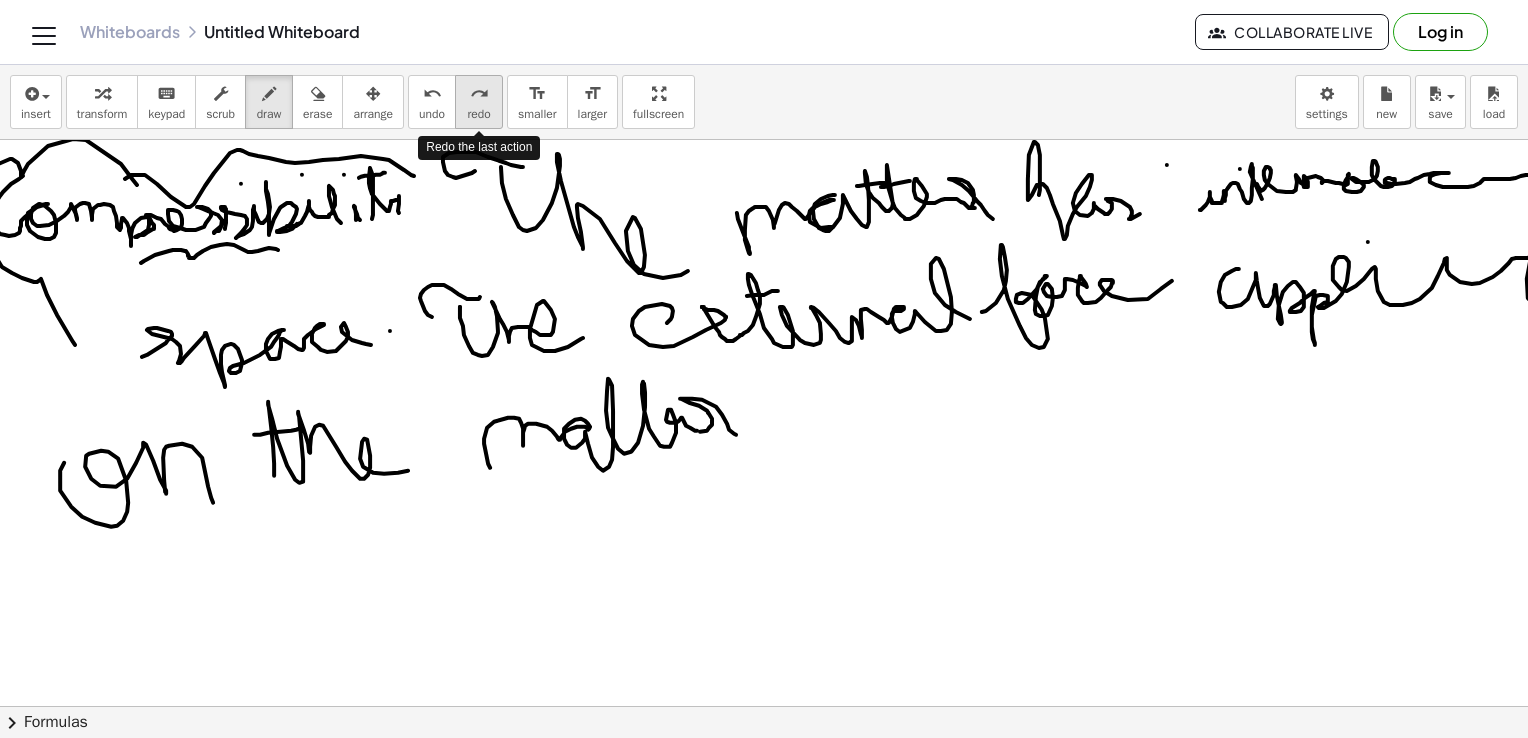 click on "redo" at bounding box center (478, 114) 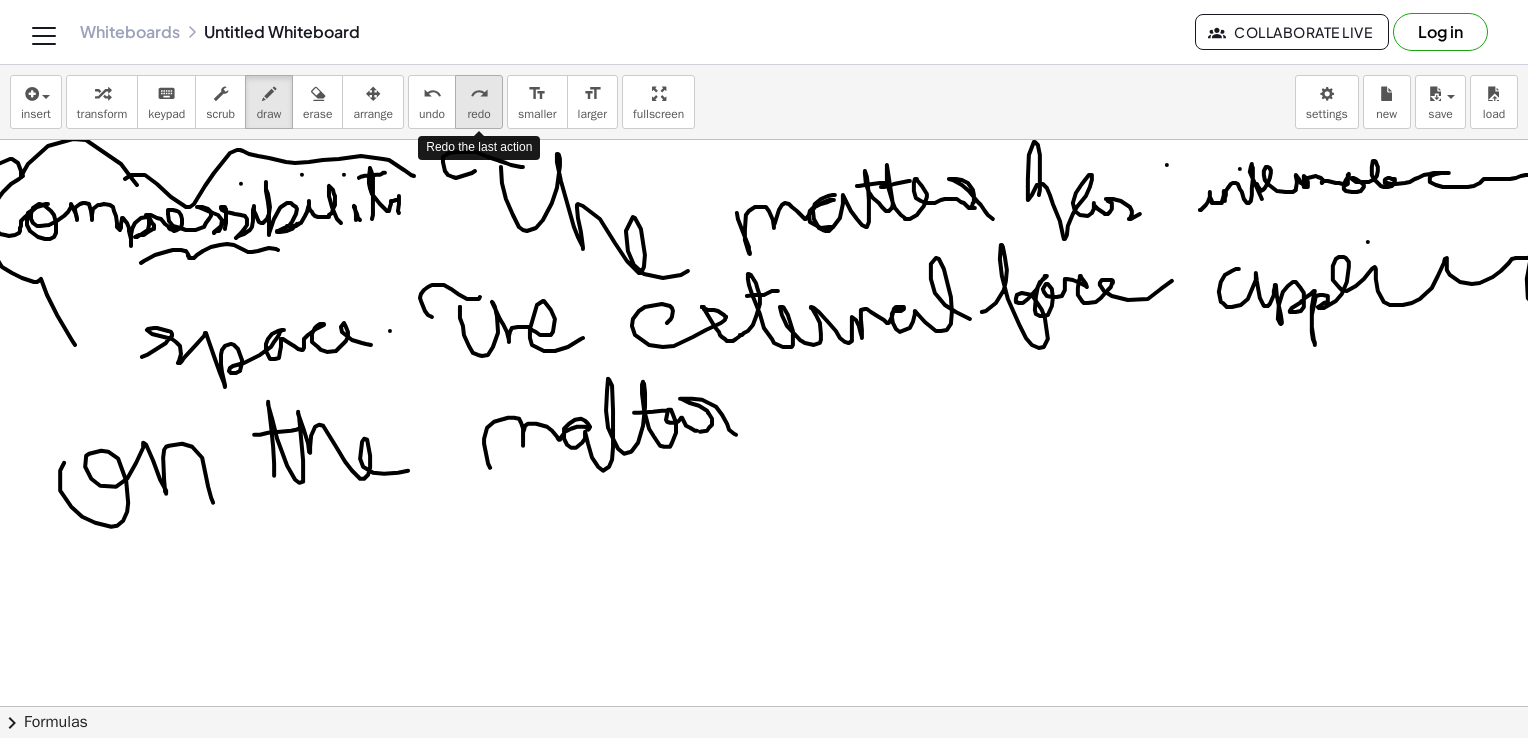 click on "redo" at bounding box center (478, 114) 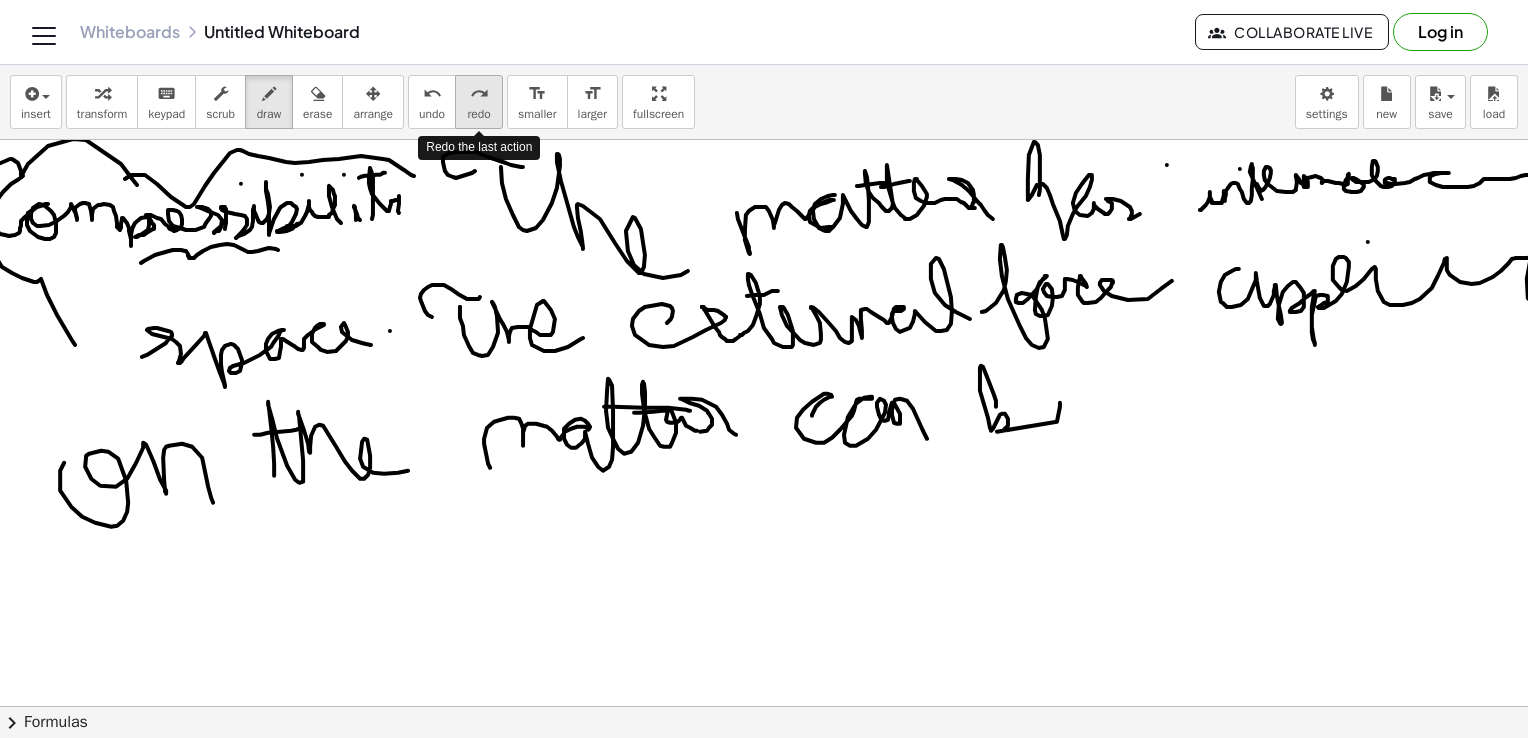 click on "redo" at bounding box center [478, 114] 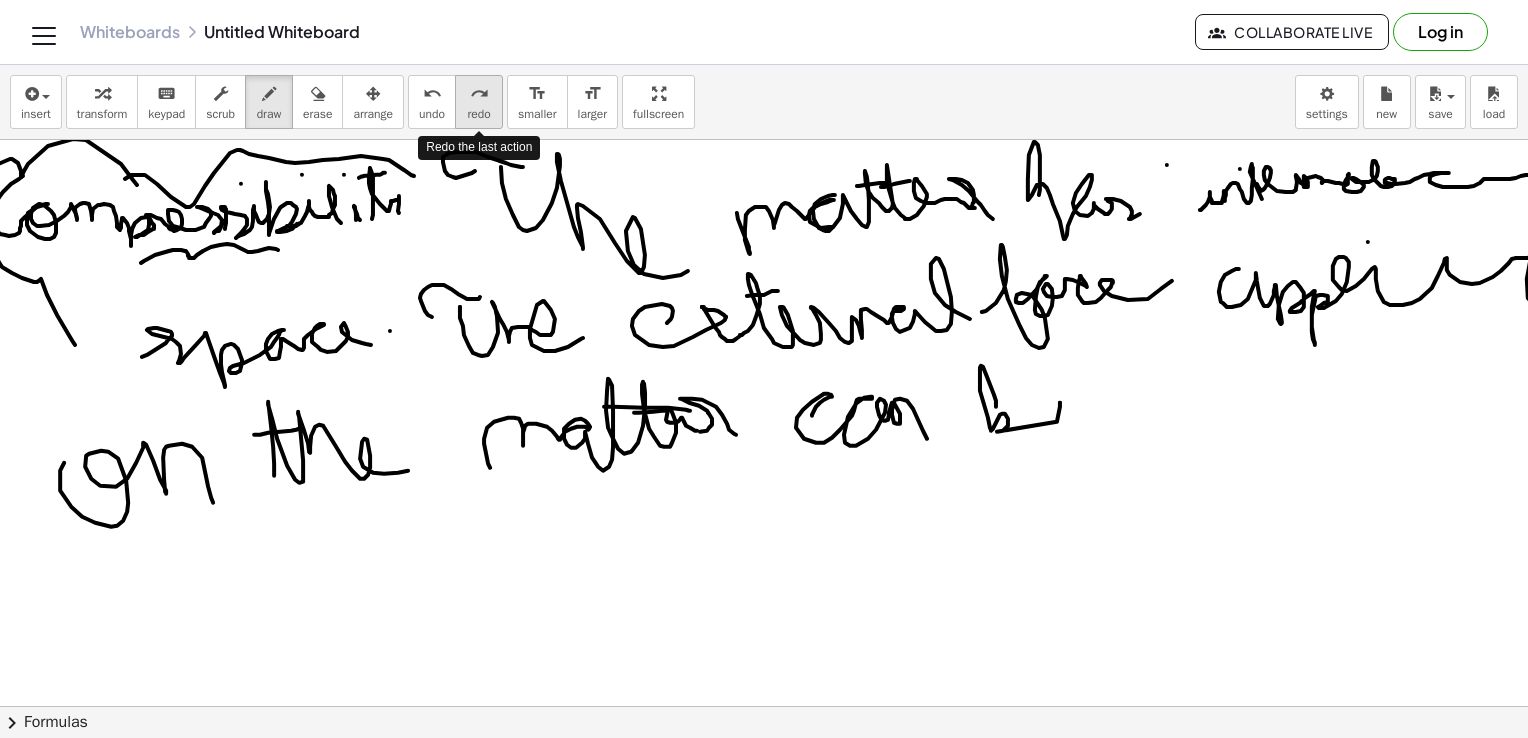 click on "redo" at bounding box center [478, 114] 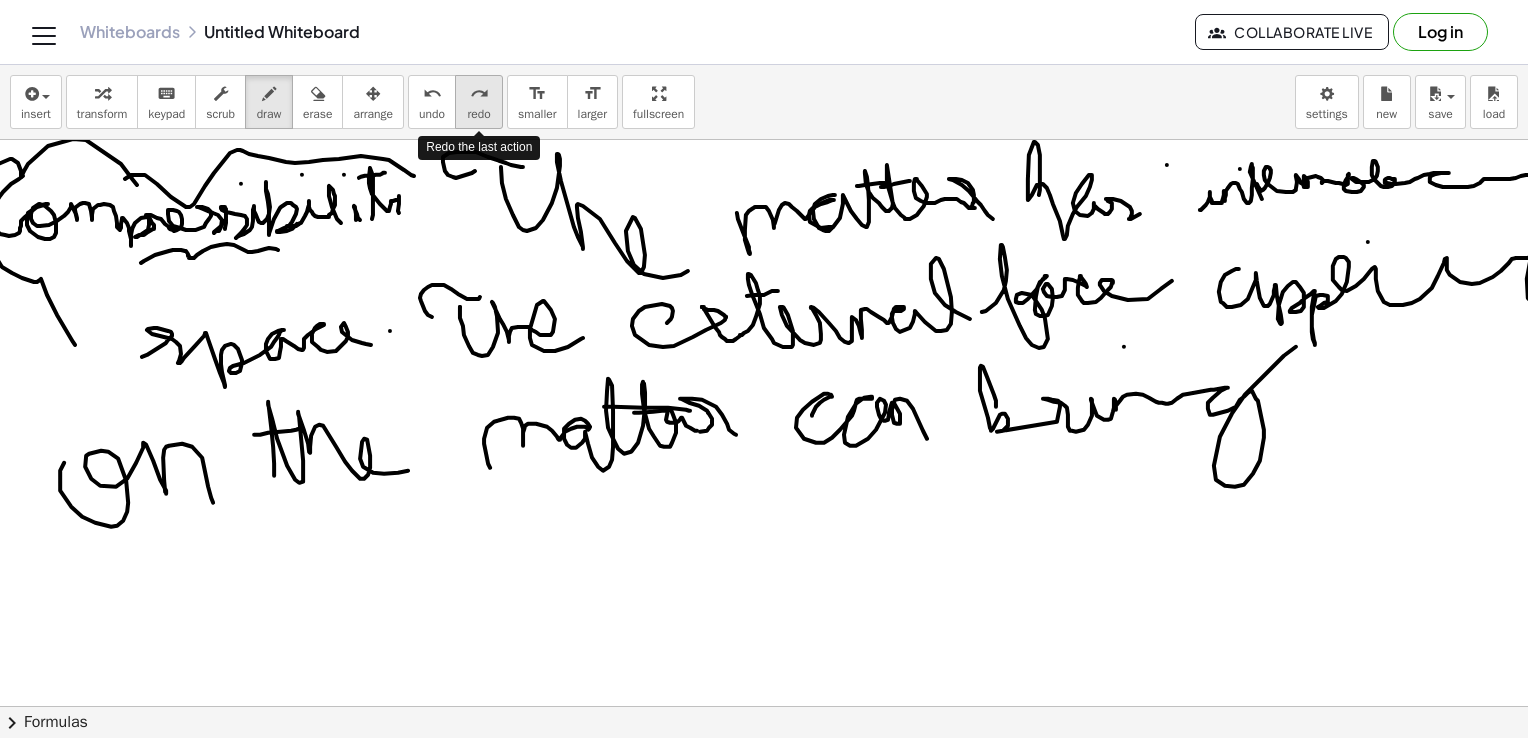 click on "redo" at bounding box center [478, 114] 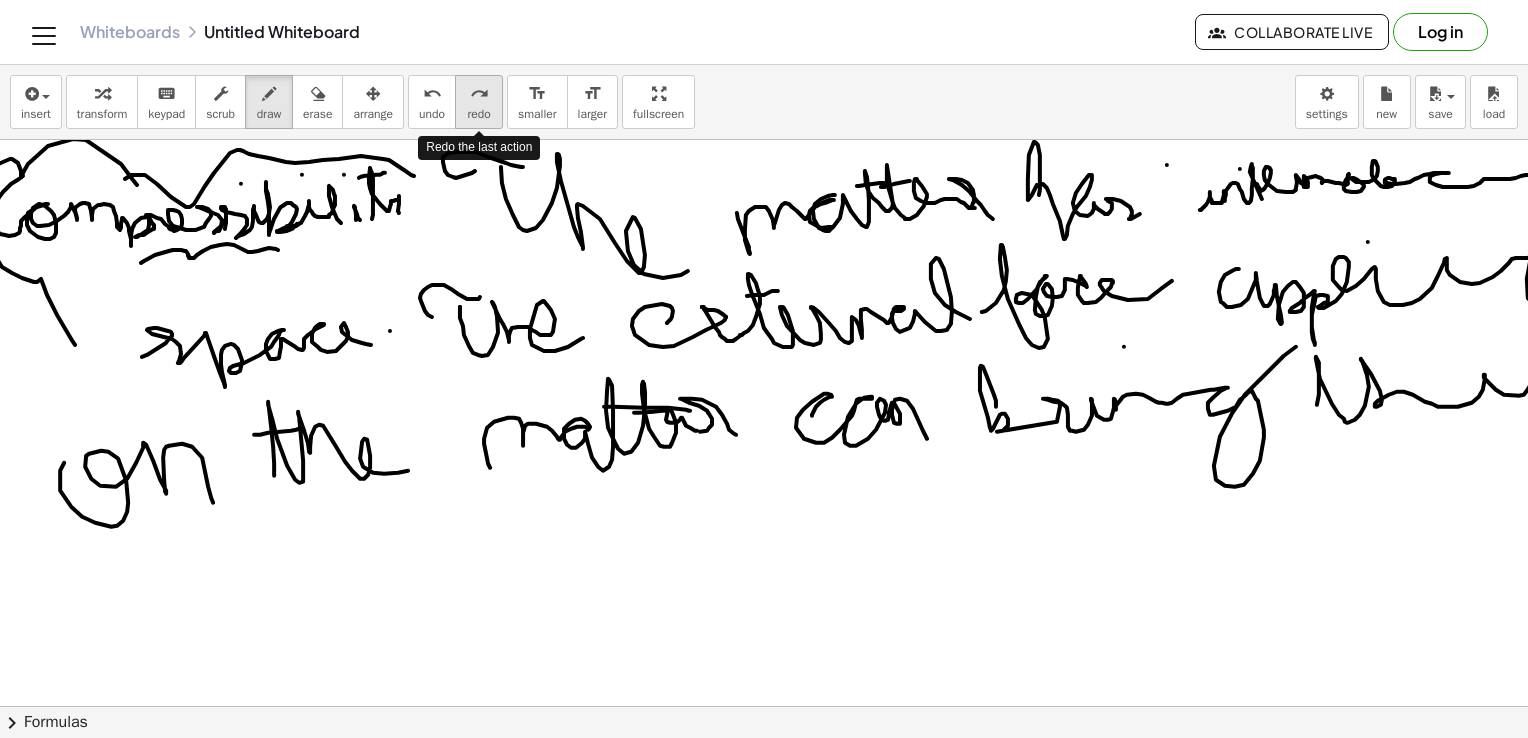 click on "redo" at bounding box center (478, 114) 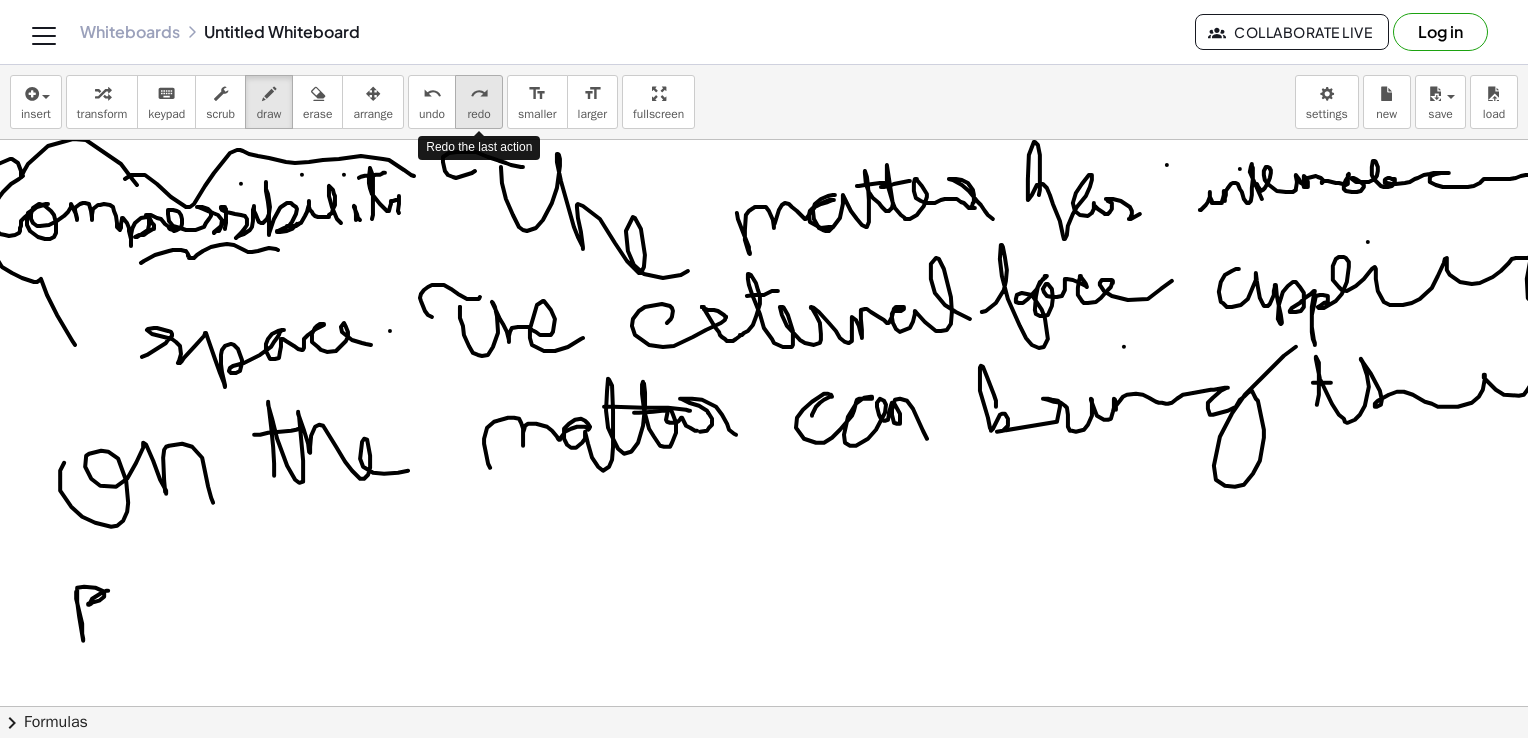 click on "redo" at bounding box center [478, 114] 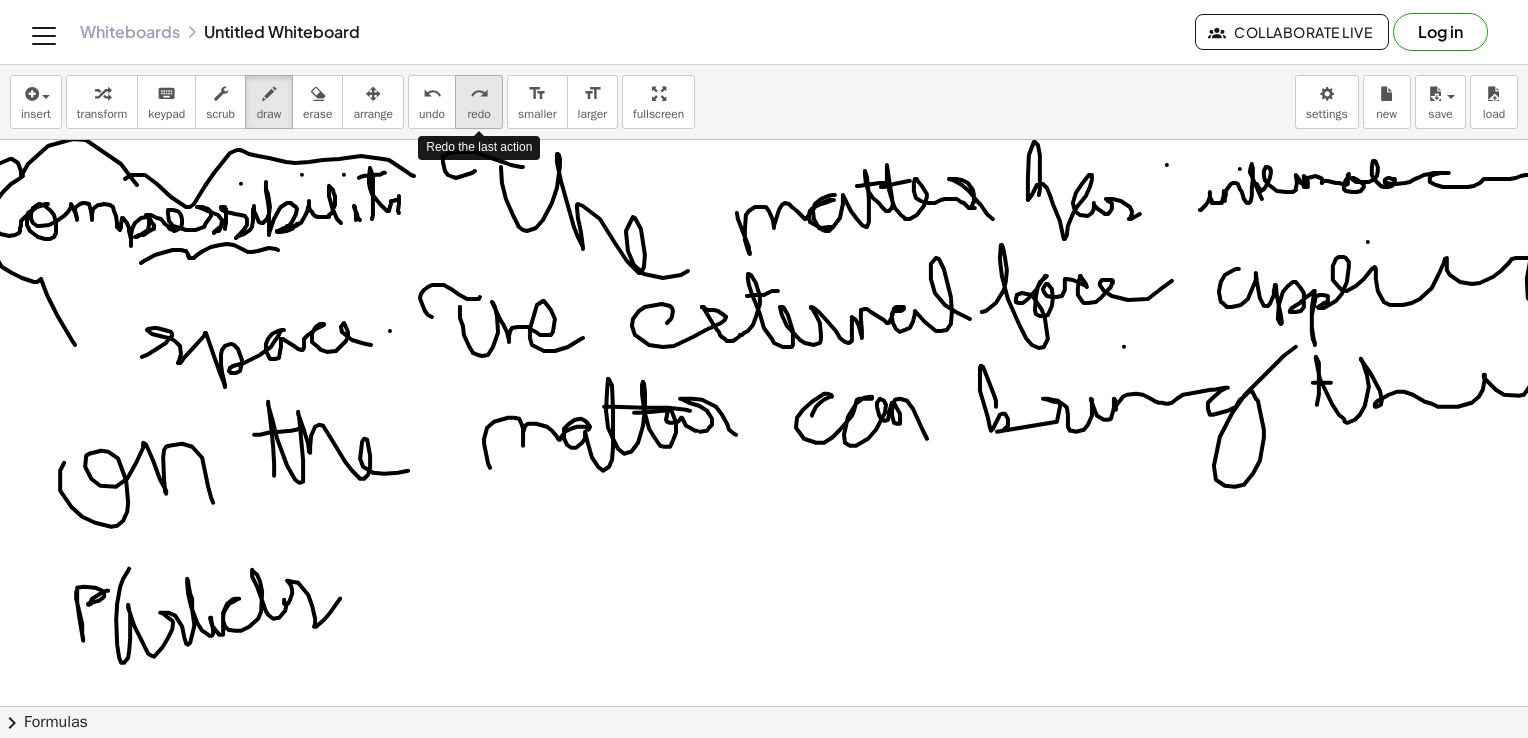 click on "redo" at bounding box center [478, 114] 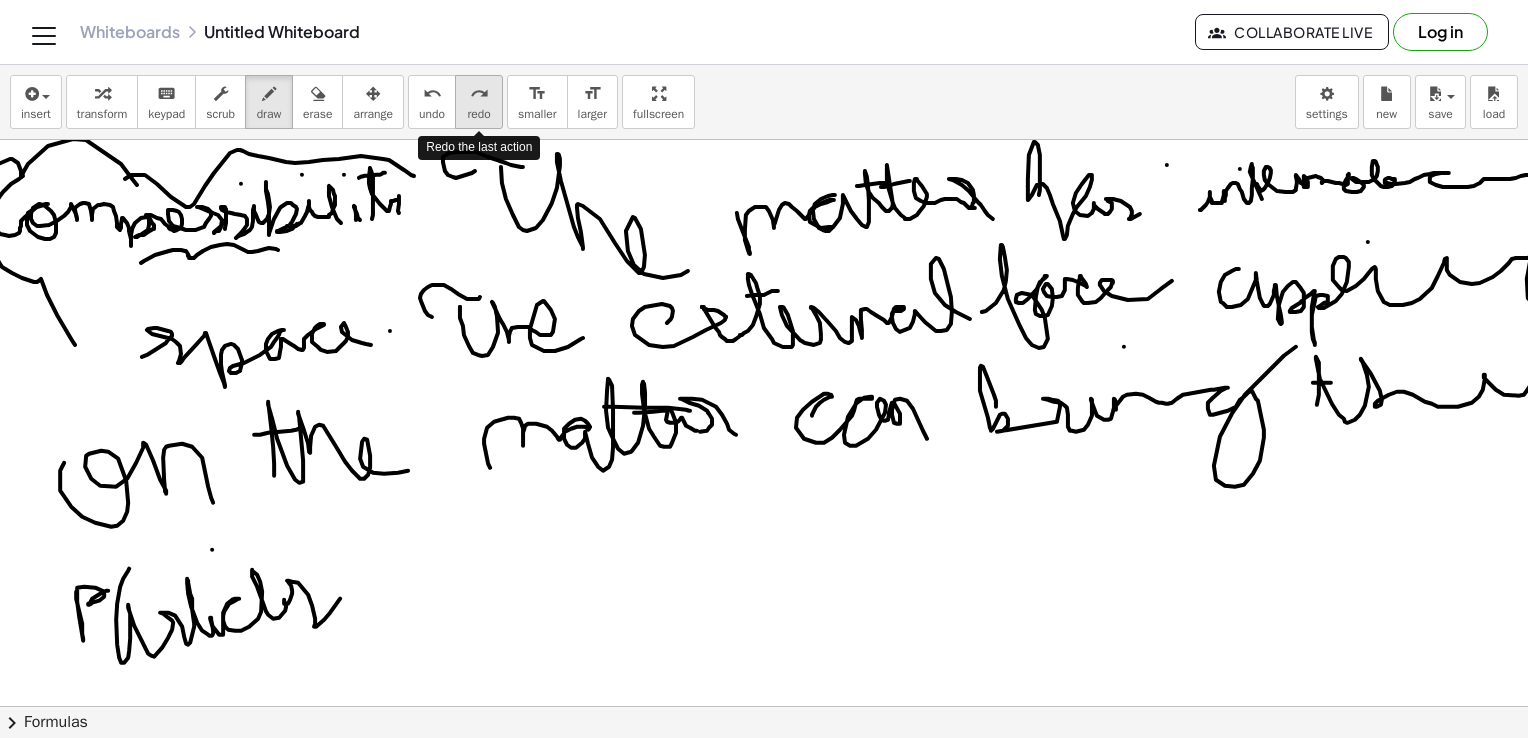 click on "redo" at bounding box center (478, 114) 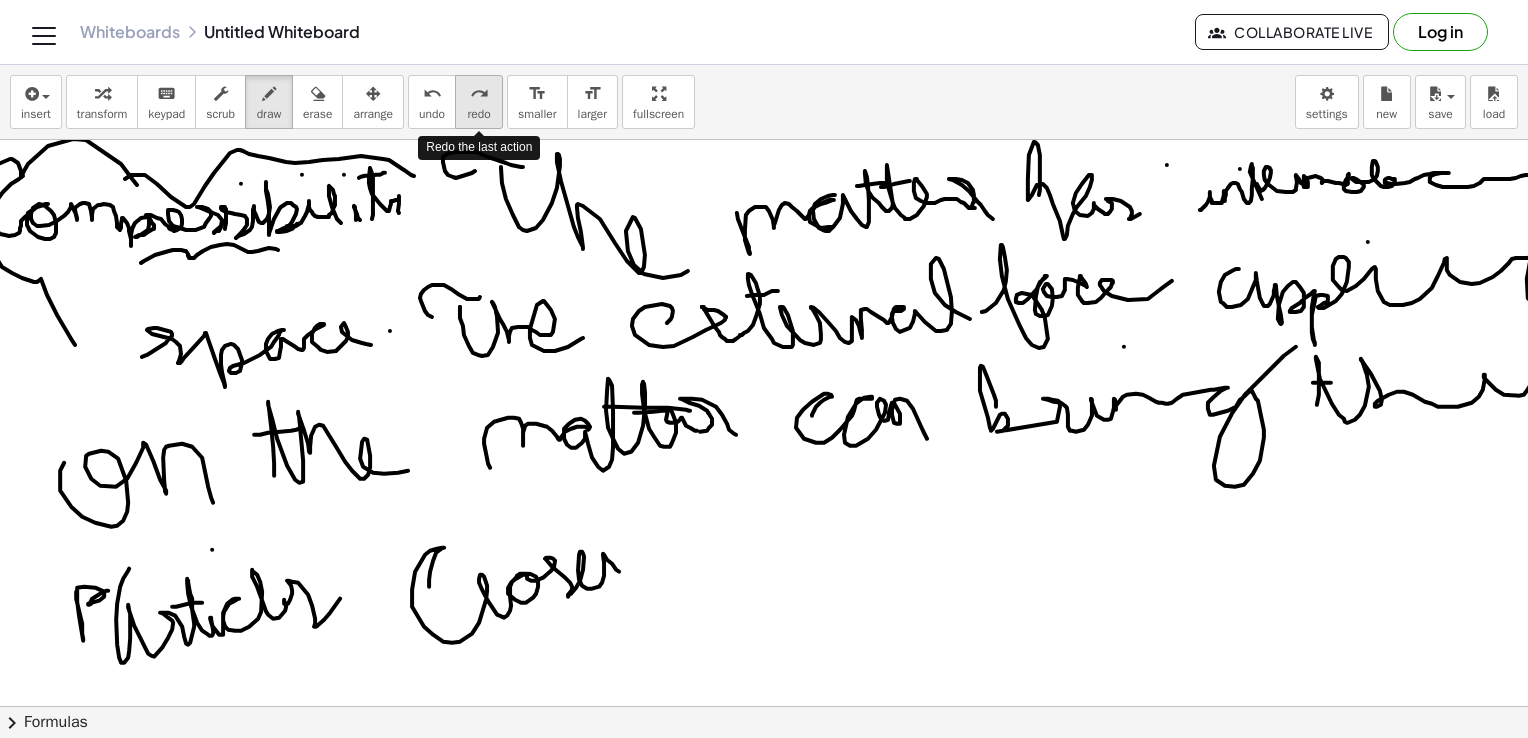 click on "redo" at bounding box center [478, 114] 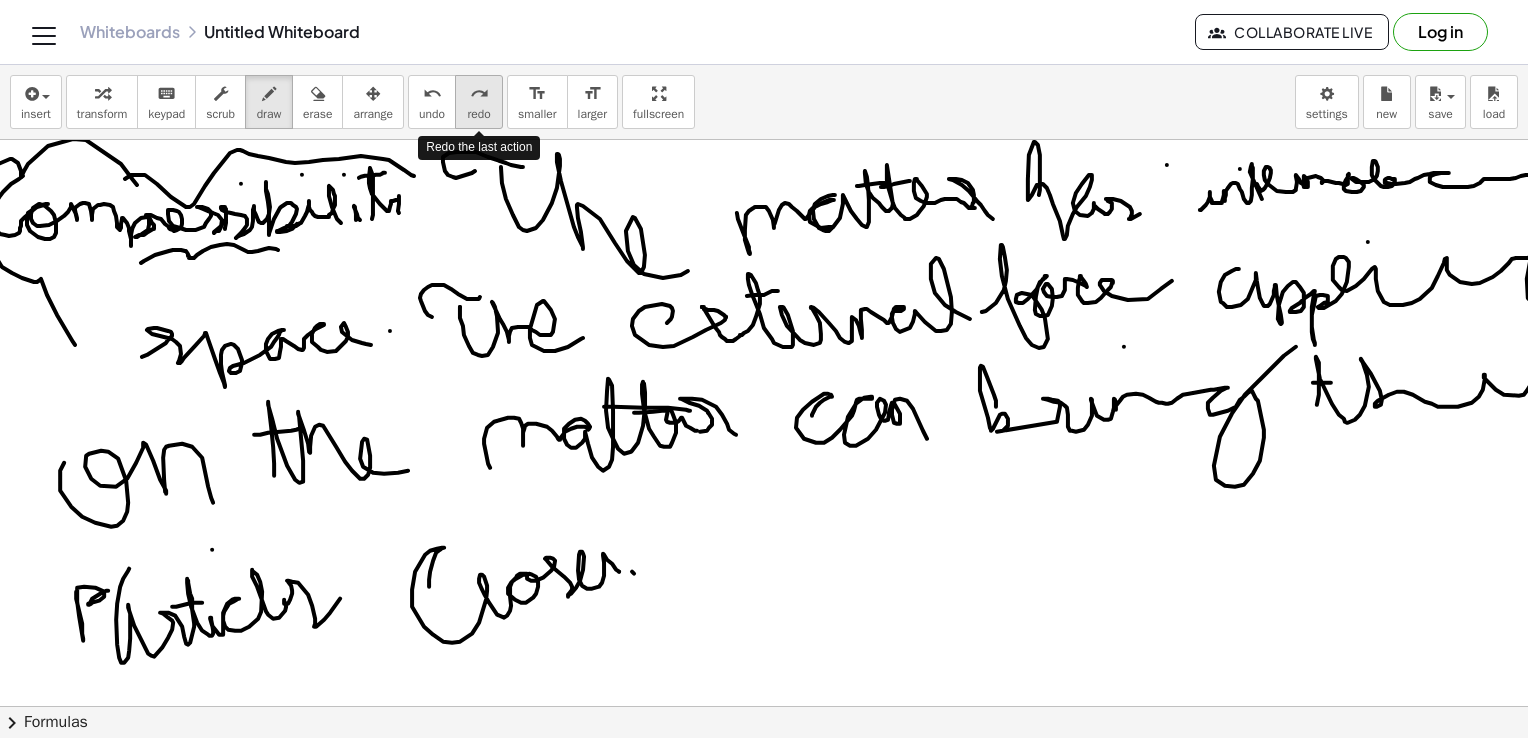 click on "redo" at bounding box center (478, 114) 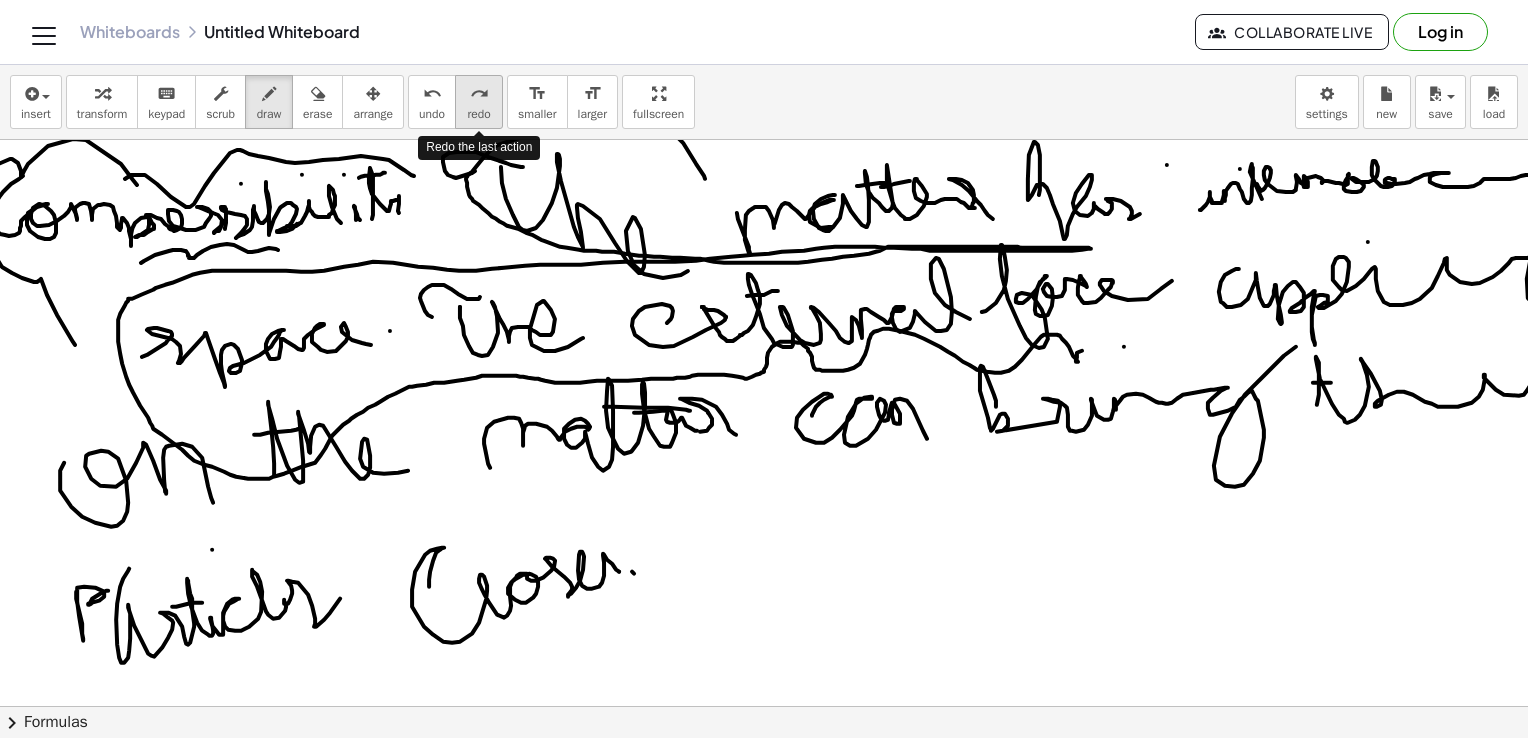click on "redo" at bounding box center (478, 114) 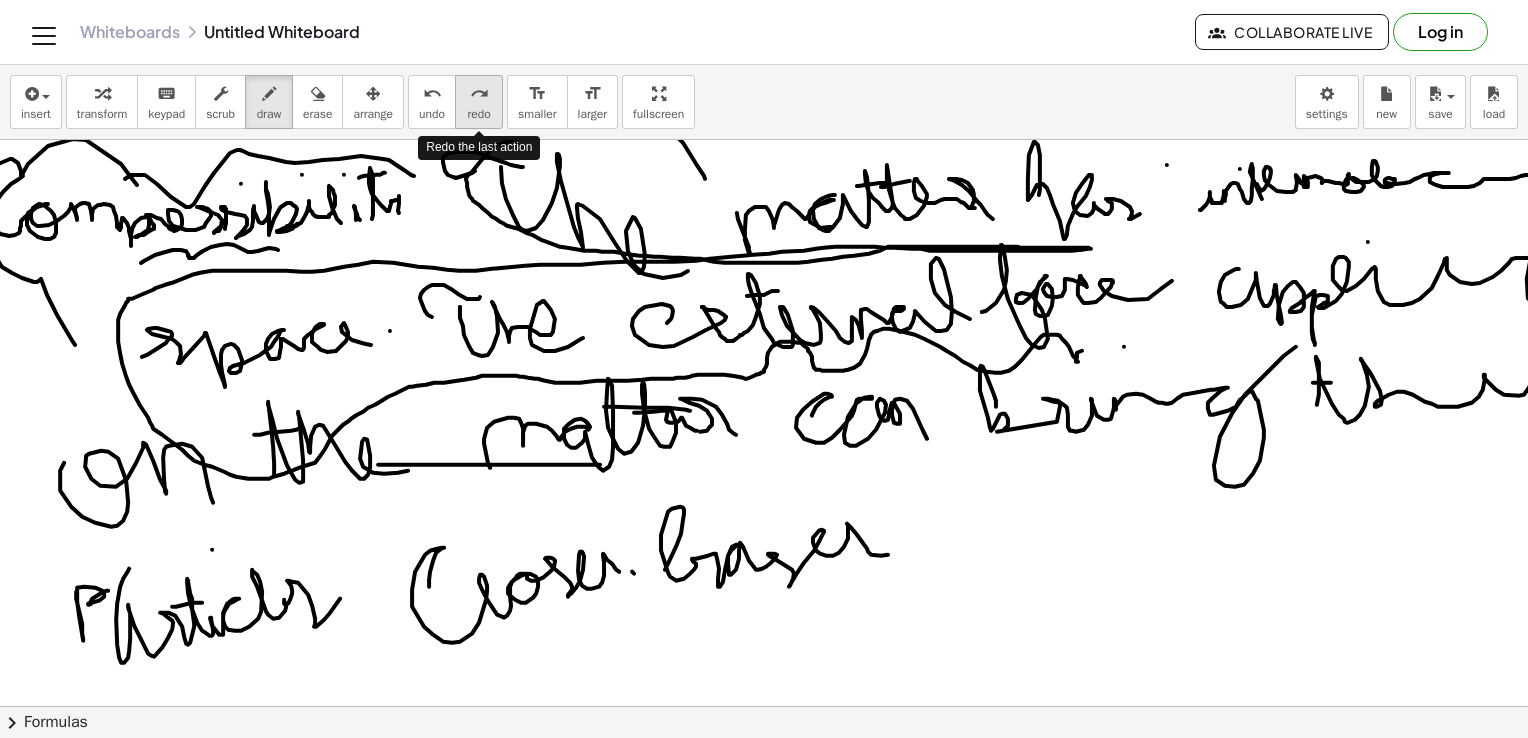 click on "redo" at bounding box center [478, 114] 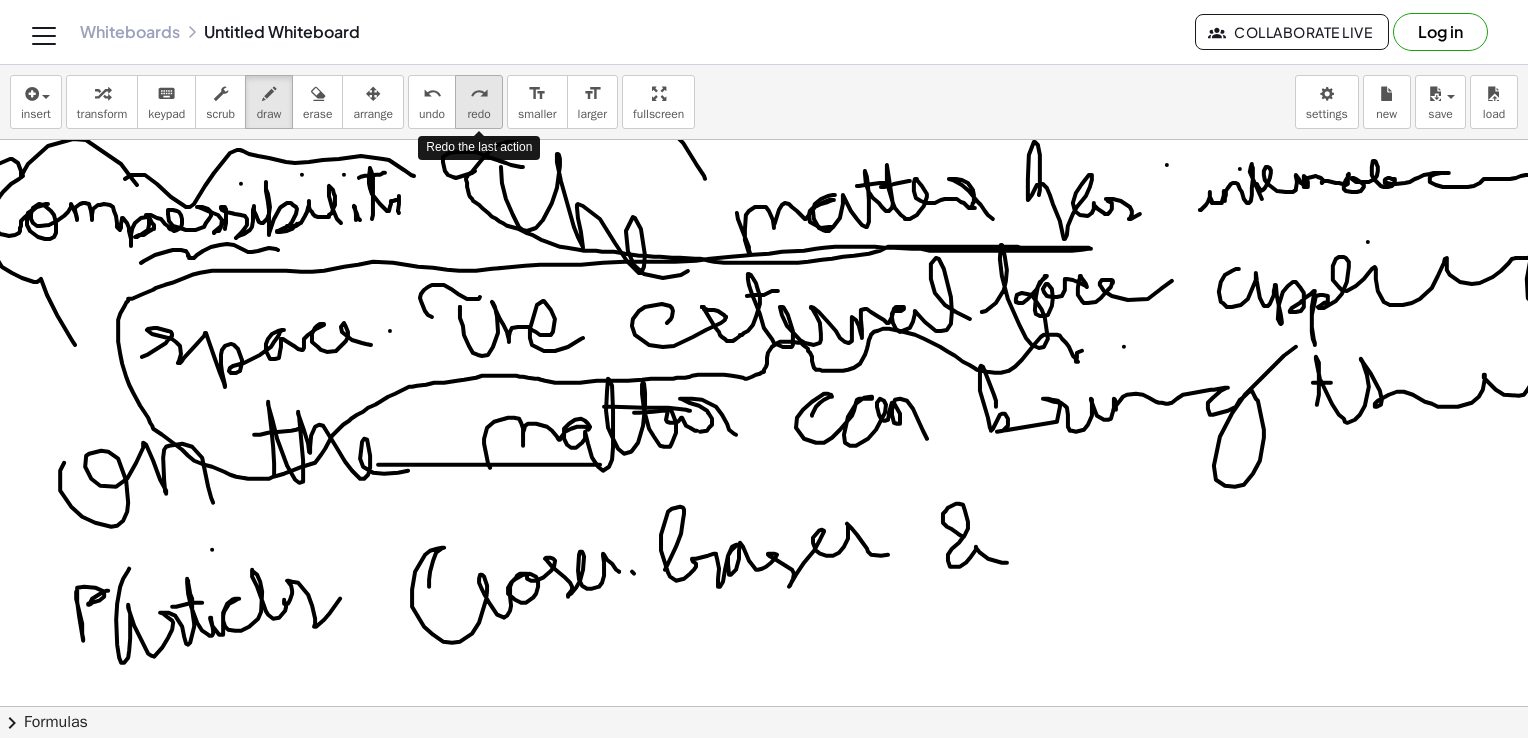 click on "redo" at bounding box center (478, 114) 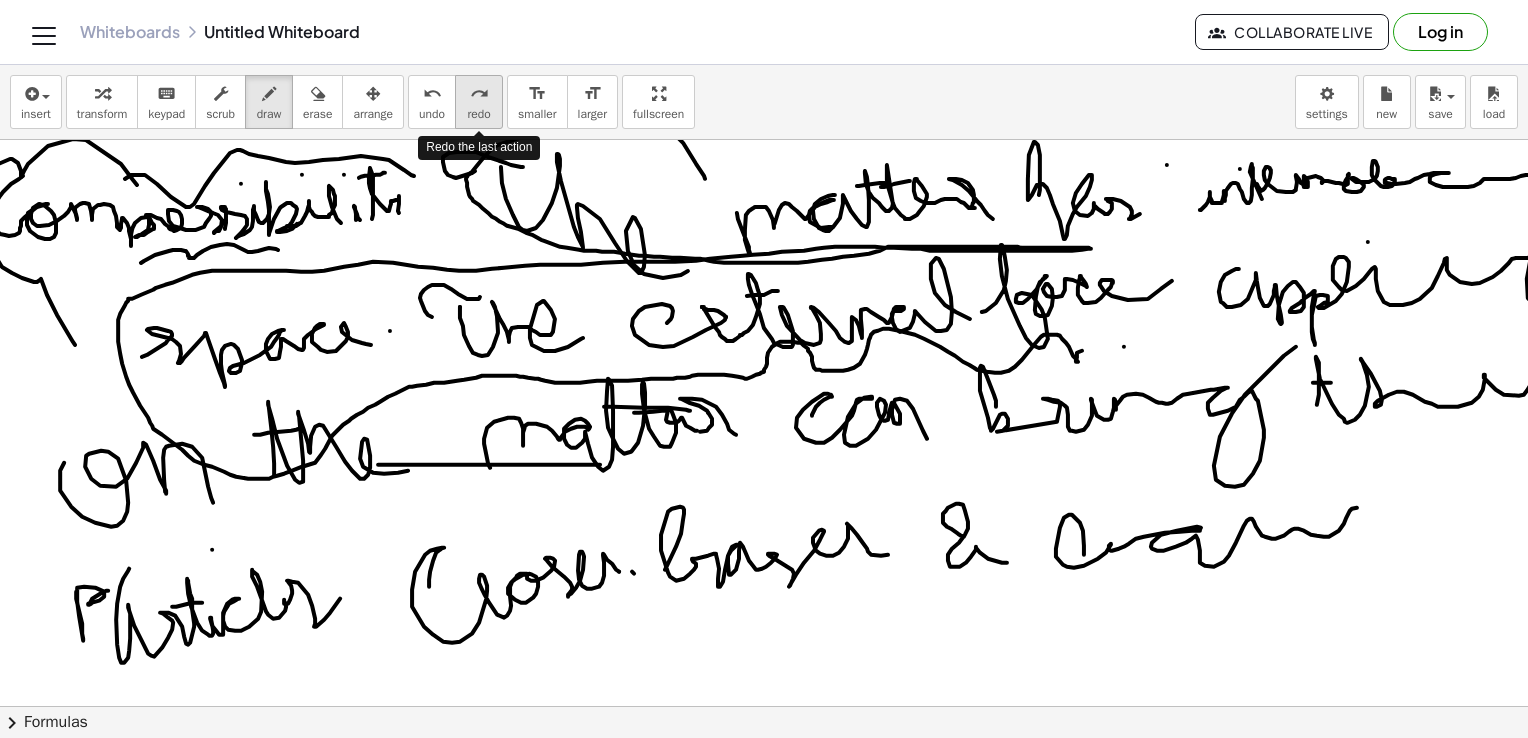 click on "redo" at bounding box center [478, 114] 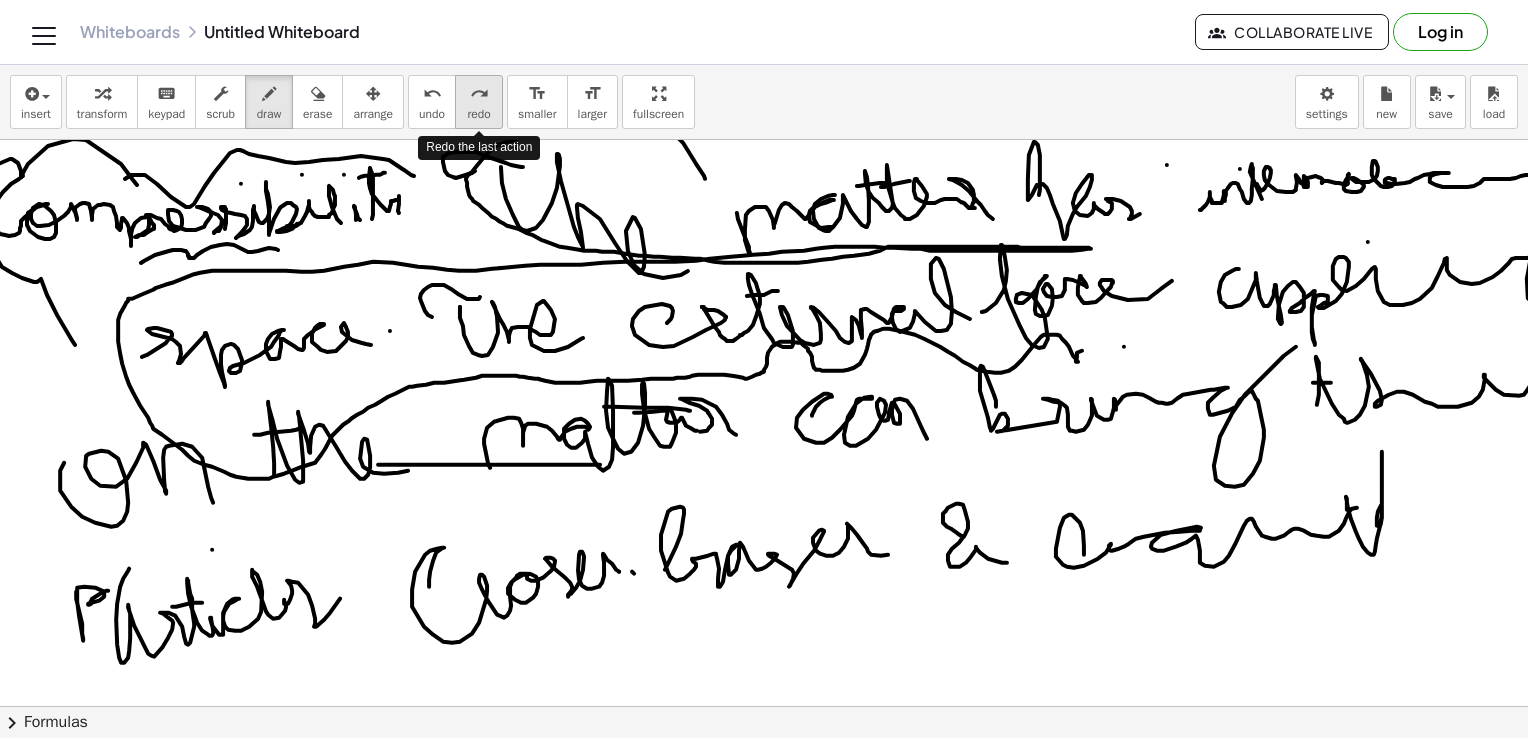 click on "redo" at bounding box center [478, 114] 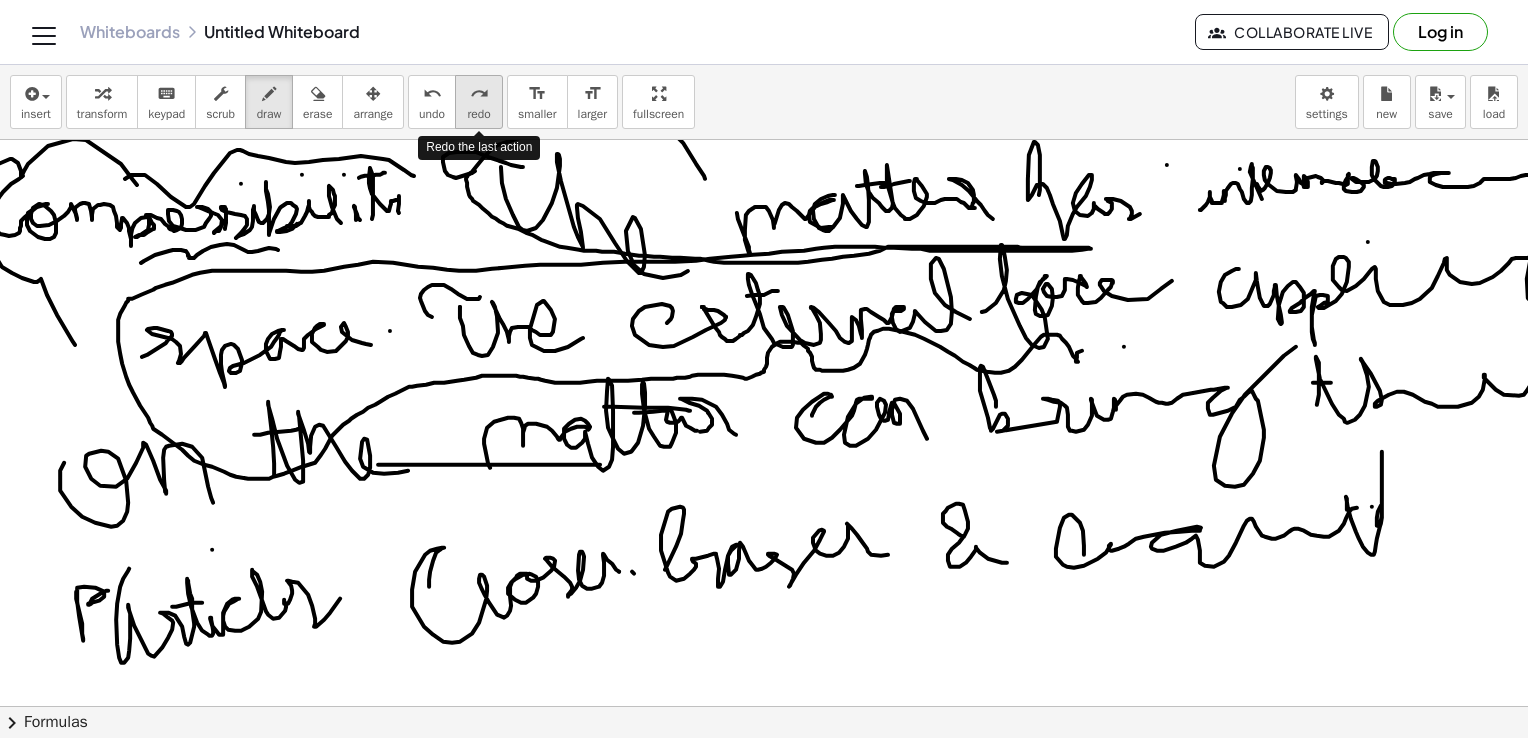 click on "redo" at bounding box center (478, 114) 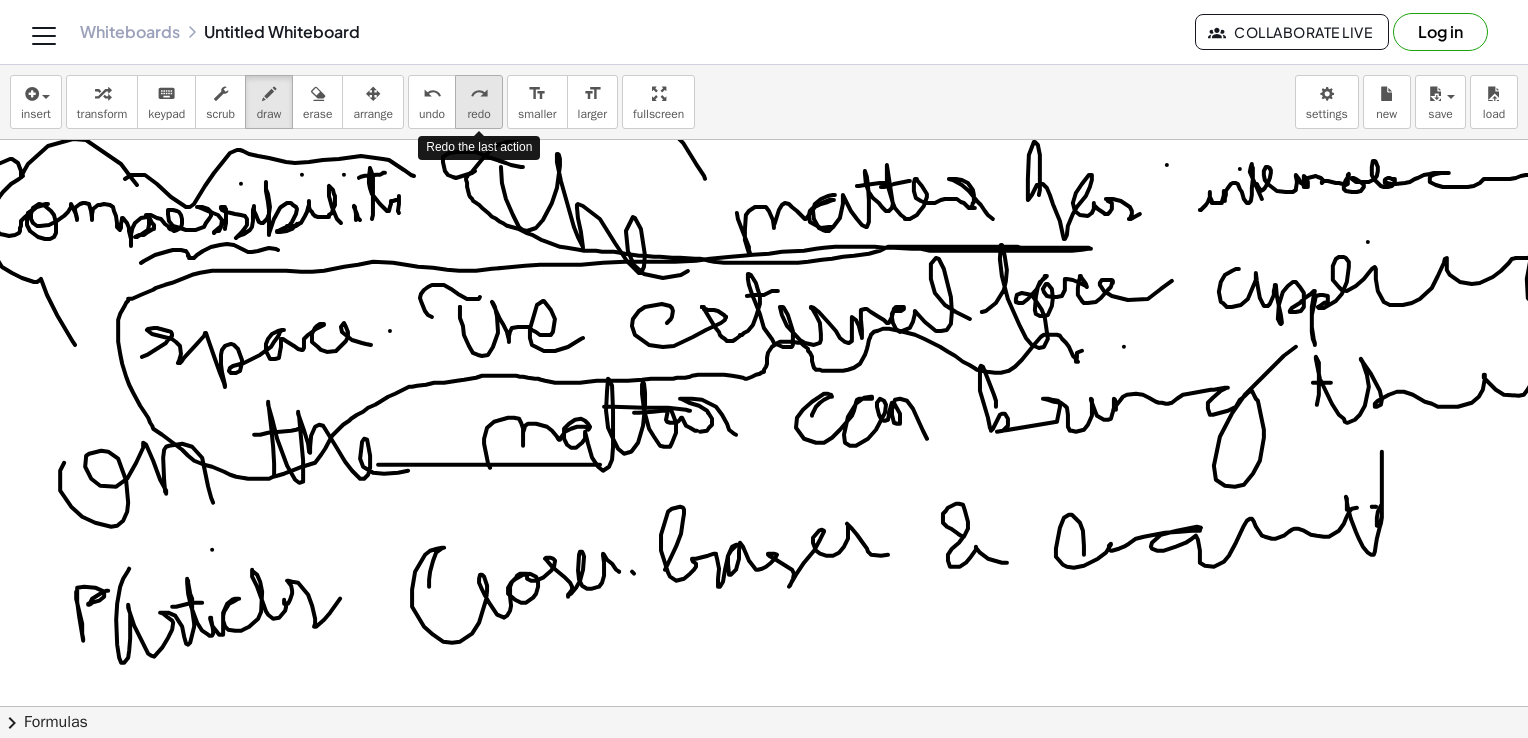 click on "redo" at bounding box center [478, 114] 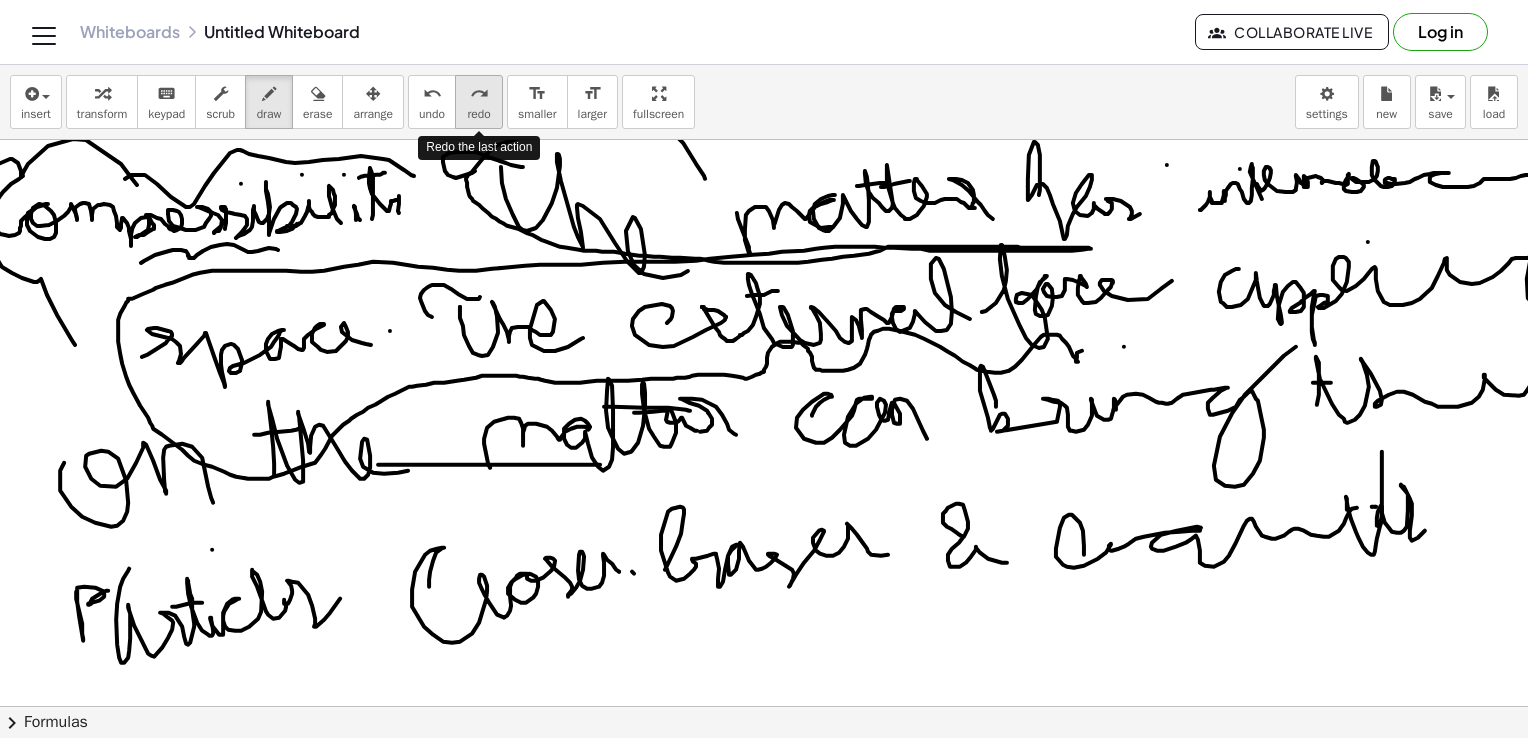 click on "redo" at bounding box center (478, 114) 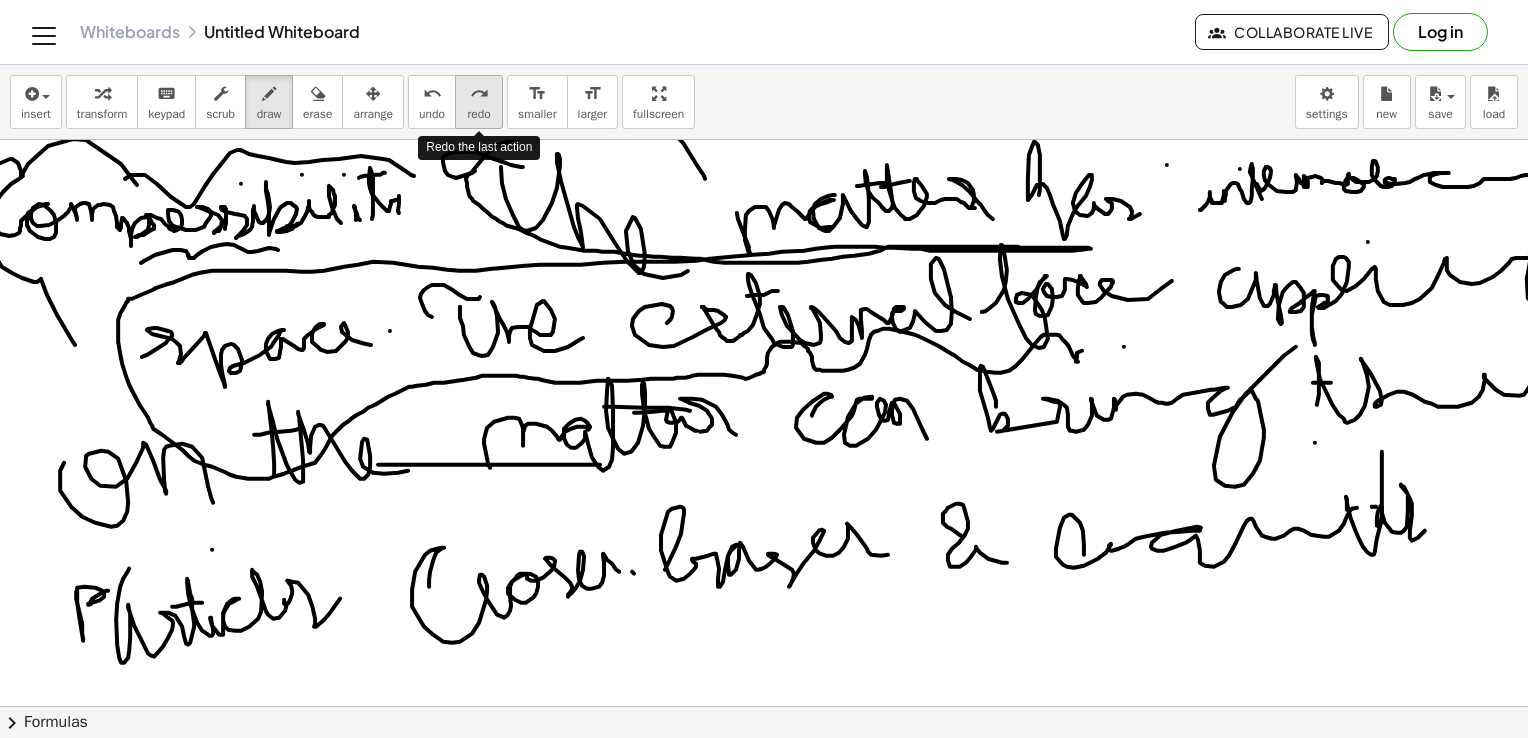 click on "redo" at bounding box center (478, 114) 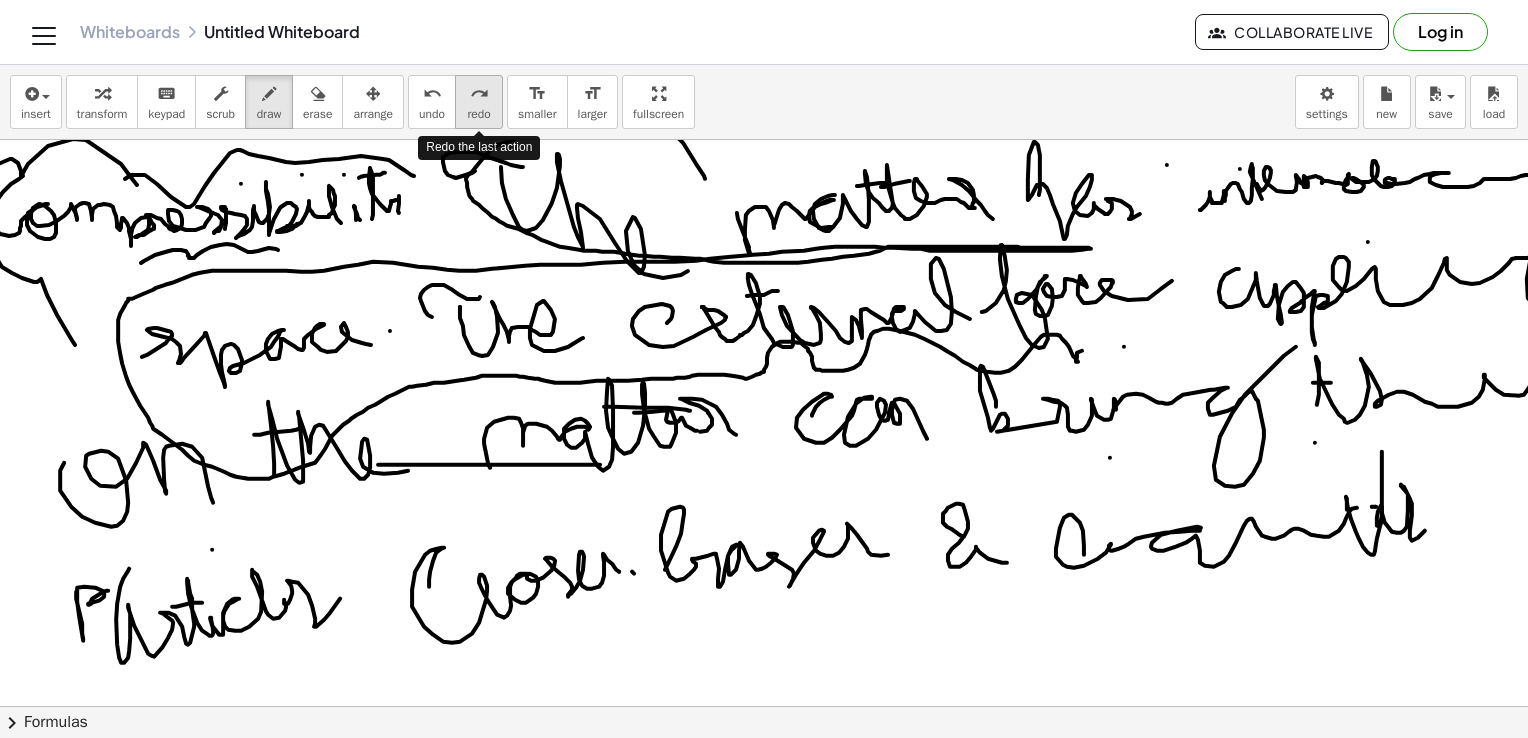 click on "redo" at bounding box center [478, 114] 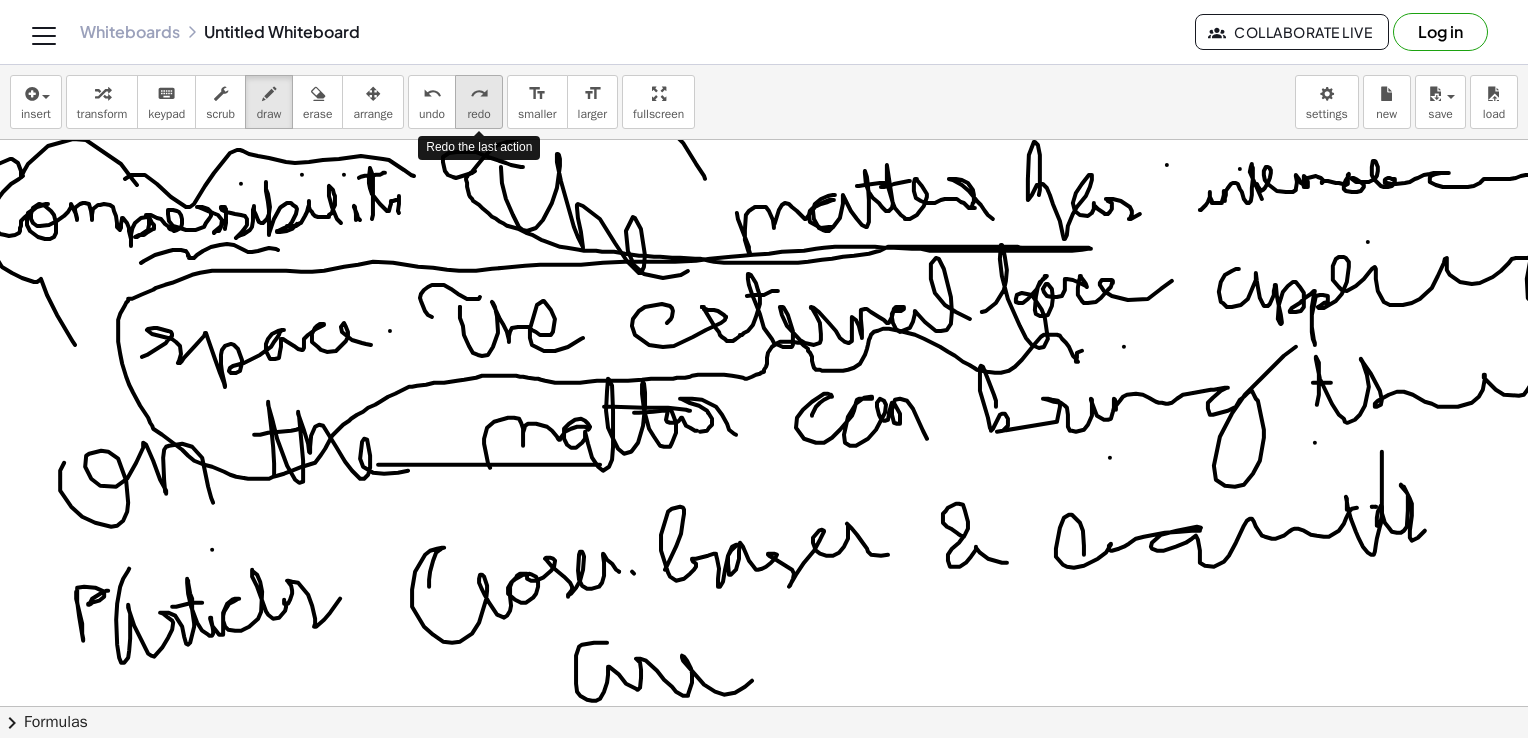 click on "redo" at bounding box center (478, 114) 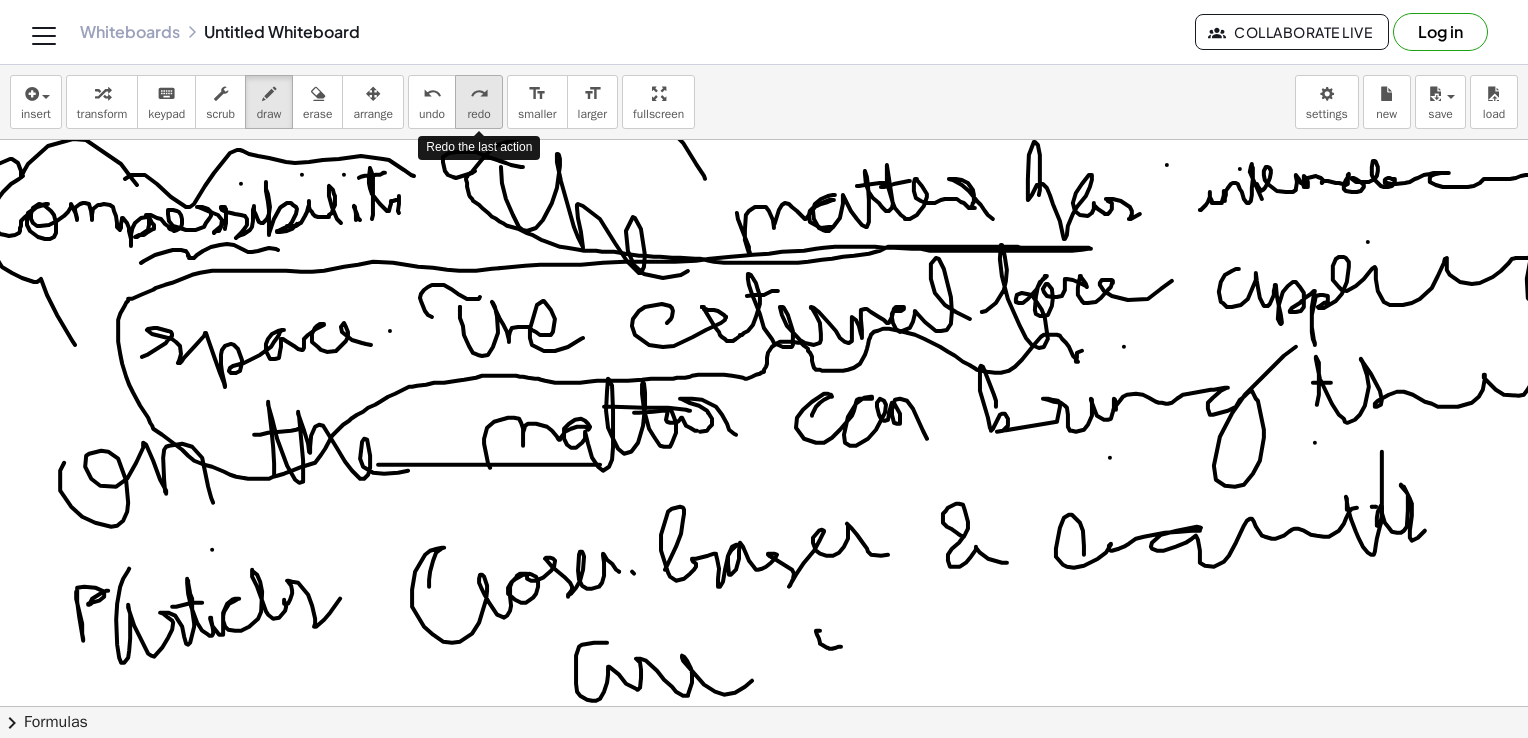 click on "redo" at bounding box center [478, 114] 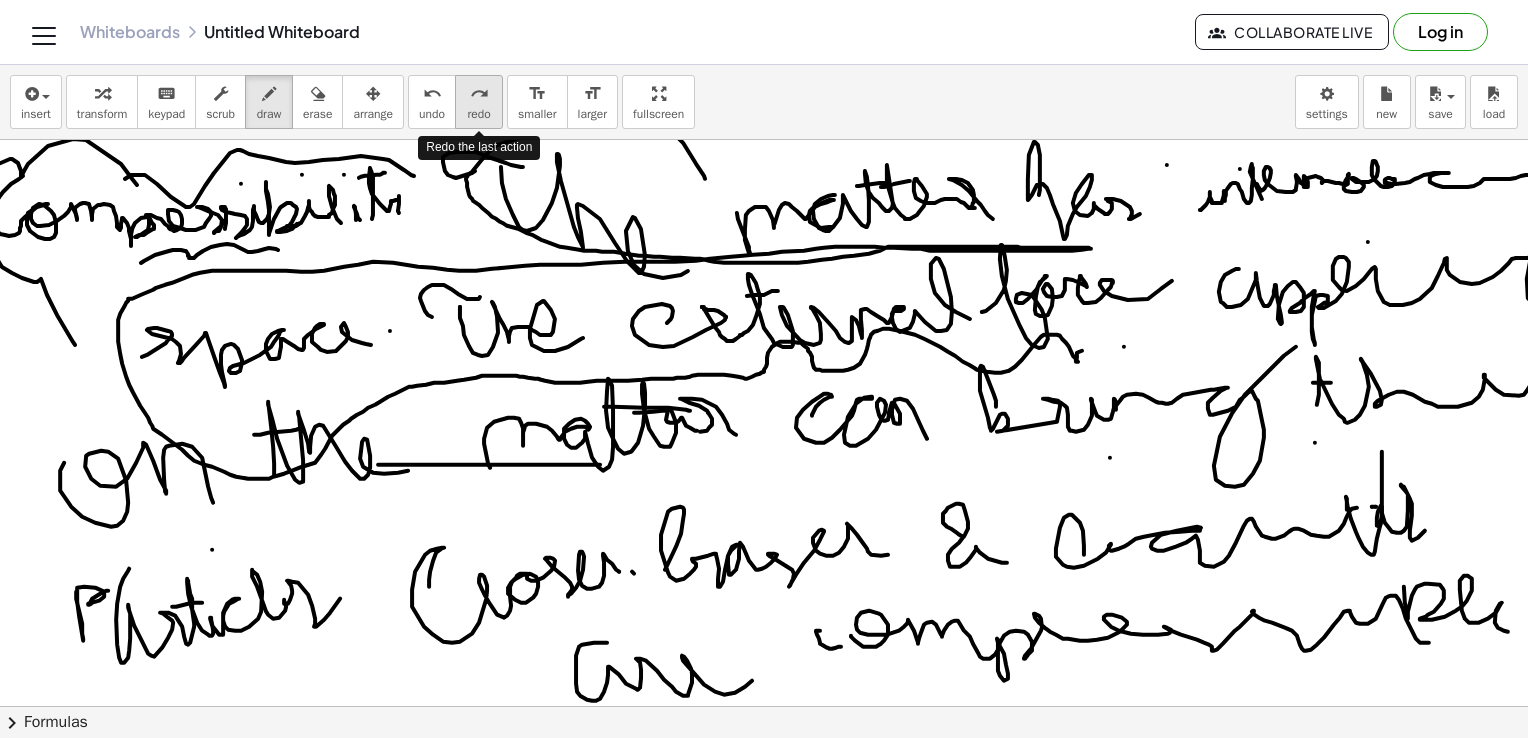 click on "redo" at bounding box center [478, 114] 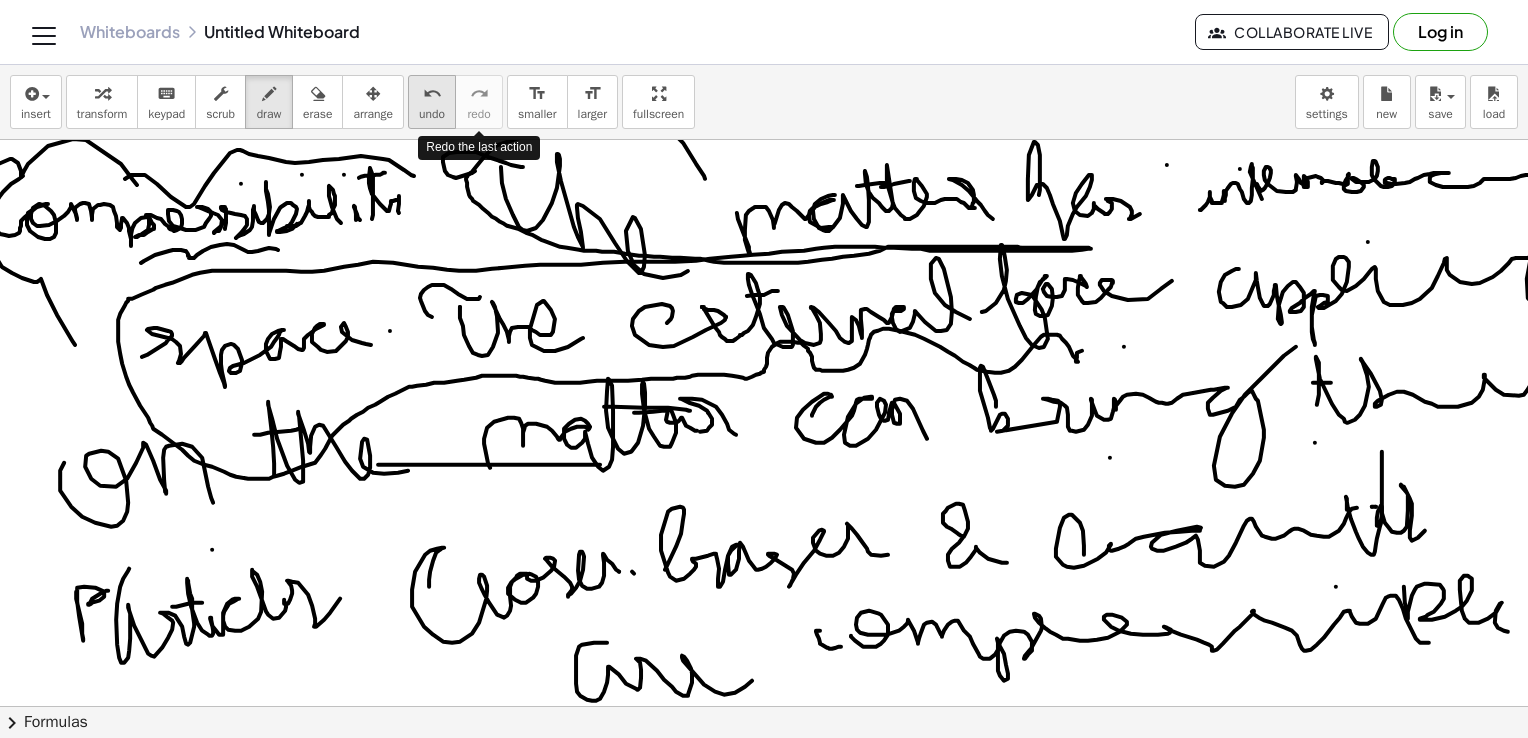 drag, startPoint x: 484, startPoint y: 106, endPoint x: 449, endPoint y: 108, distance: 35.057095 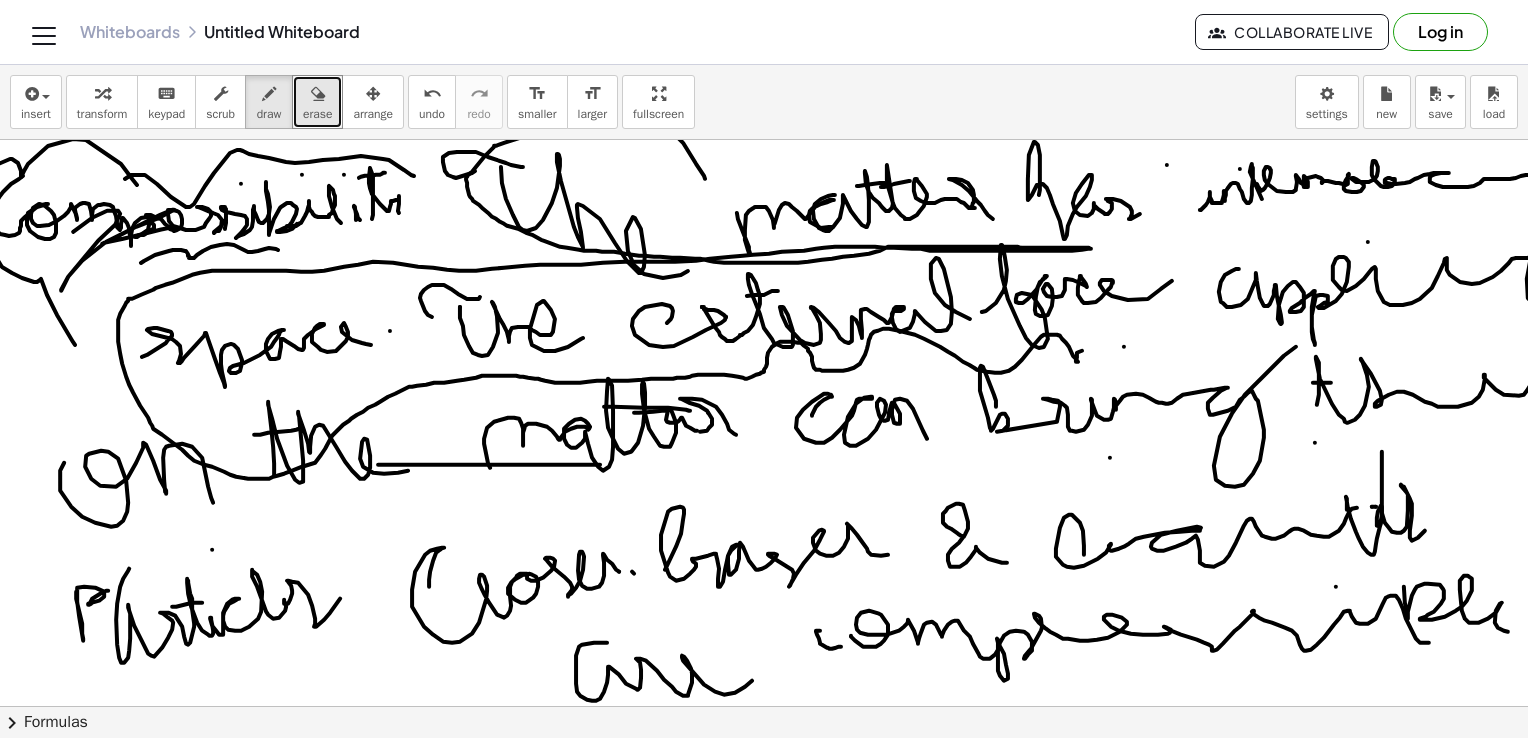 drag, startPoint x: 316, startPoint y: 118, endPoint x: 69, endPoint y: 247, distance: 278.6575 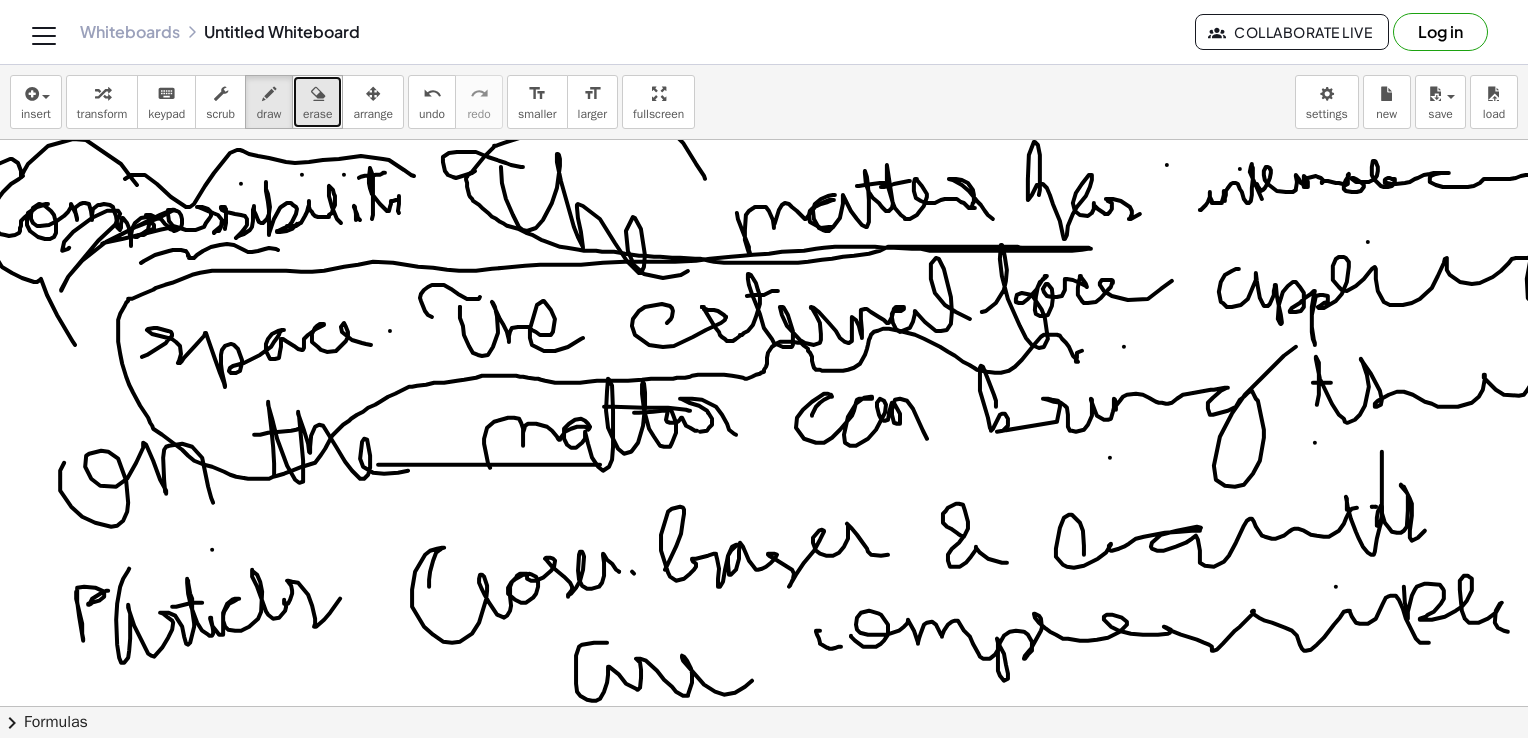 click at bounding box center [317, 93] 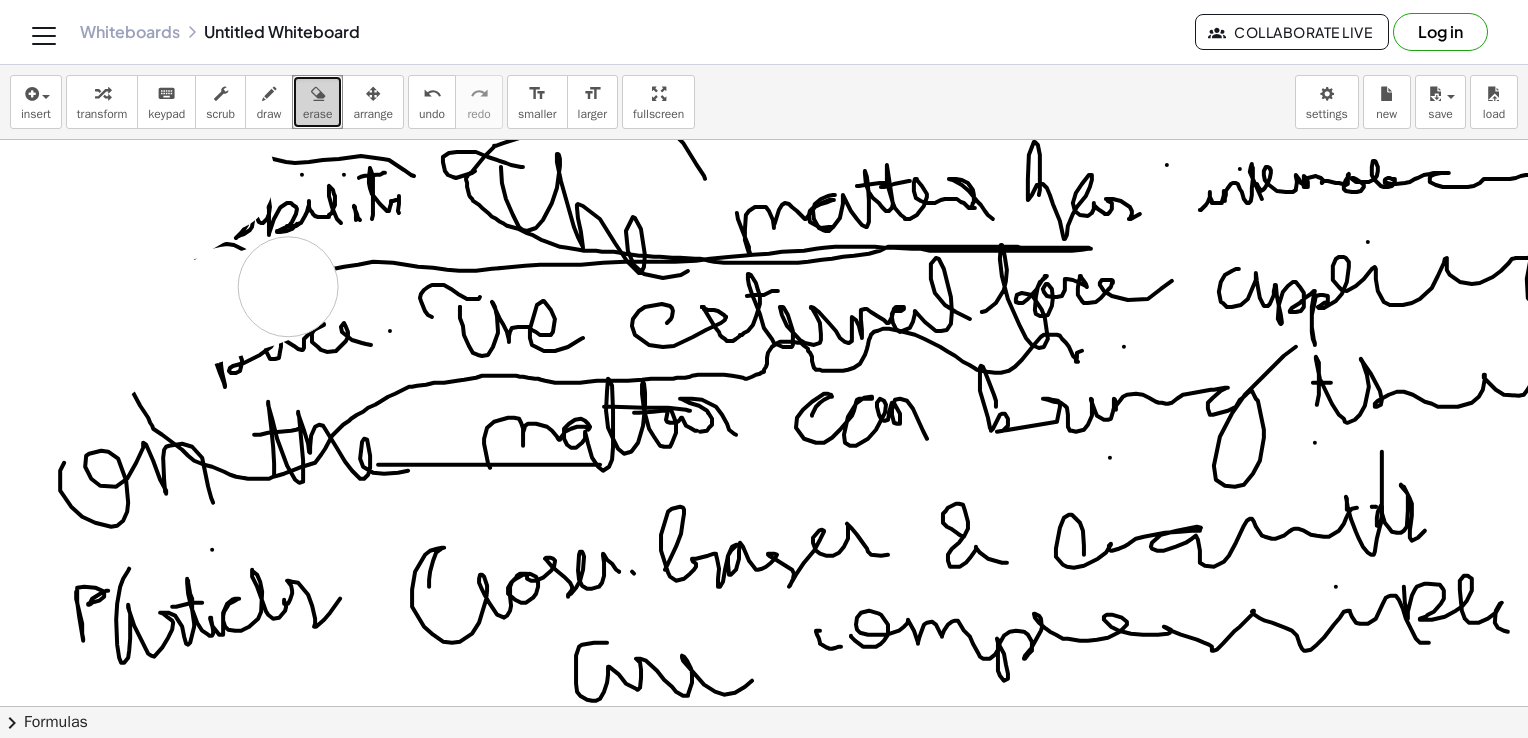 drag, startPoint x: 223, startPoint y: 181, endPoint x: 237, endPoint y: 415, distance: 234.41843 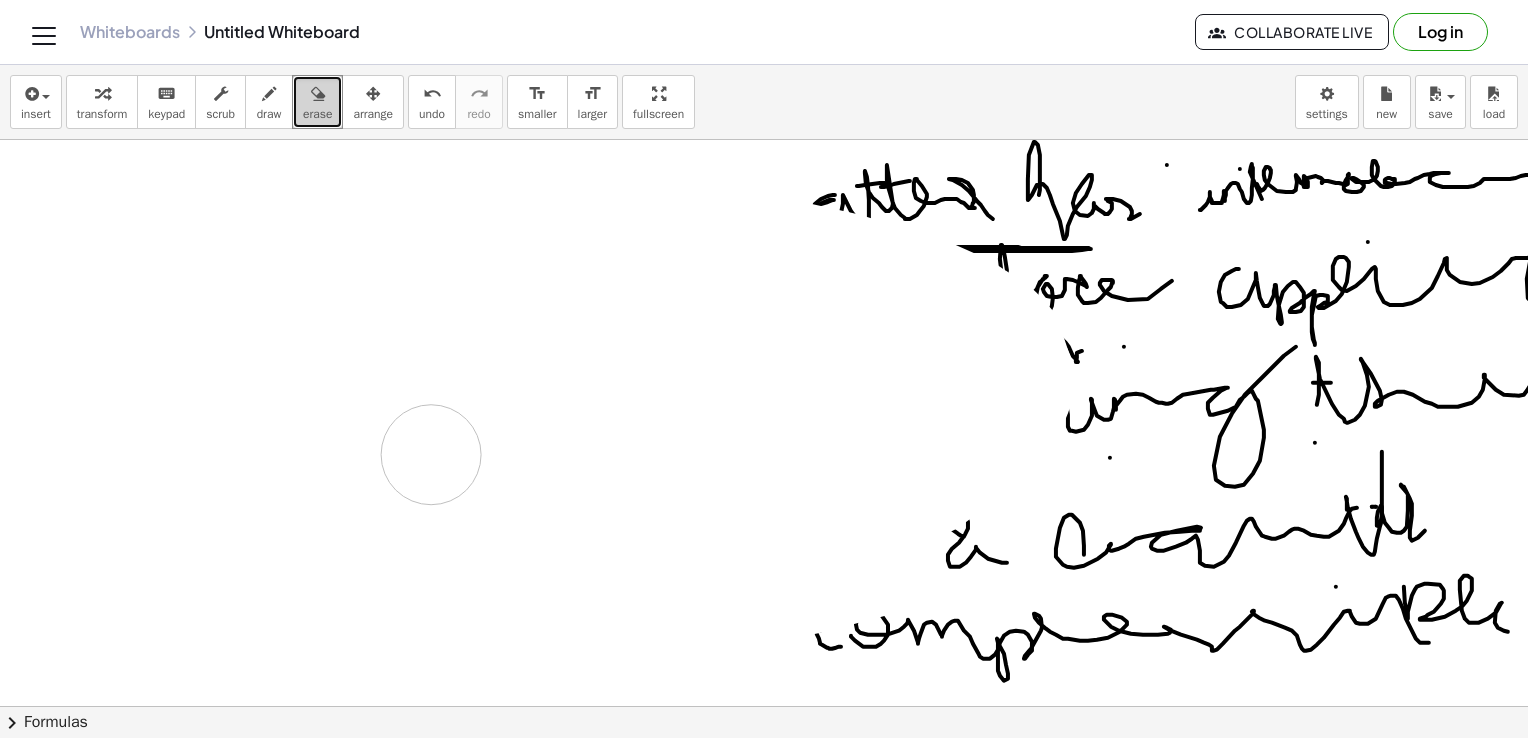 drag, startPoint x: 212, startPoint y: 405, endPoint x: 987, endPoint y: 238, distance: 792.78876 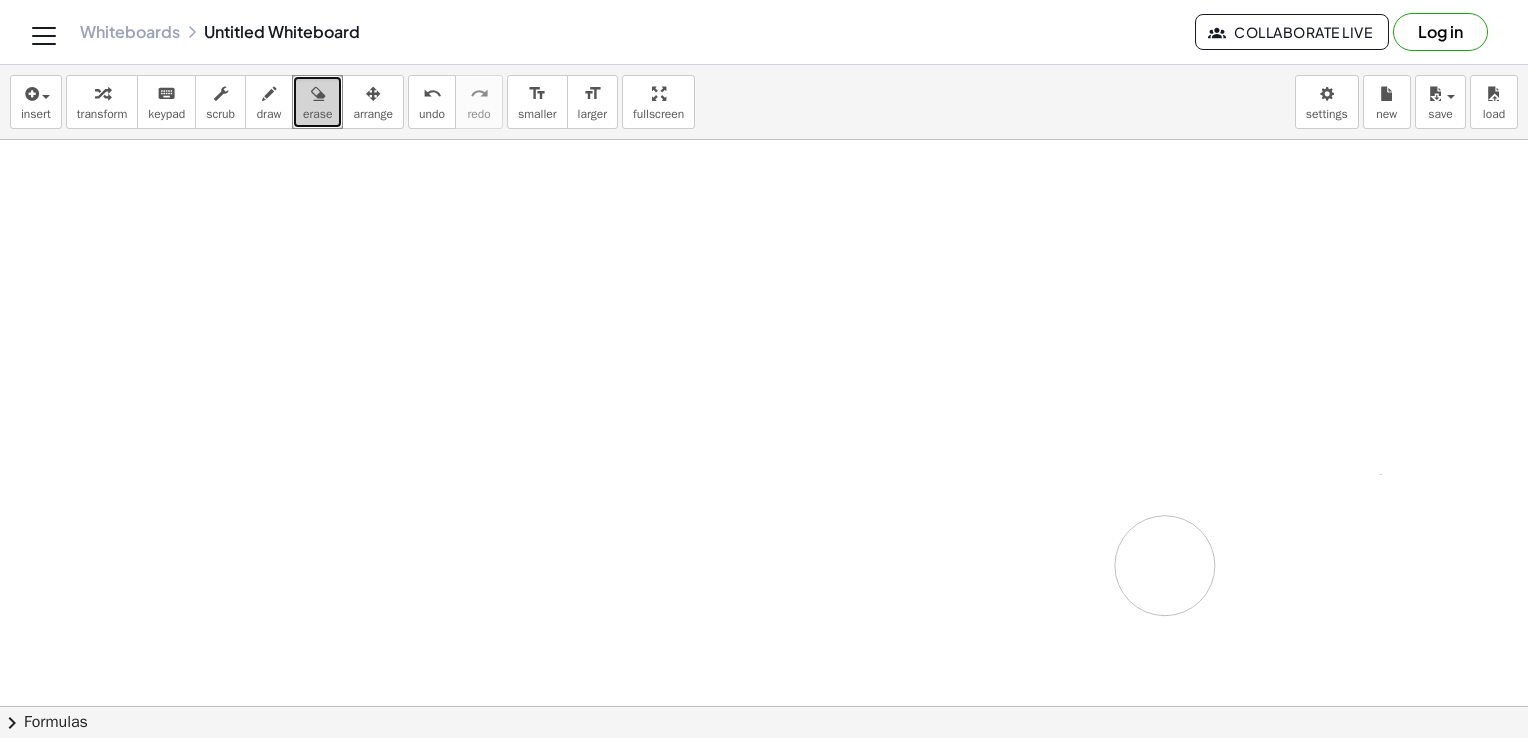 drag, startPoint x: 992, startPoint y: 183, endPoint x: 1007, endPoint y: 690, distance: 507.22183 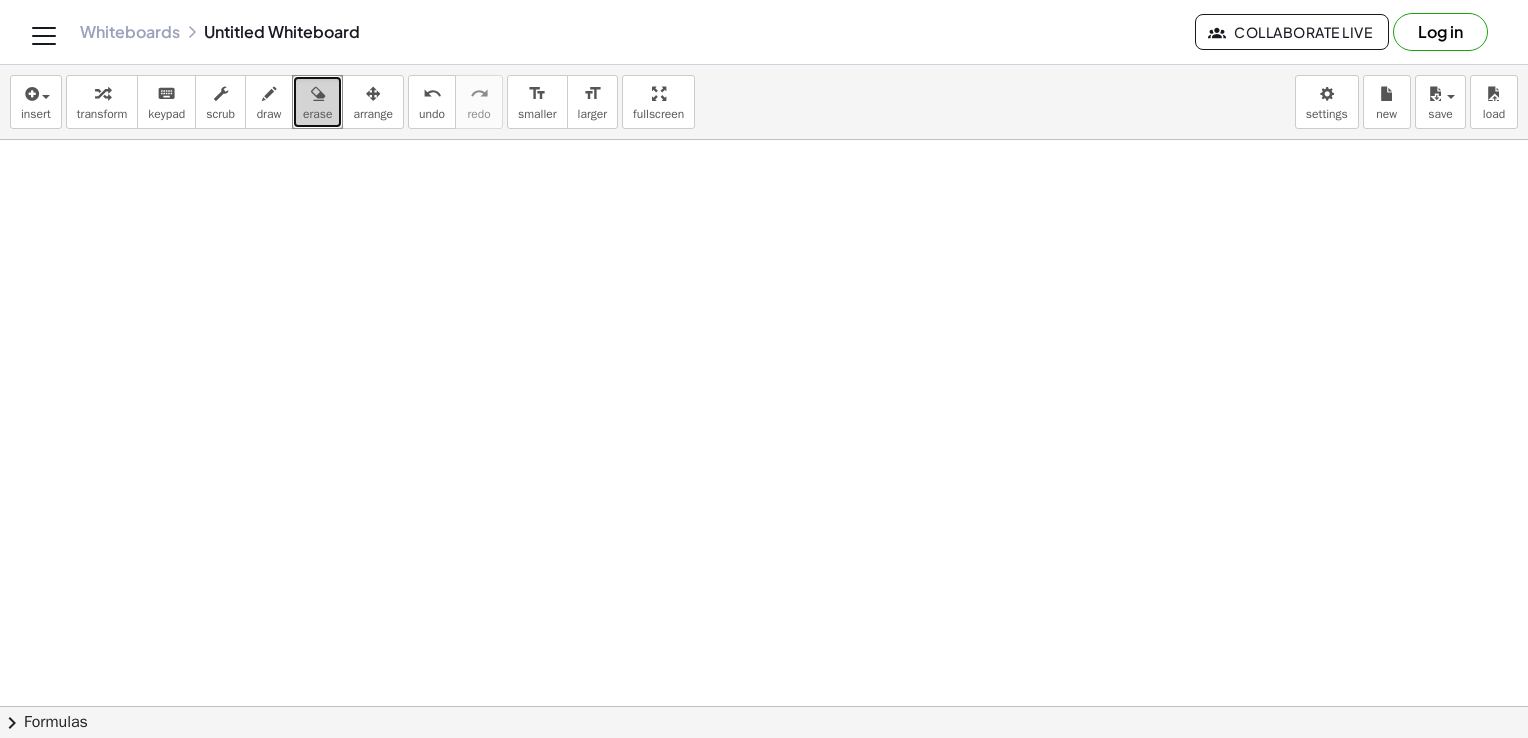 scroll, scrollTop: 0, scrollLeft: 100, axis: horizontal 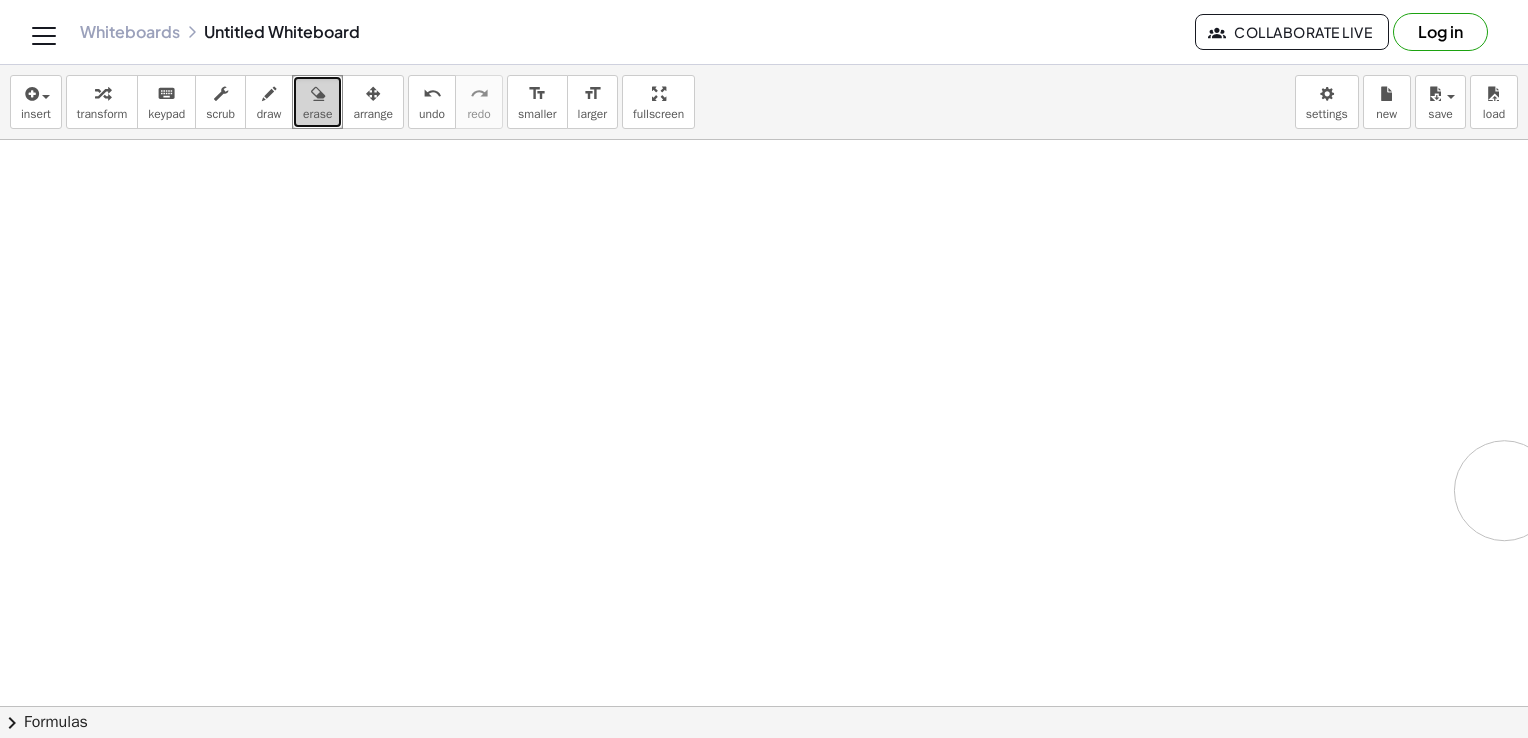 drag, startPoint x: 1488, startPoint y: 238, endPoint x: 1500, endPoint y: 595, distance: 357.20163 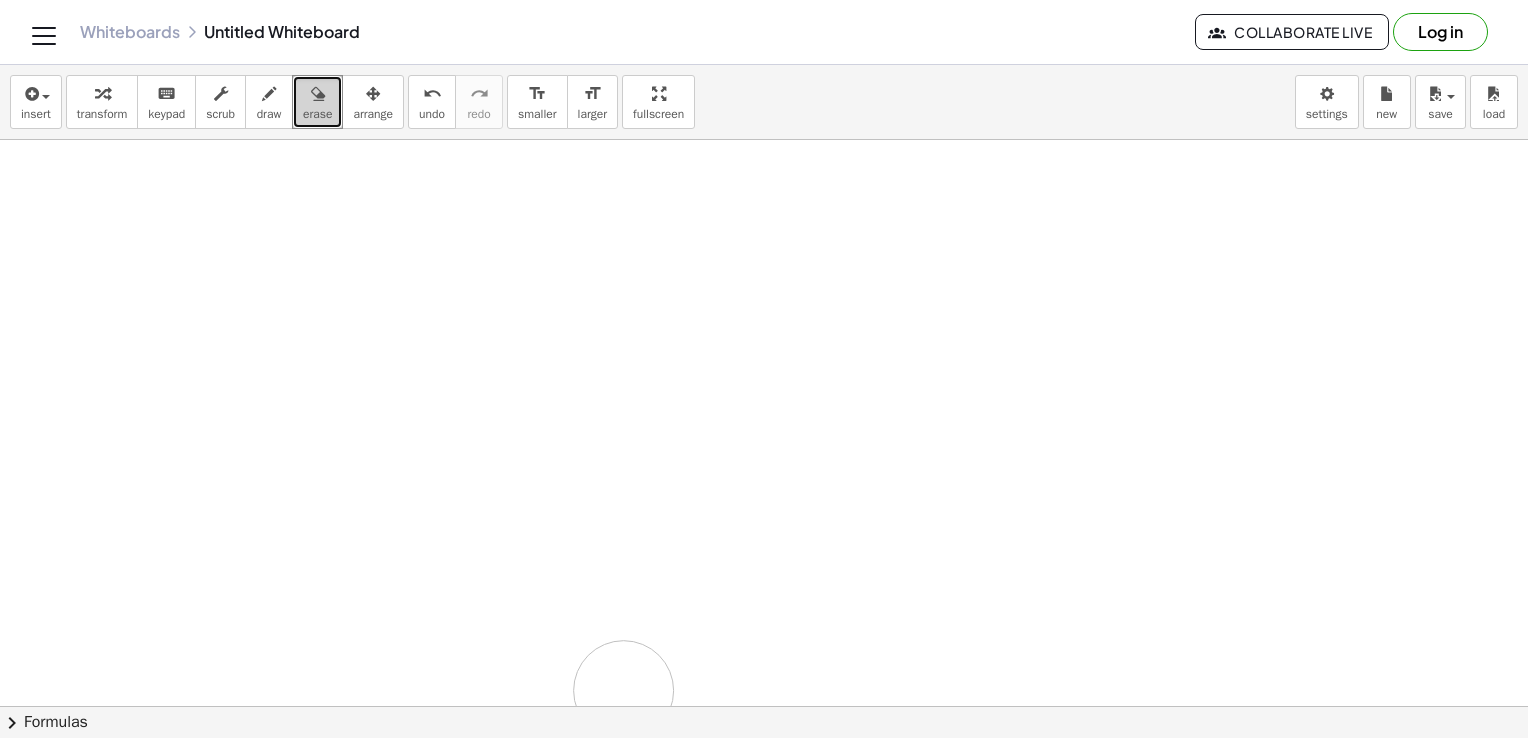 drag, startPoint x: 605, startPoint y: 679, endPoint x: 607, endPoint y: 690, distance: 11.18034 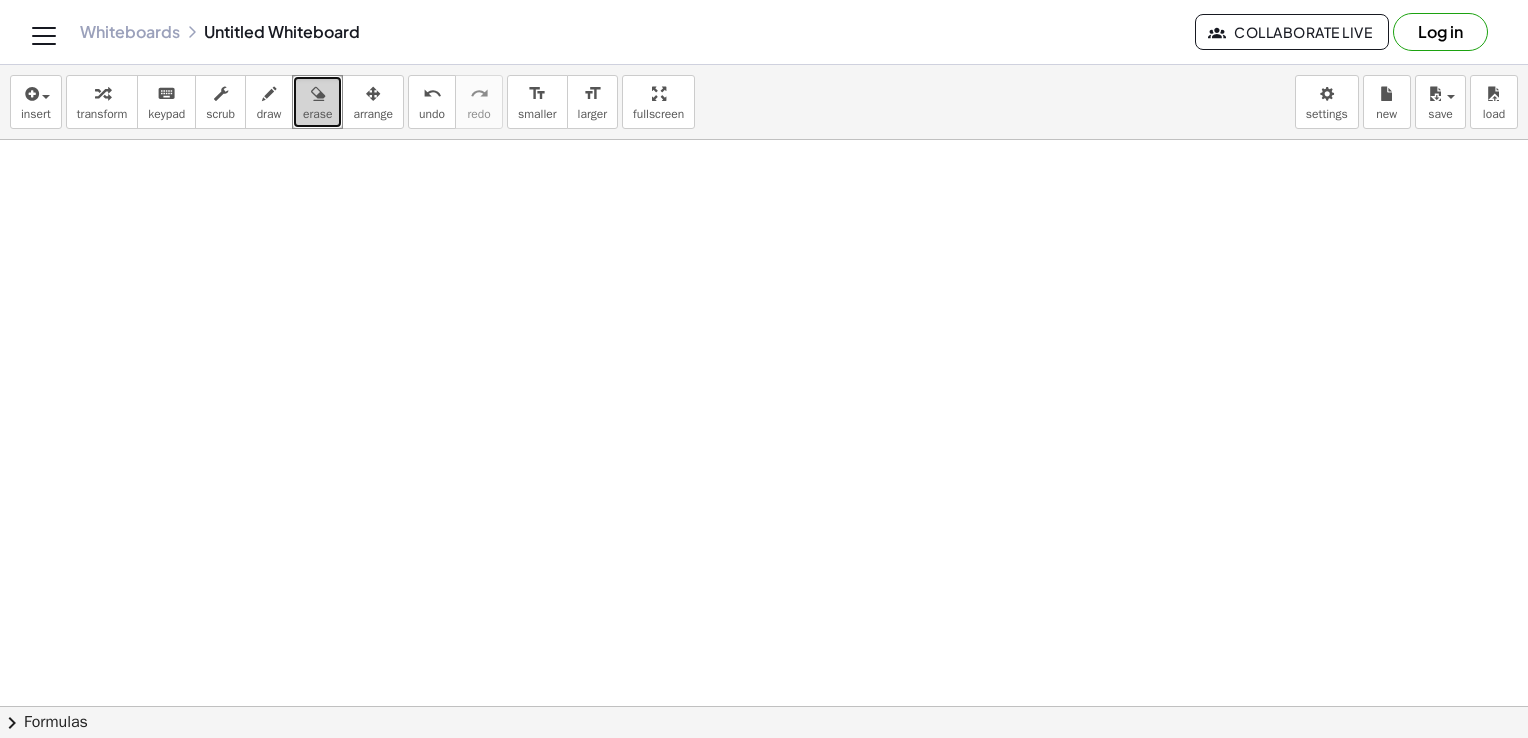 scroll, scrollTop: 0, scrollLeft: 0, axis: both 